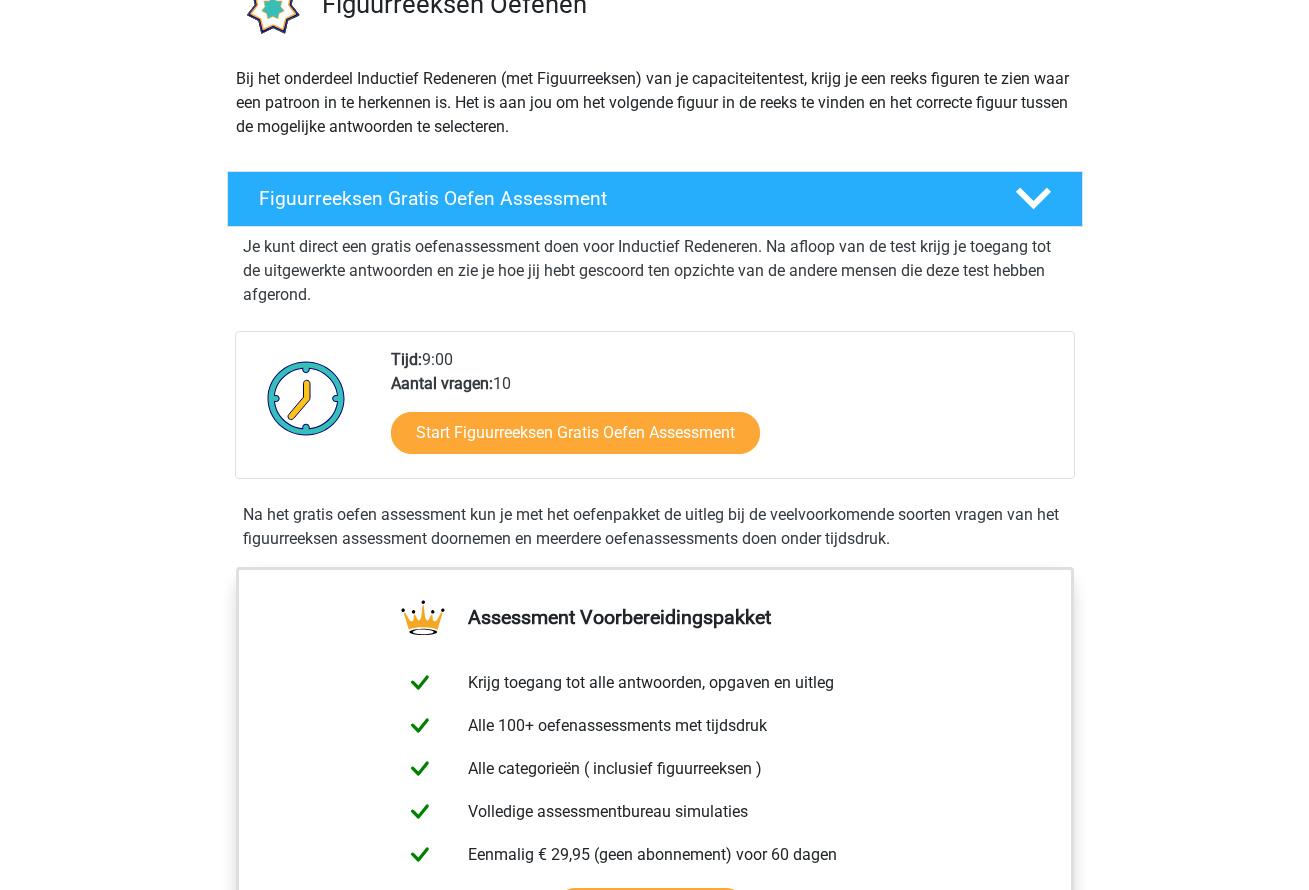 scroll, scrollTop: 0, scrollLeft: 0, axis: both 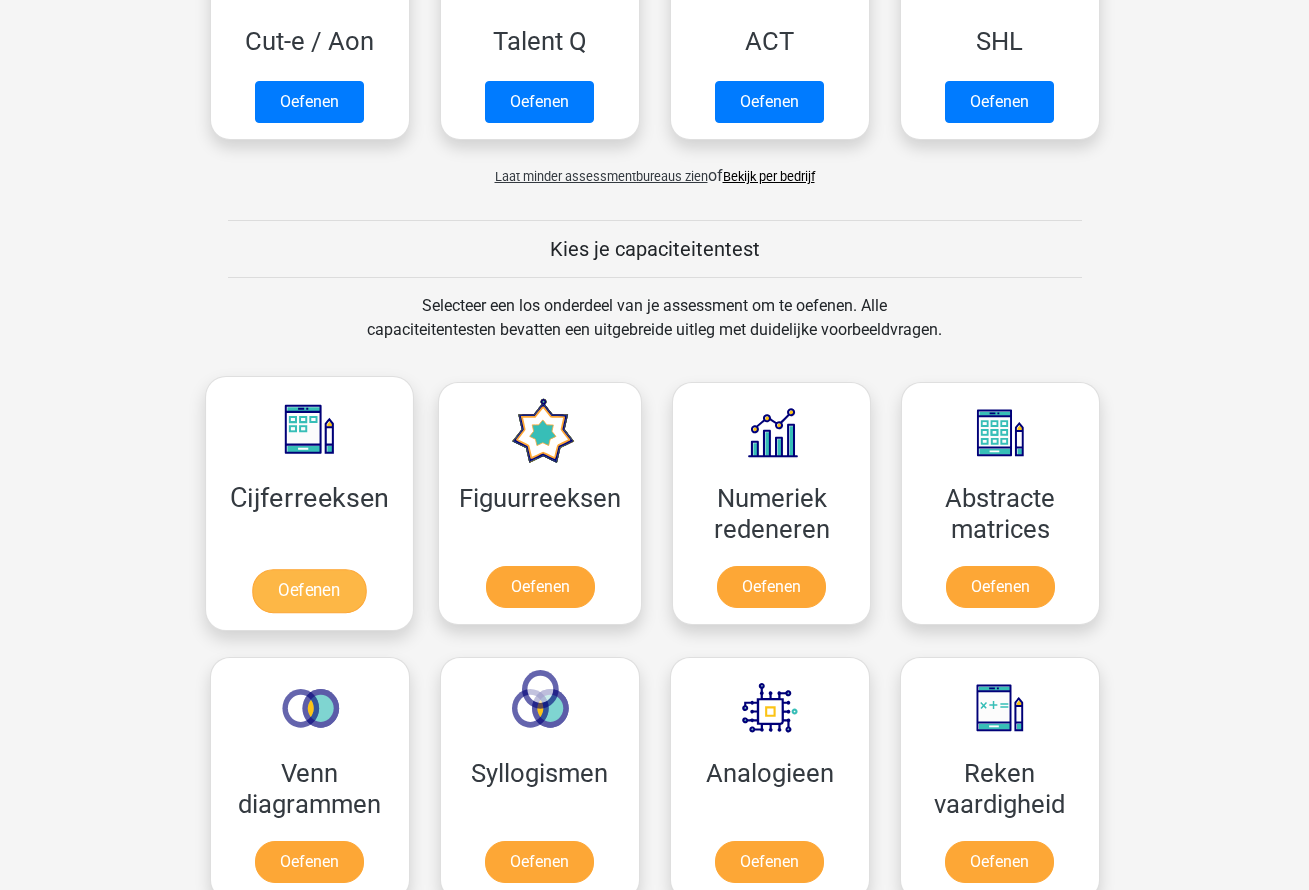 click on "Oefenen" at bounding box center [309, 591] 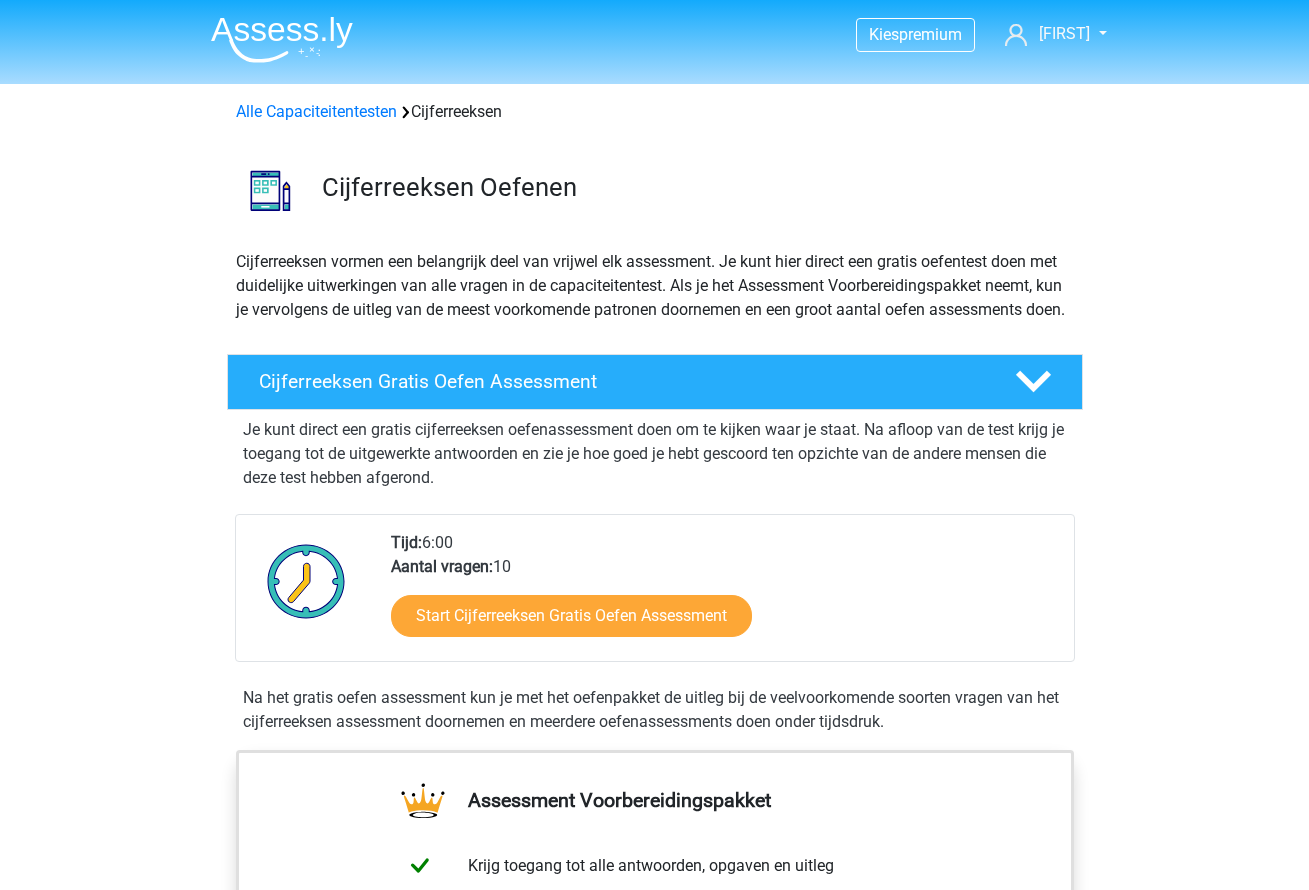 scroll, scrollTop: 130, scrollLeft: 0, axis: vertical 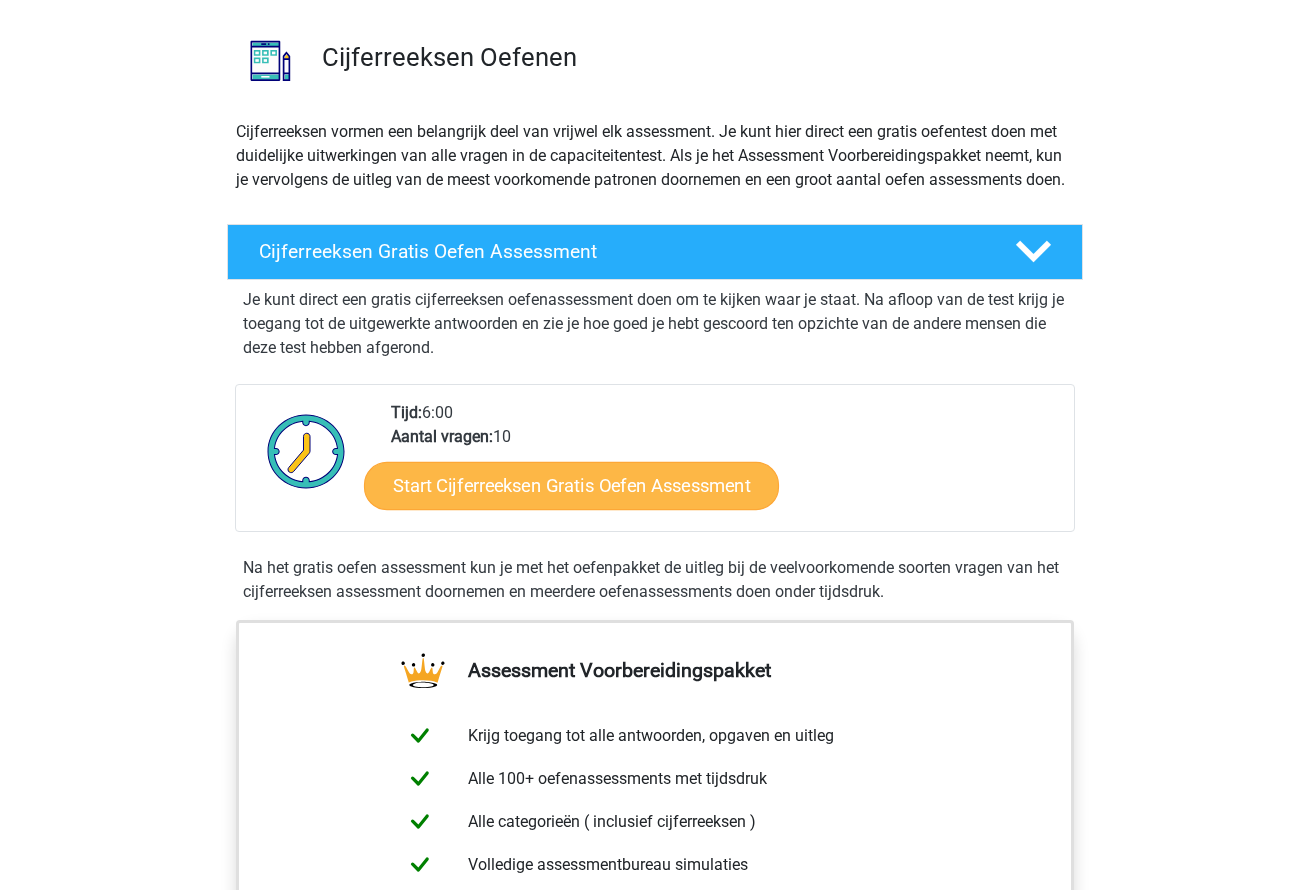 click on "Start Cijferreeksen
Gratis Oefen Assessment" at bounding box center (571, 485) 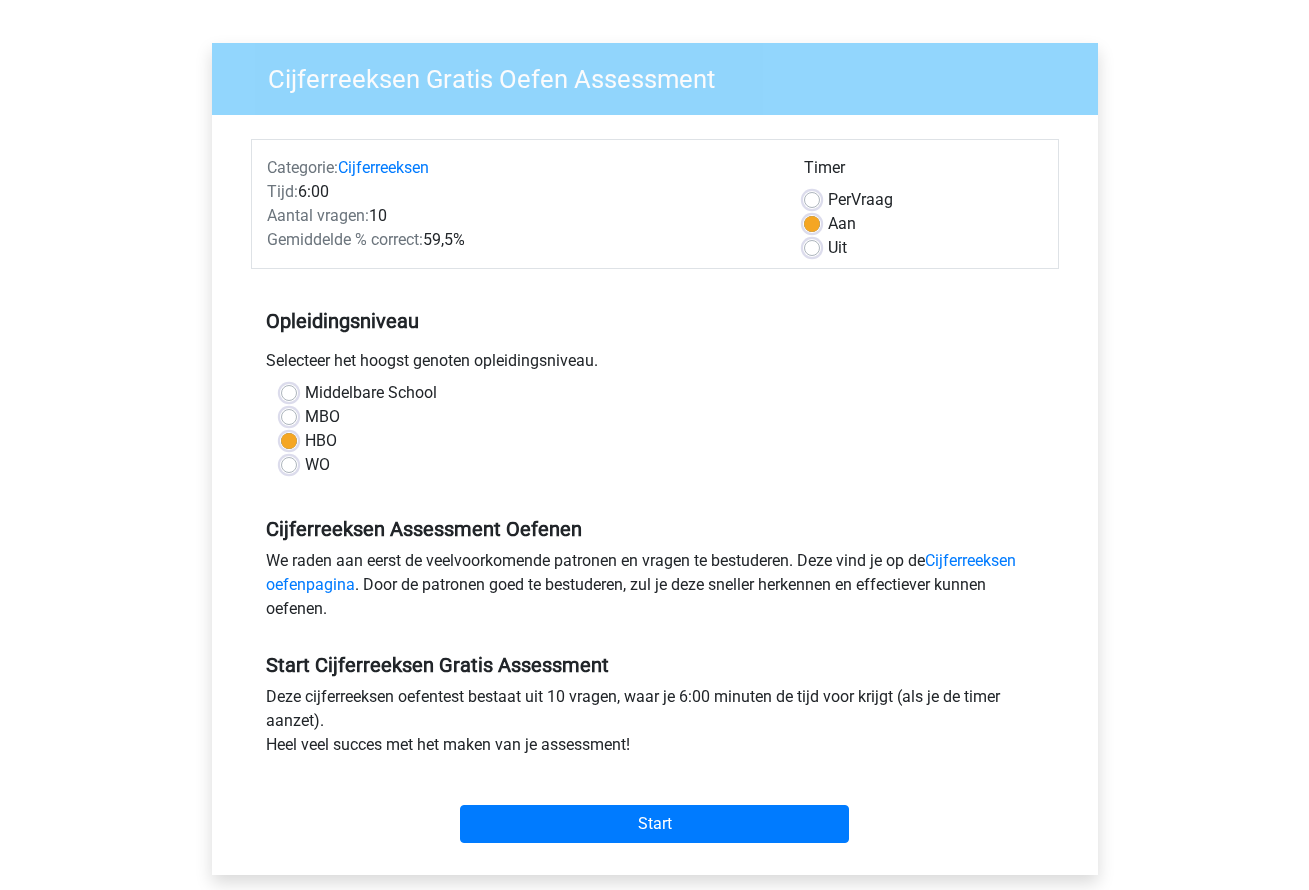 scroll, scrollTop: 180, scrollLeft: 0, axis: vertical 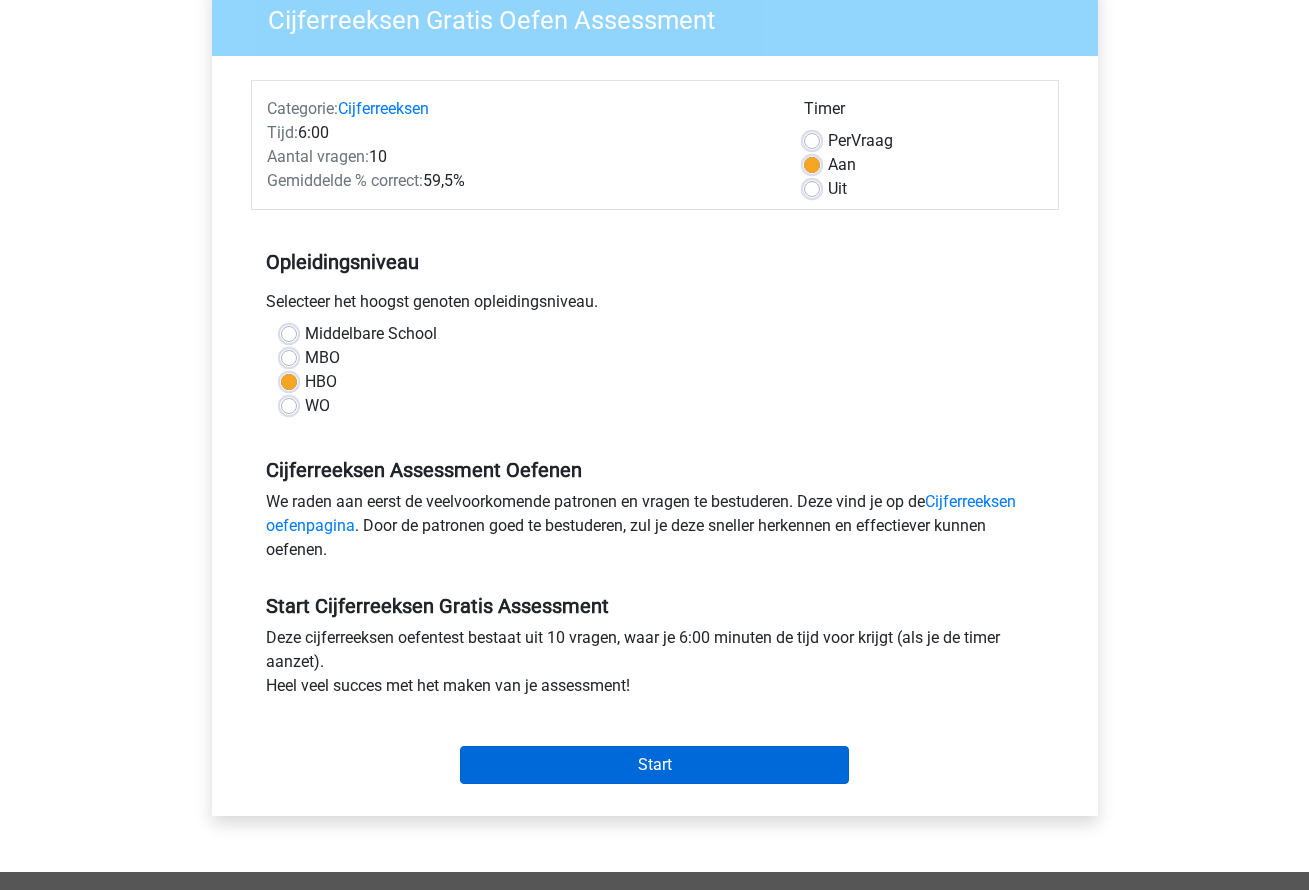 click on "Start" at bounding box center (654, 765) 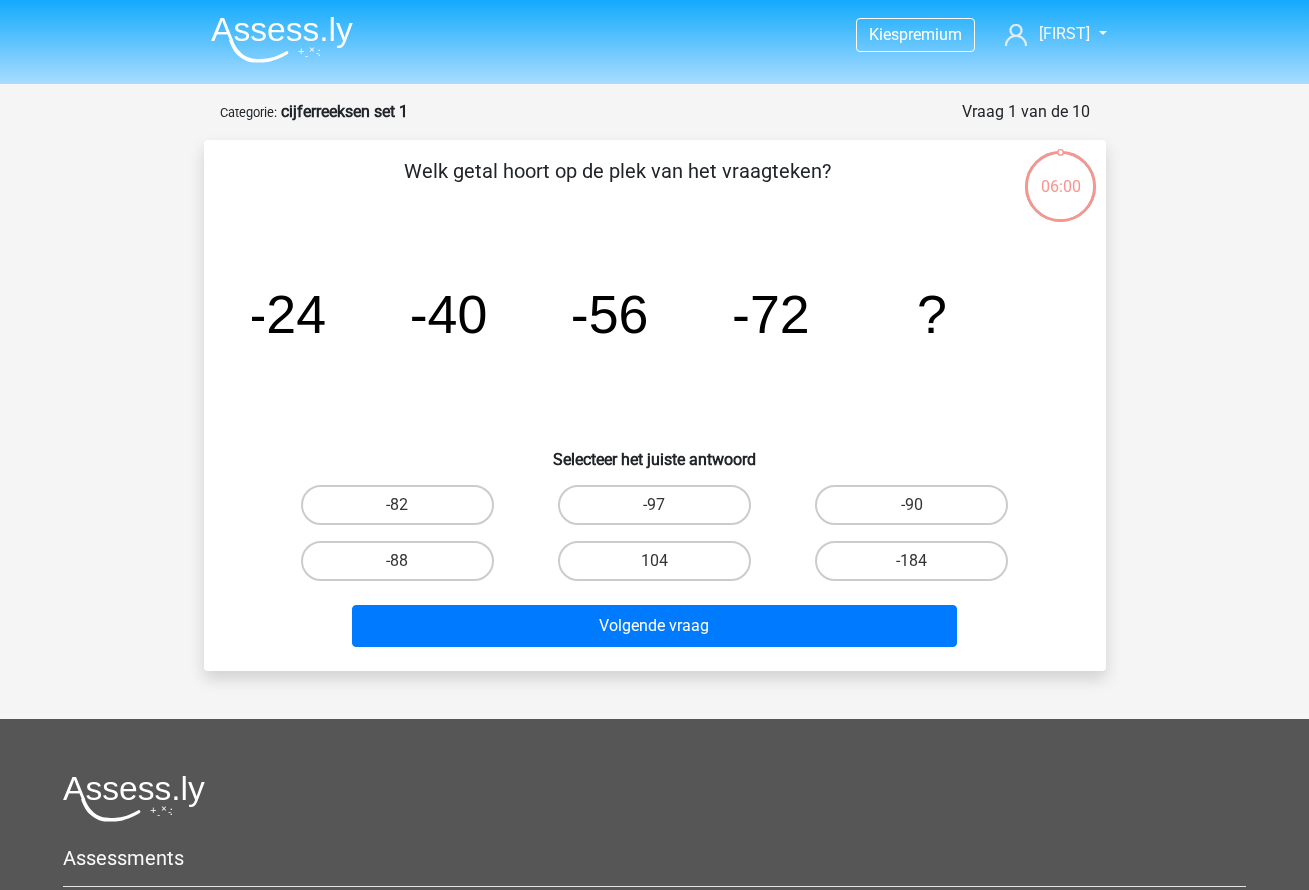 scroll, scrollTop: 0, scrollLeft: 0, axis: both 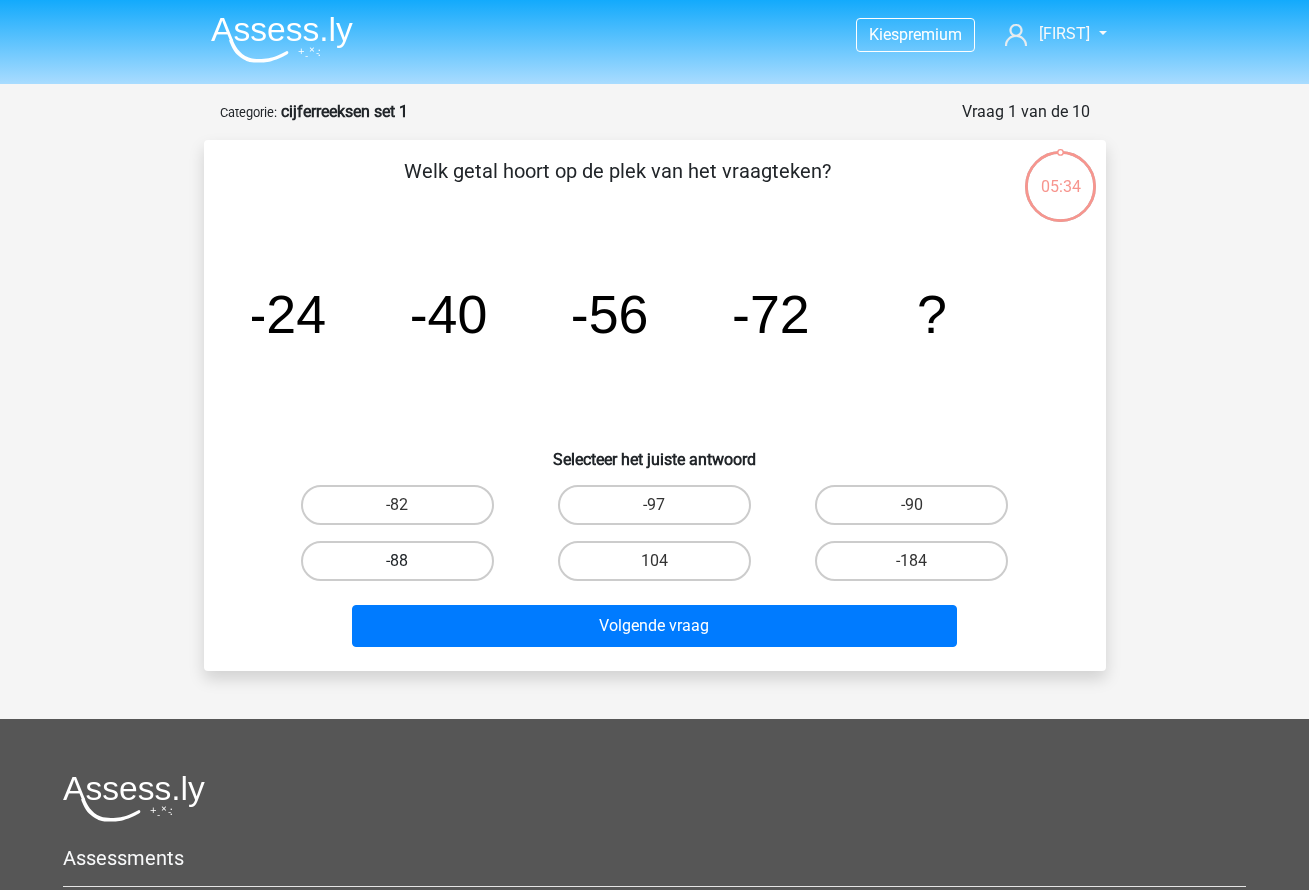 click on "-88" at bounding box center (397, 561) 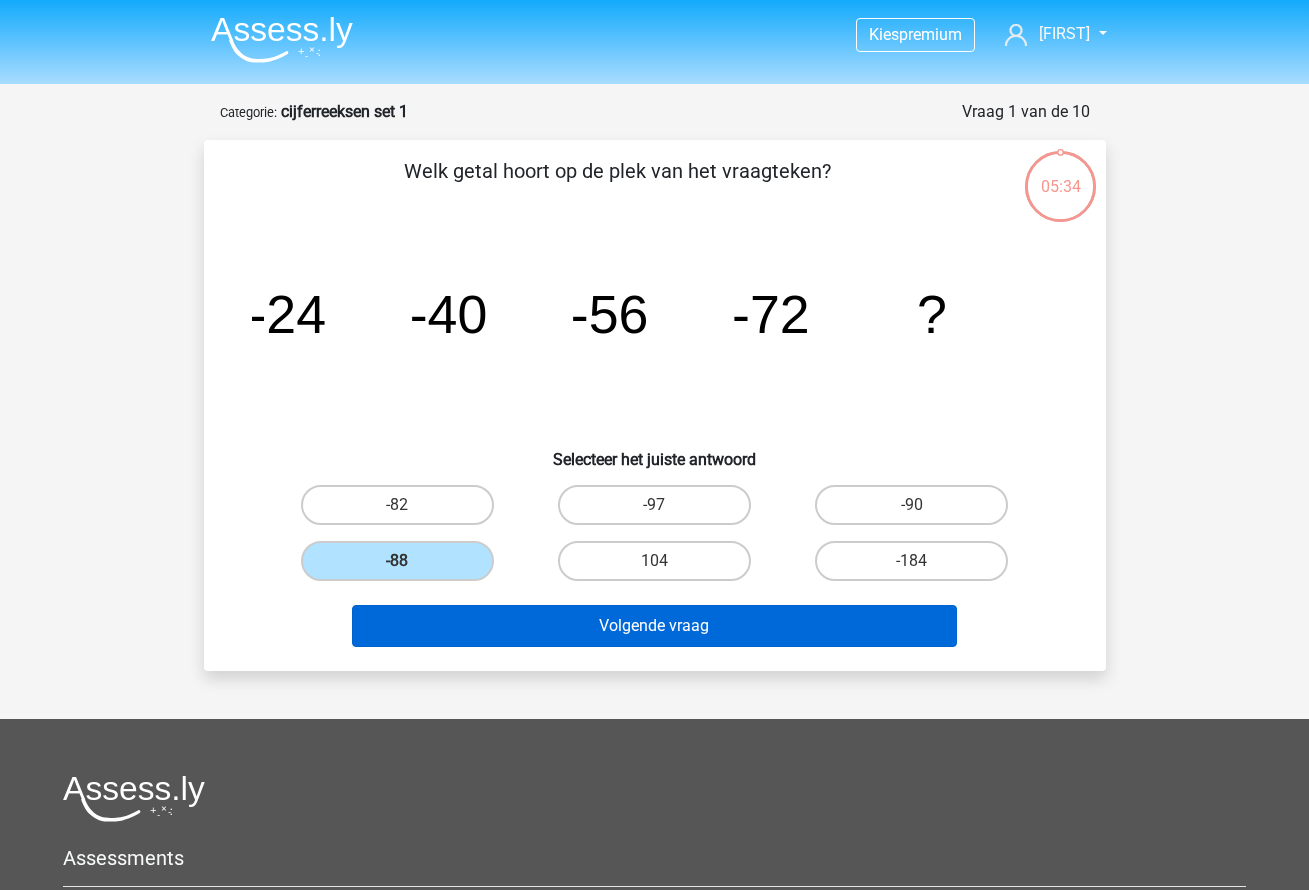click on "Volgende vraag" at bounding box center (654, 626) 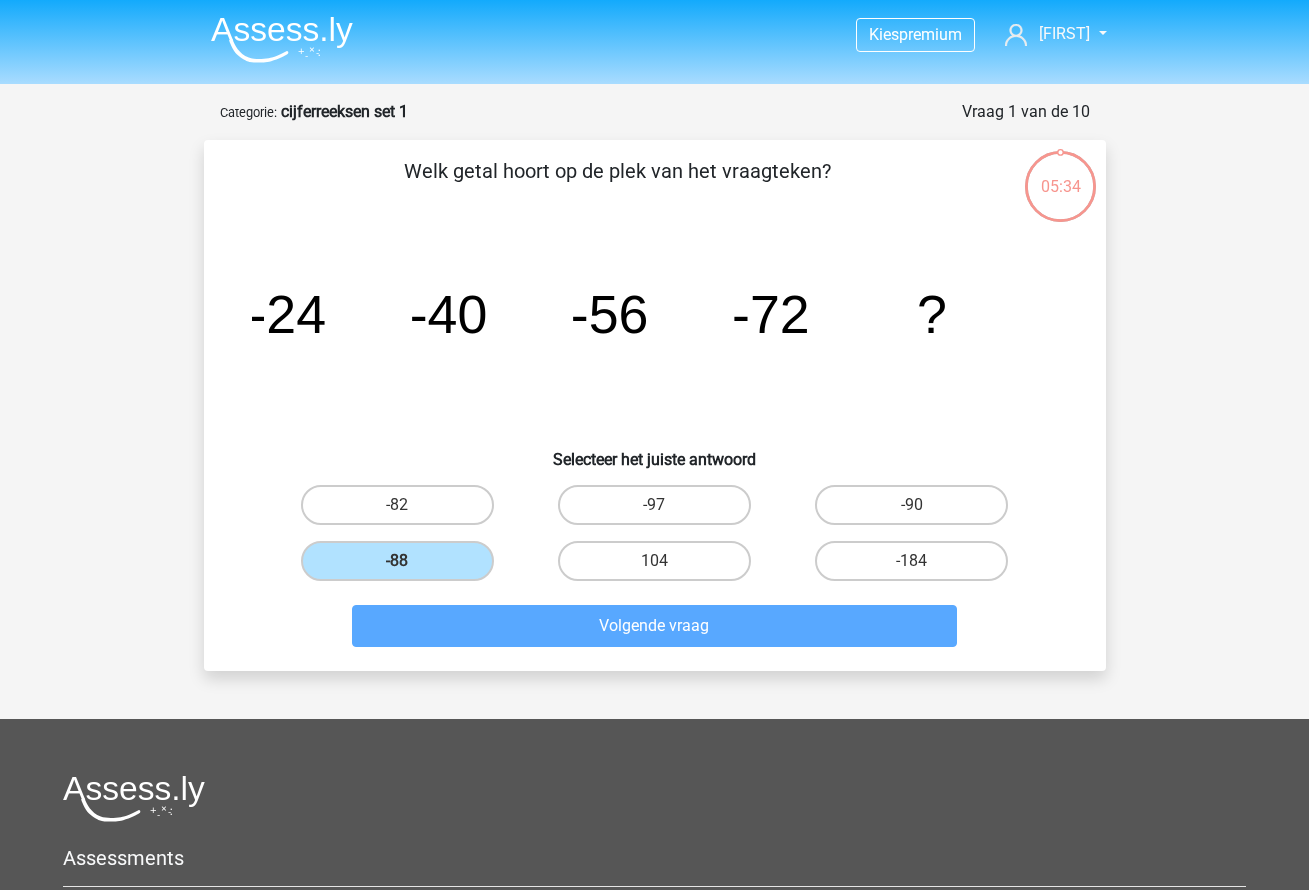 scroll, scrollTop: 100, scrollLeft: 0, axis: vertical 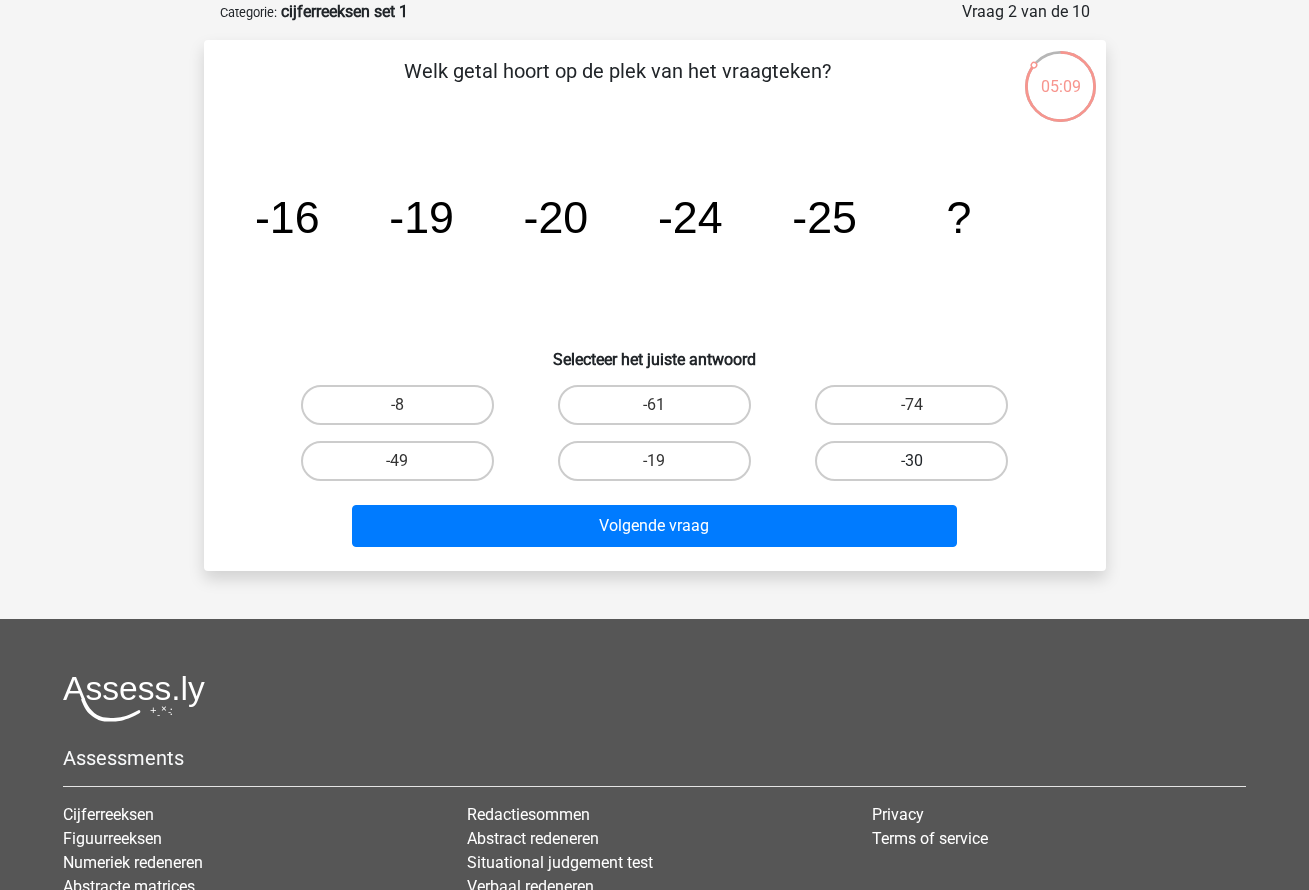 click on "-30" at bounding box center (911, 461) 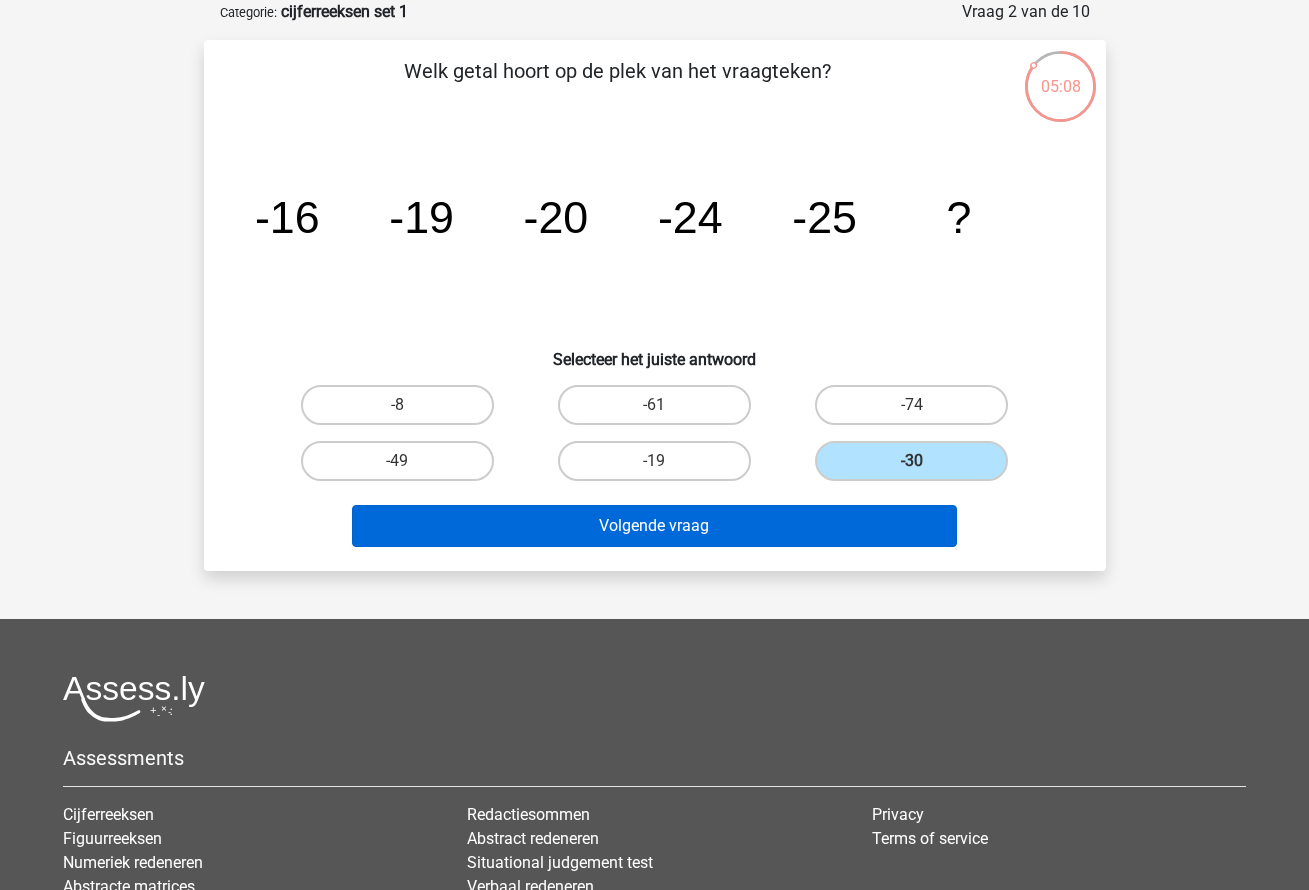 click on "Volgende vraag" at bounding box center [654, 526] 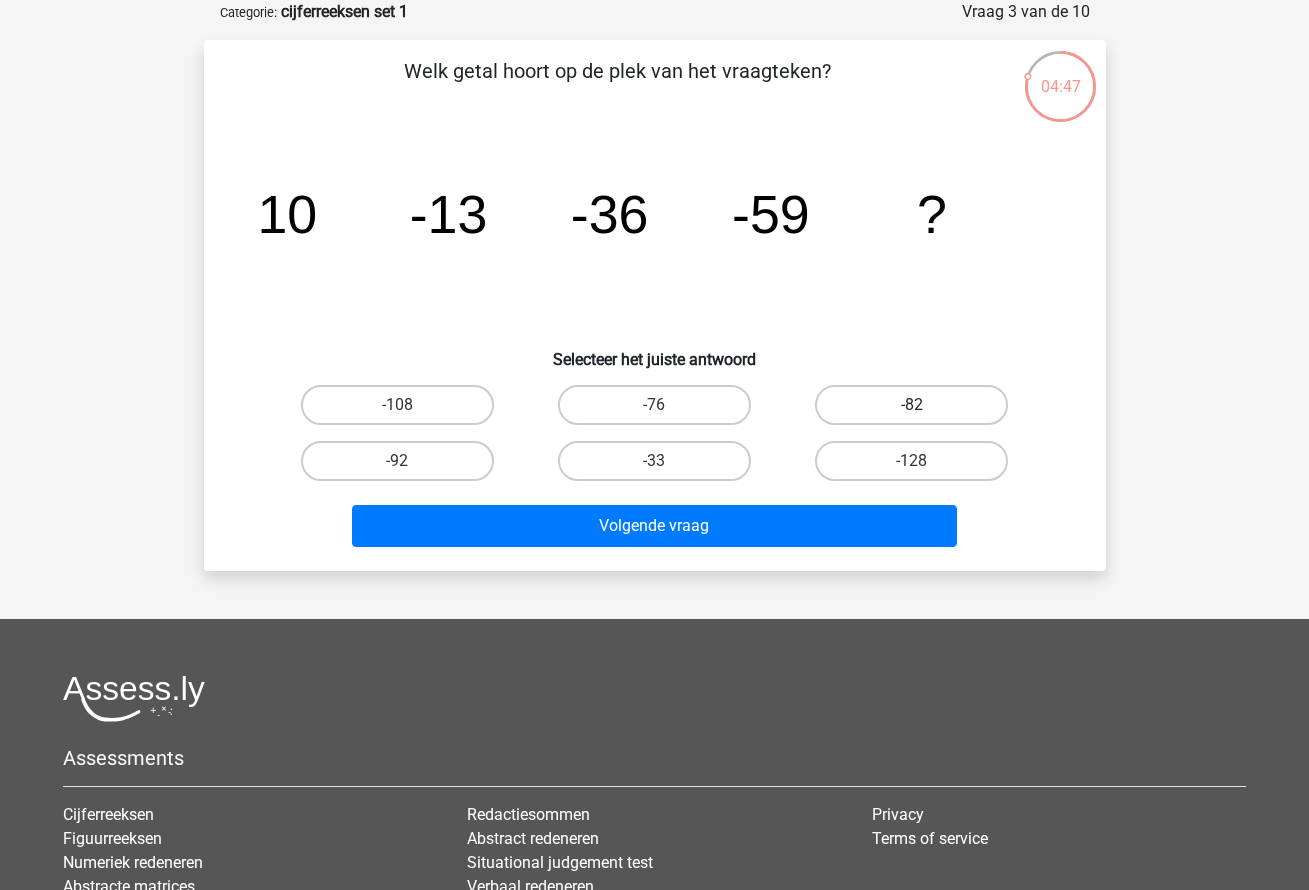 click on "-82" at bounding box center [911, 405] 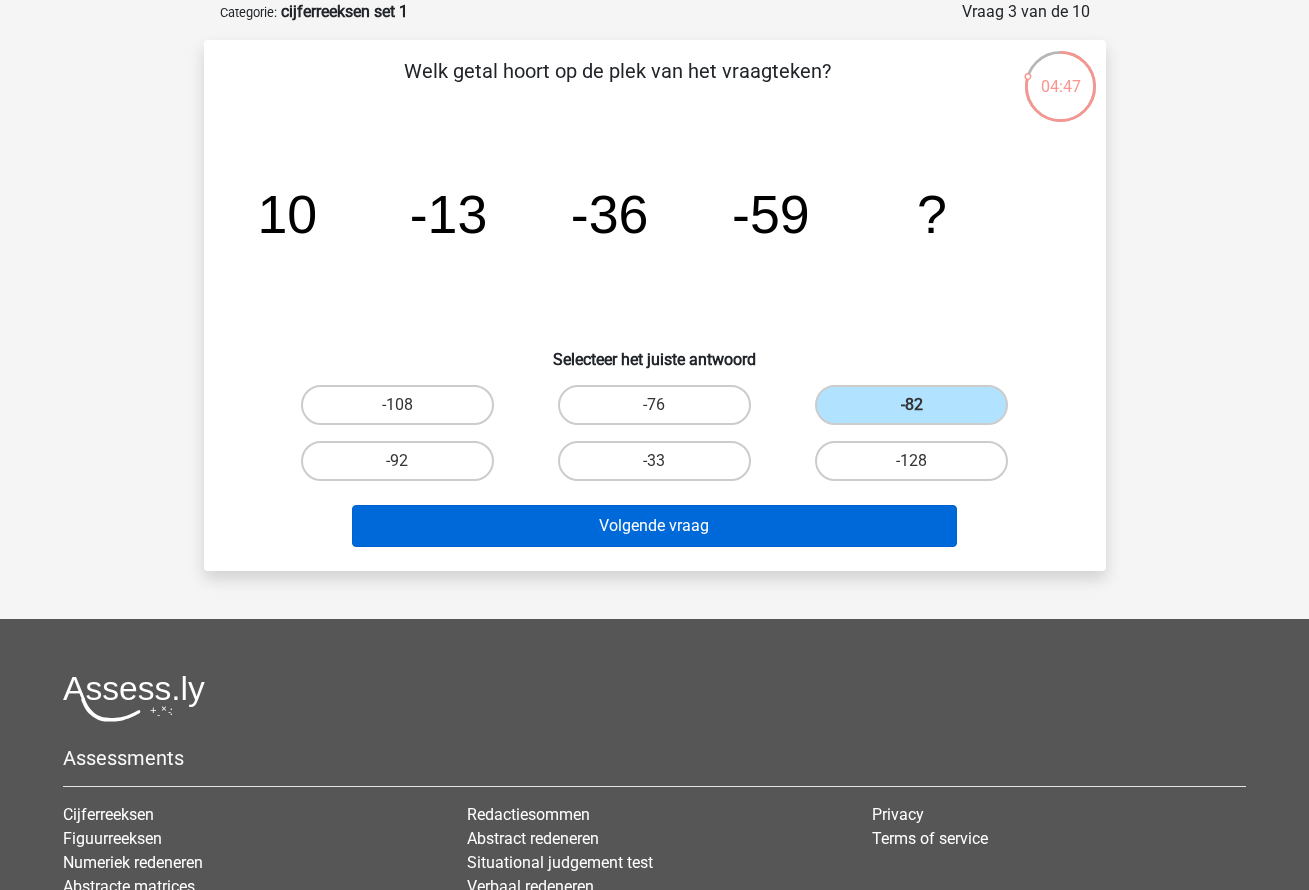 click on "Volgende vraag" at bounding box center (654, 526) 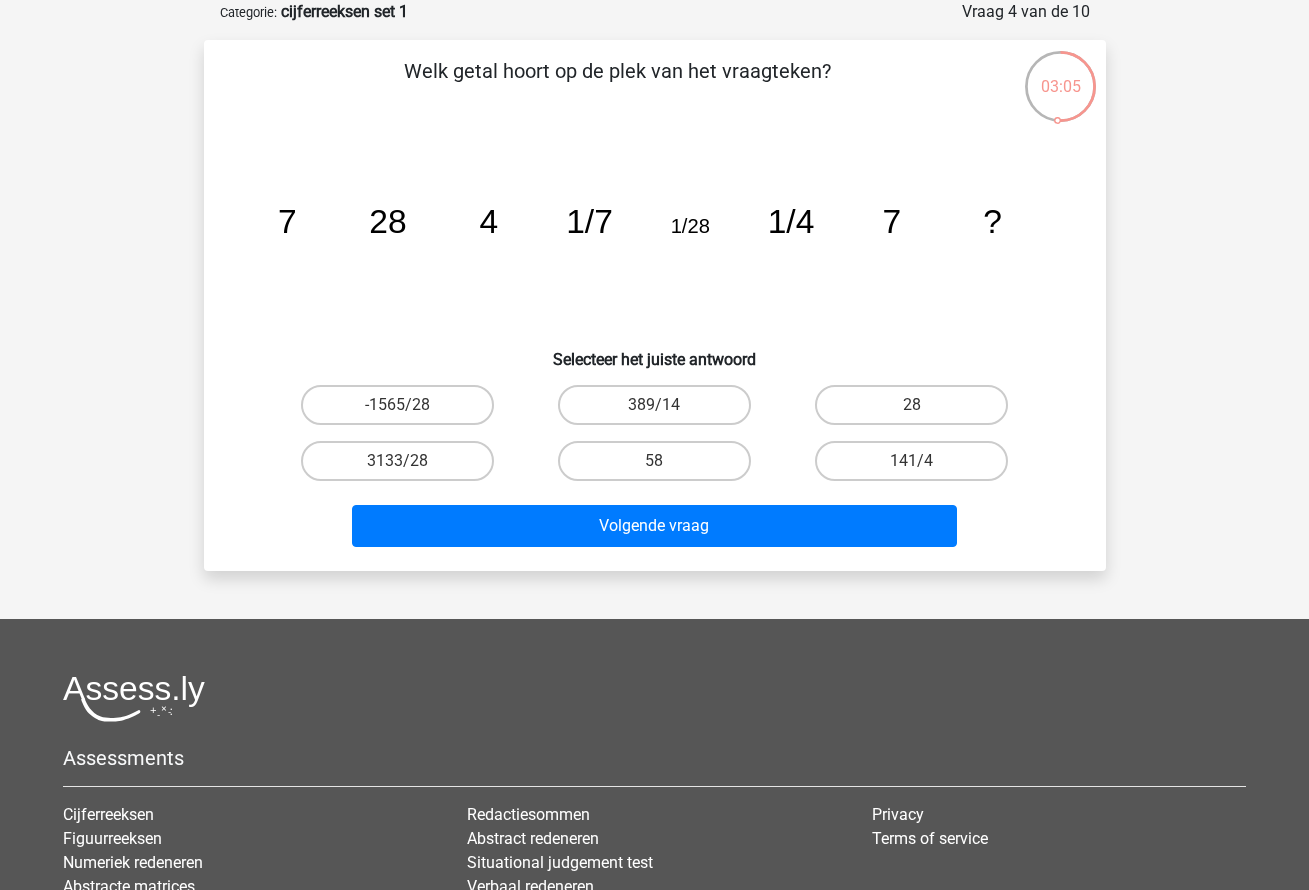 click on "28" at bounding box center (911, 405) 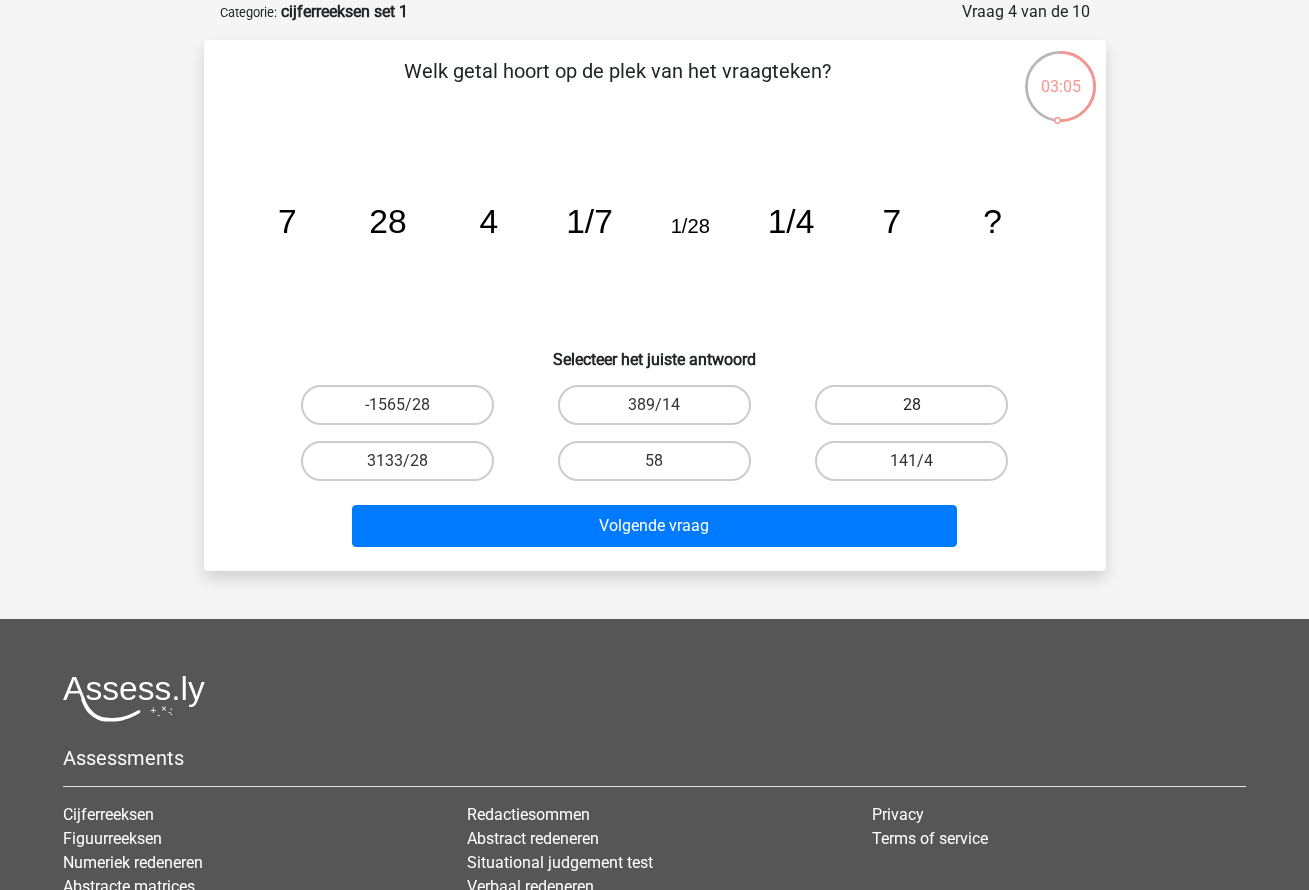 click on "28" at bounding box center (911, 405) 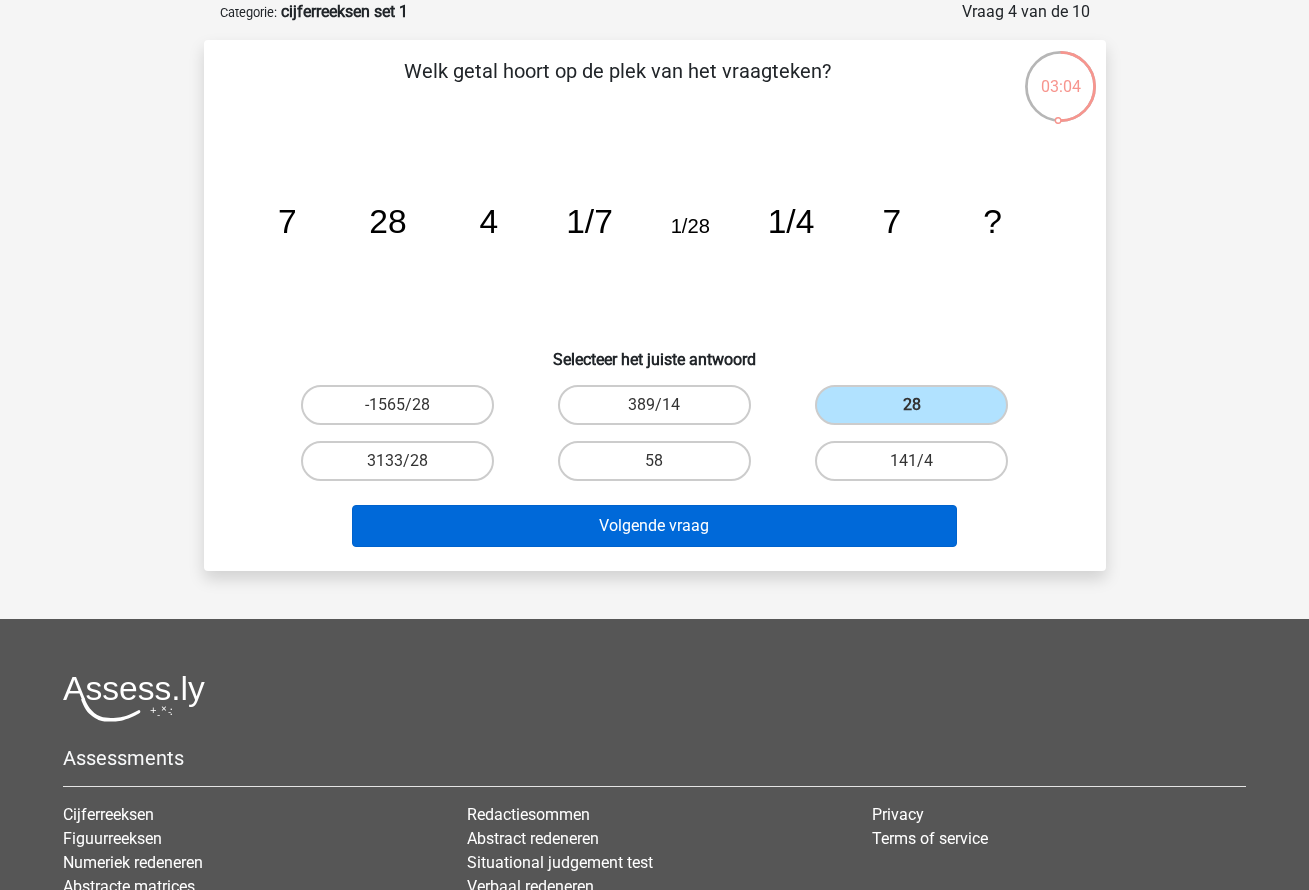click on "Volgende vraag" at bounding box center [654, 526] 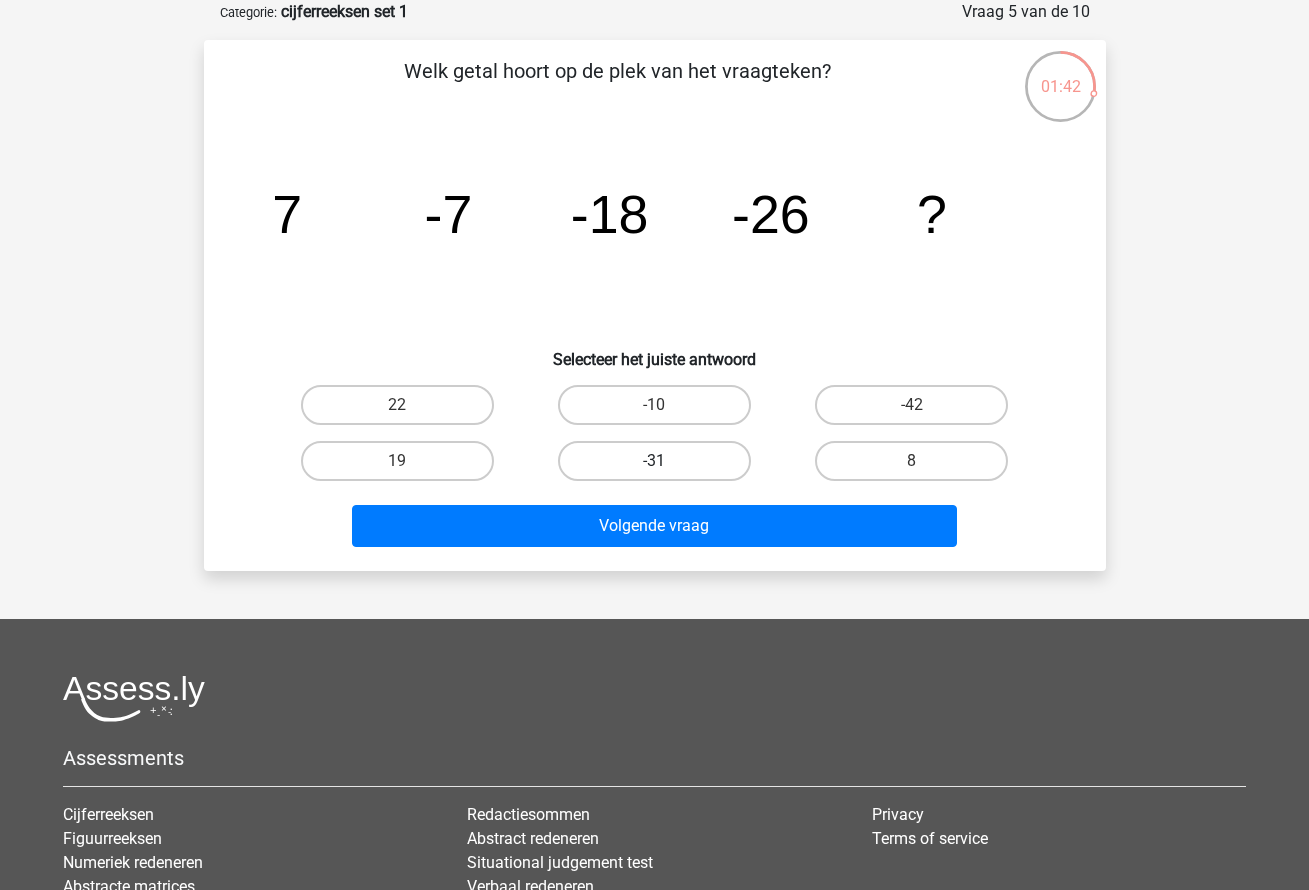 click on "-31" at bounding box center [654, 461] 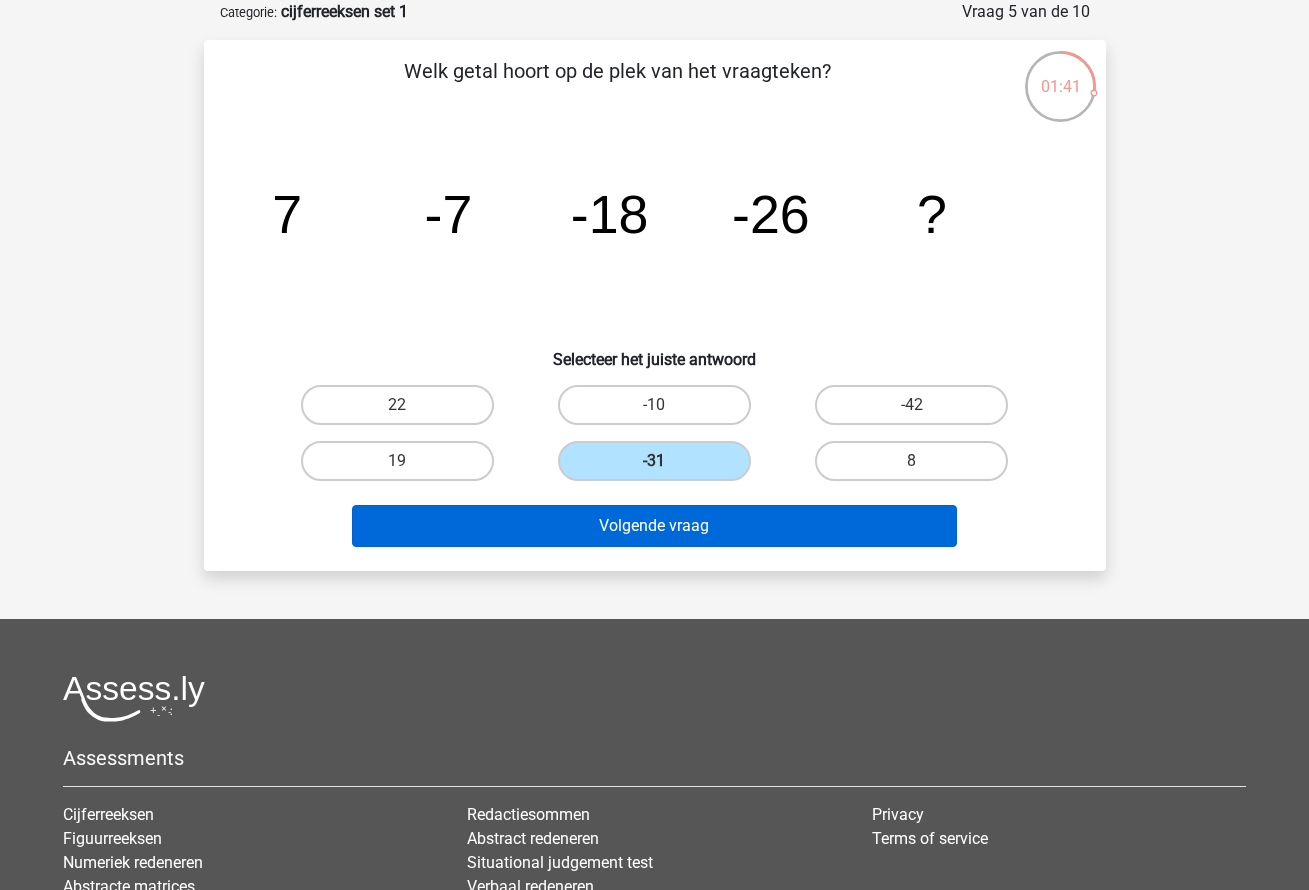 click on "Volgende vraag" at bounding box center [654, 526] 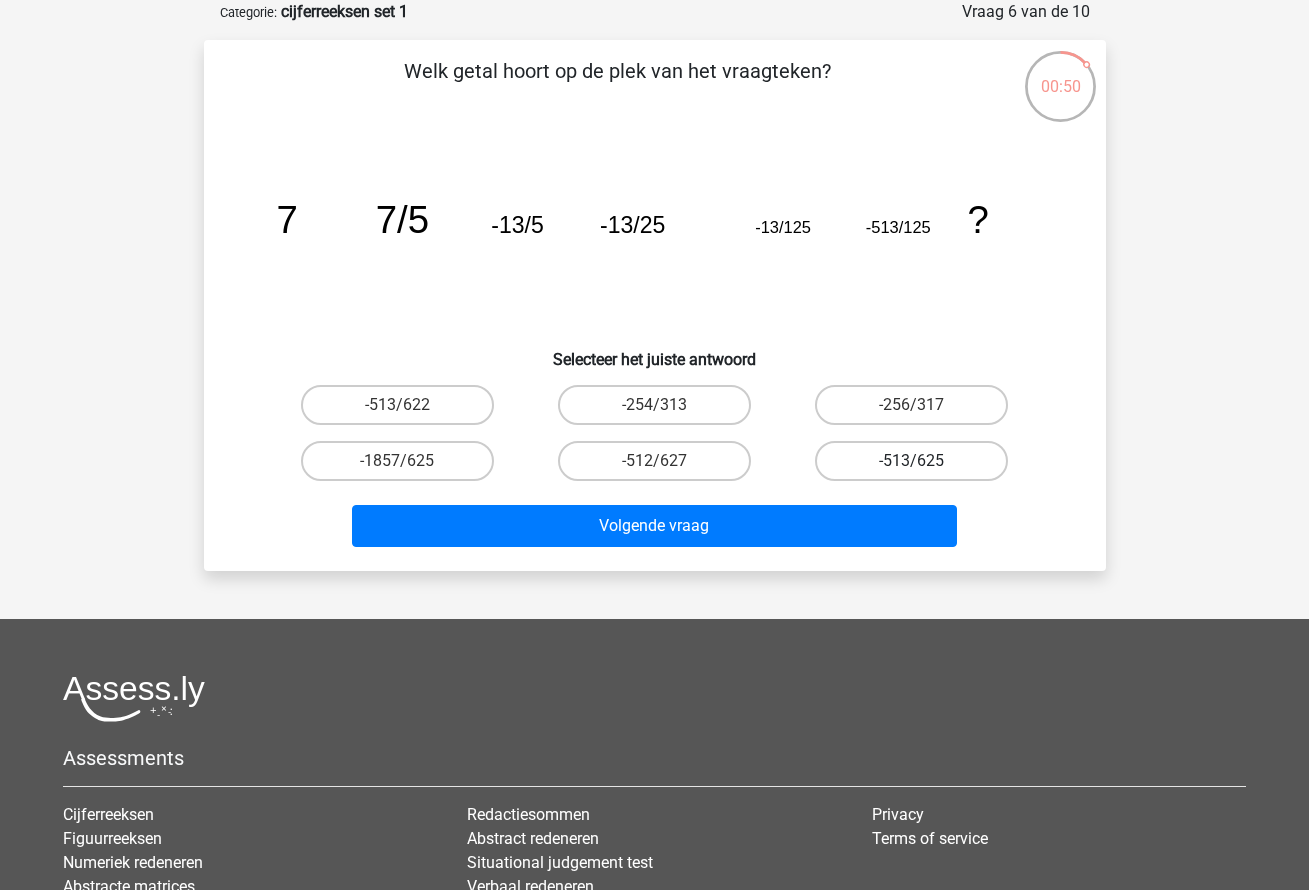 click on "-513/625" at bounding box center (911, 461) 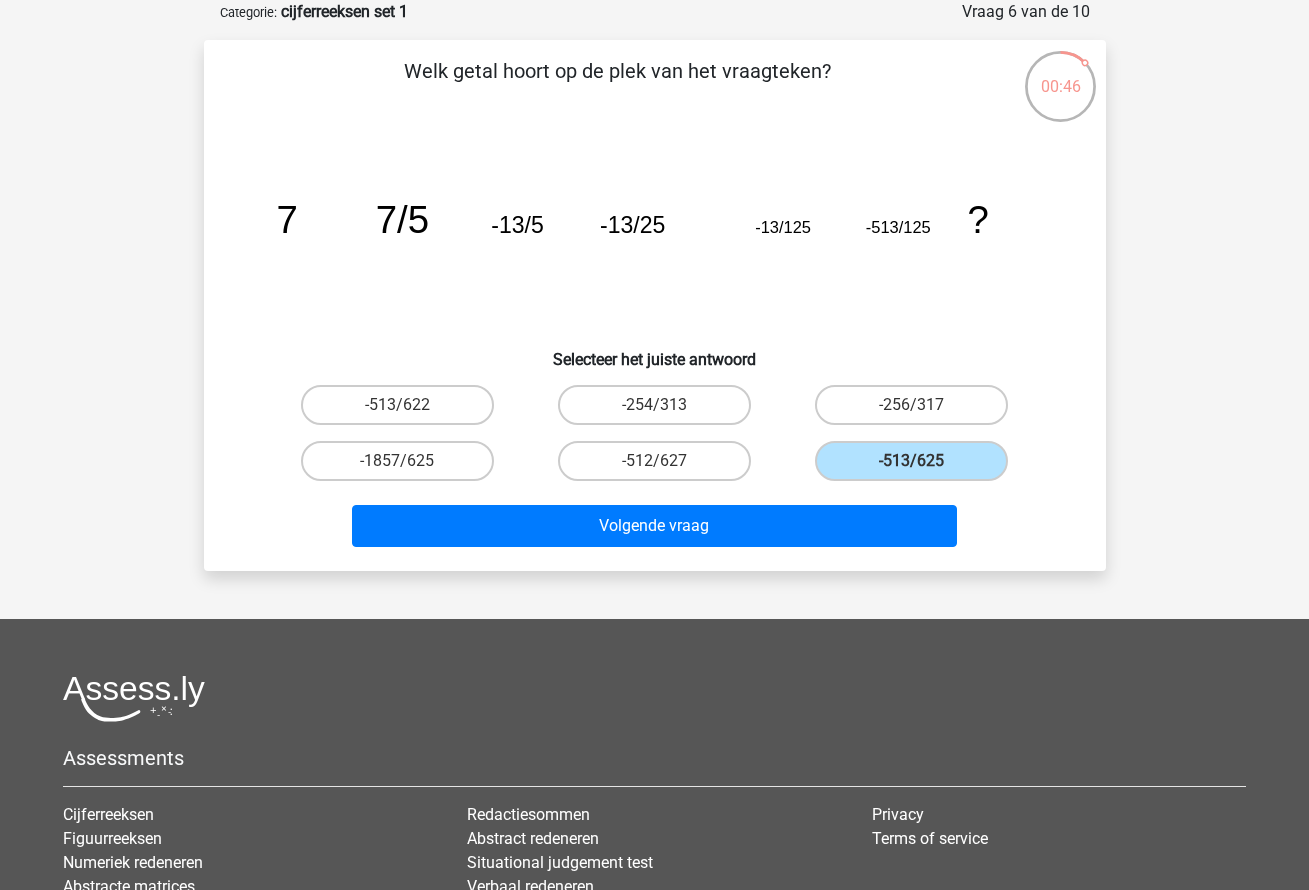 drag, startPoint x: 852, startPoint y: 519, endPoint x: 886, endPoint y: 338, distance: 184.16568 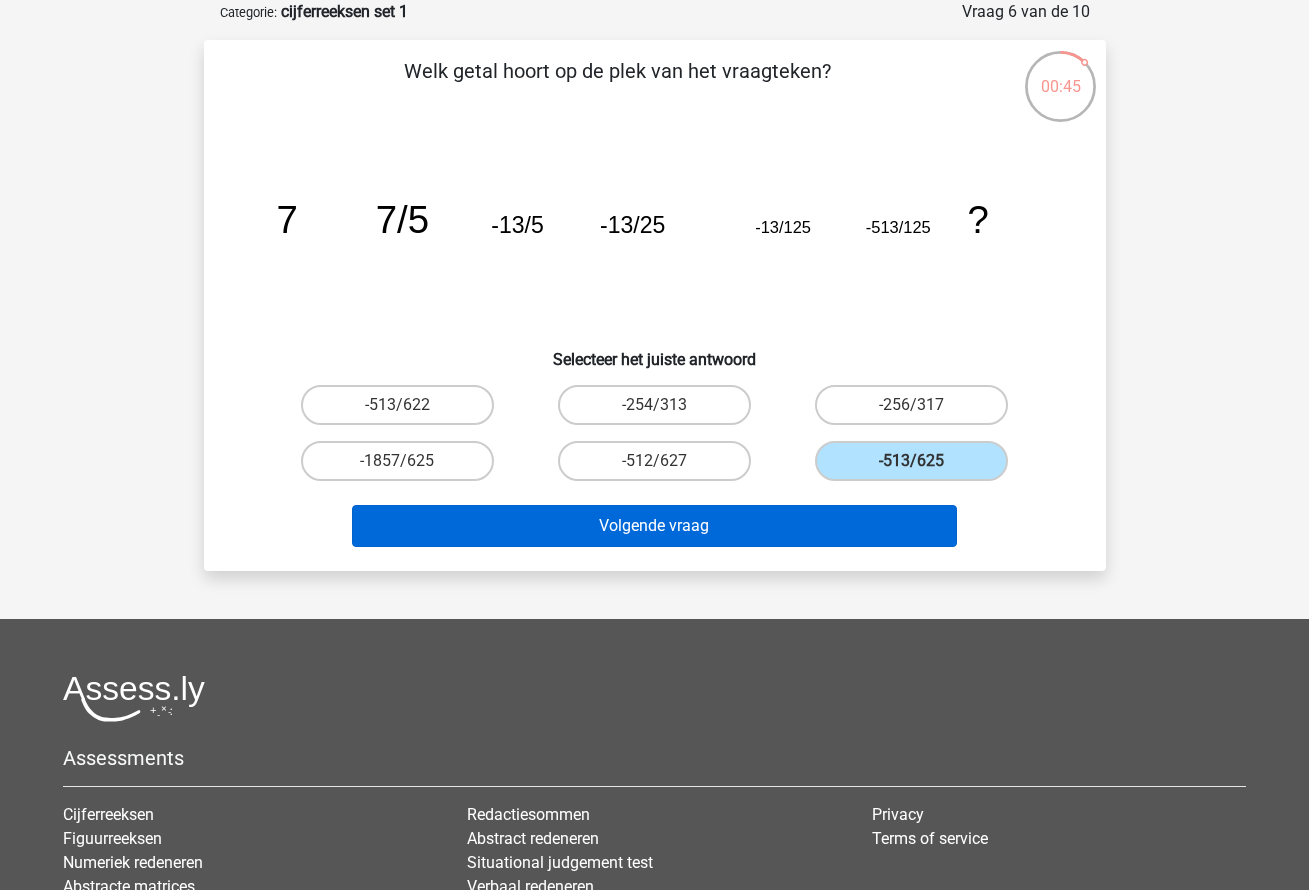 click on "Volgende vraag" at bounding box center [654, 526] 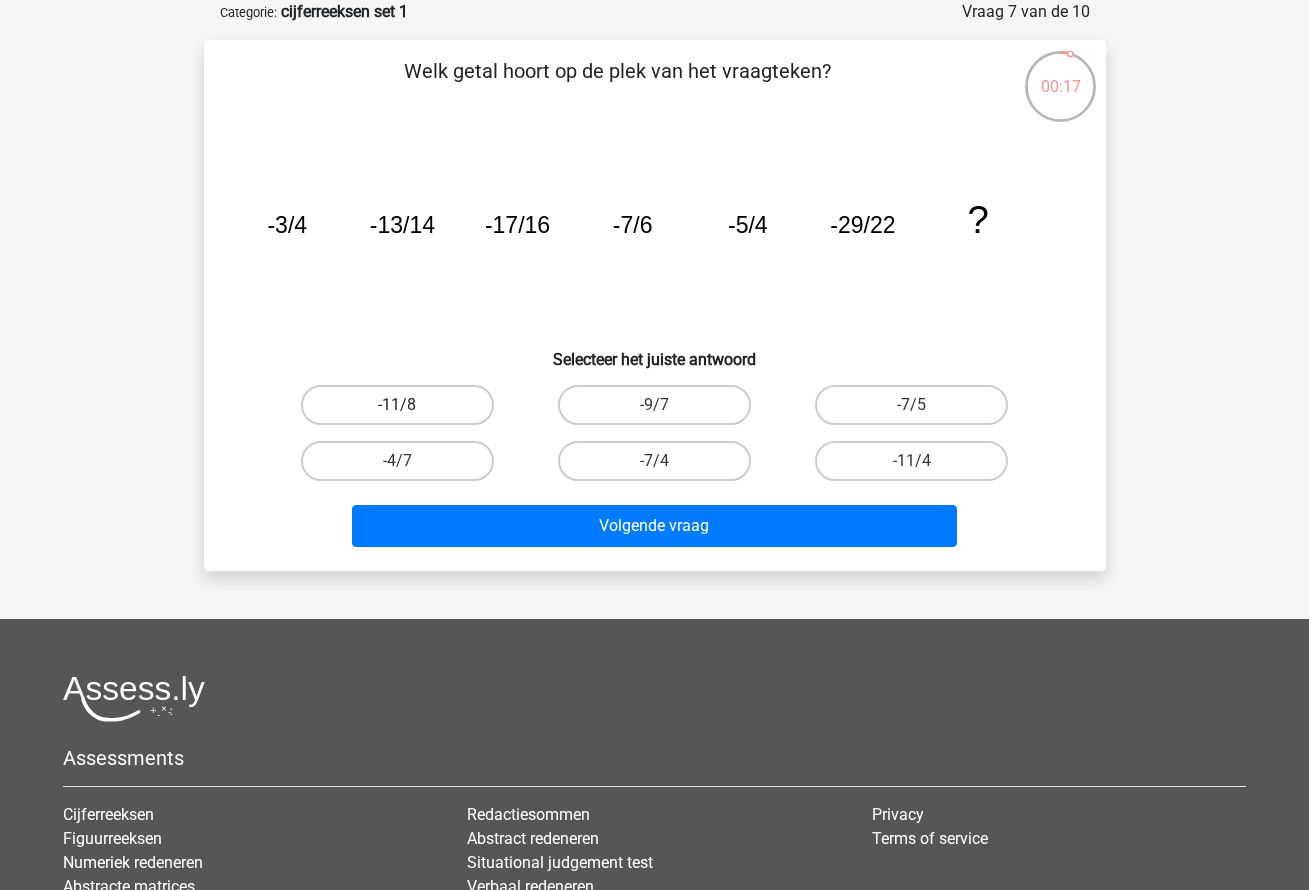 click on "-11/8" at bounding box center [397, 405] 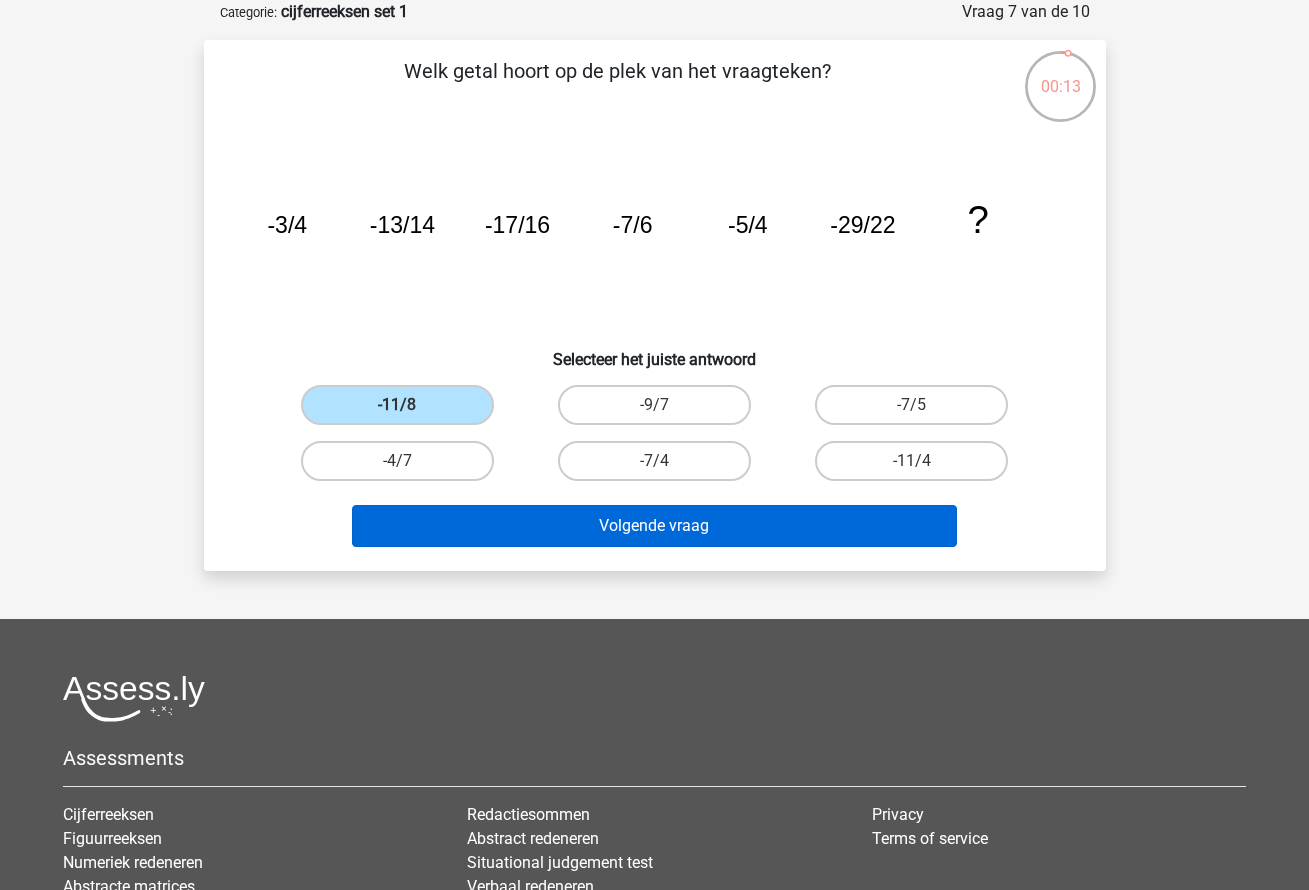 click on "Volgende vraag" at bounding box center [654, 526] 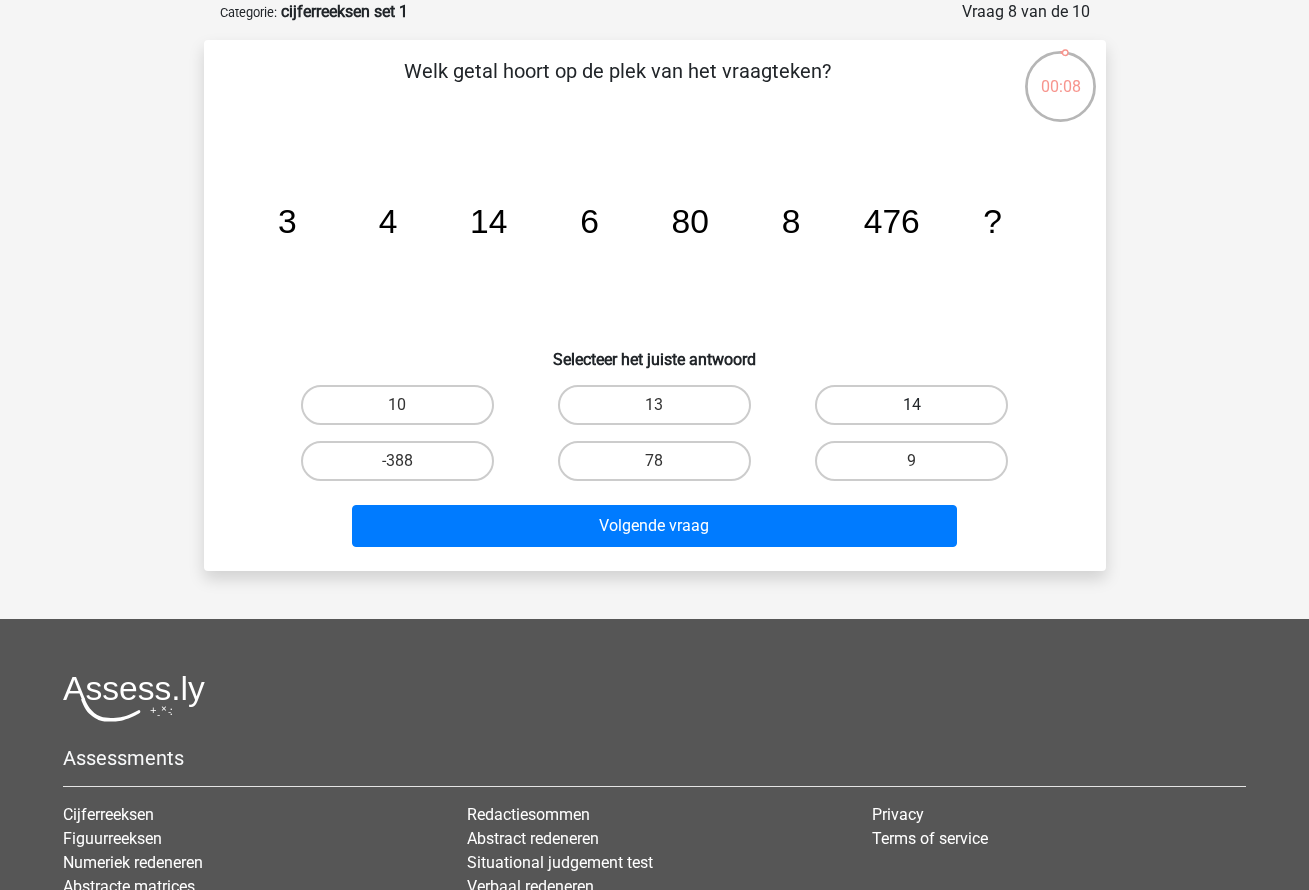 click on "14" at bounding box center (911, 405) 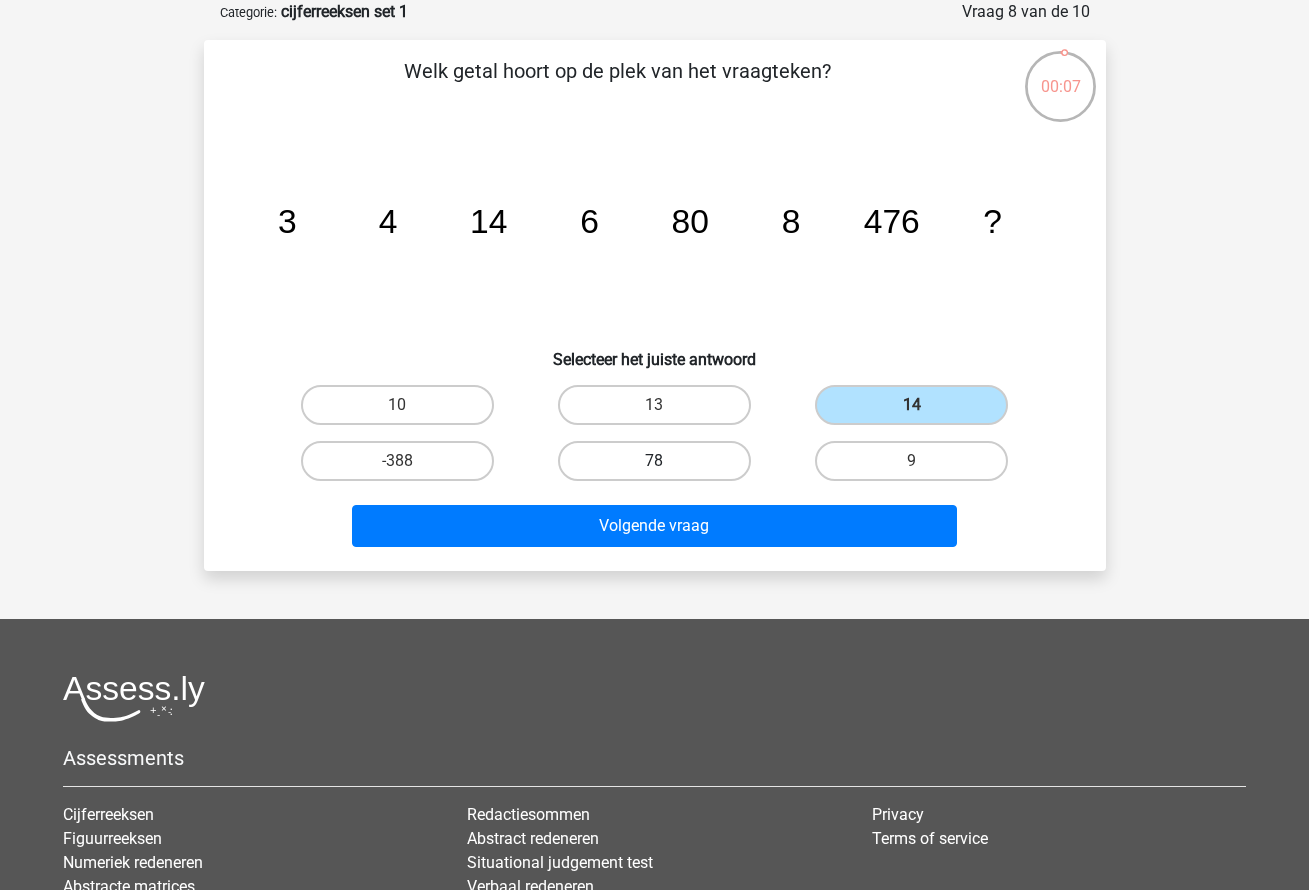 click on "13" at bounding box center [654, 405] 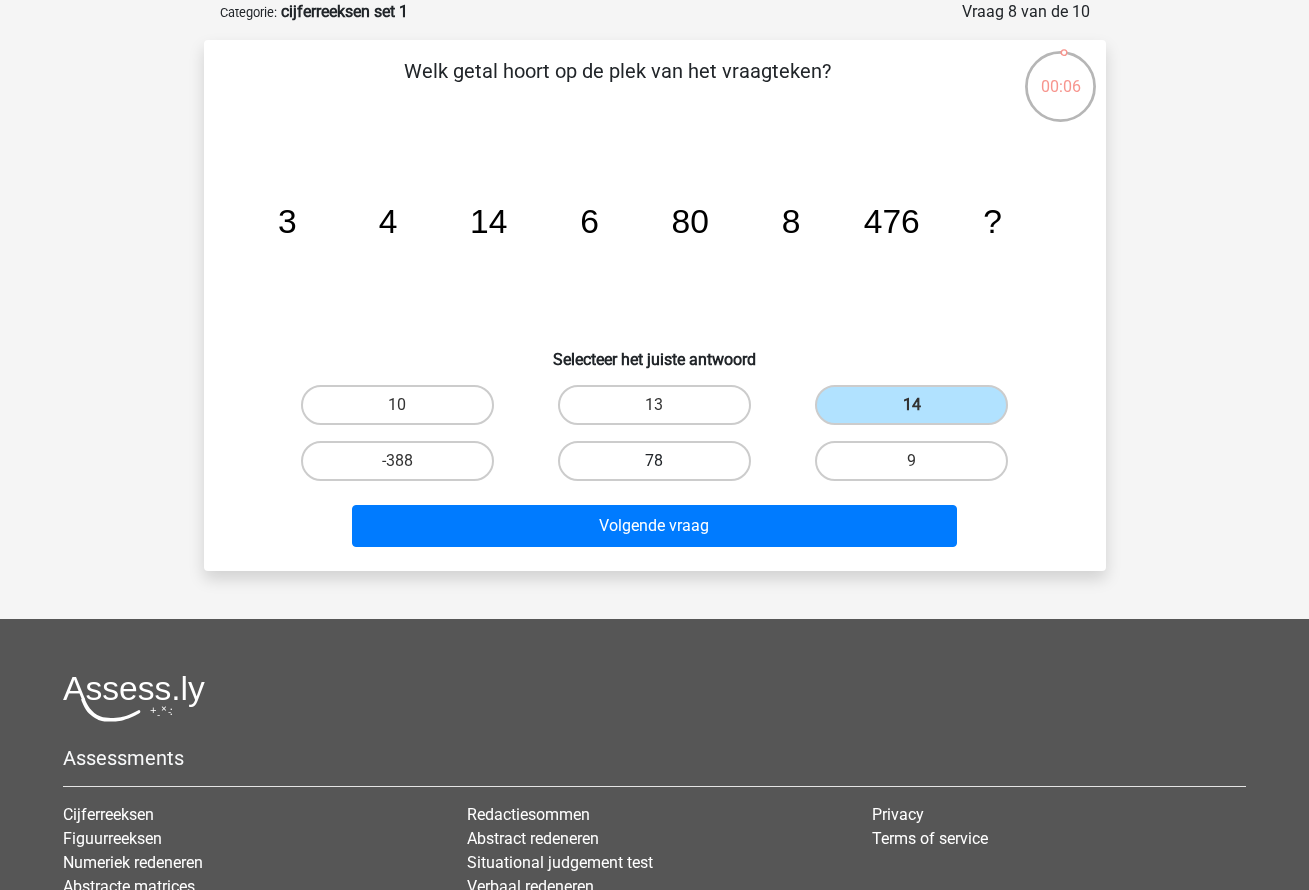 click on "78" at bounding box center (654, 461) 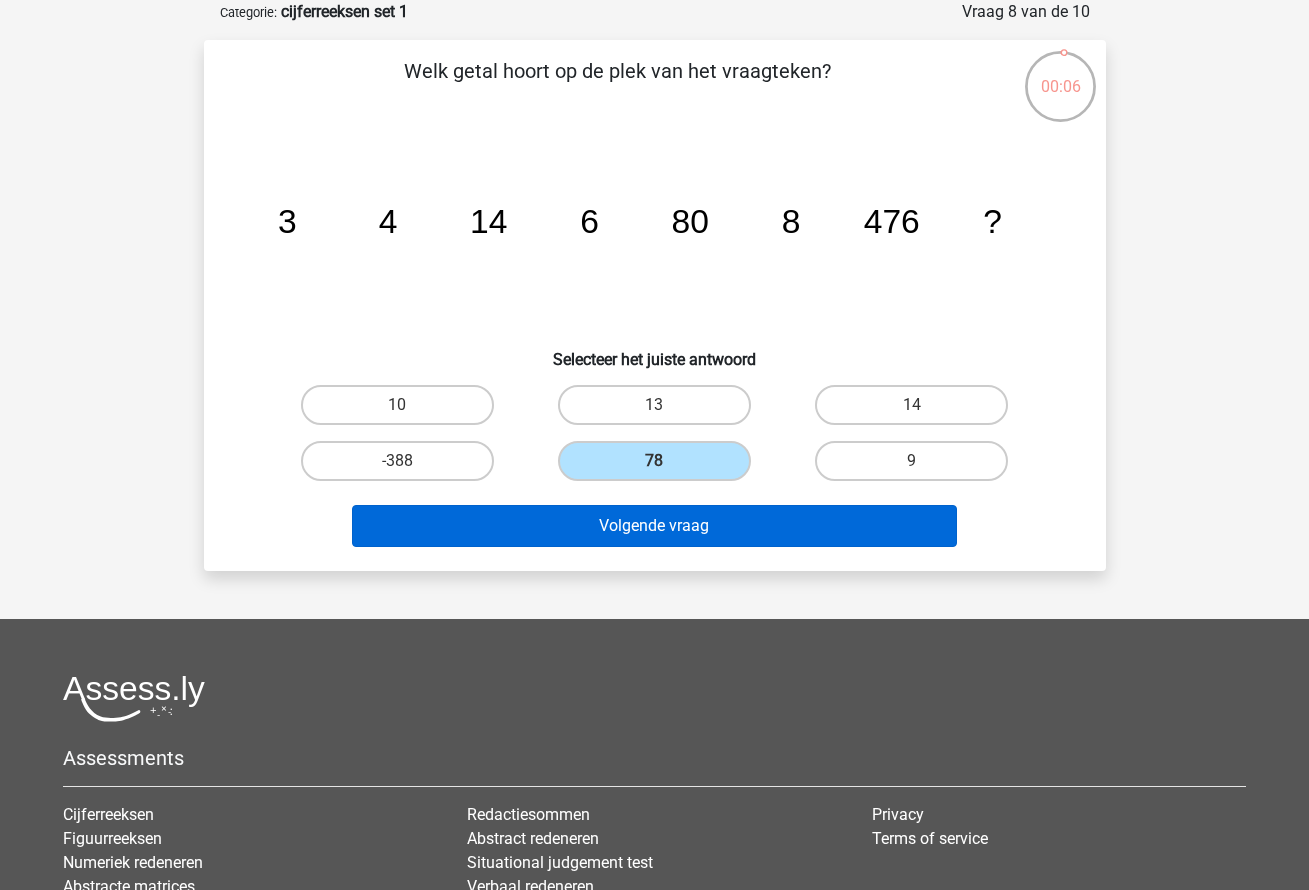 click on "Volgende vraag" at bounding box center (654, 526) 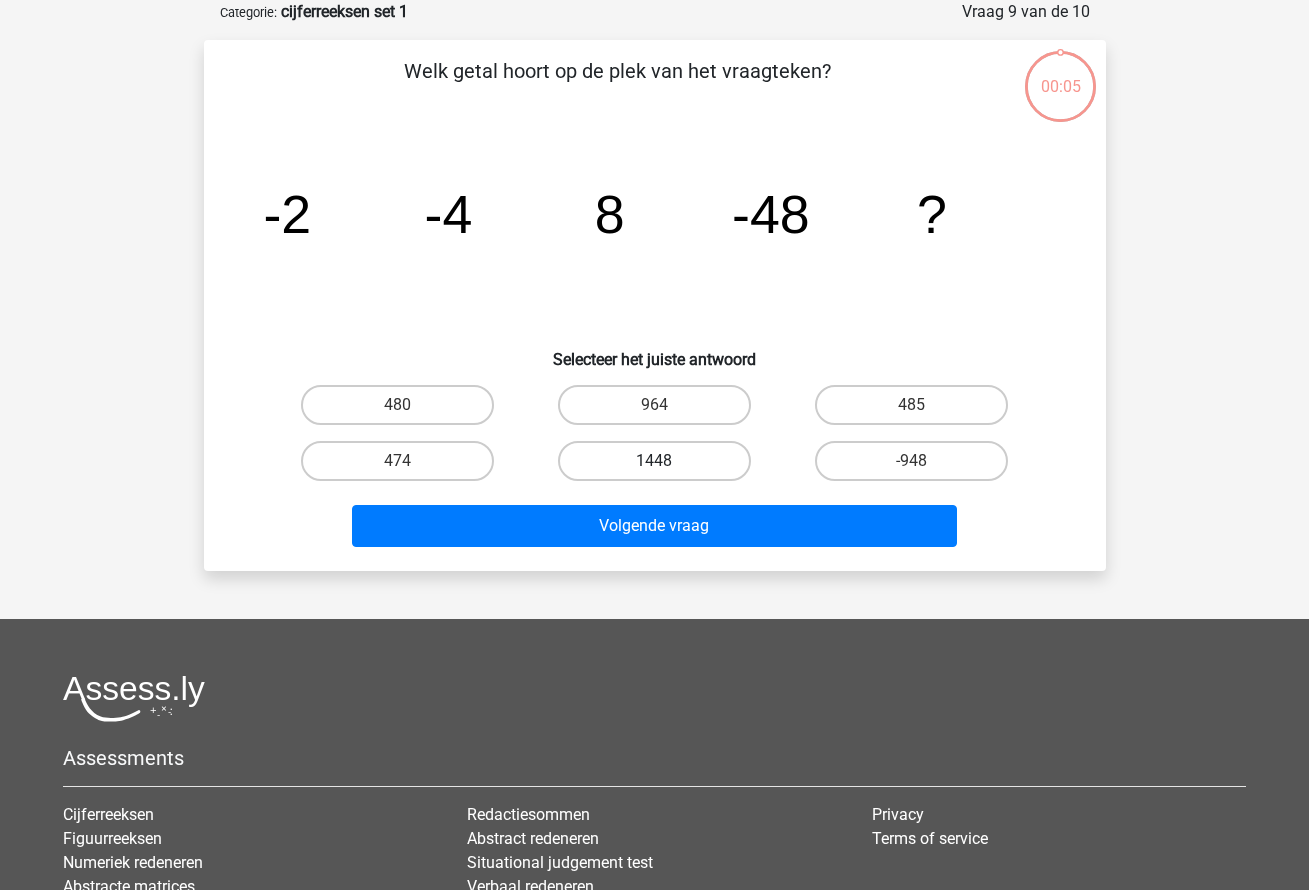click on "1448" at bounding box center (654, 461) 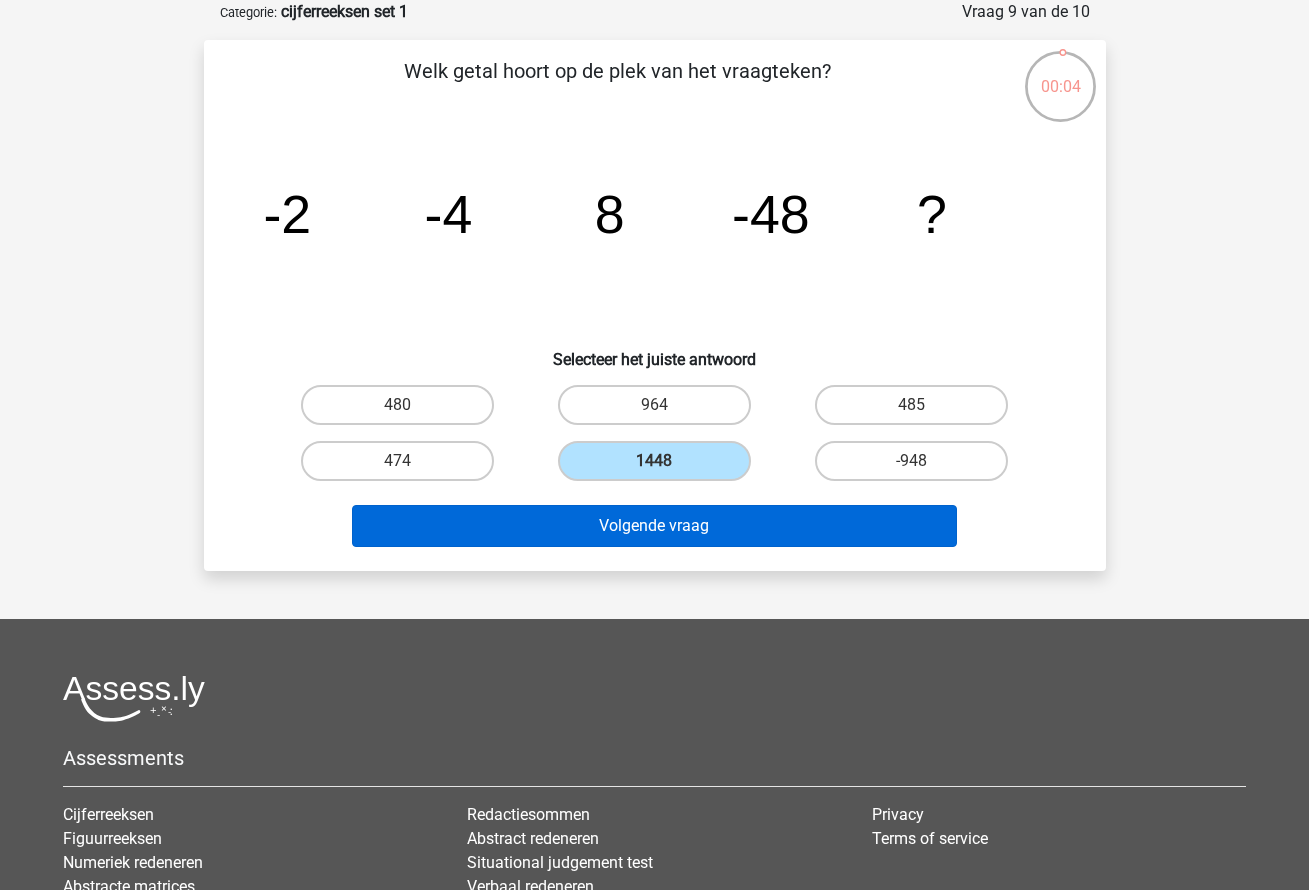 click on "Volgende vraag" at bounding box center (654, 526) 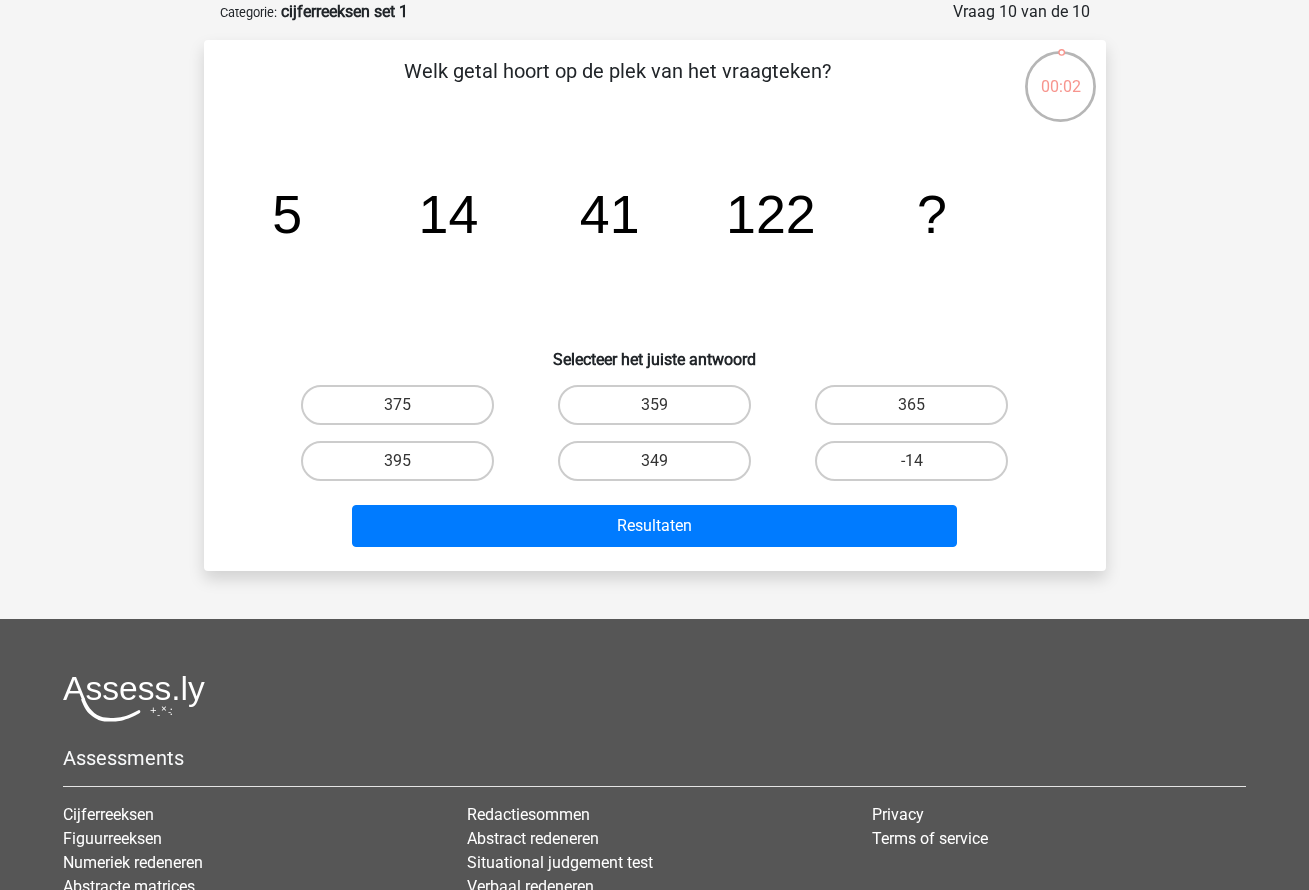 click on "Welk getal hoort op de plek van het vraagteken?
image/svg+xml
5
14
41
122
?
Selecteer het juiste antwoord" at bounding box center [655, 305] 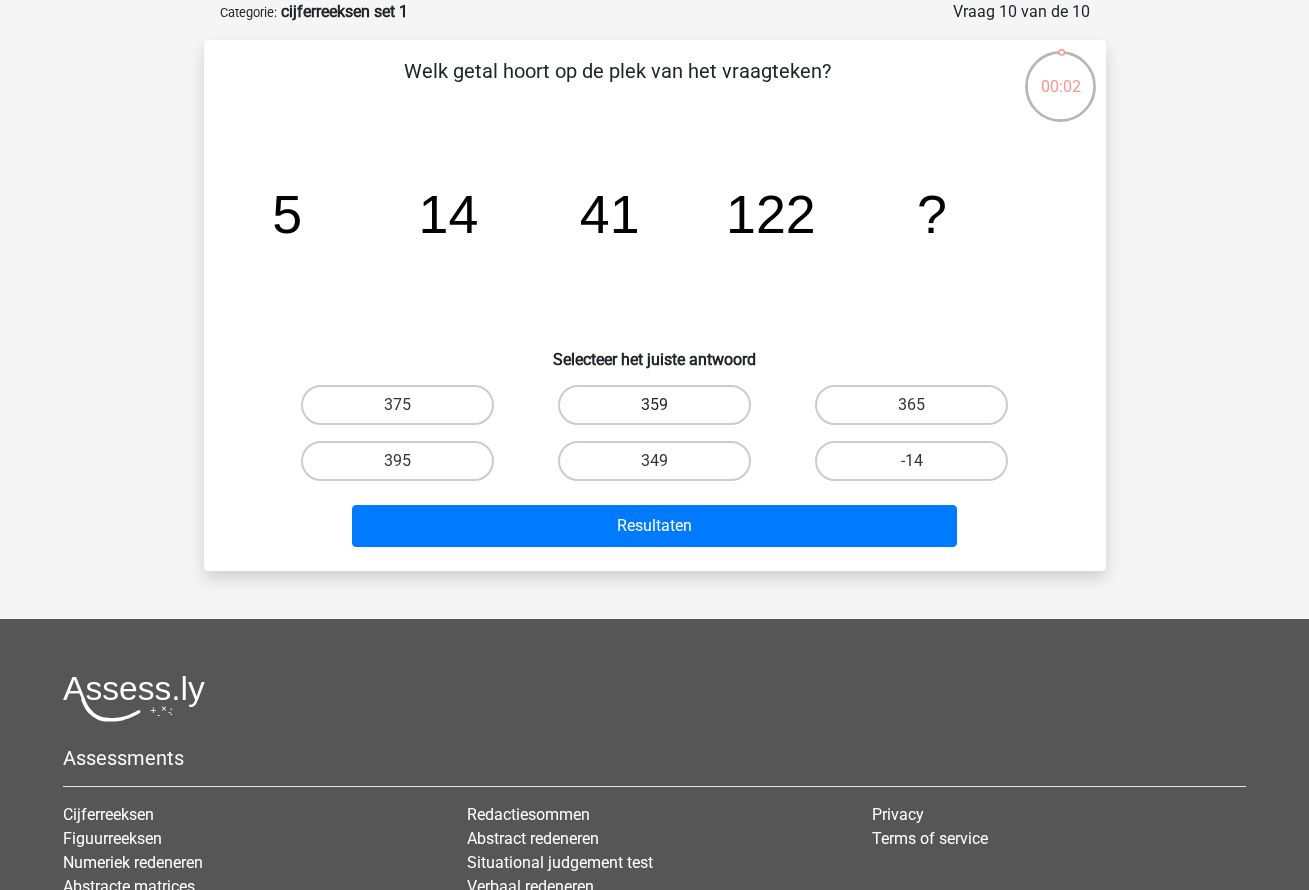 click on "359" at bounding box center (654, 405) 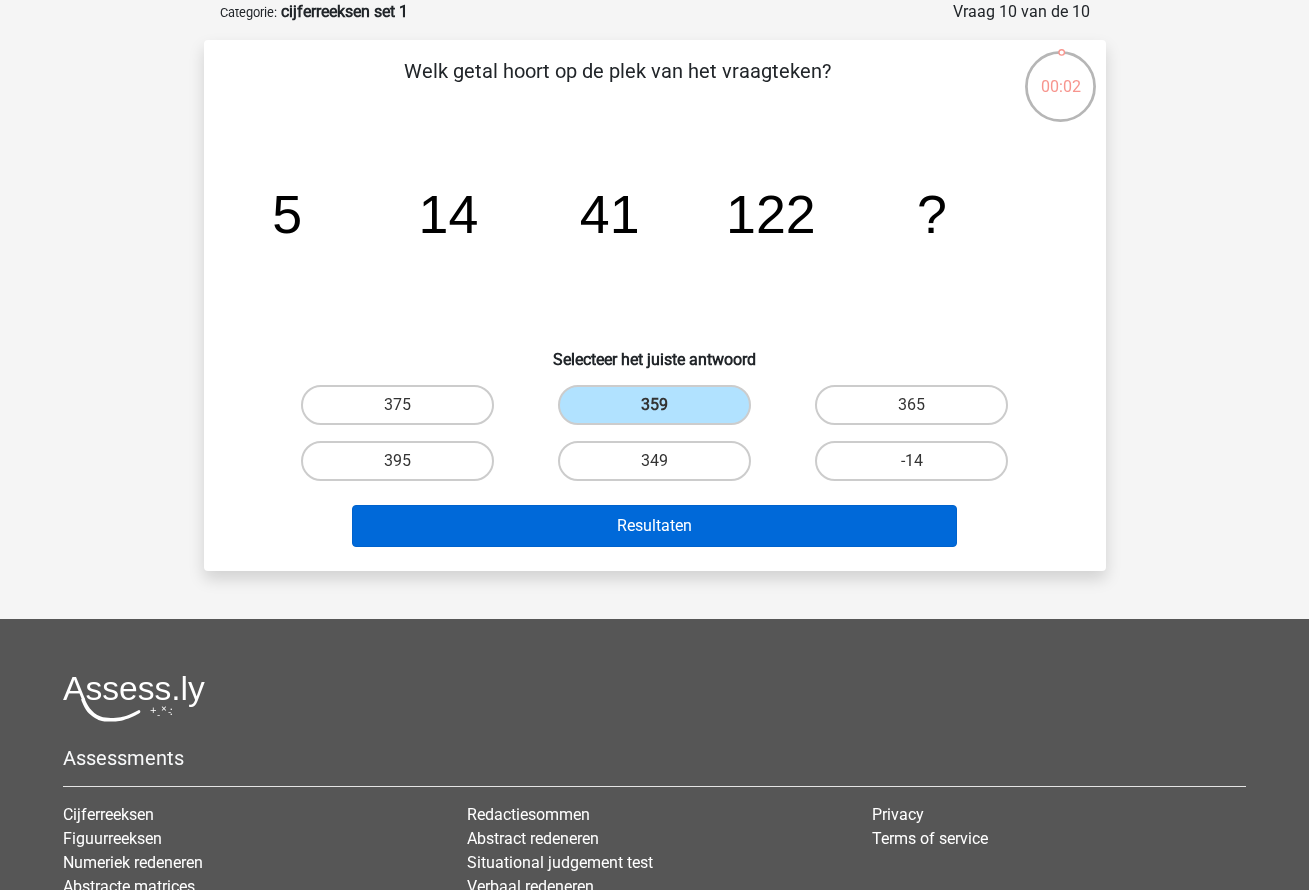 click on "Resultaten" at bounding box center [654, 526] 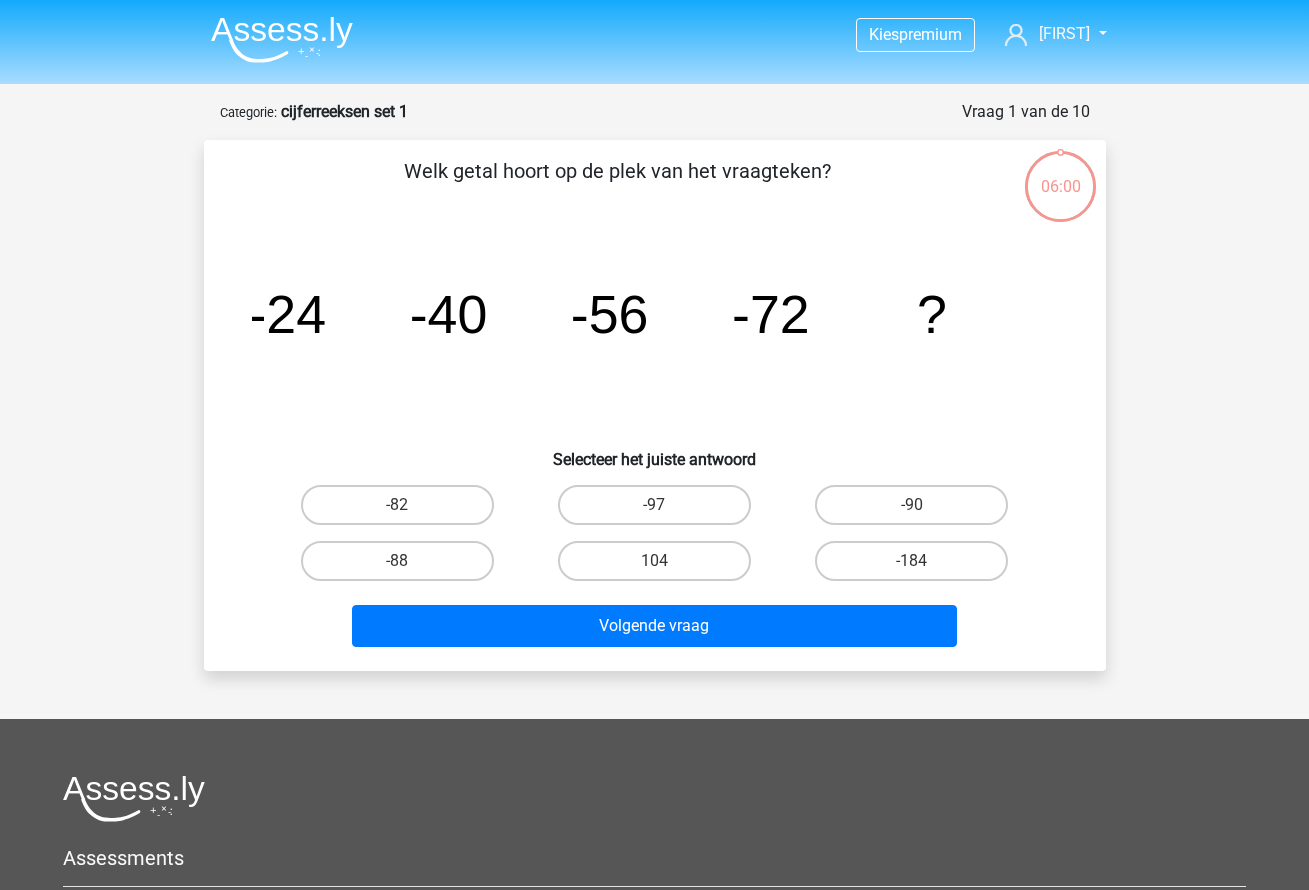 scroll, scrollTop: 100, scrollLeft: 0, axis: vertical 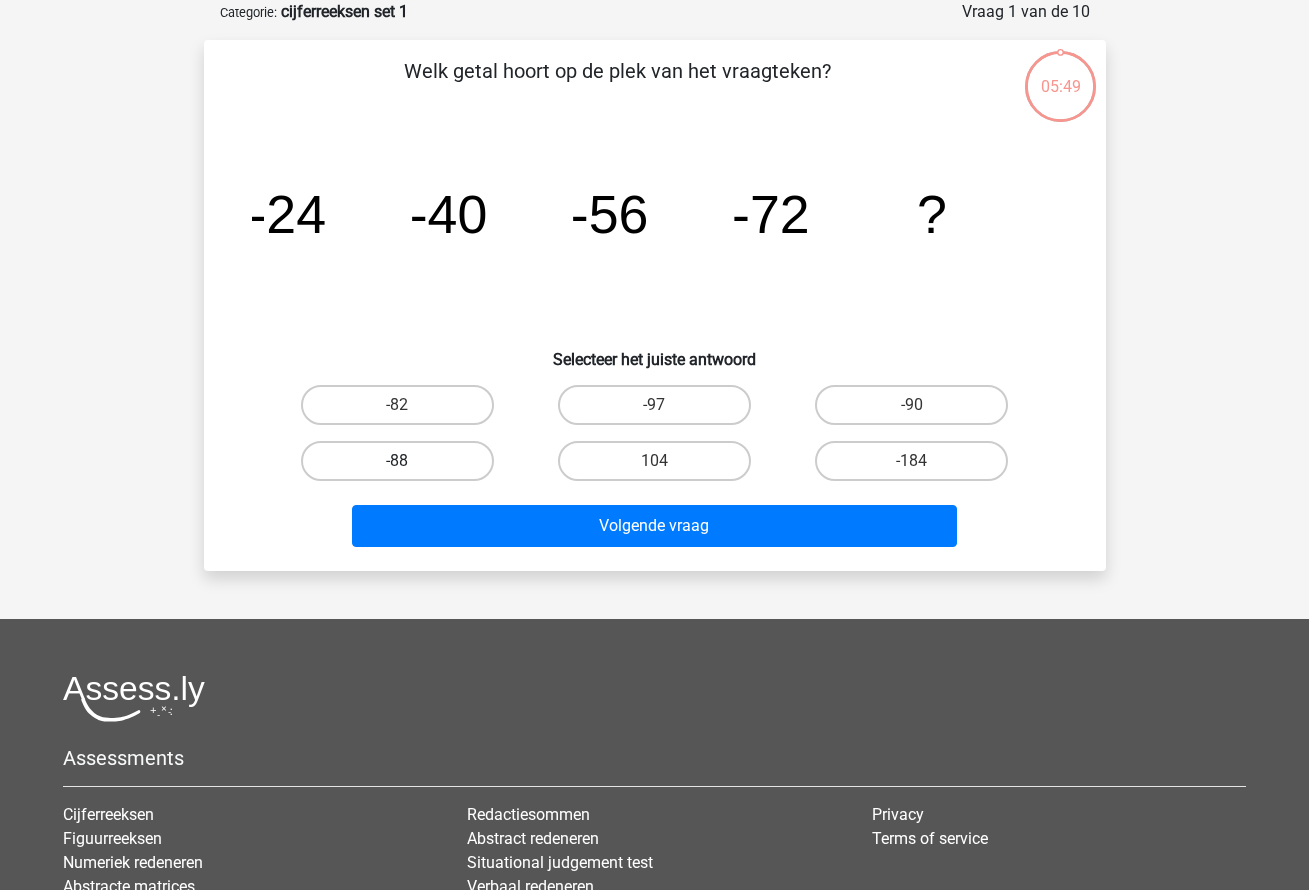 click on "-88" at bounding box center [397, 461] 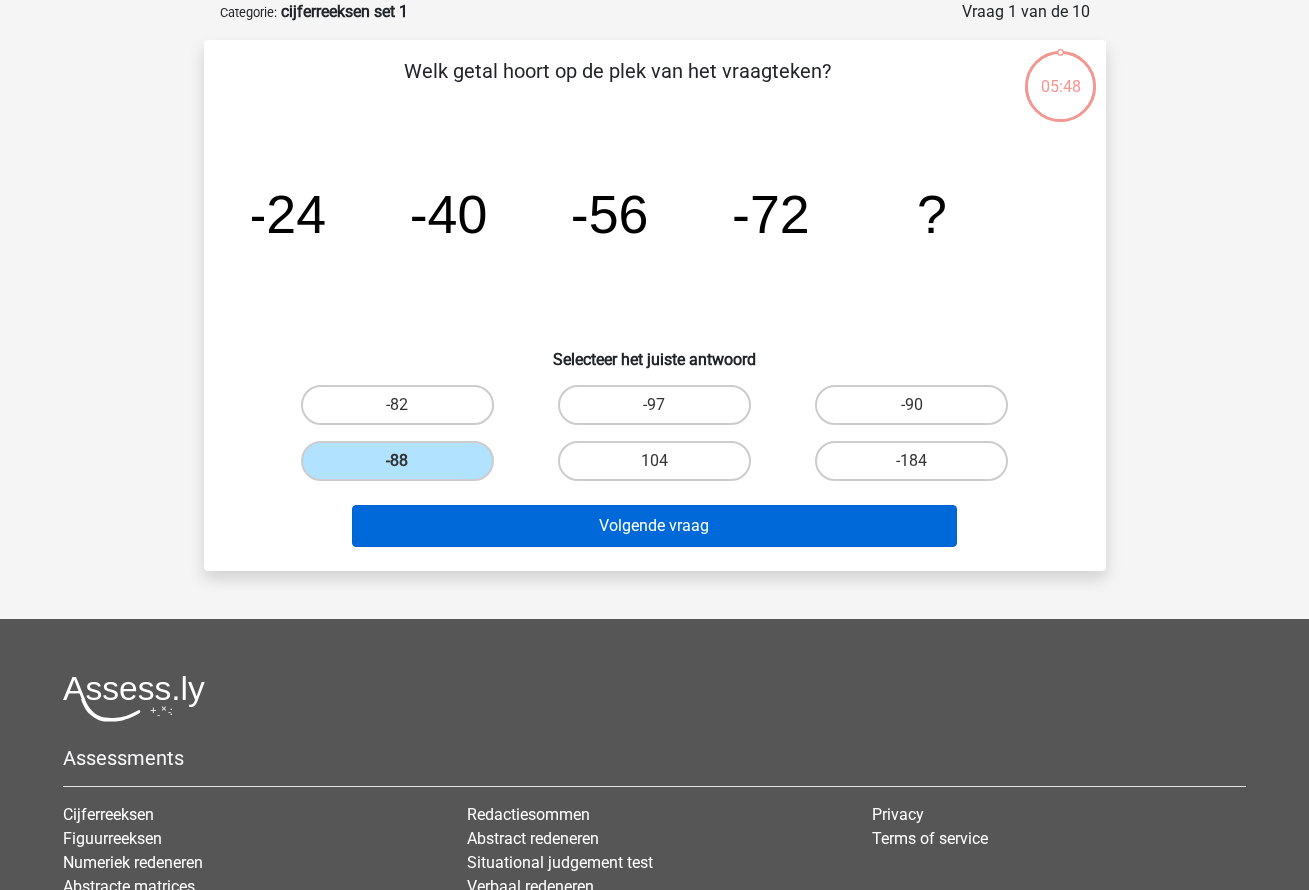 click on "Volgende vraag" at bounding box center [654, 526] 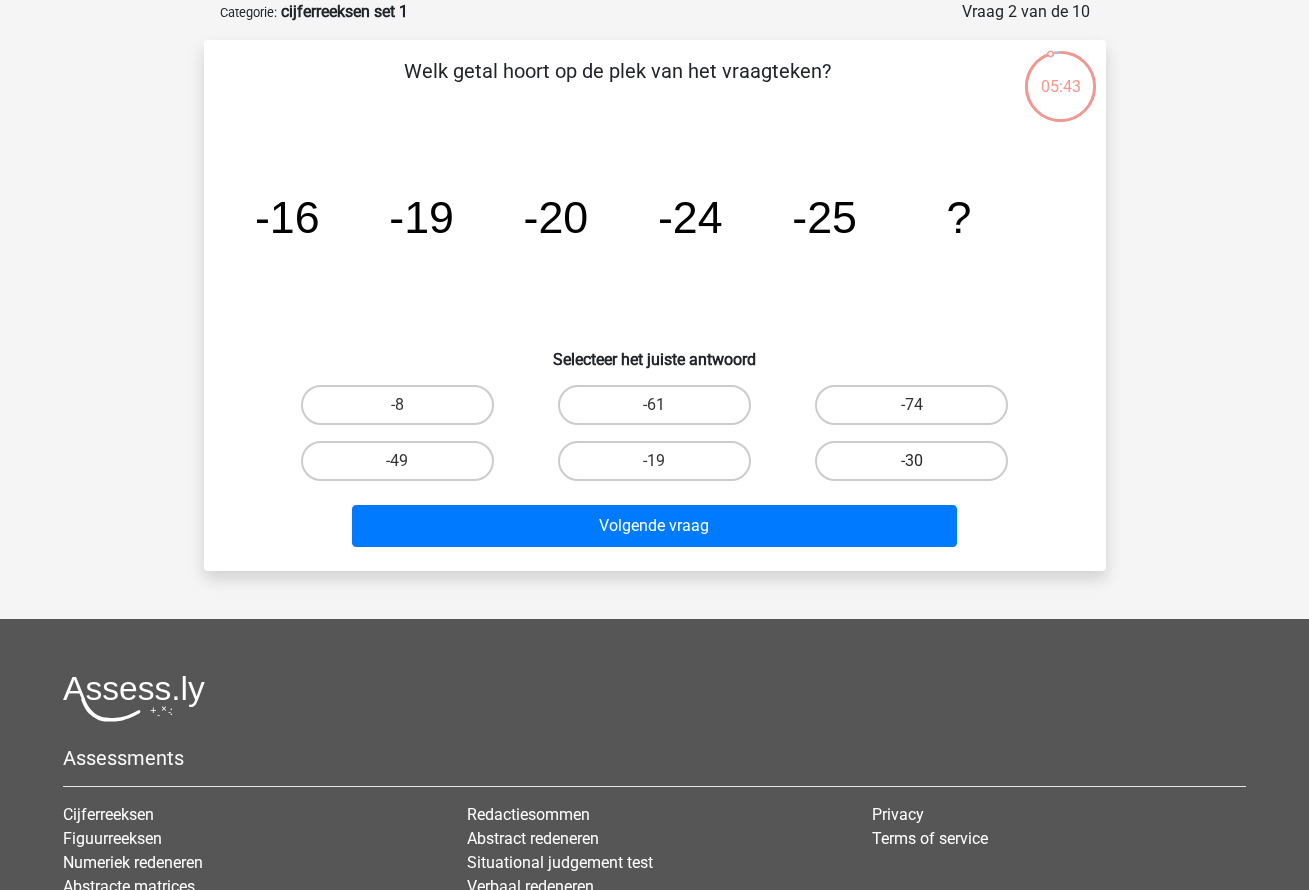 click on "-30" at bounding box center (911, 461) 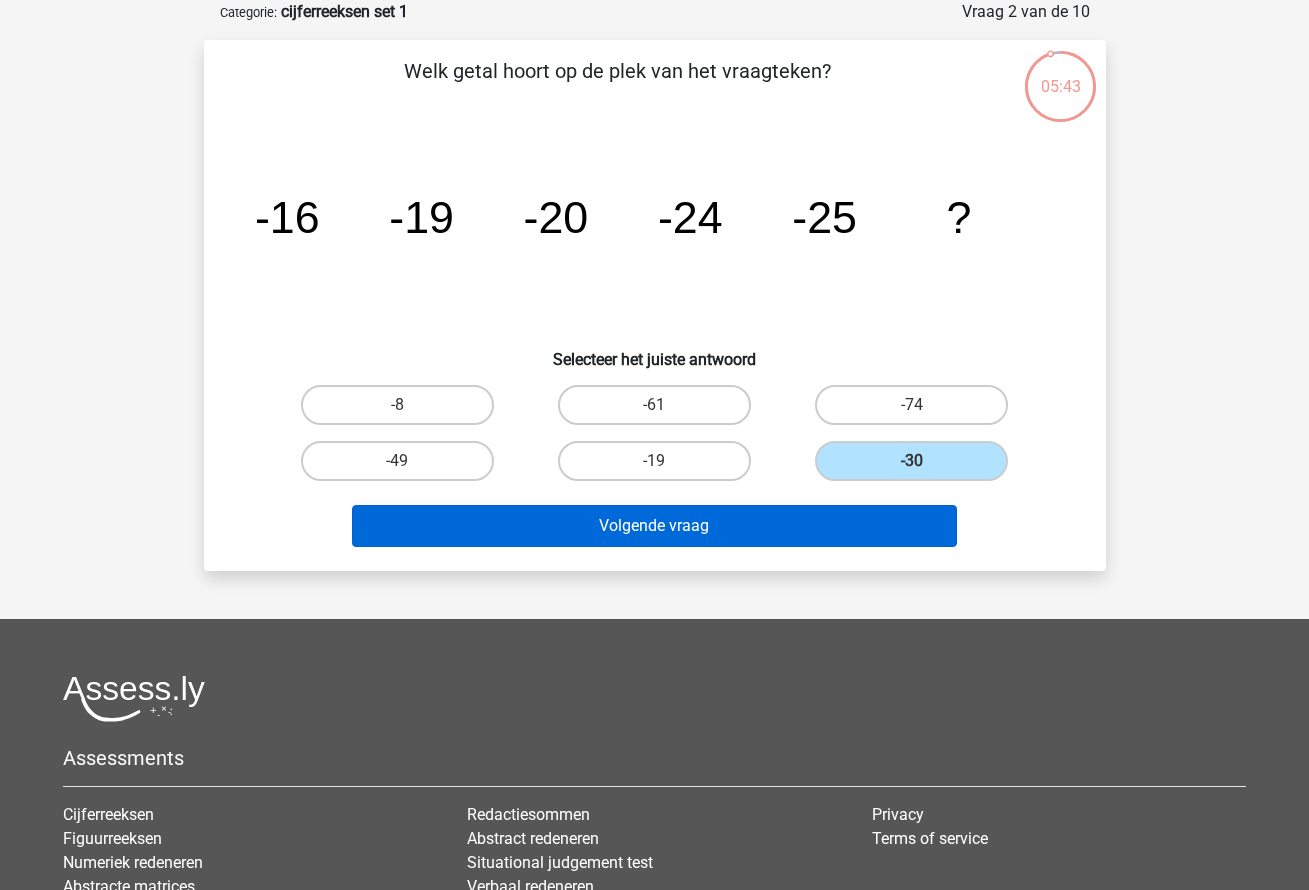 click on "Volgende vraag" at bounding box center (654, 526) 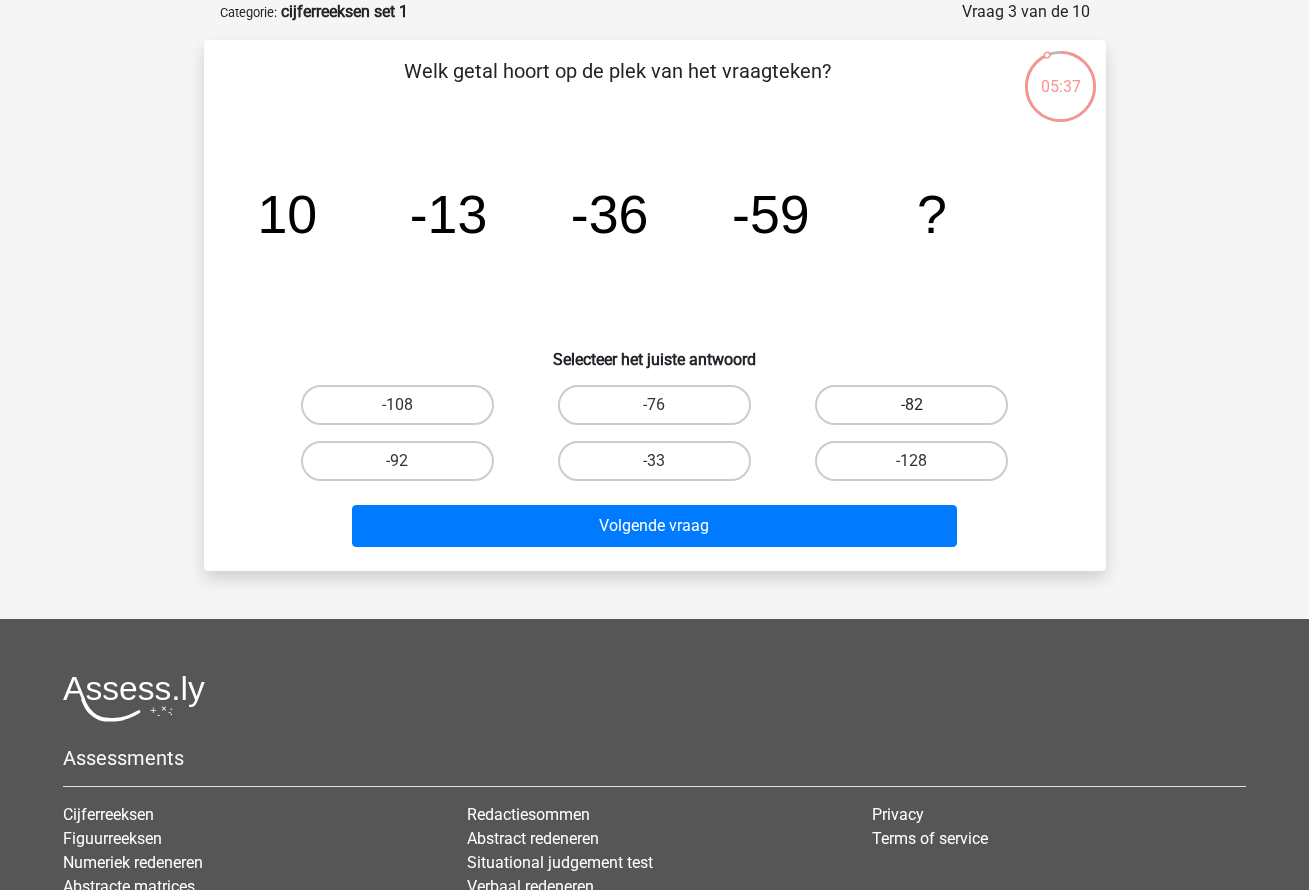 click on "-82" at bounding box center (911, 405) 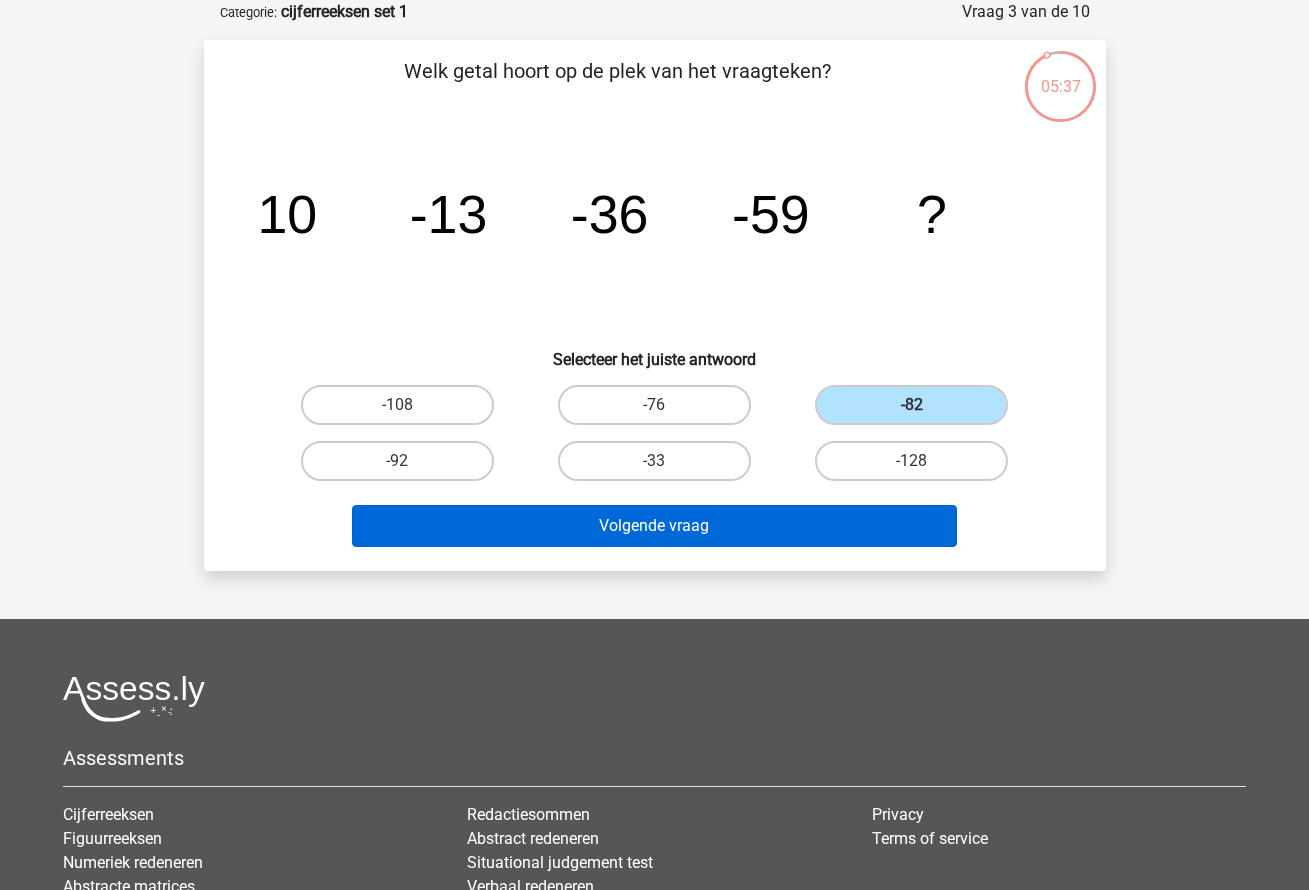 click on "Volgende vraag" at bounding box center (654, 526) 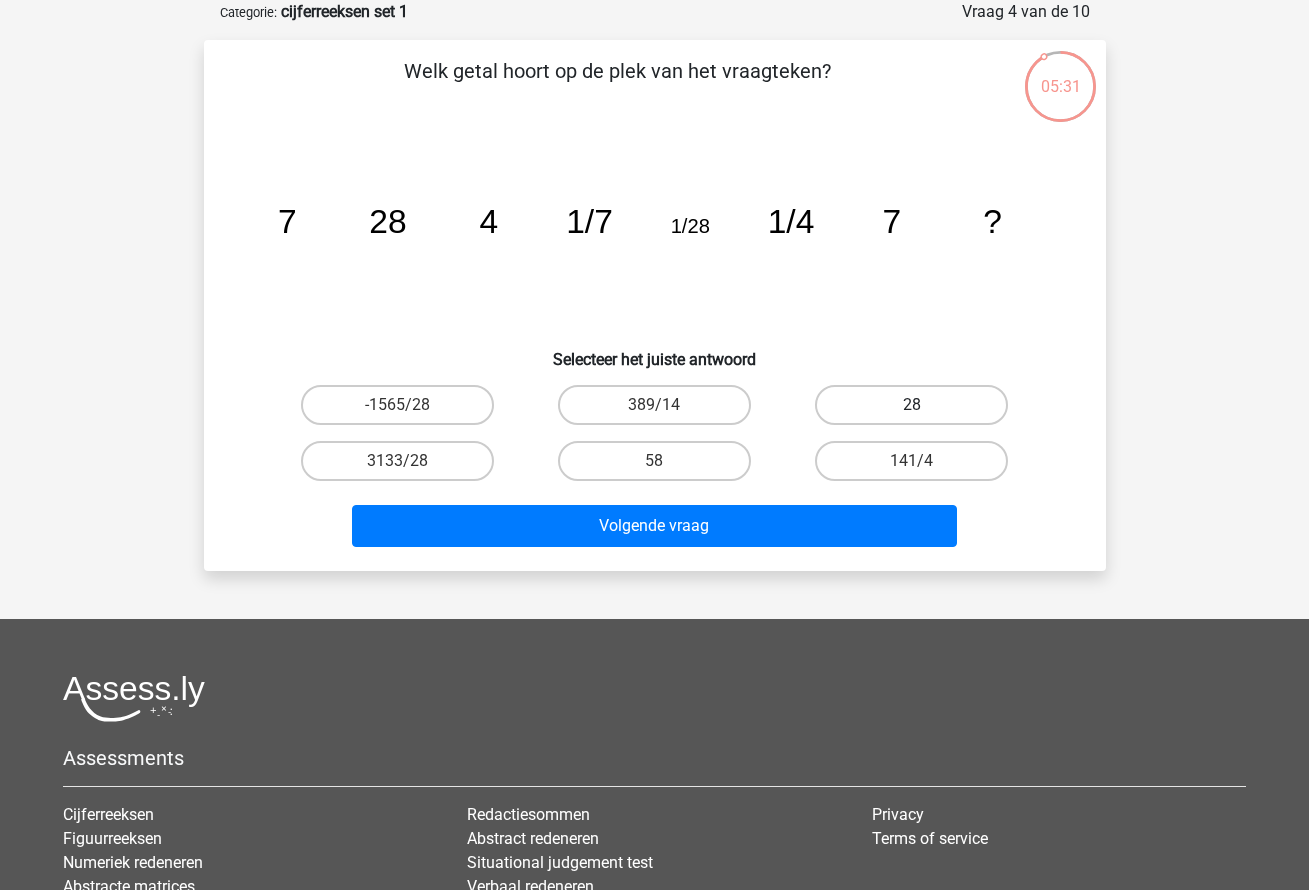 click on "28" at bounding box center (911, 405) 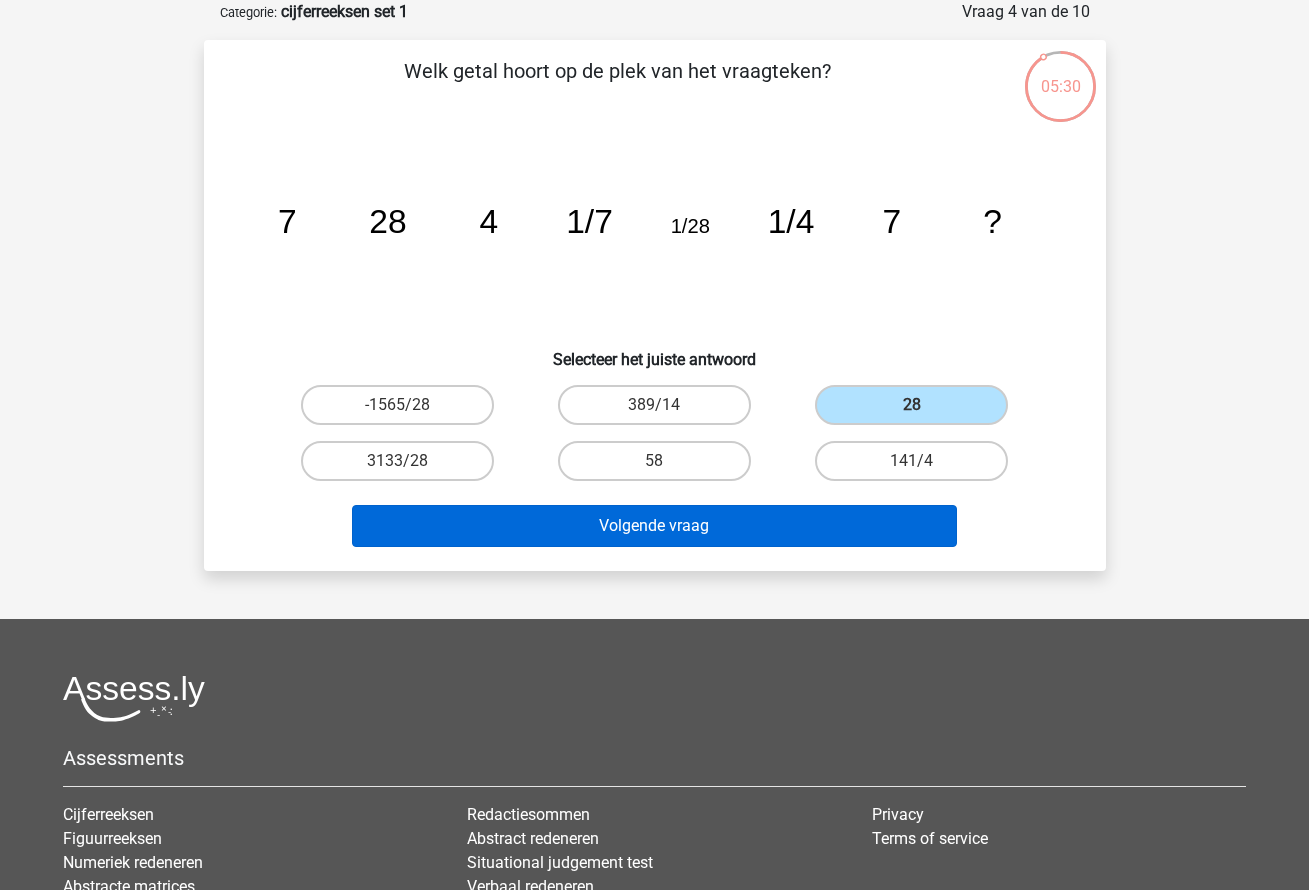 click on "Volgende vraag" at bounding box center (654, 526) 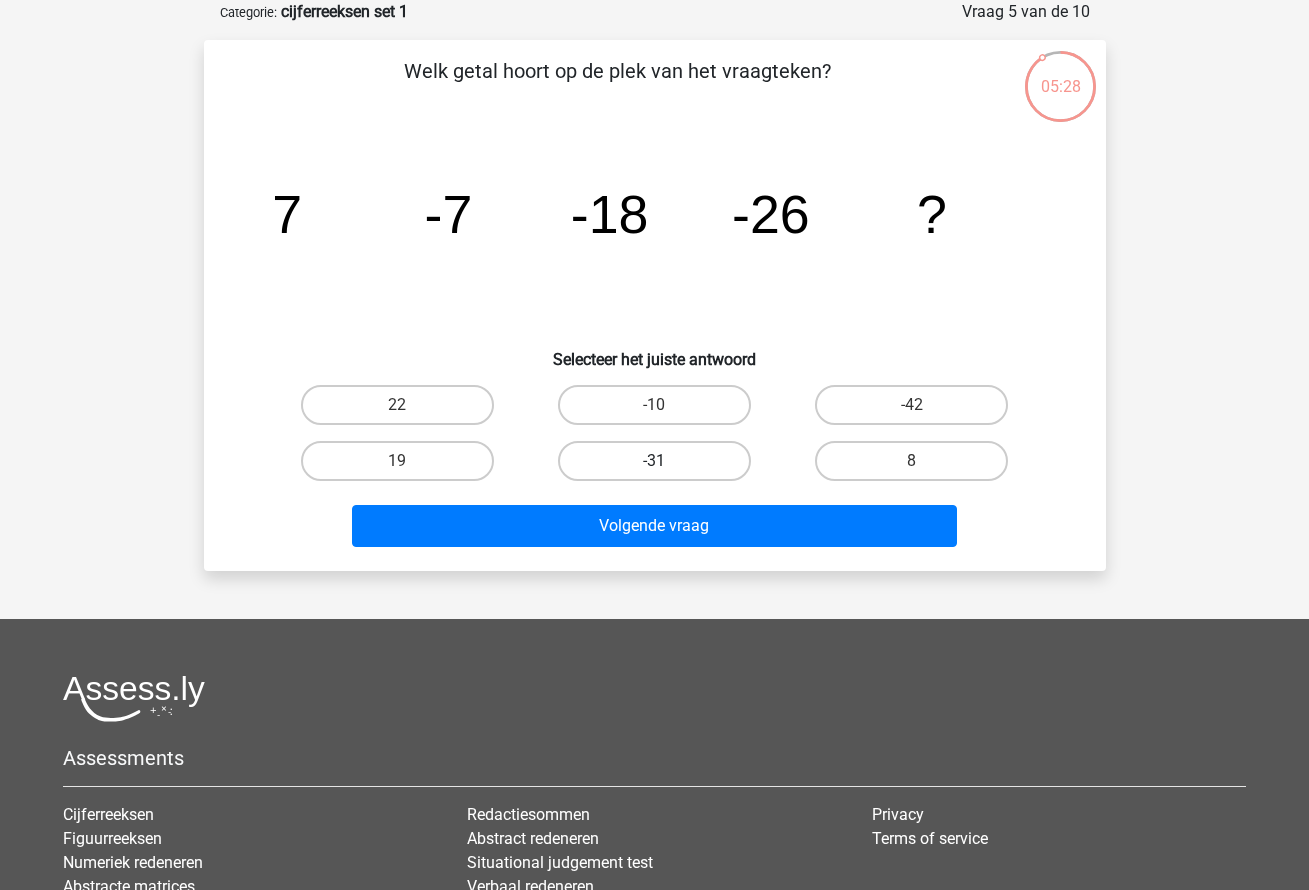 click on "-31" at bounding box center (654, 461) 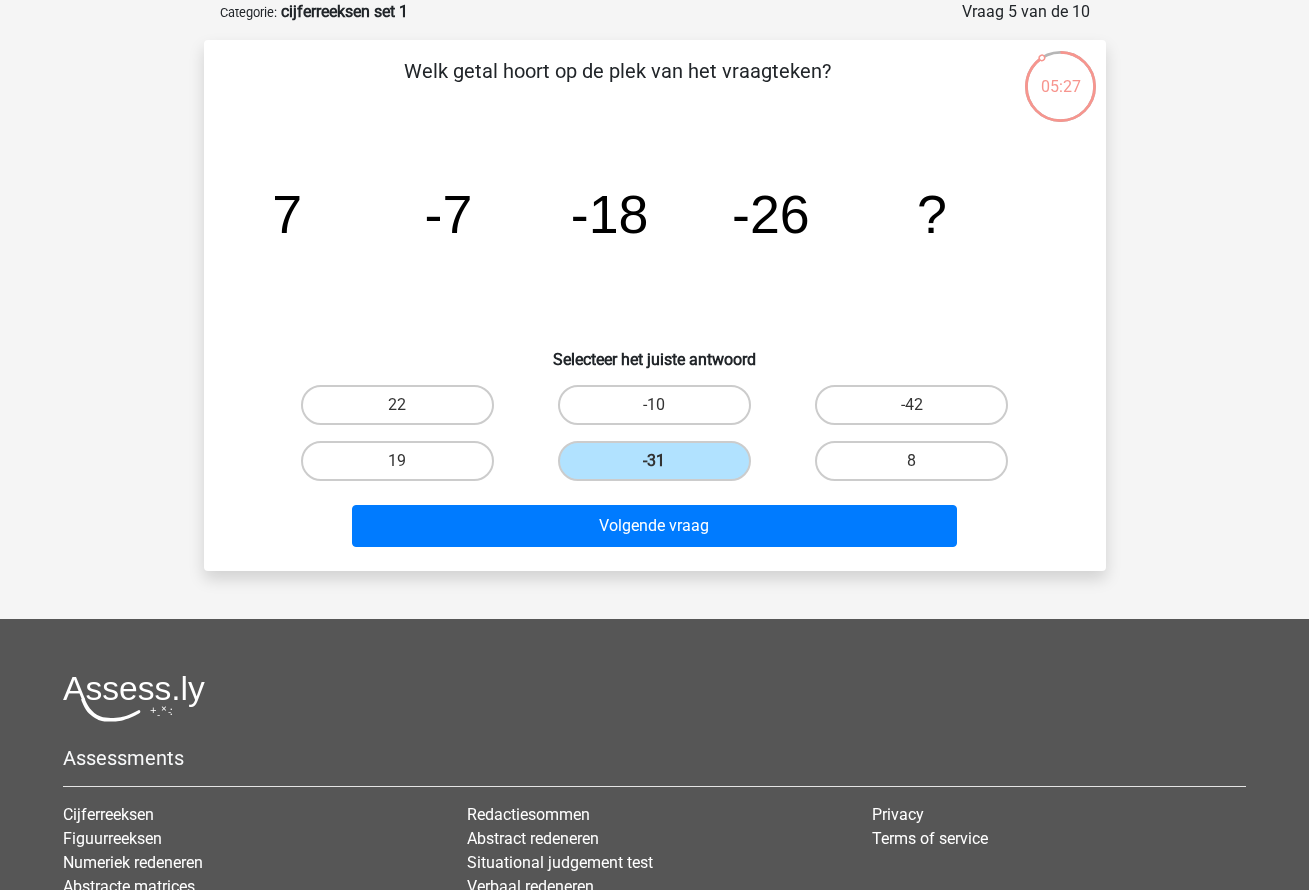 click on "Volgende vraag" at bounding box center (655, 522) 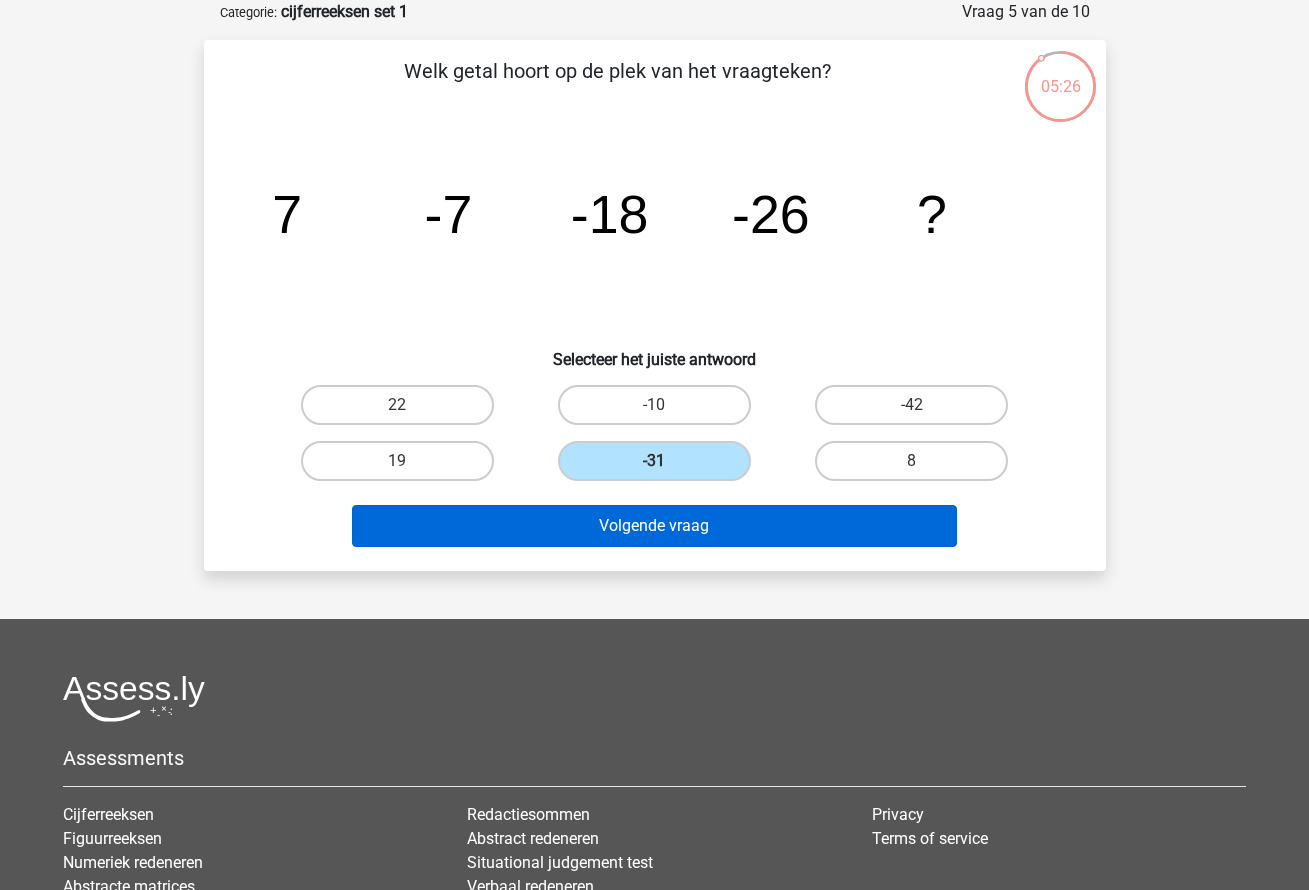 click on "Volgende vraag" at bounding box center [654, 526] 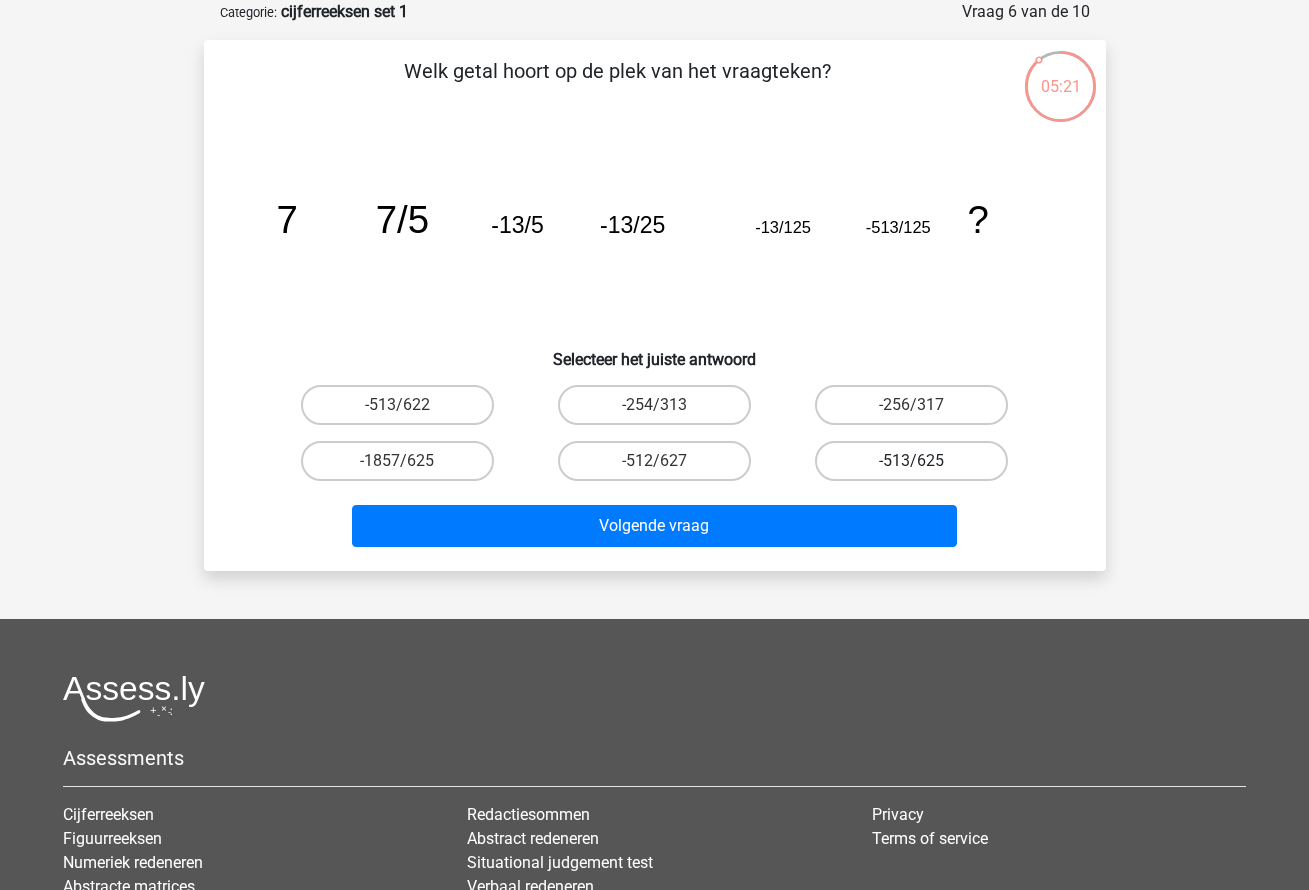 click on "-513/625" at bounding box center [911, 461] 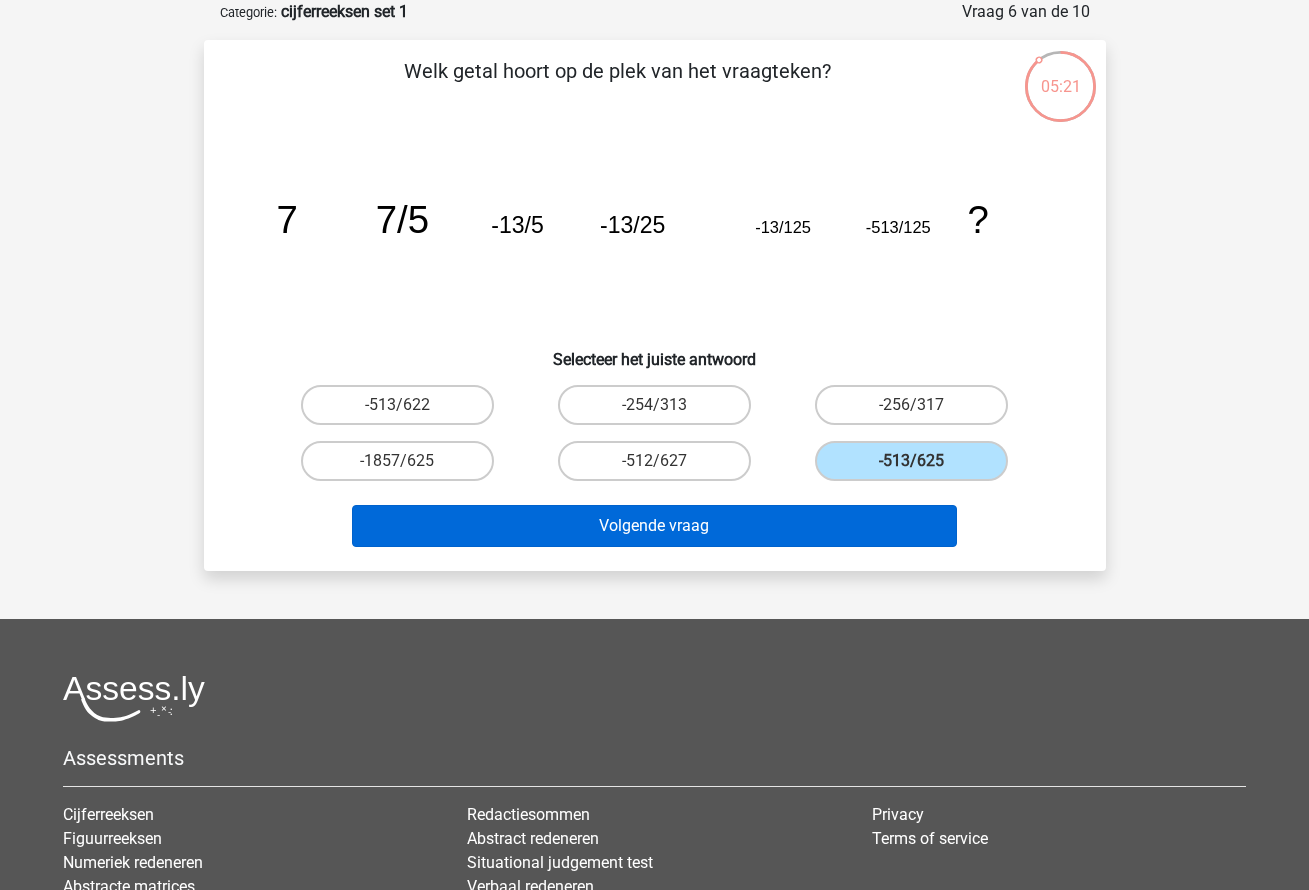 click on "Volgende vraag" at bounding box center [654, 526] 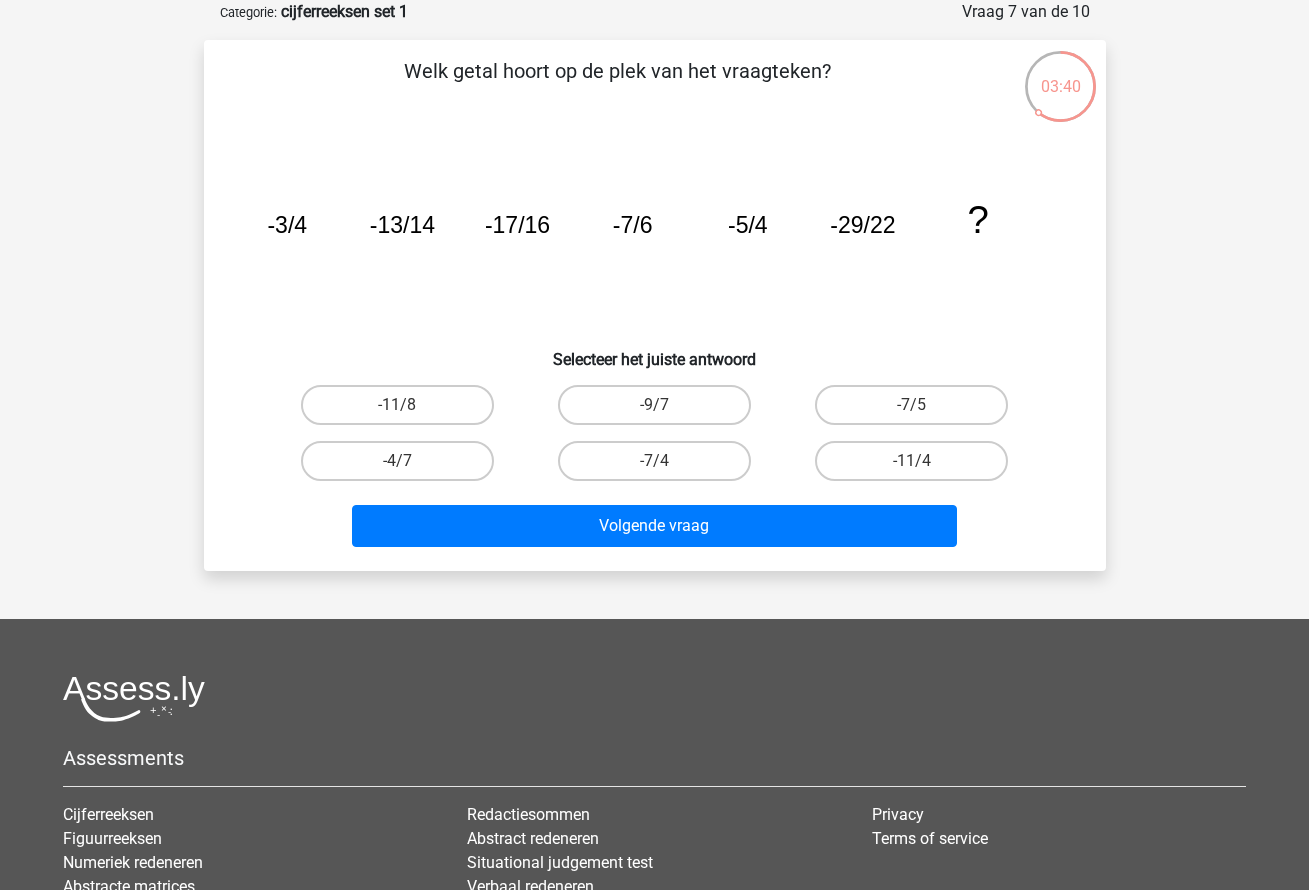 click on "-11/8" at bounding box center (403, 411) 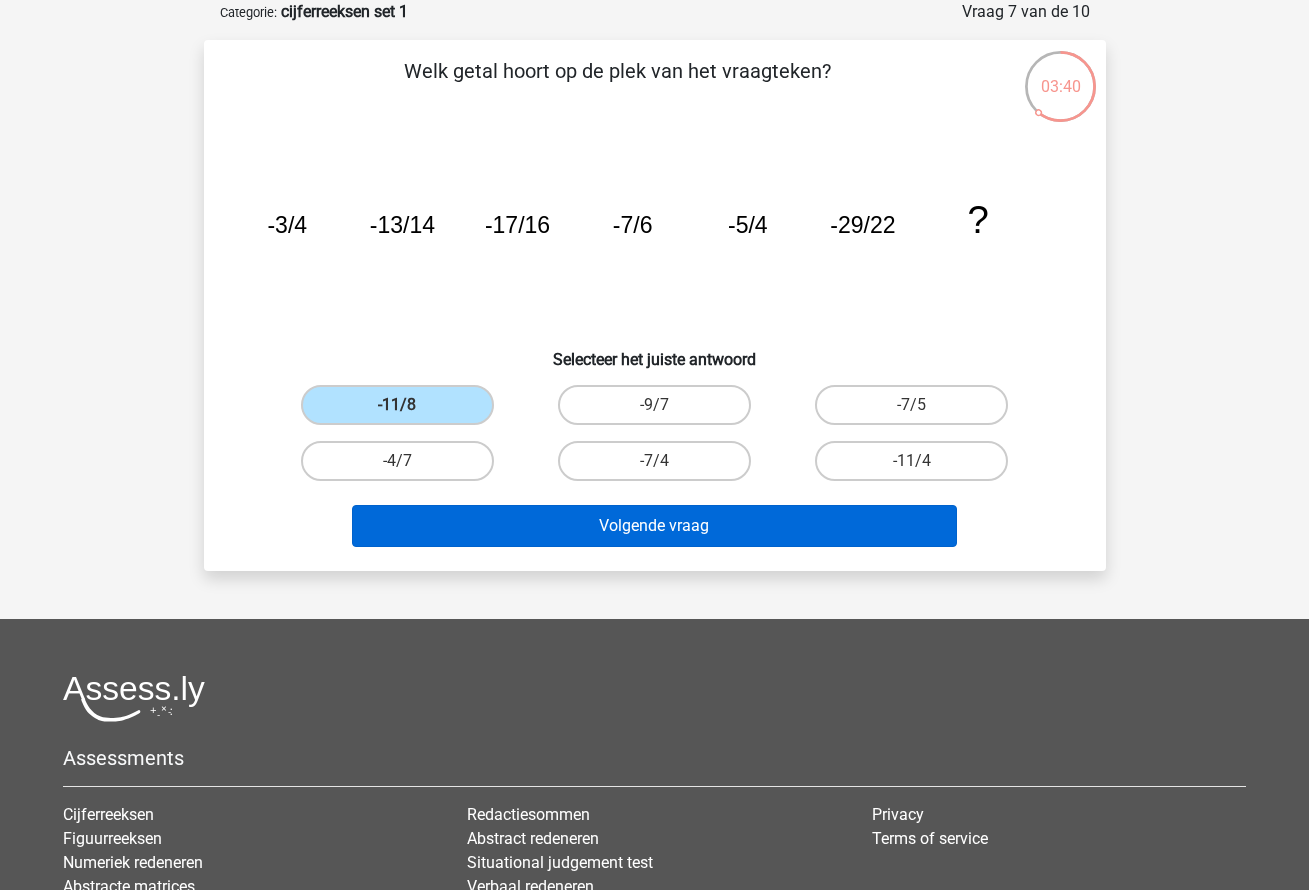 click on "Volgende vraag" at bounding box center [654, 526] 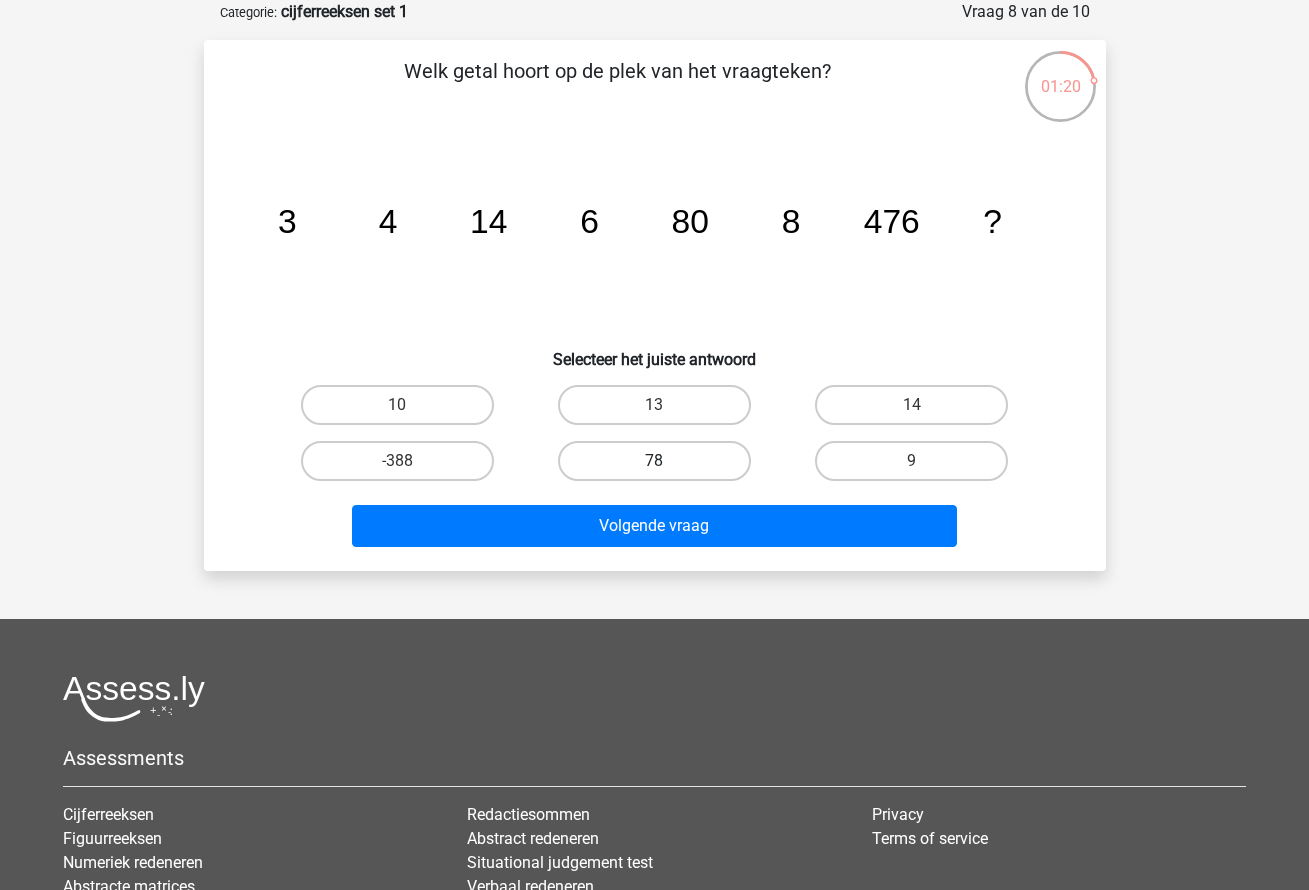 click on "78" at bounding box center [654, 461] 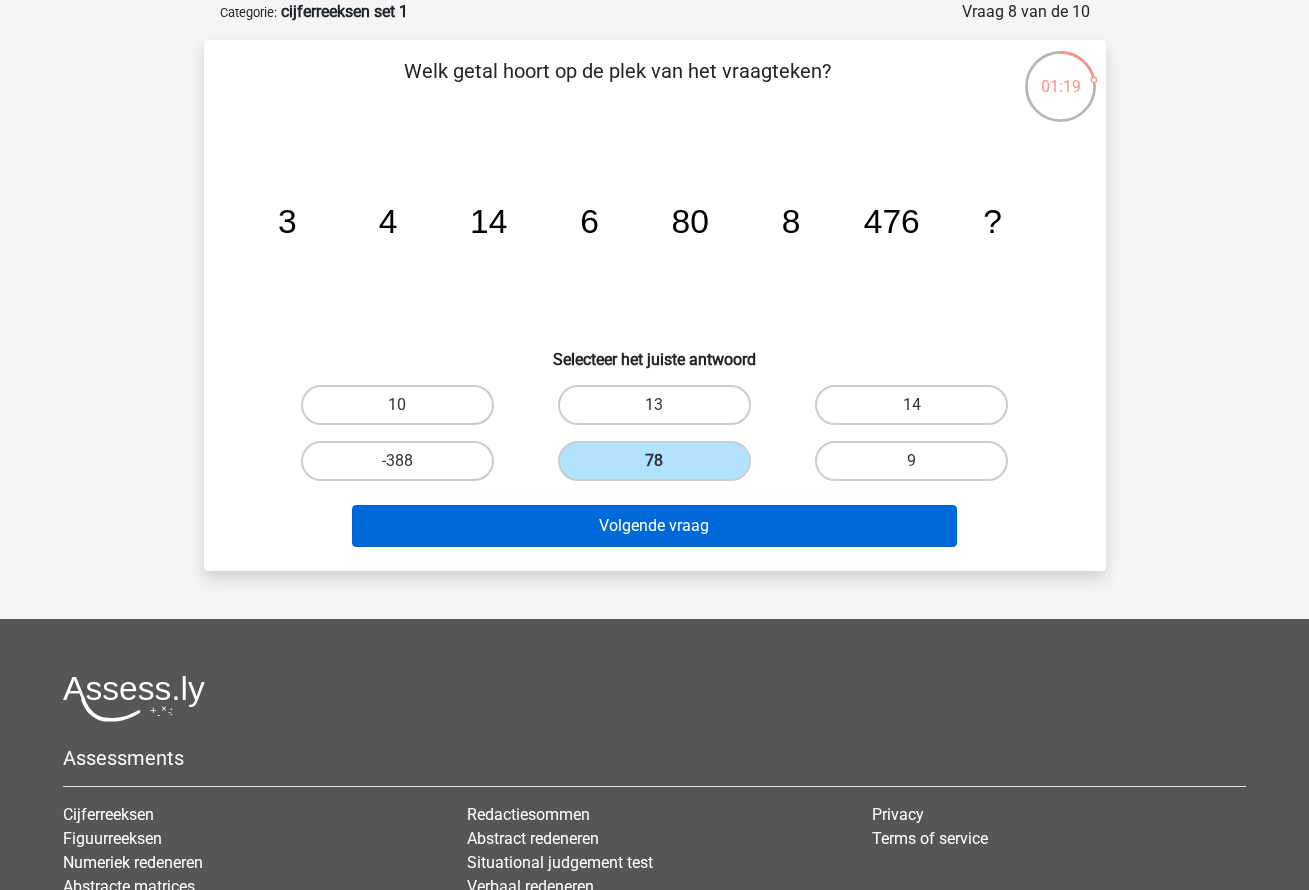 click on "Volgende vraag" at bounding box center (654, 526) 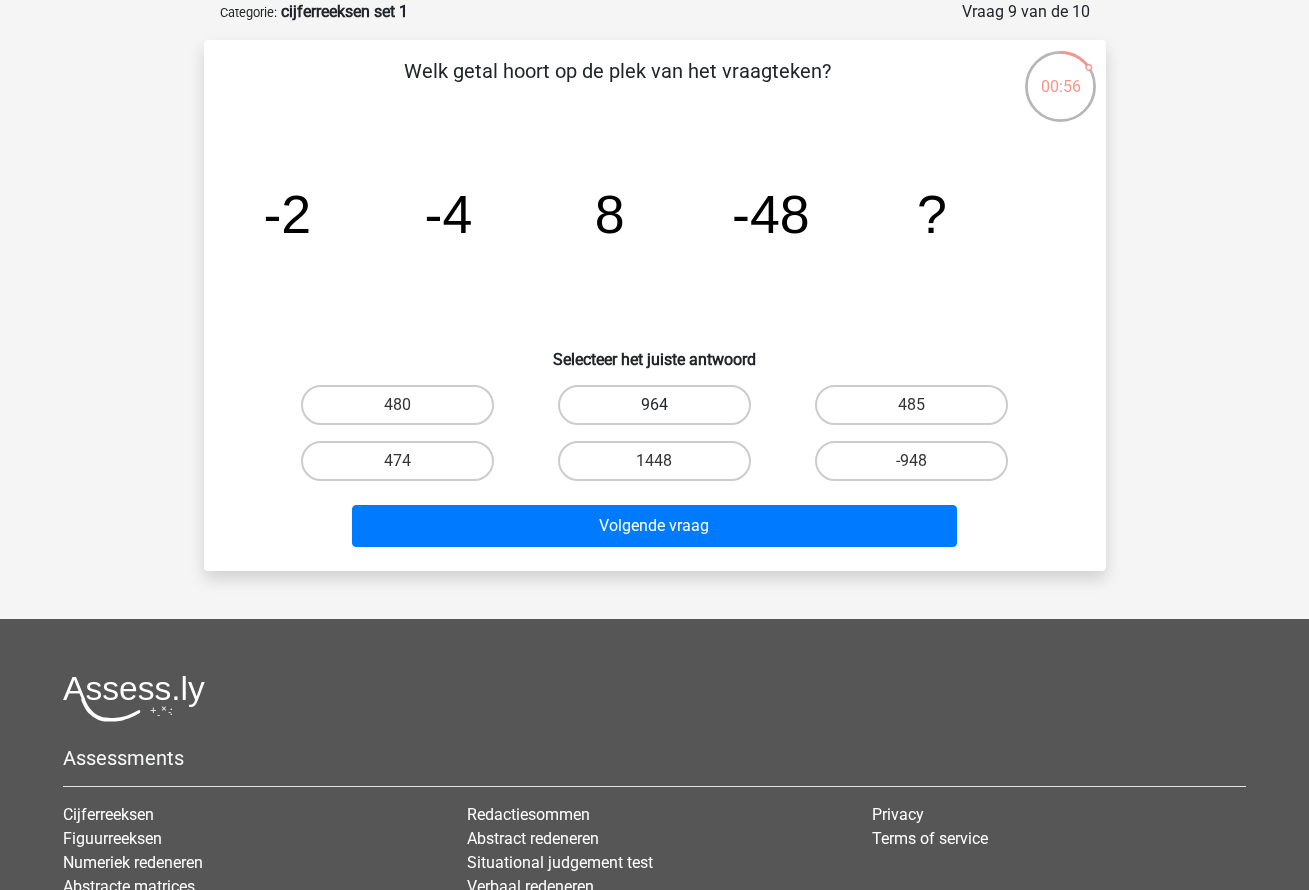 click on "964" at bounding box center (654, 405) 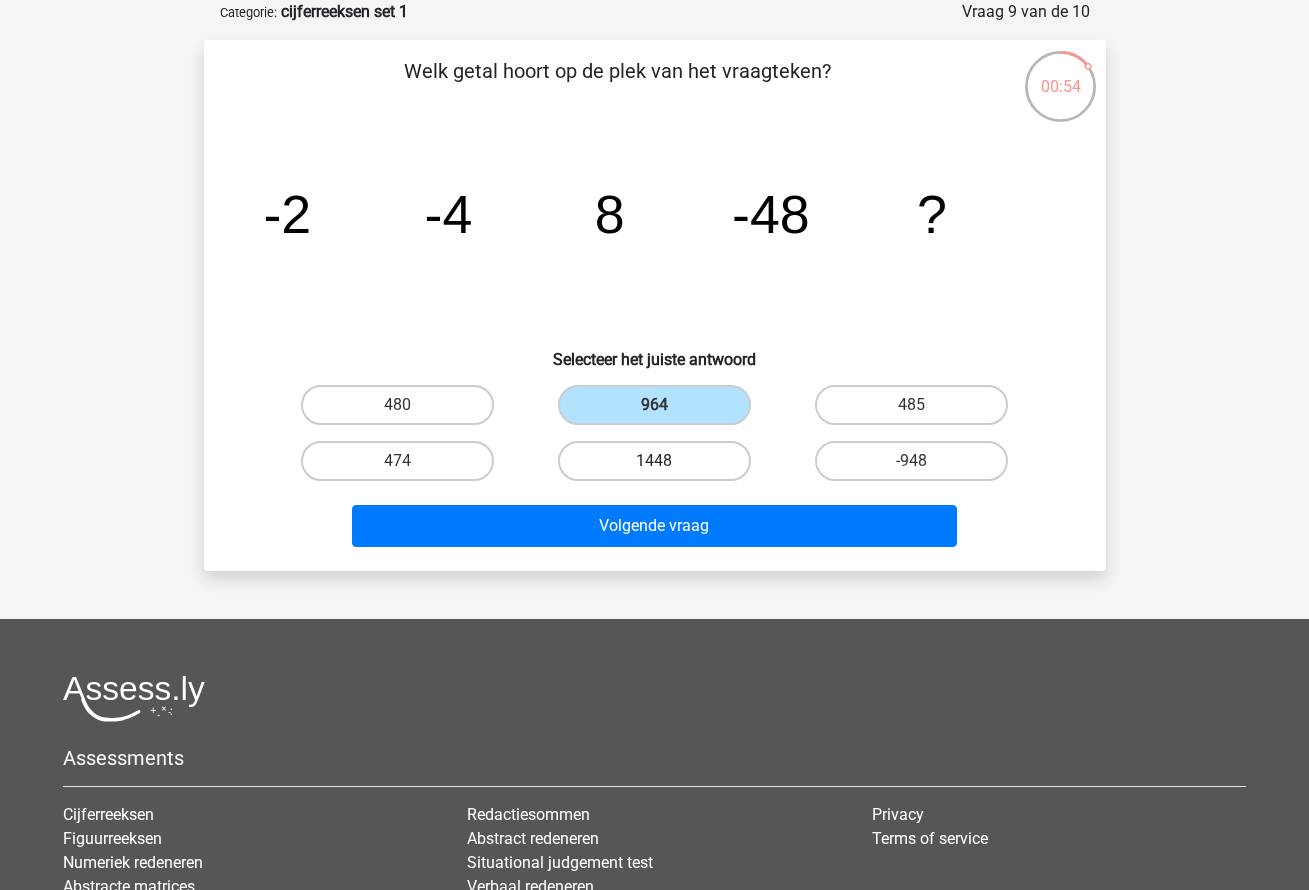 click on "1448" at bounding box center [654, 461] 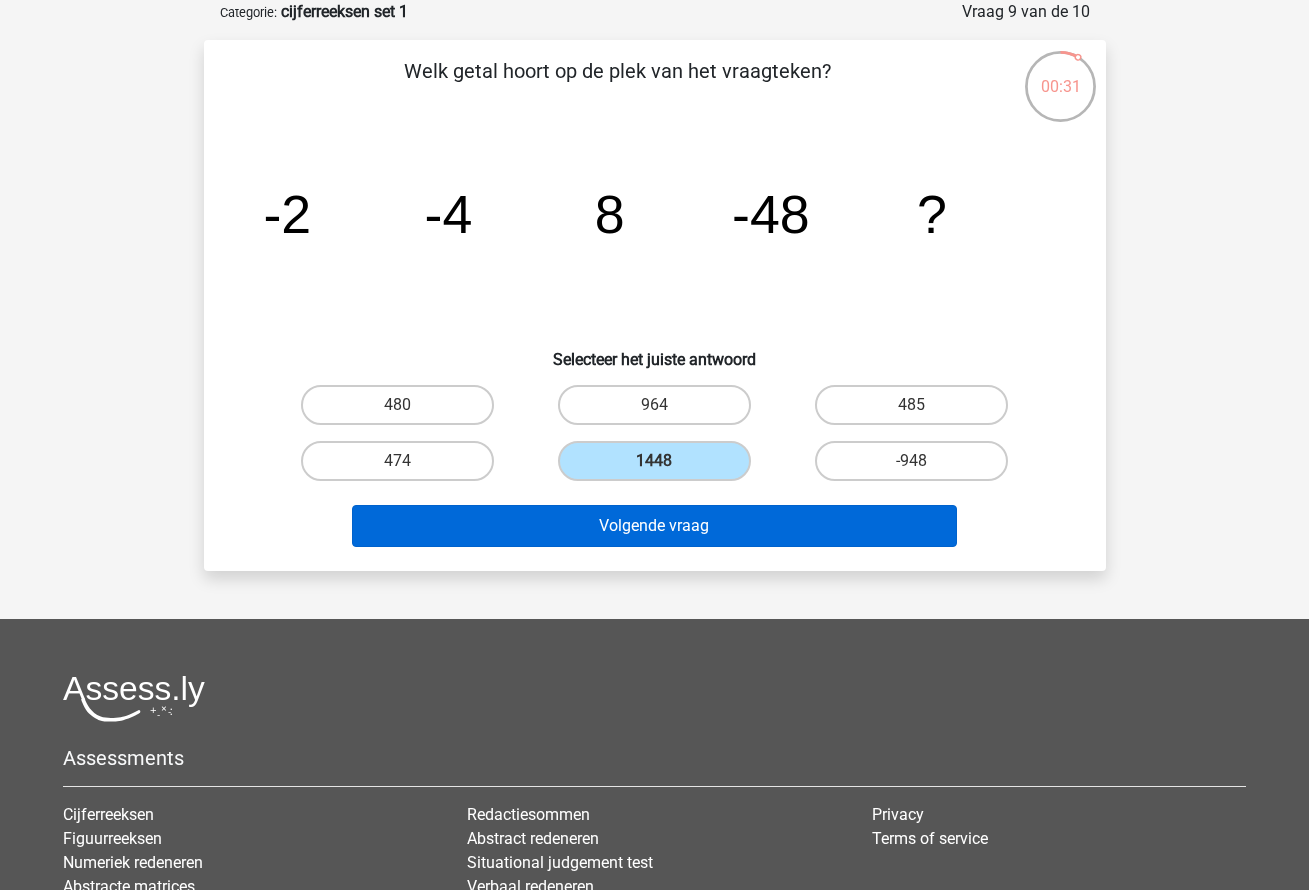click on "Volgende vraag" at bounding box center (654, 526) 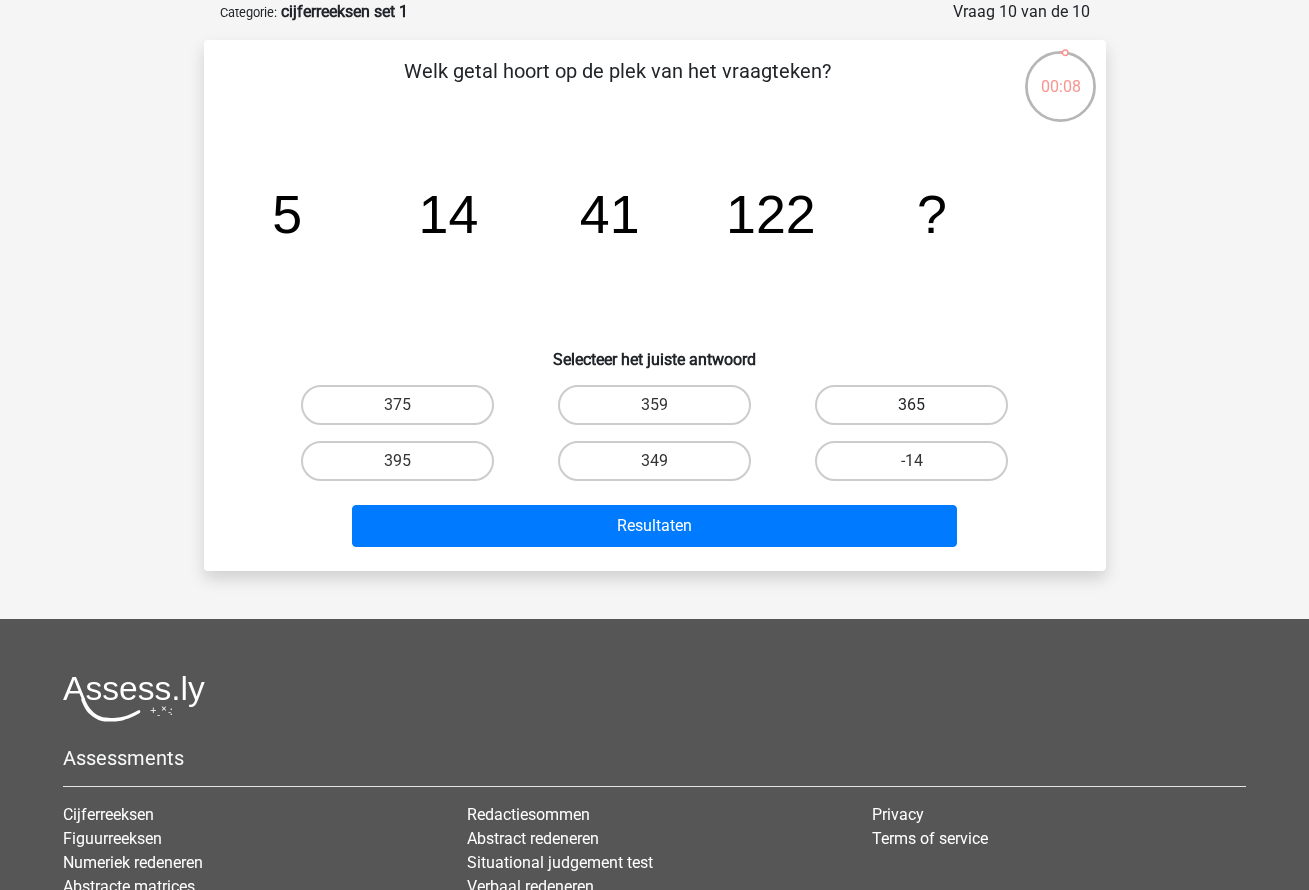 click on "365" at bounding box center [911, 405] 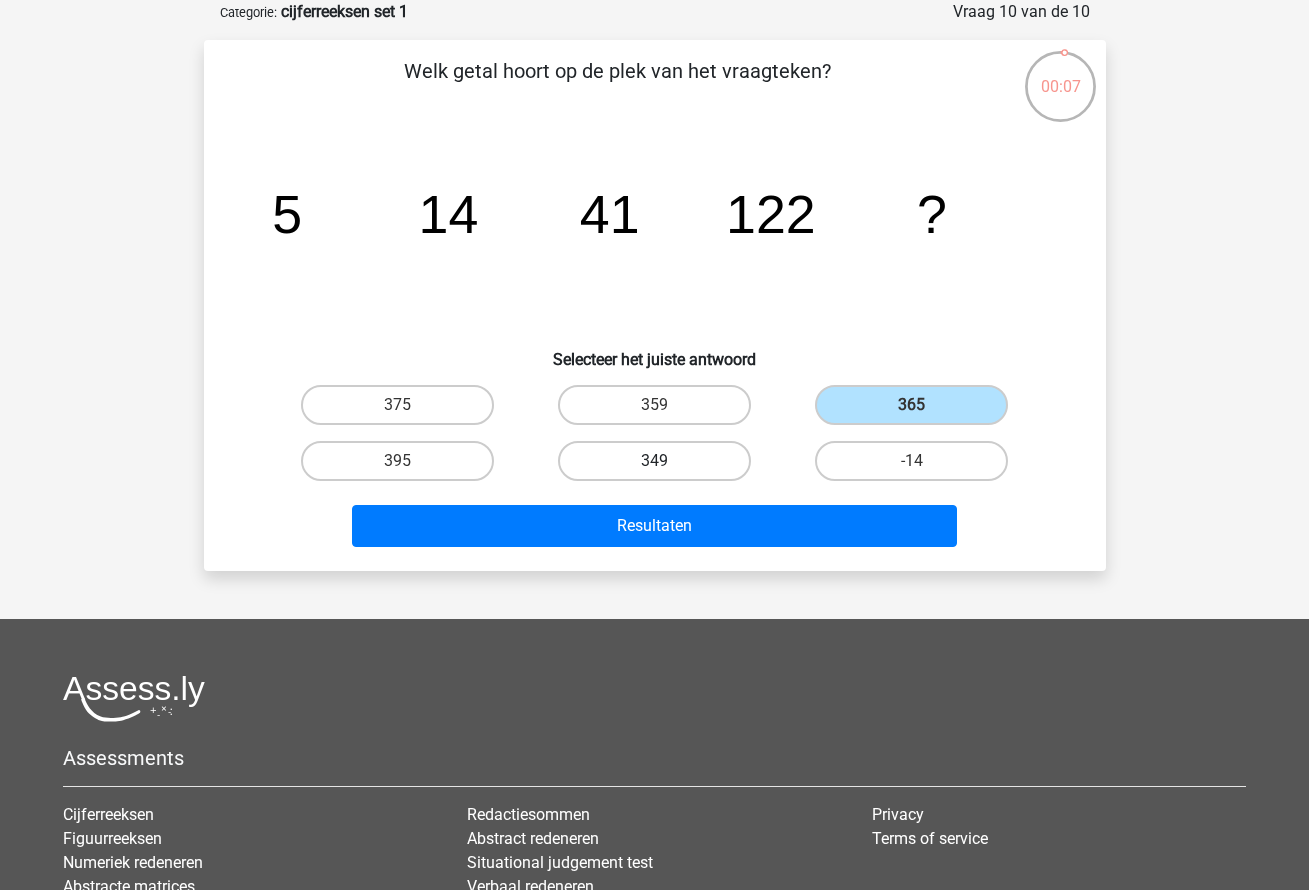 click on "349" at bounding box center [654, 461] 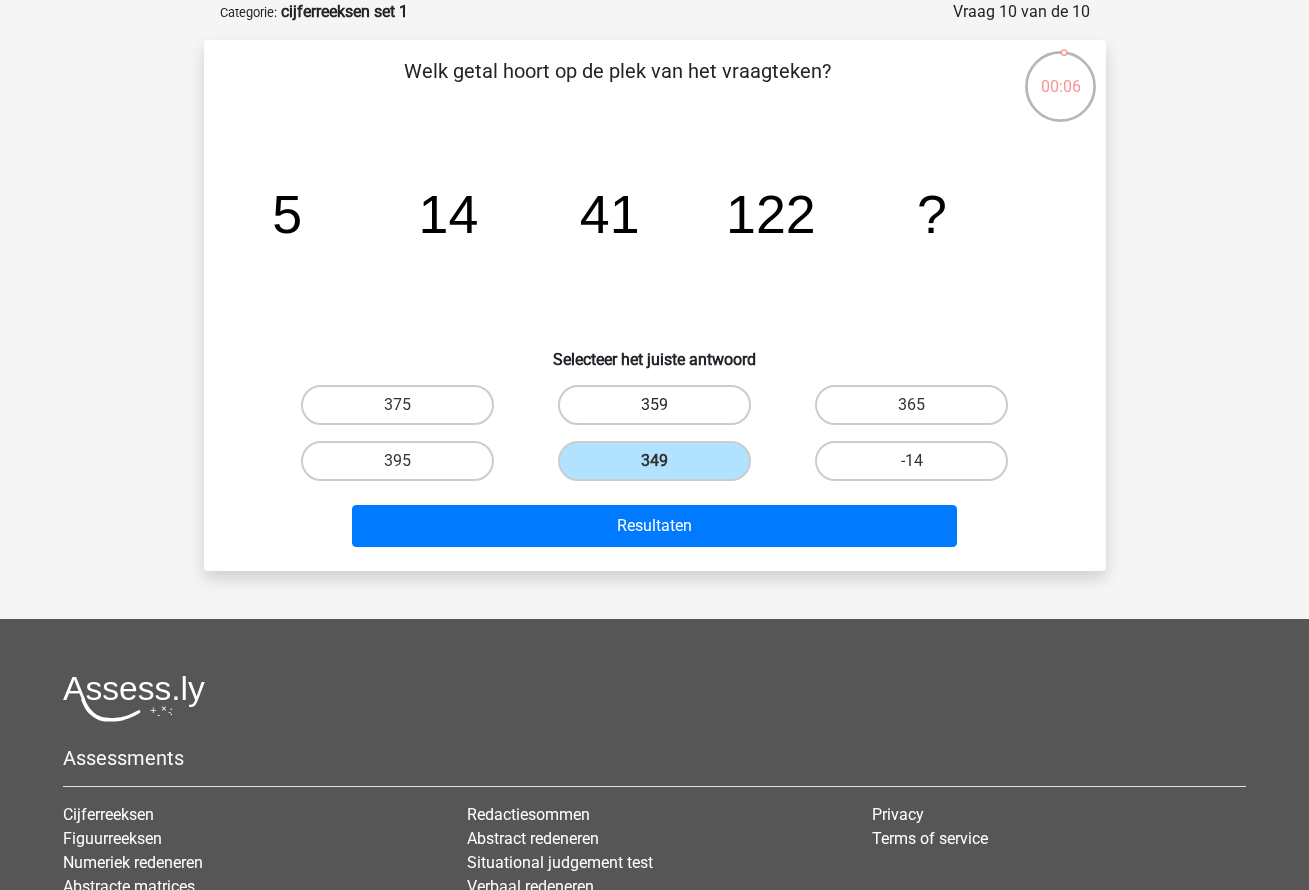 click on "359" at bounding box center (654, 405) 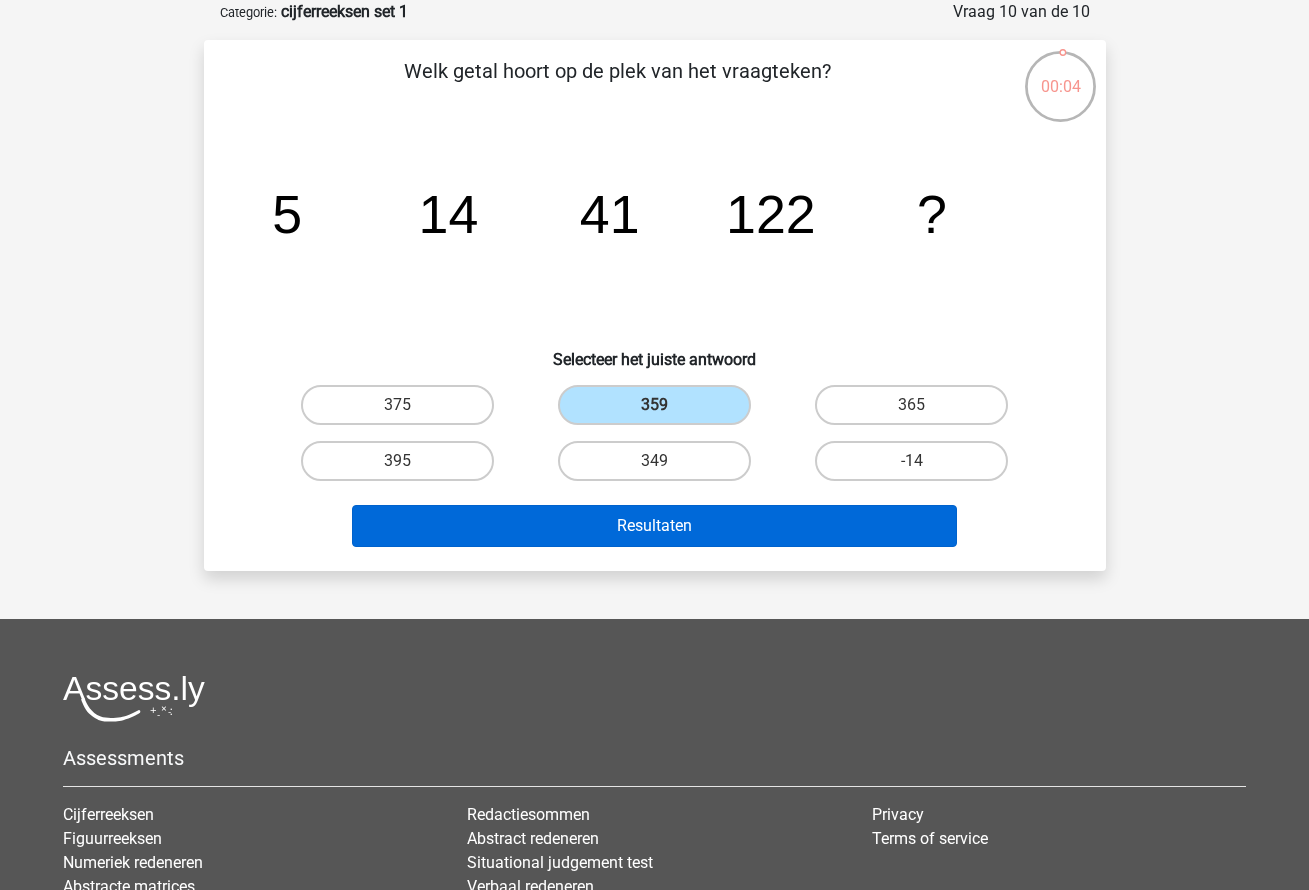 click on "Resultaten" at bounding box center (654, 526) 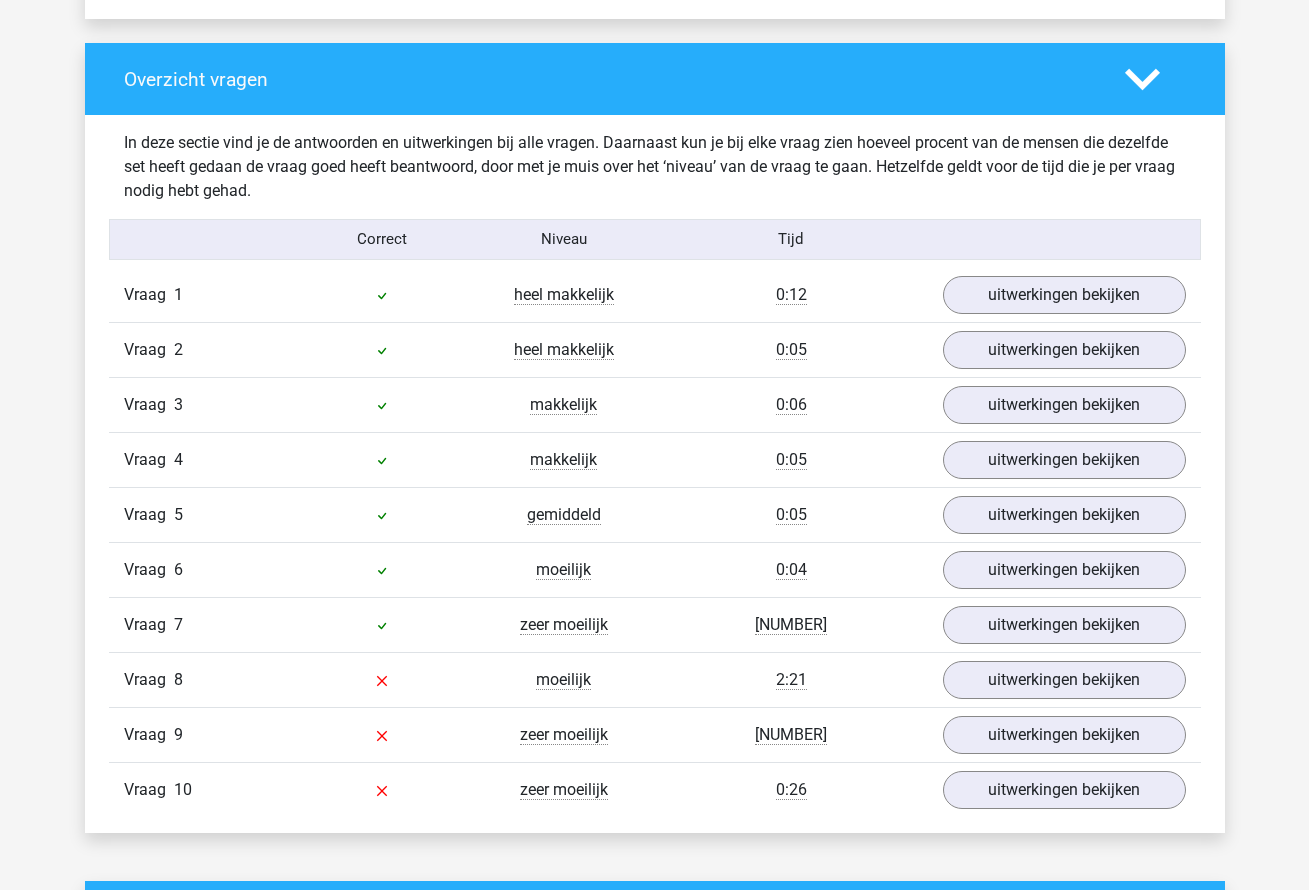 scroll, scrollTop: 1472, scrollLeft: 0, axis: vertical 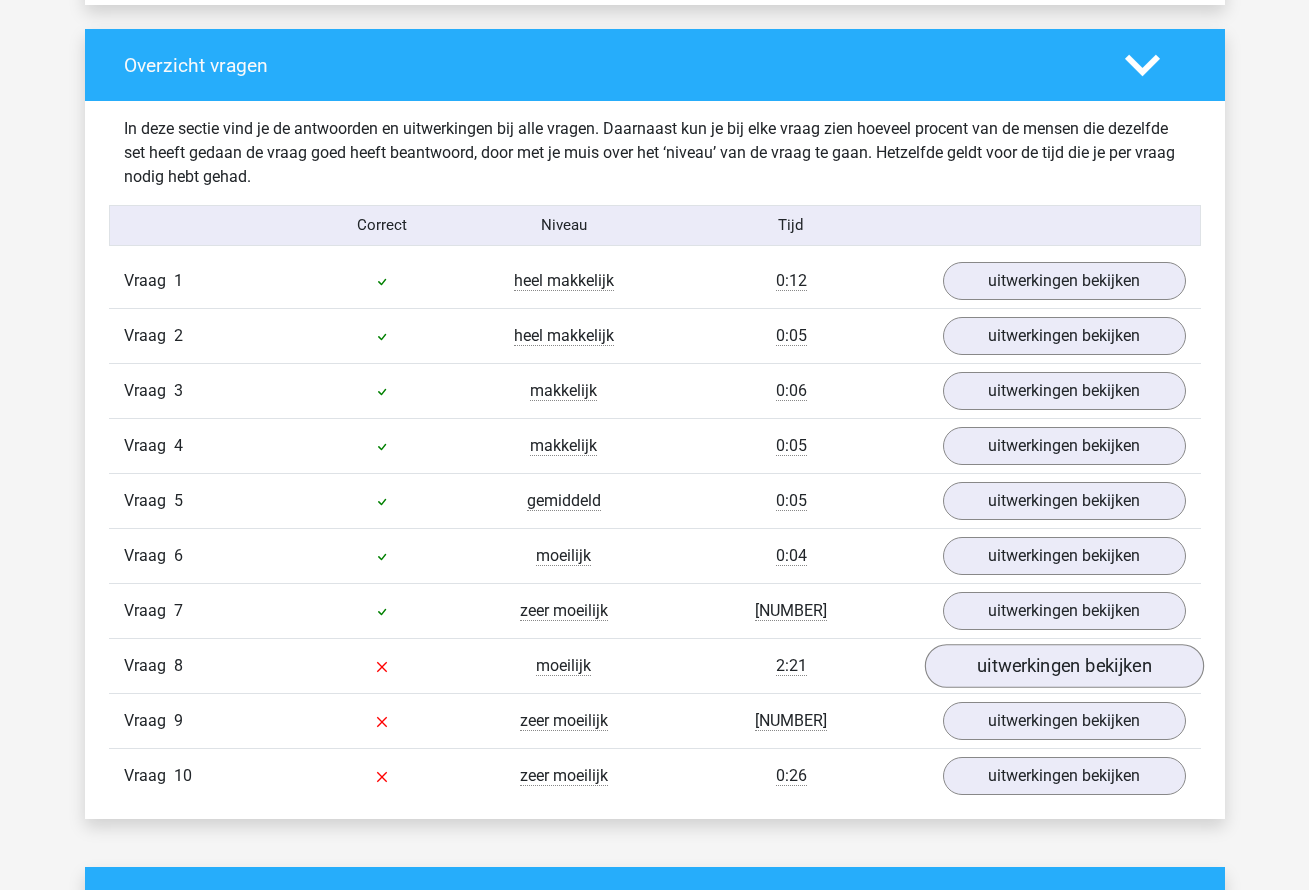 click on "uitwerkingen bekijken" at bounding box center (1063, 666) 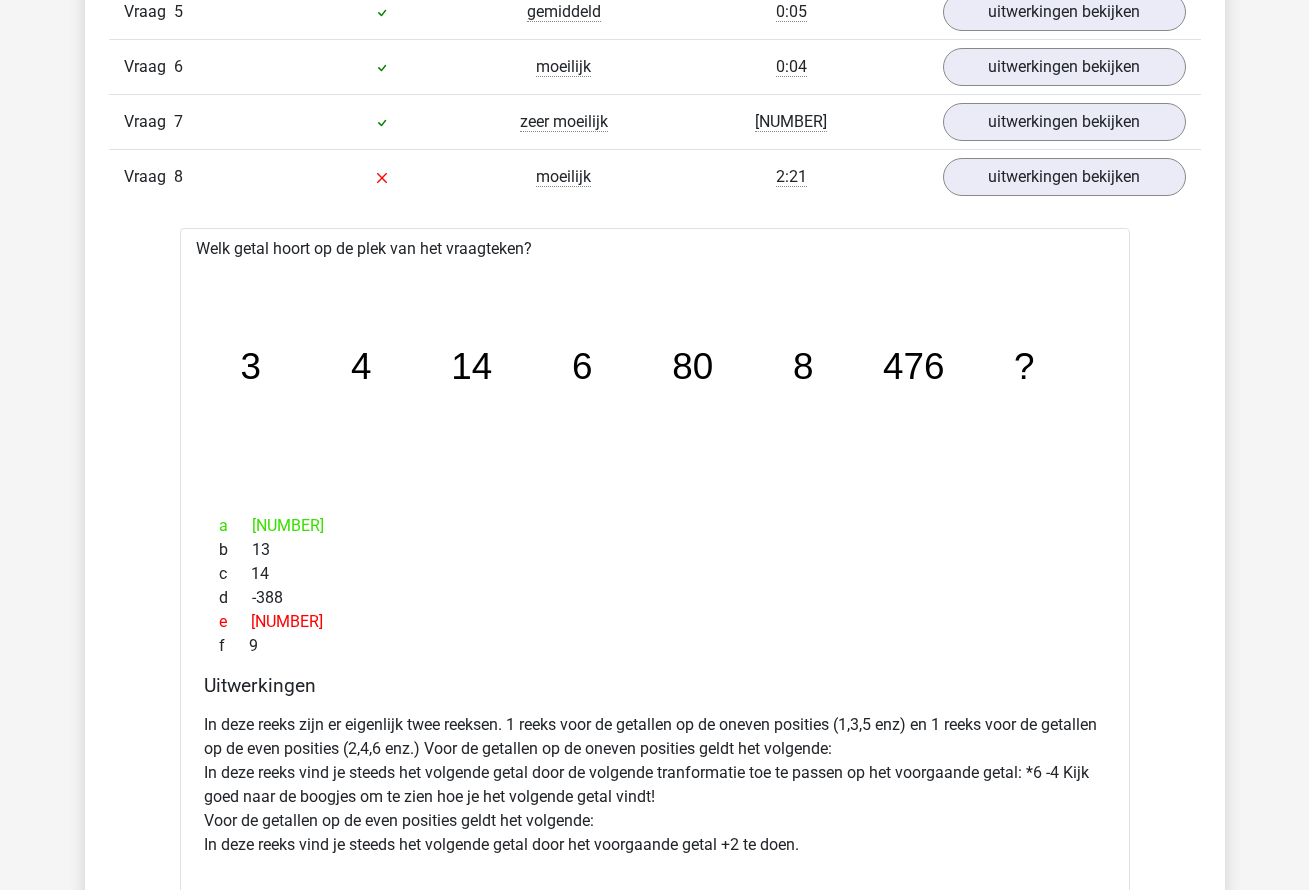 scroll, scrollTop: 1920, scrollLeft: 0, axis: vertical 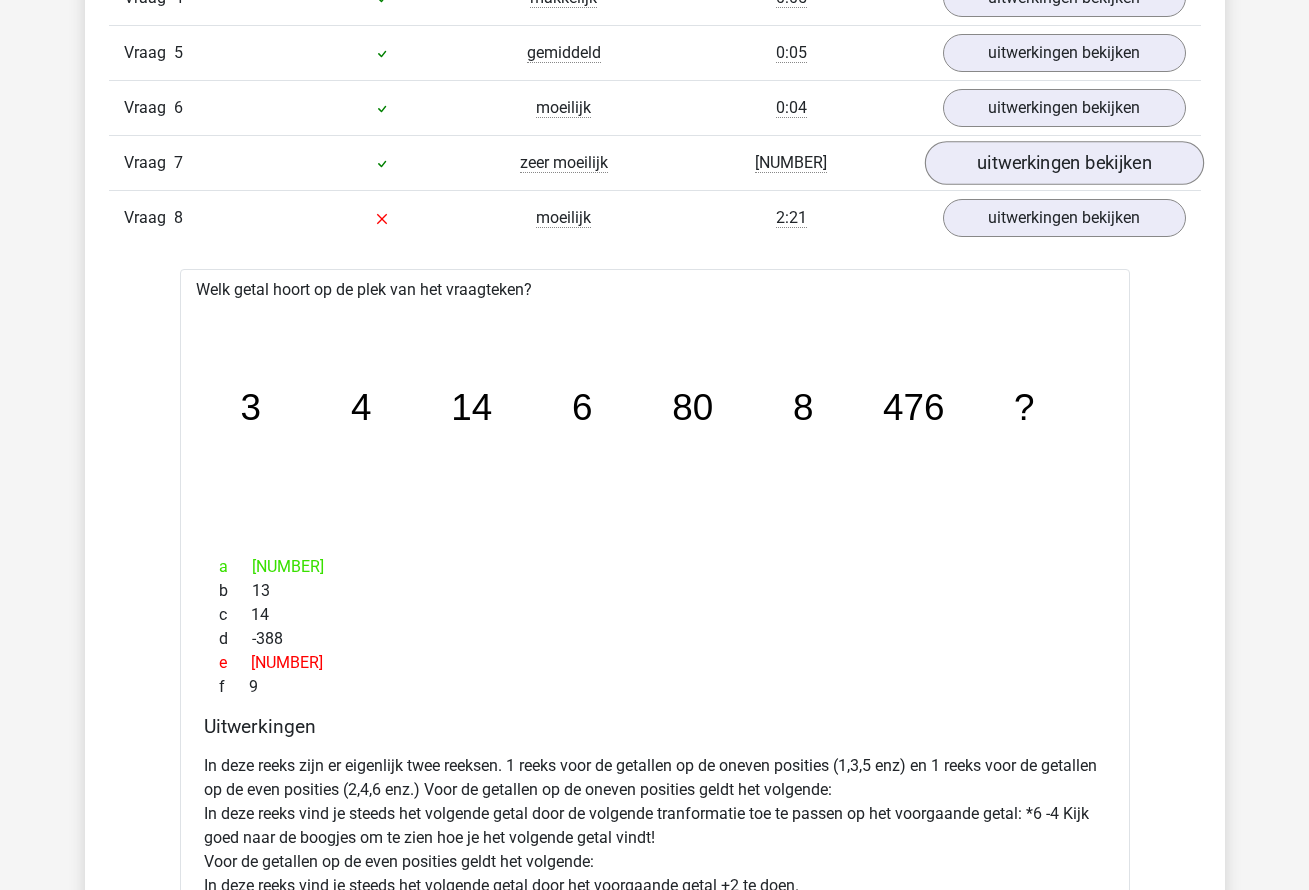 click on "uitwerkingen bekijken" at bounding box center (1063, 163) 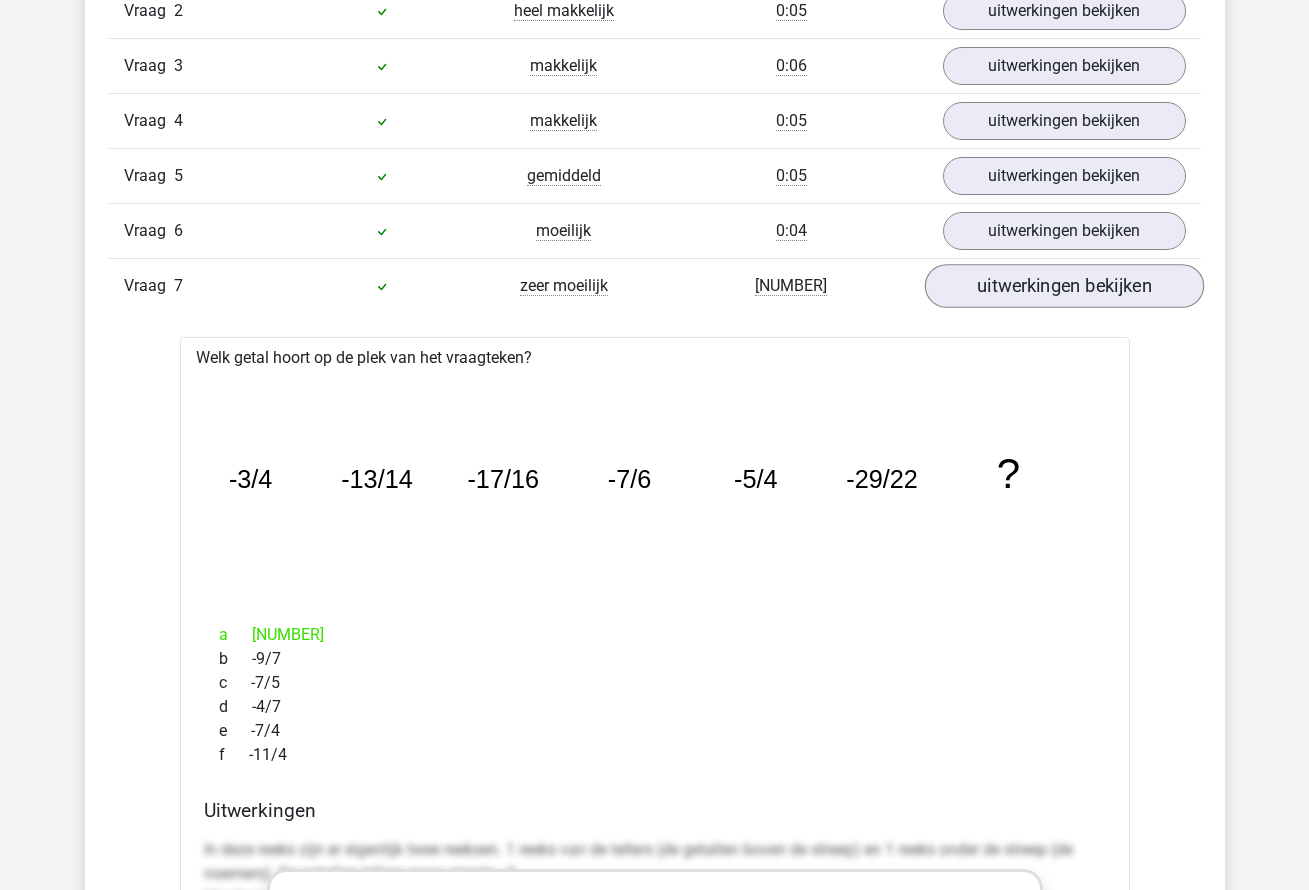 scroll, scrollTop: 1746, scrollLeft: 0, axis: vertical 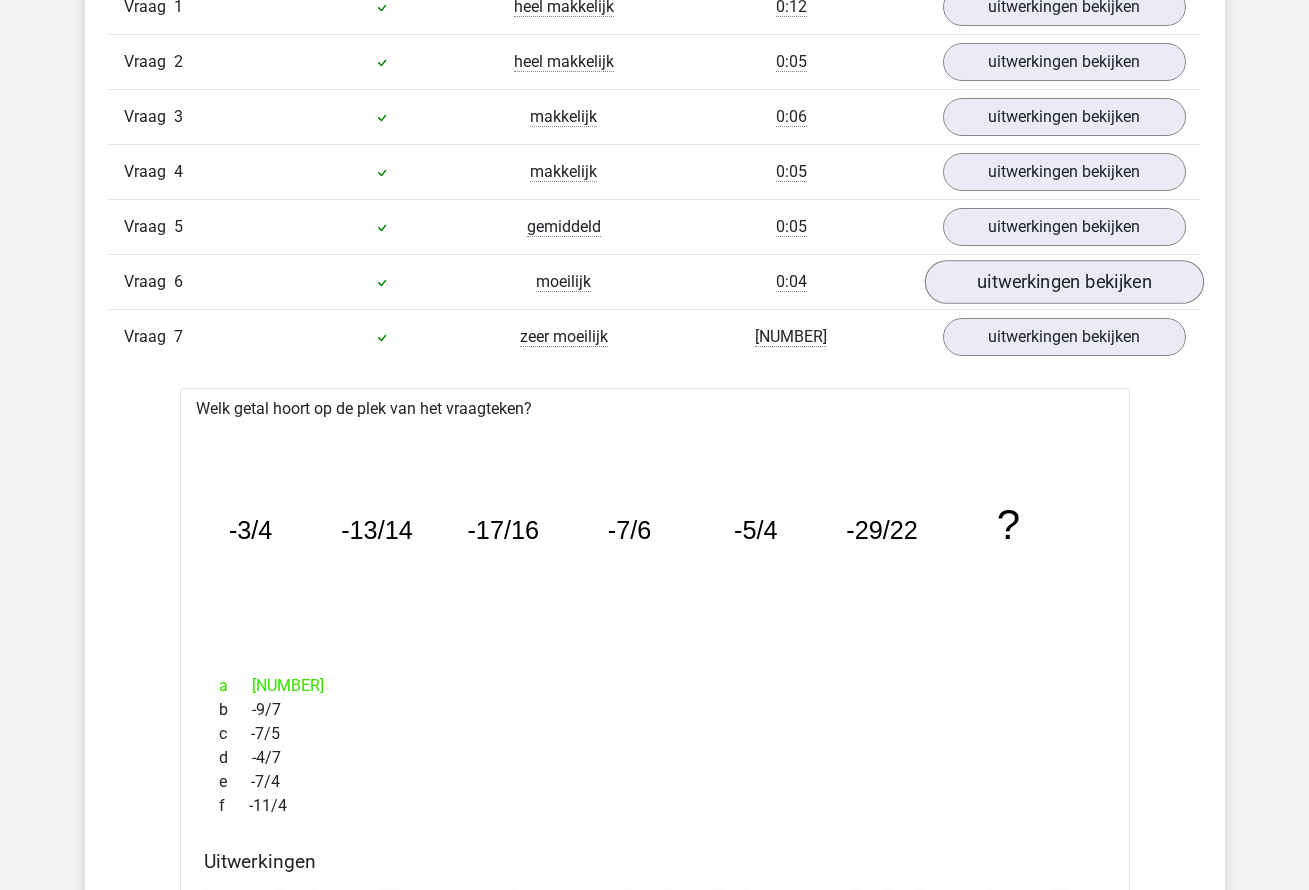 click on "uitwerkingen bekijken" at bounding box center (1063, 282) 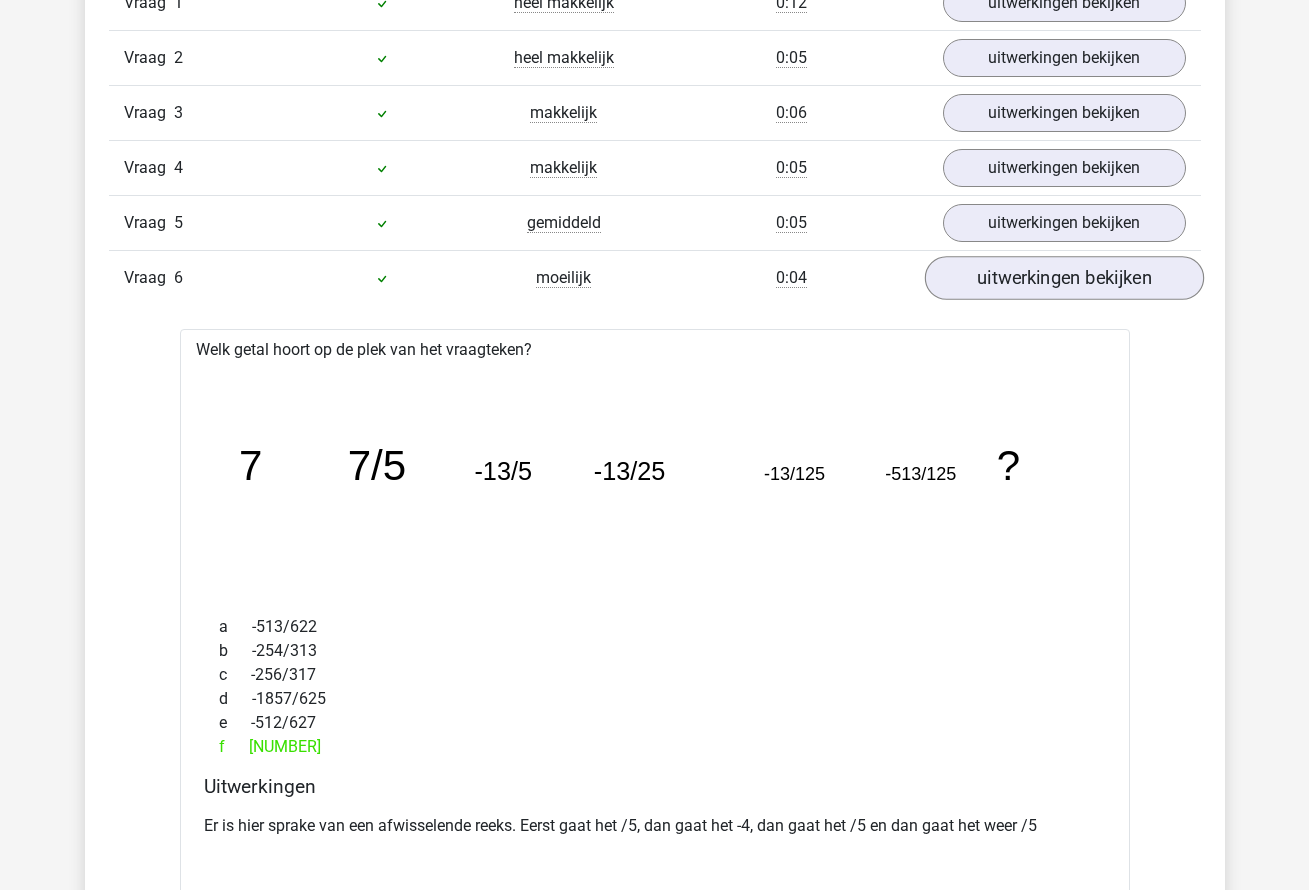 scroll, scrollTop: 1754, scrollLeft: 0, axis: vertical 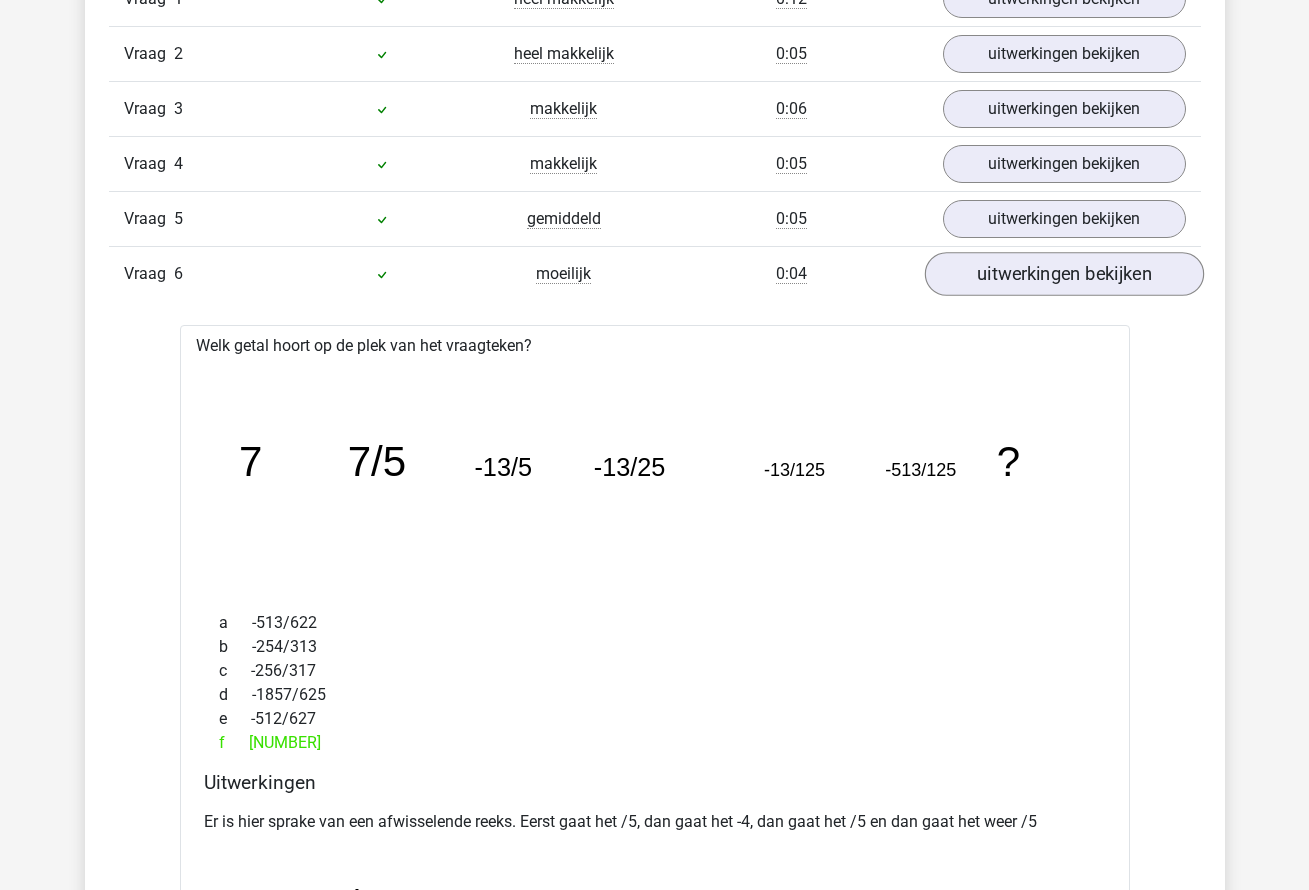 click on "uitwerkingen bekijken" at bounding box center [1063, 274] 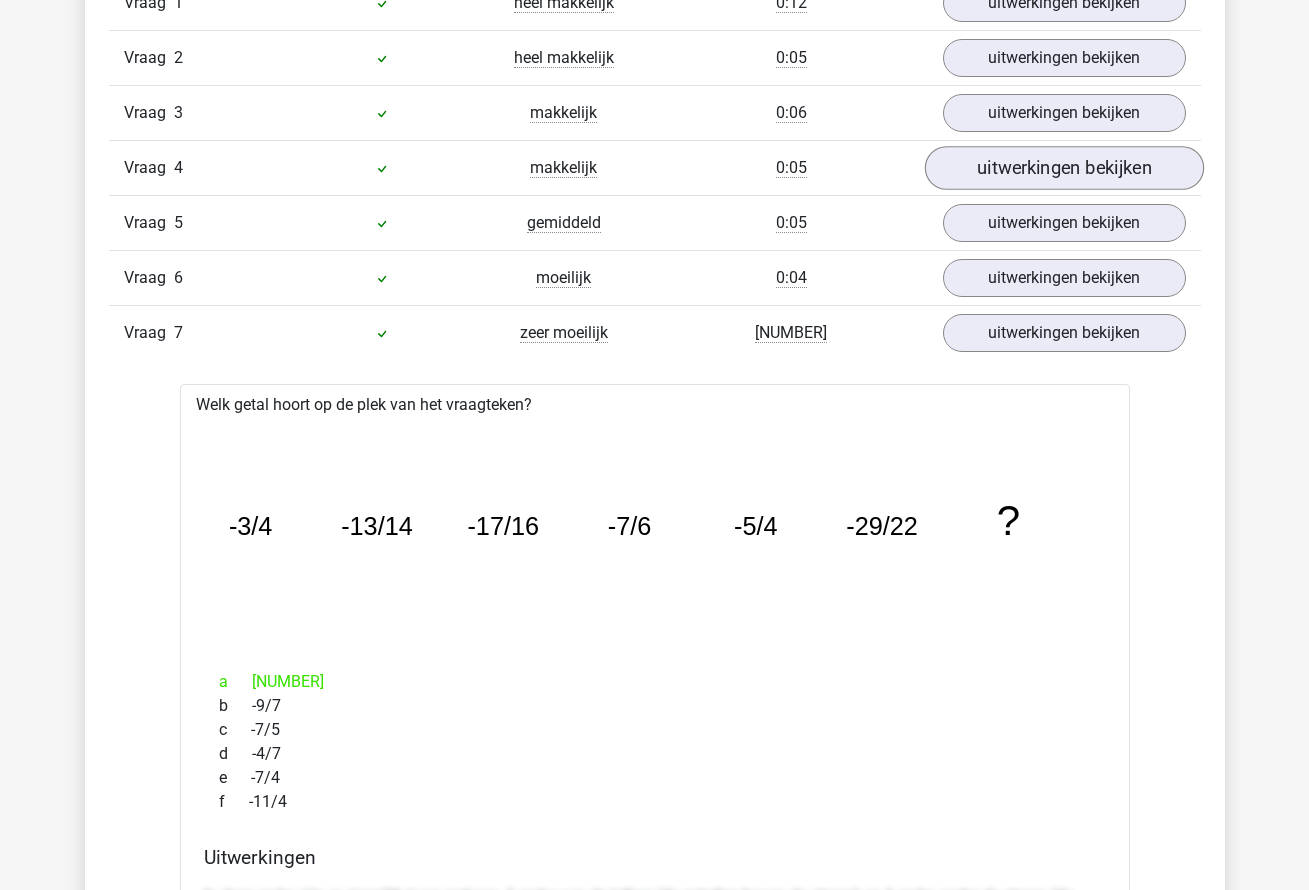 scroll, scrollTop: 1656, scrollLeft: 0, axis: vertical 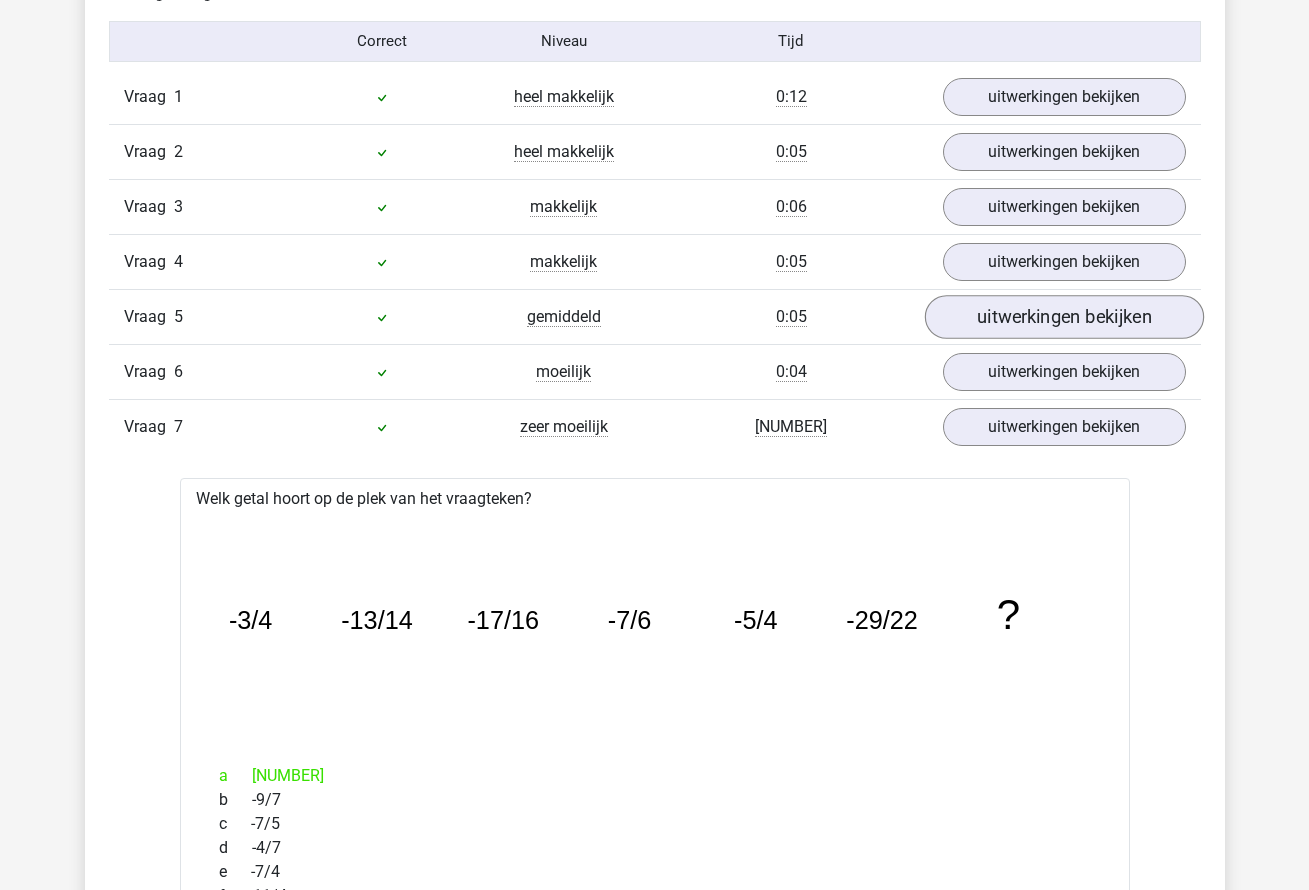 click on "uitwerkingen bekijken" at bounding box center (1063, 317) 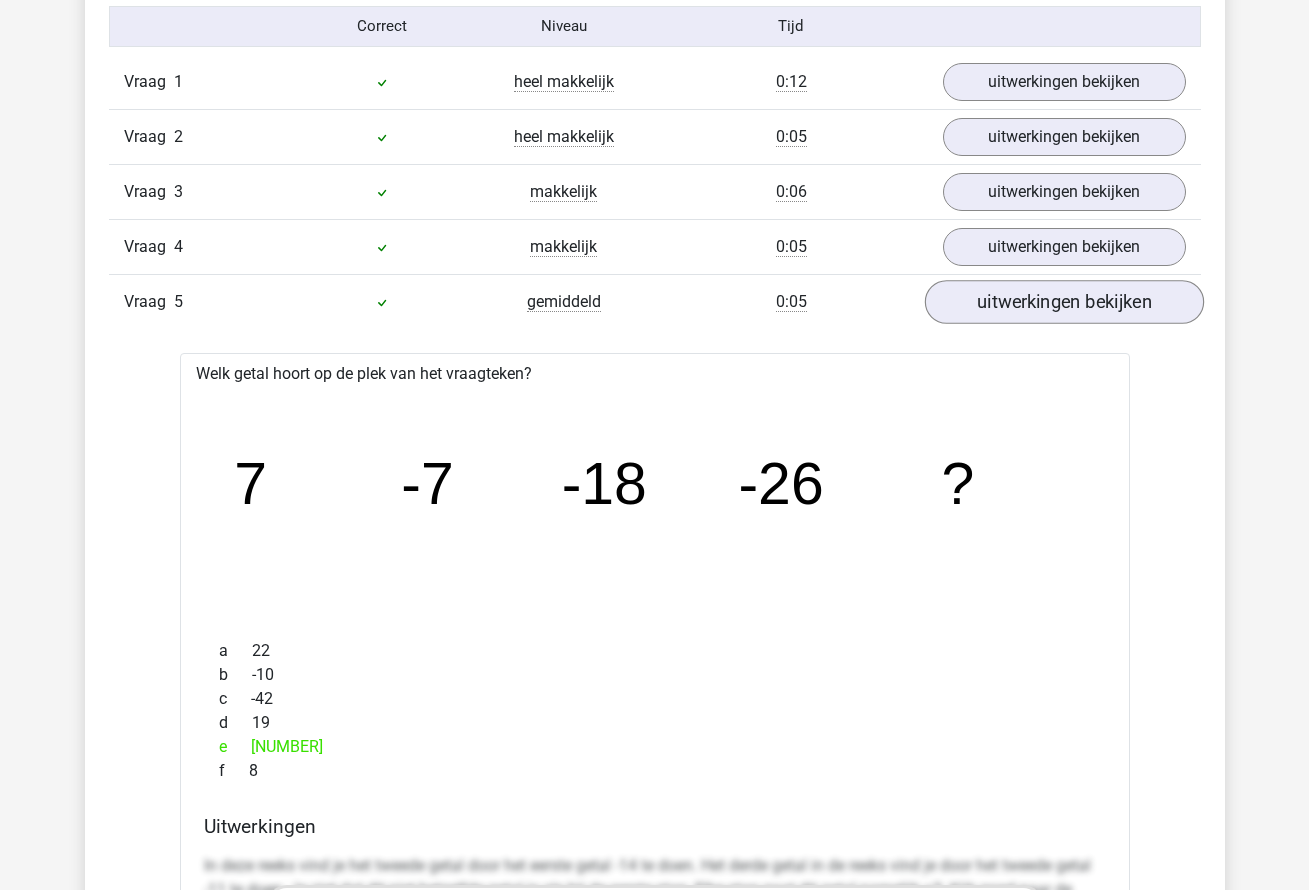 scroll, scrollTop: 1675, scrollLeft: 0, axis: vertical 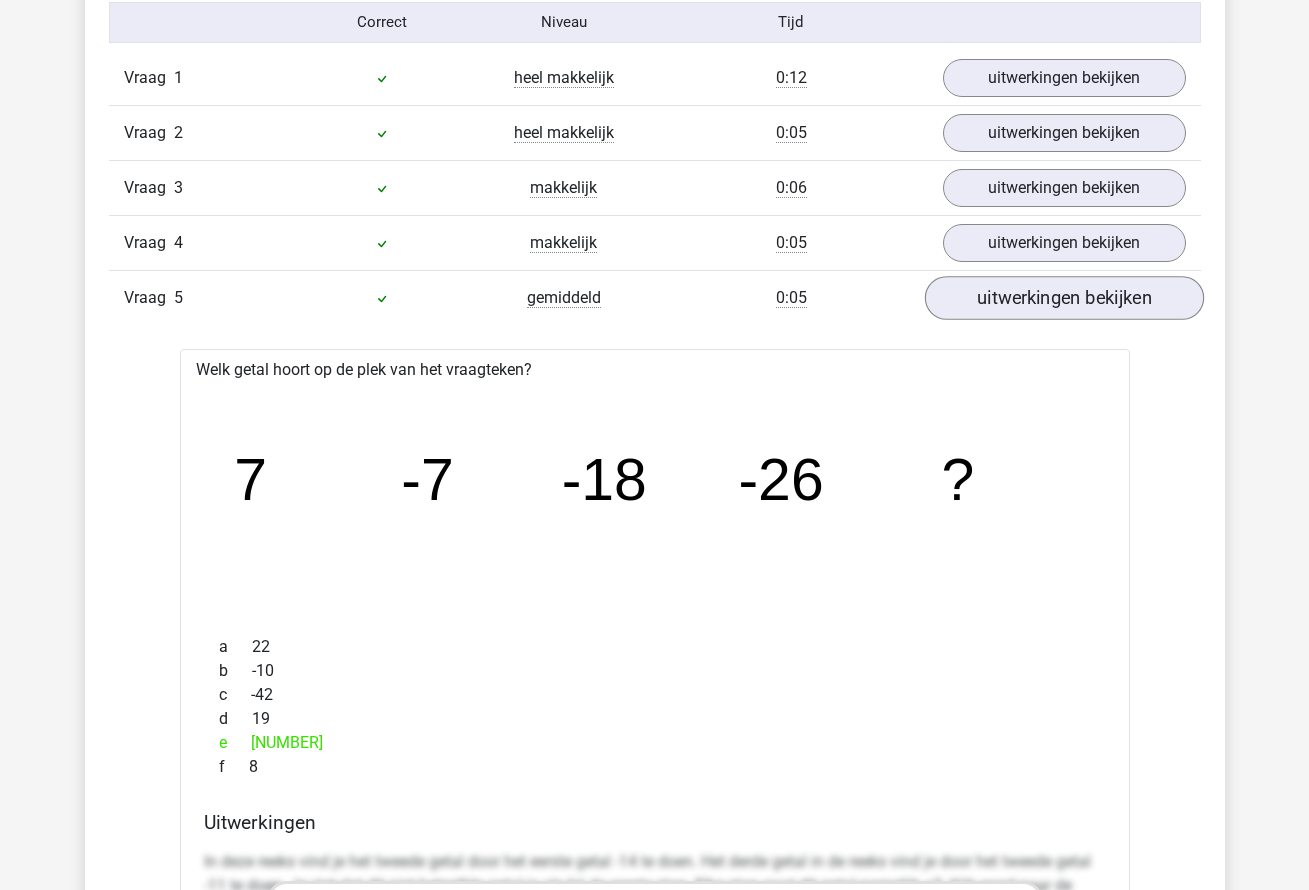click on "uitwerkingen bekijken" at bounding box center (1063, 298) 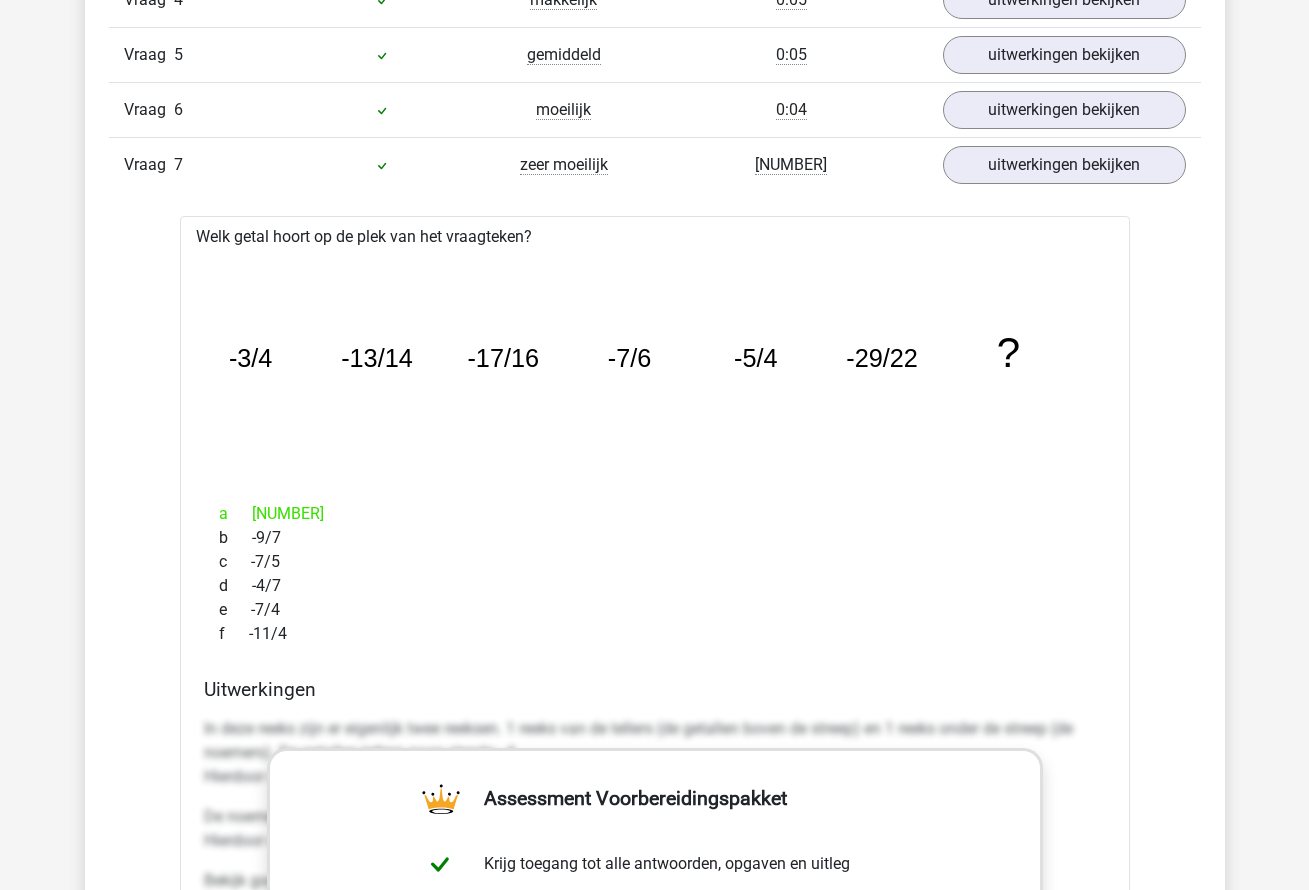 scroll, scrollTop: 2038, scrollLeft: 0, axis: vertical 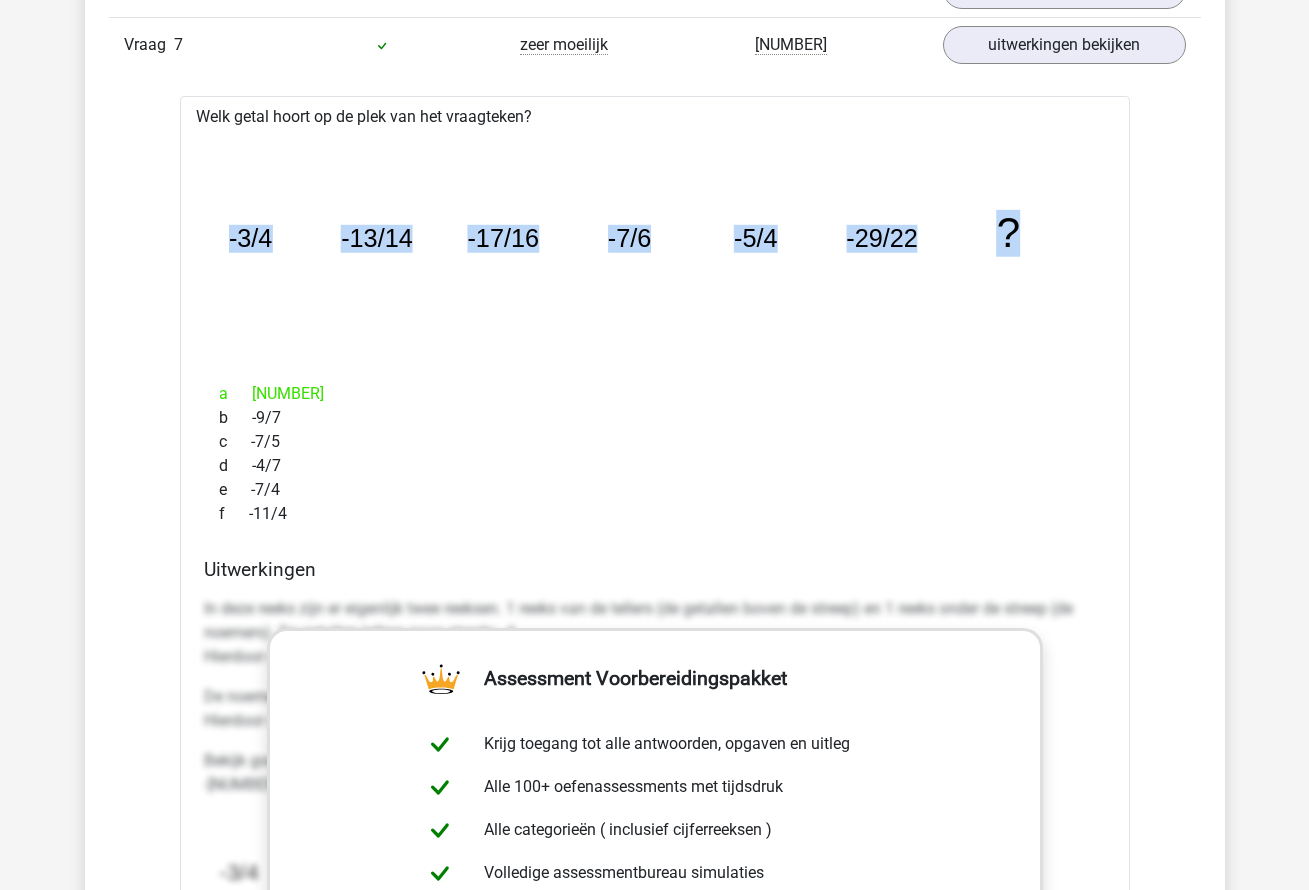 drag, startPoint x: 229, startPoint y: 237, endPoint x: 1019, endPoint y: 244, distance: 790.031 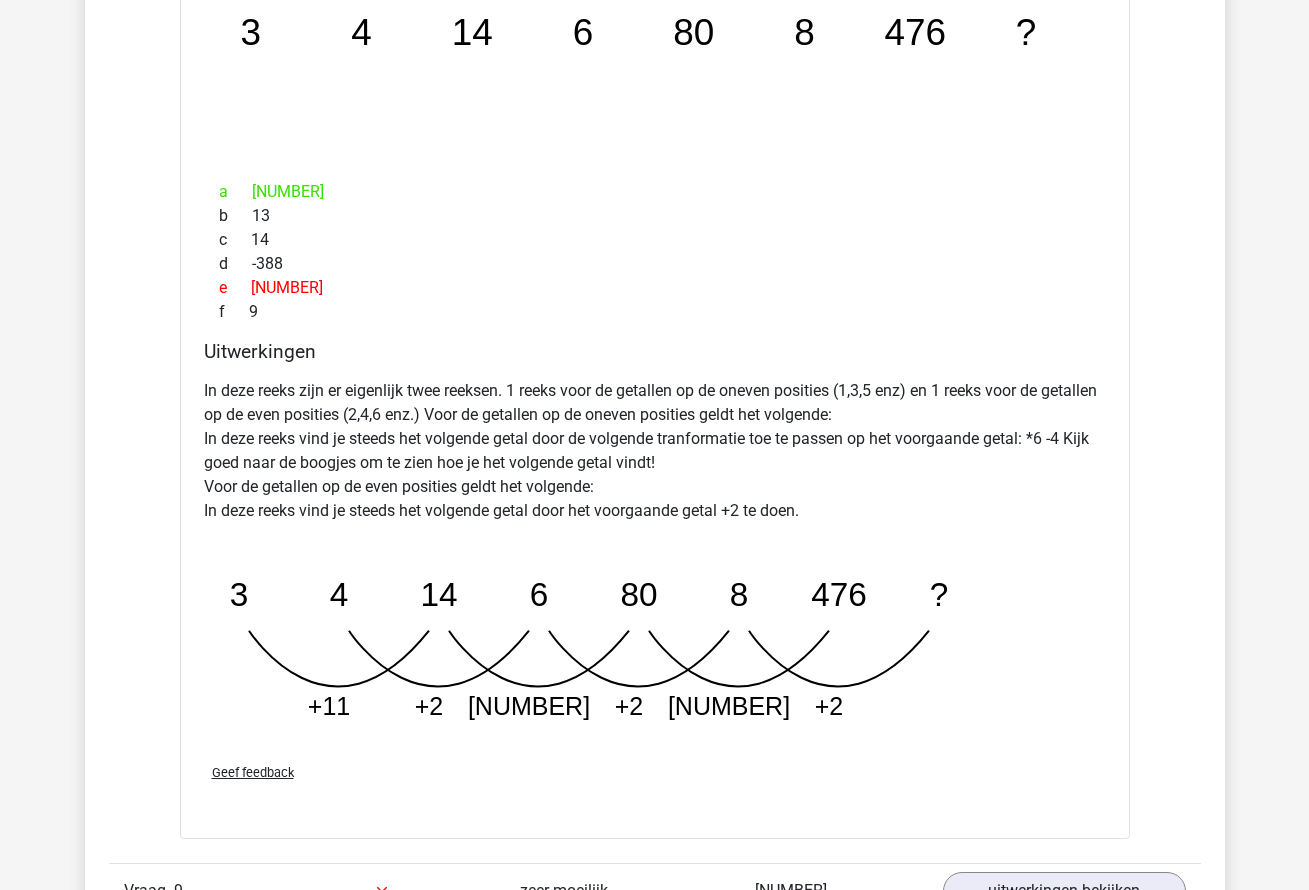 scroll, scrollTop: 3675, scrollLeft: 0, axis: vertical 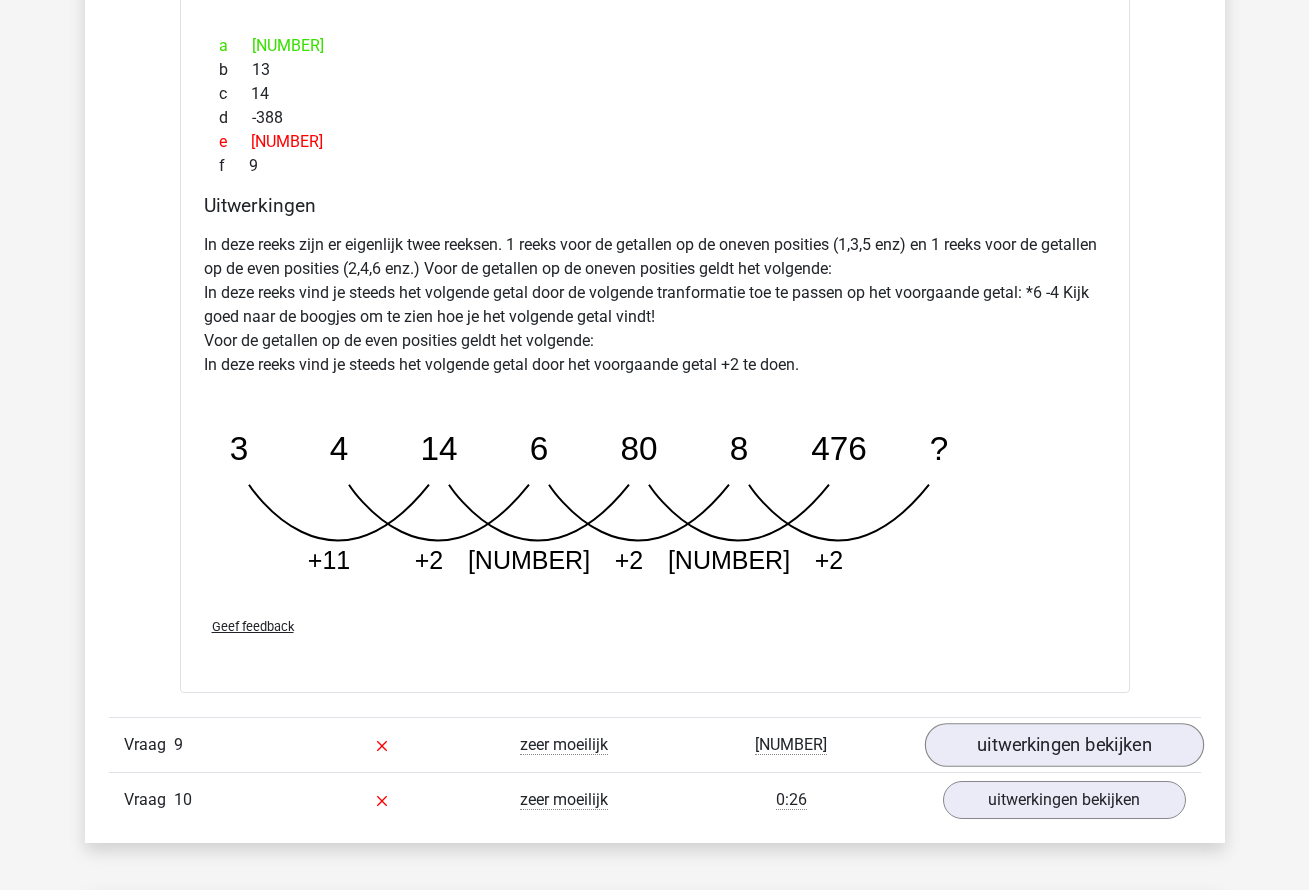 click on "uitwerkingen bekijken" at bounding box center [1063, 745] 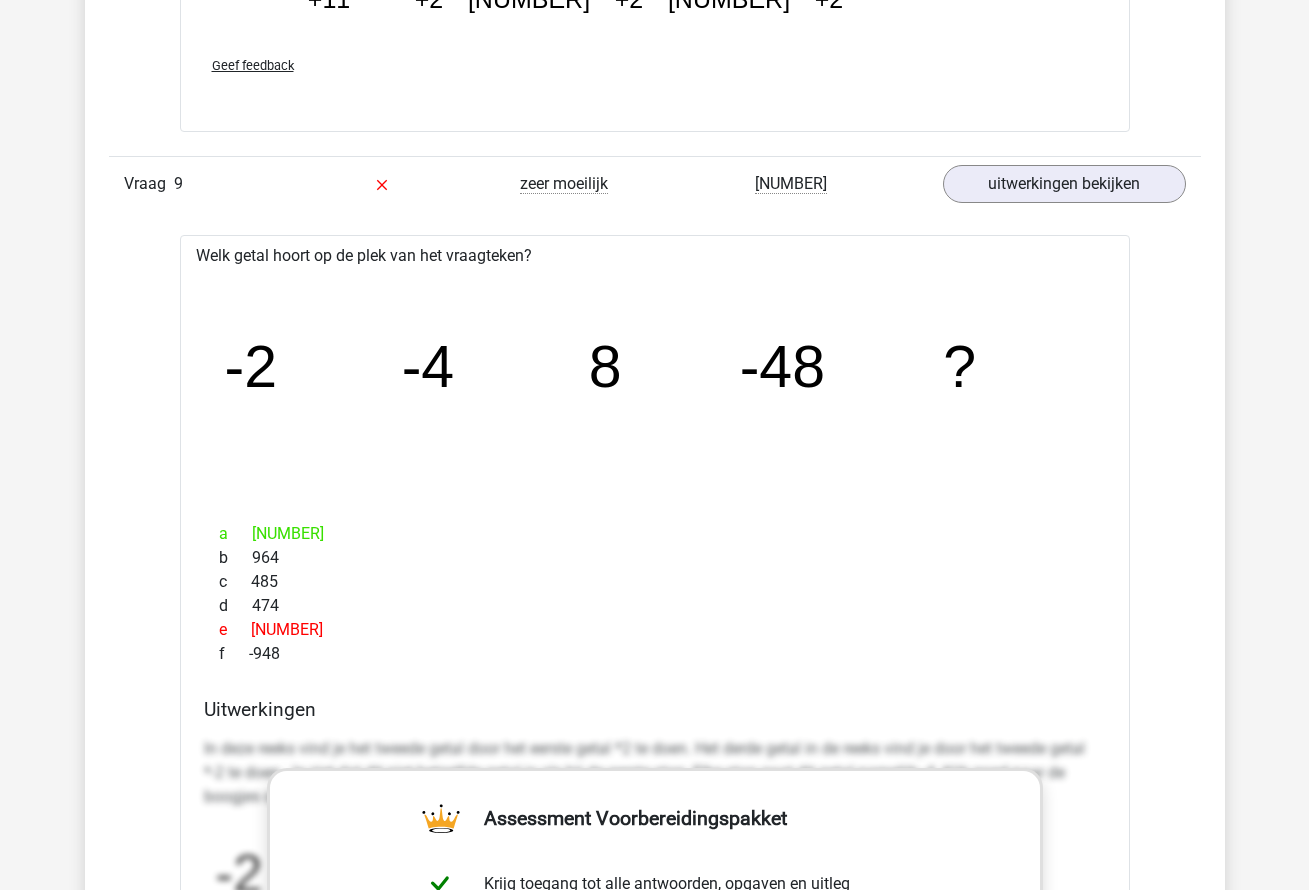 scroll, scrollTop: 4204, scrollLeft: 0, axis: vertical 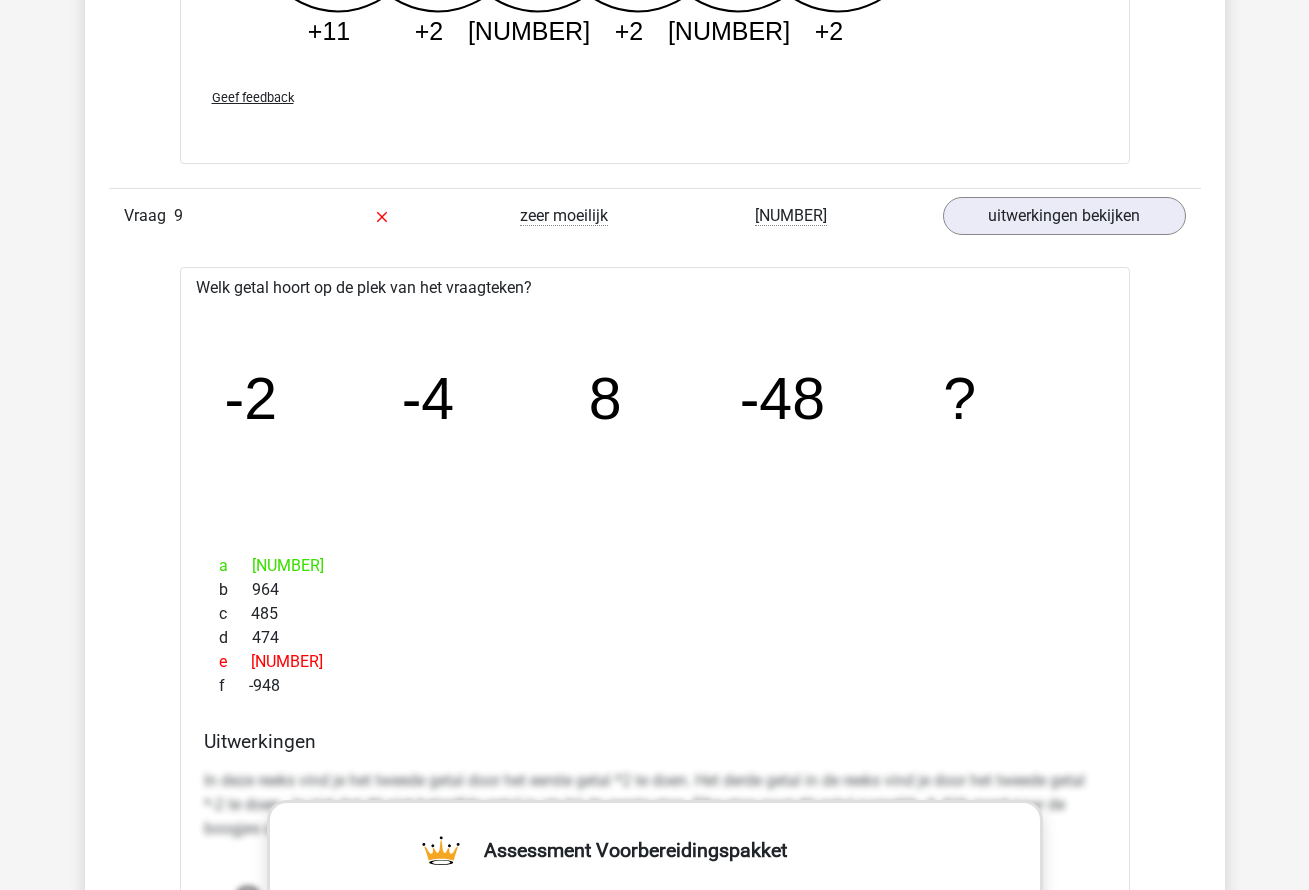 drag, startPoint x: 289, startPoint y: 418, endPoint x: 980, endPoint y: 412, distance: 691.02606 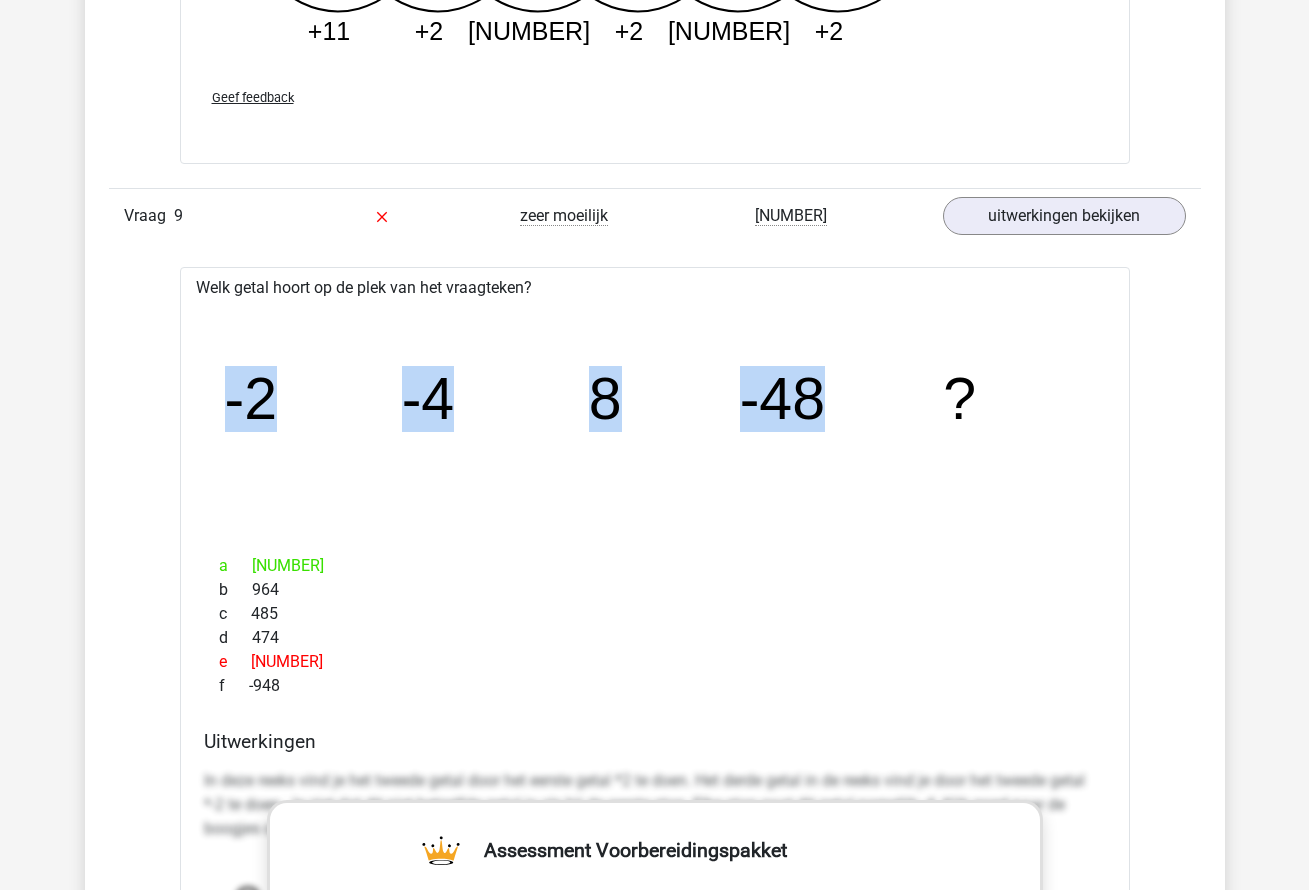 drag, startPoint x: 212, startPoint y: 409, endPoint x: 814, endPoint y: 408, distance: 602.00085 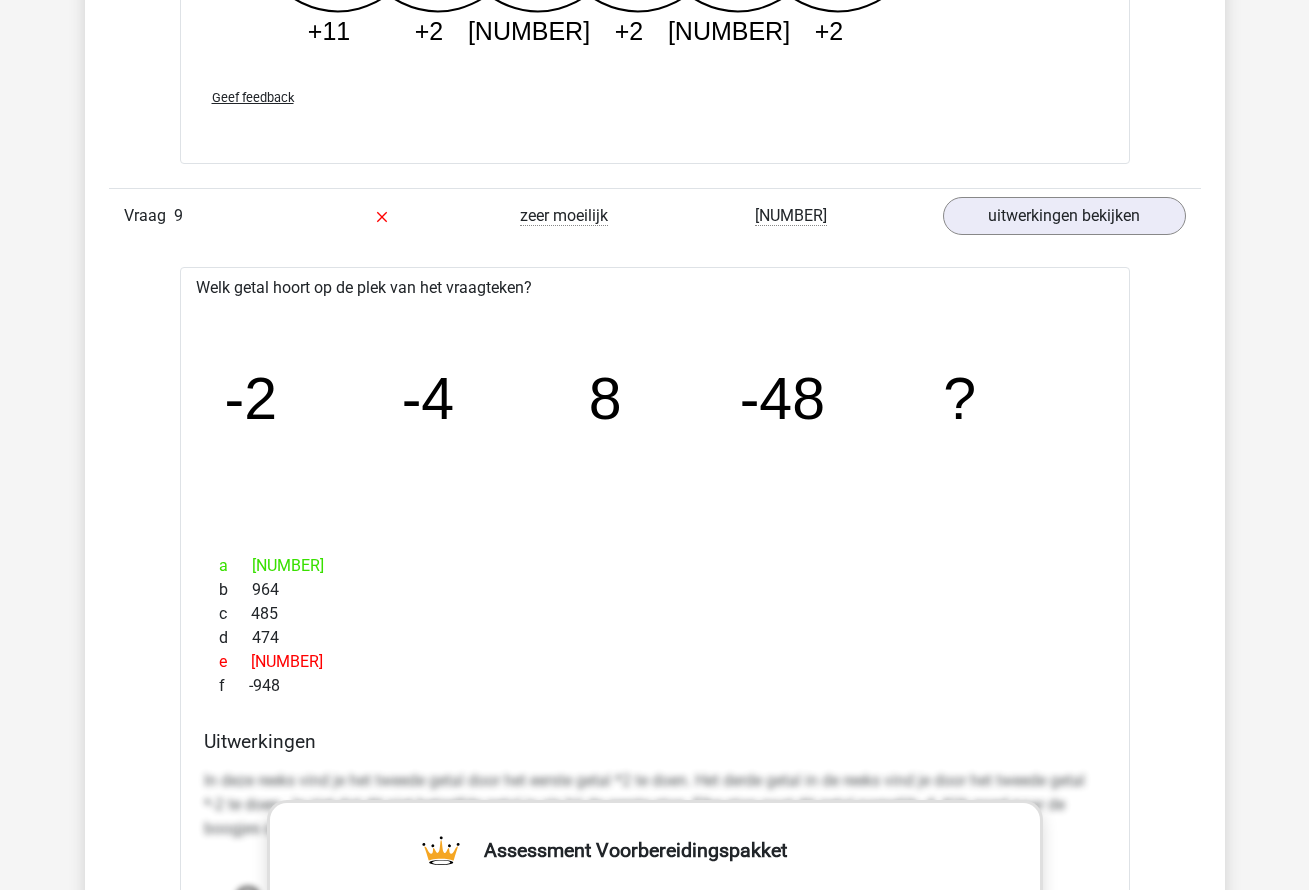 click on "b
964" at bounding box center [655, 590] 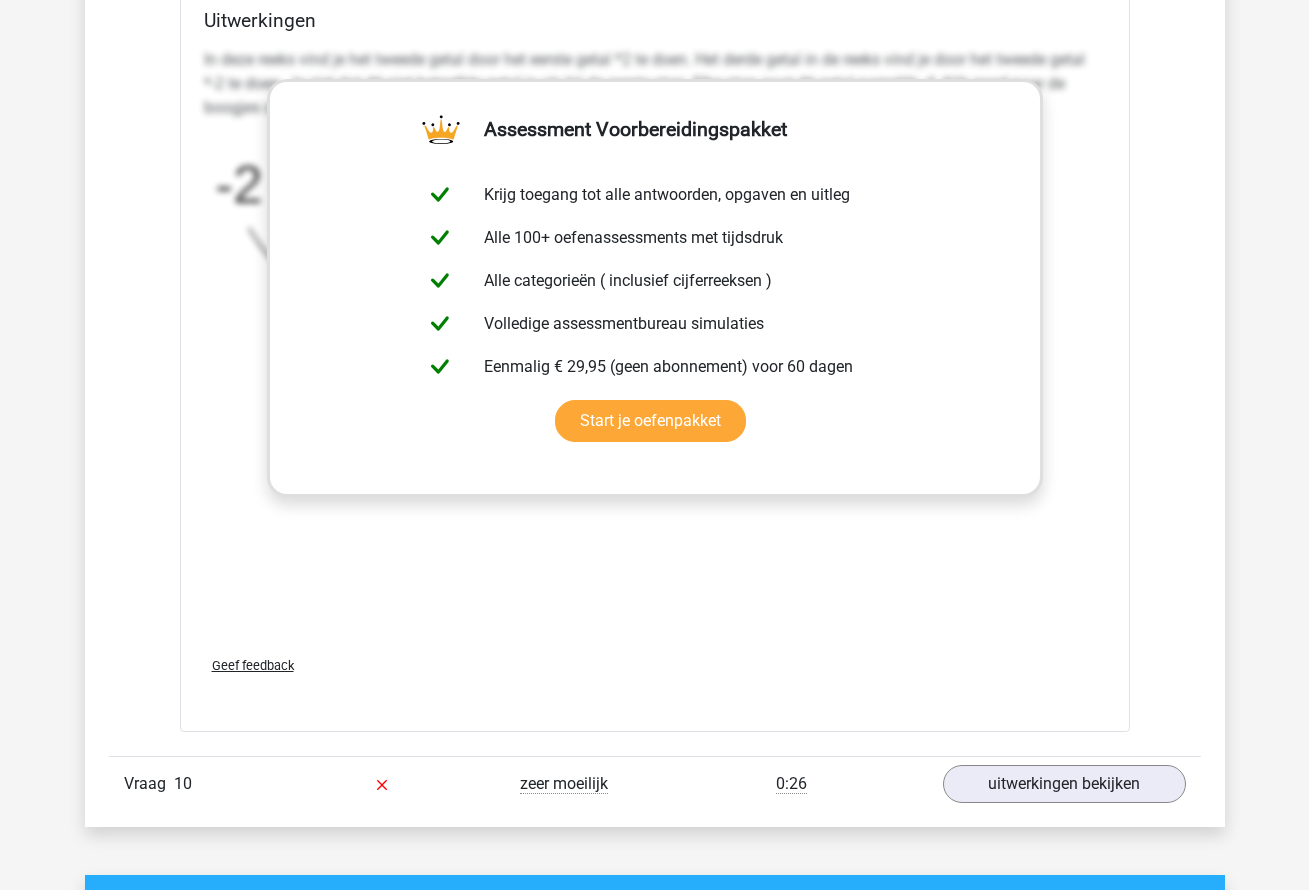 scroll, scrollTop: 5154, scrollLeft: 0, axis: vertical 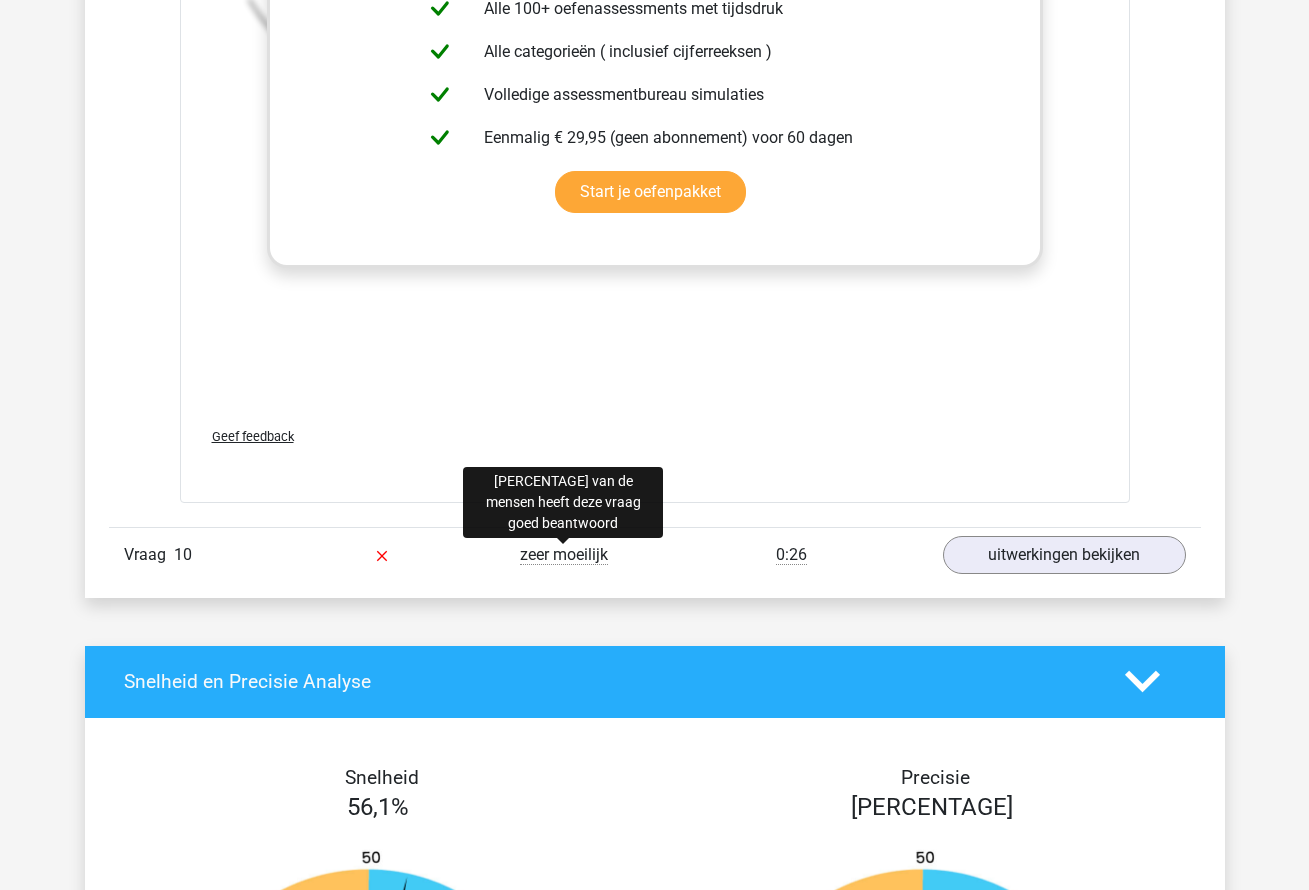 click on "zeer moeilijk" at bounding box center [564, 555] 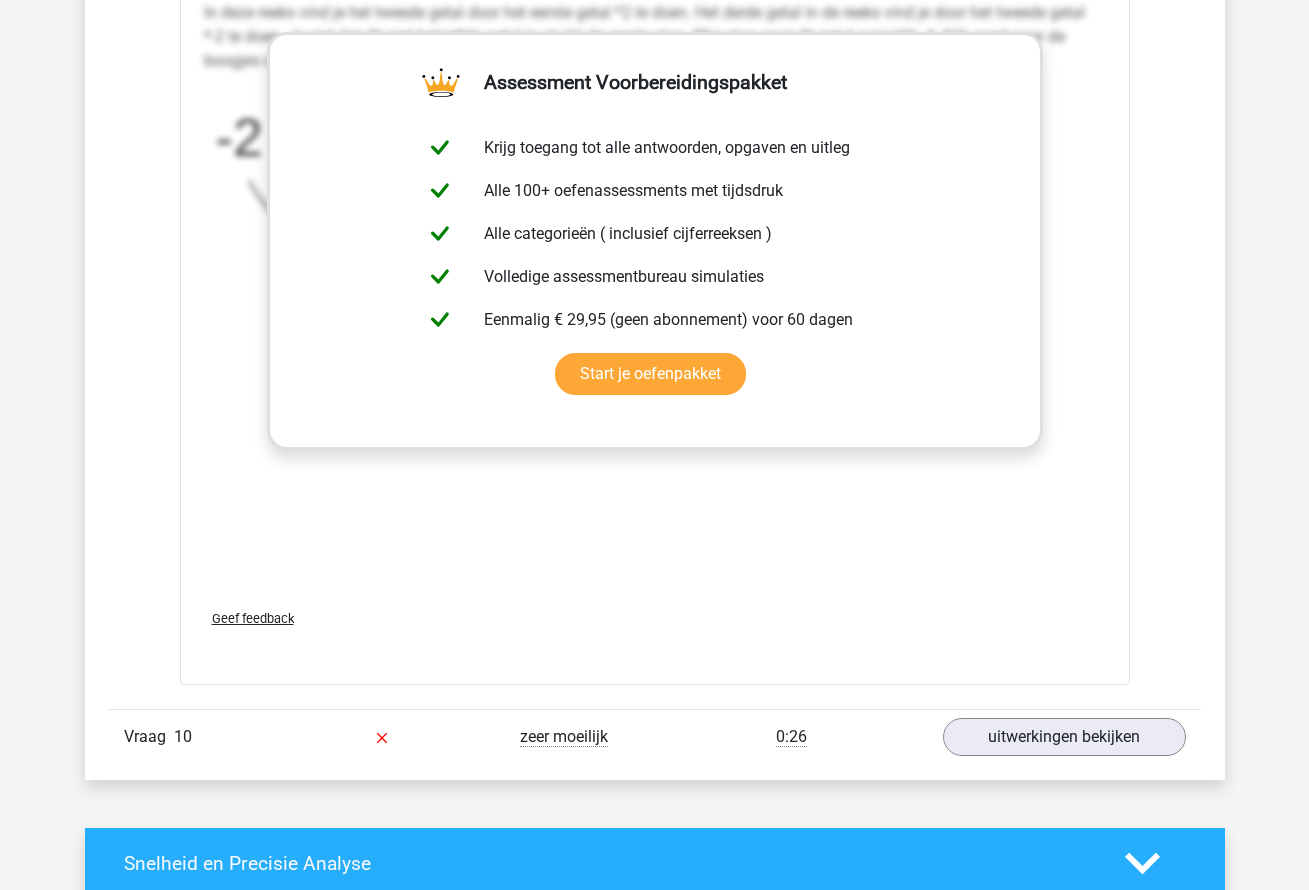 scroll, scrollTop: 5353, scrollLeft: 0, axis: vertical 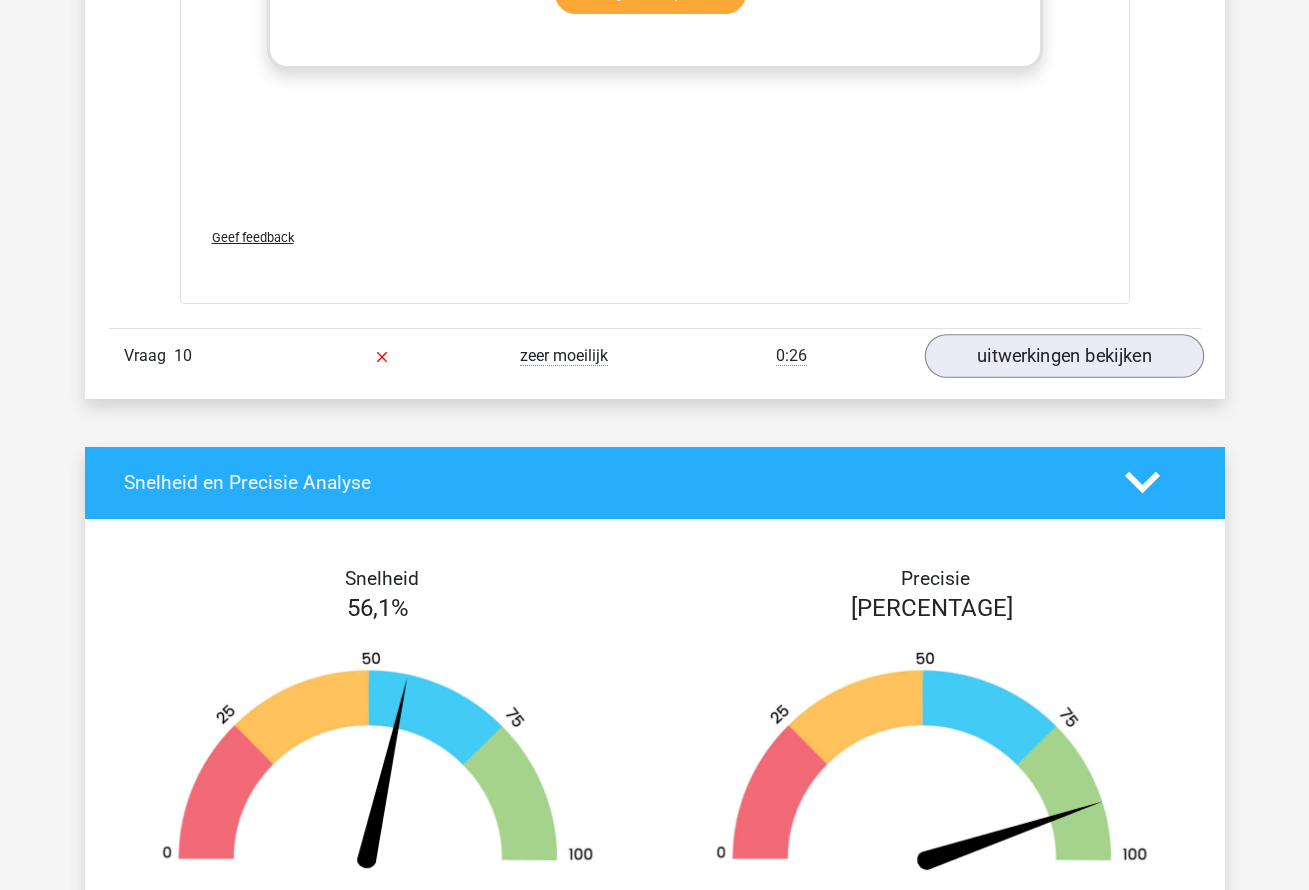 click on "uitwerkingen bekijken" at bounding box center [1063, 356] 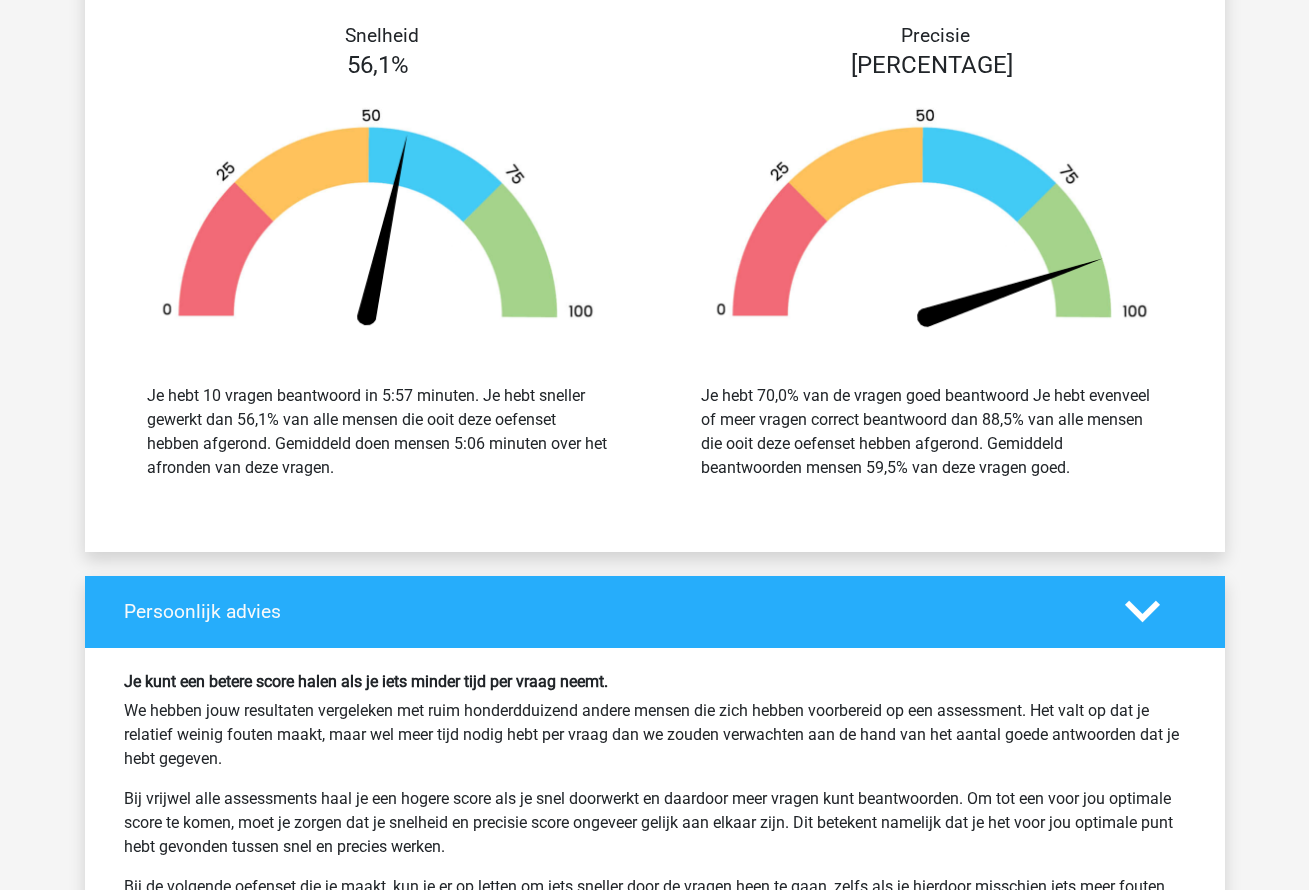scroll, scrollTop: 7135, scrollLeft: 0, axis: vertical 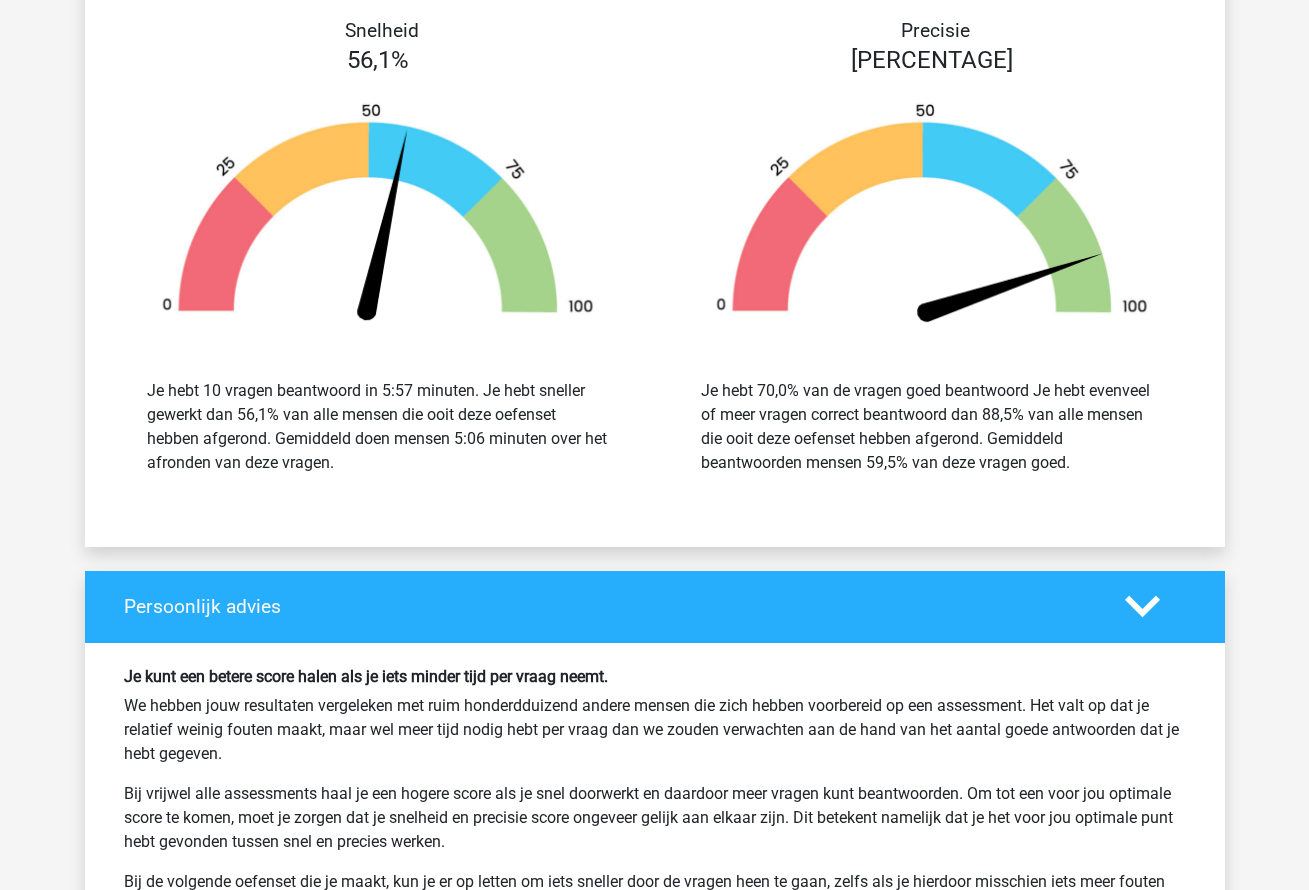 click on "Snelheid
56,1%
Je hebt
10
vragen beantwoord in 5:57 minuten.
Je hebt sneller gewerkt dan 56,1%
van alle mensen die ooit deze oefenset hebben afgerond. Gemiddeld doen mensen
5:06 minuten over het afronden van deze vragen.
Precisie
88,5%" at bounding box center [655, 259] 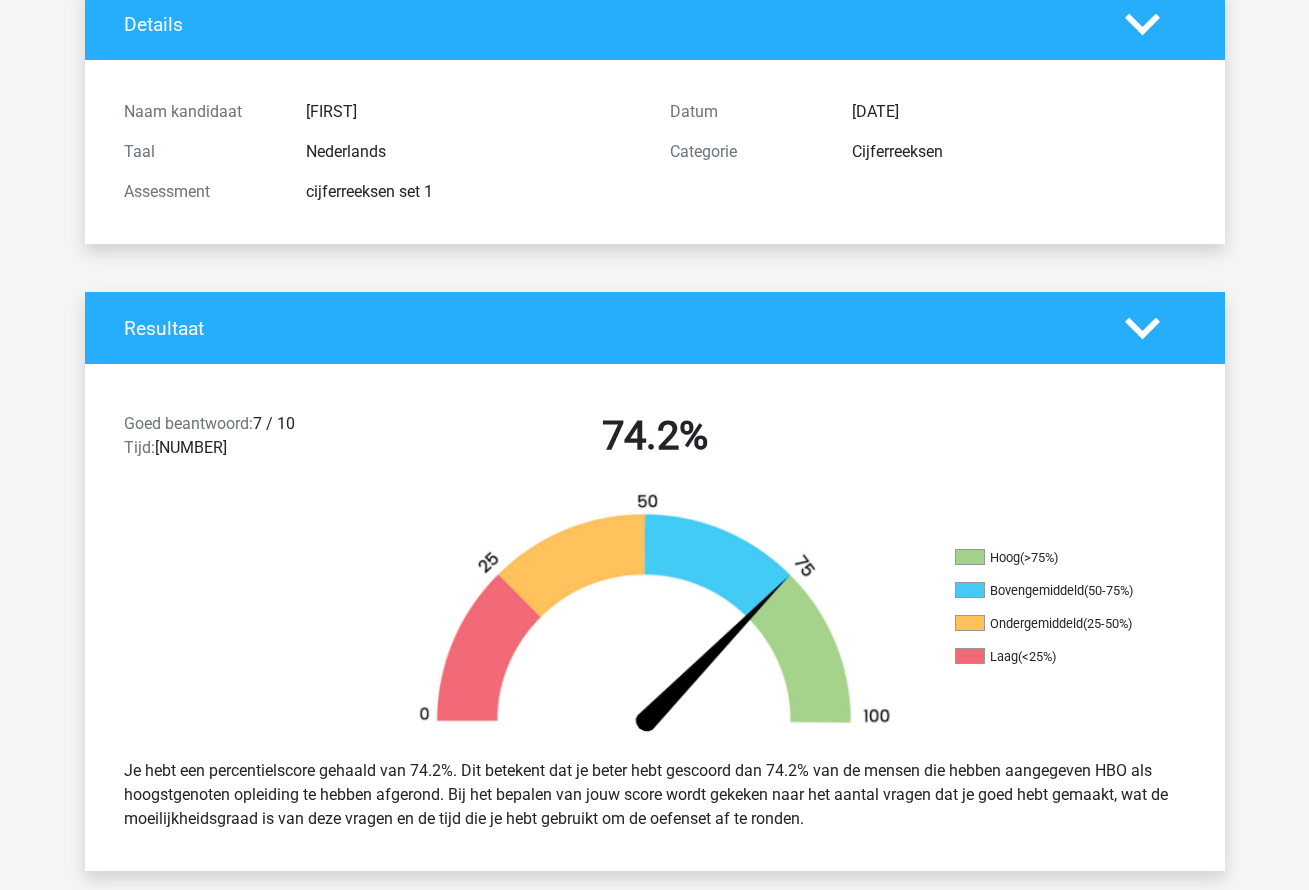 scroll, scrollTop: 0, scrollLeft: 0, axis: both 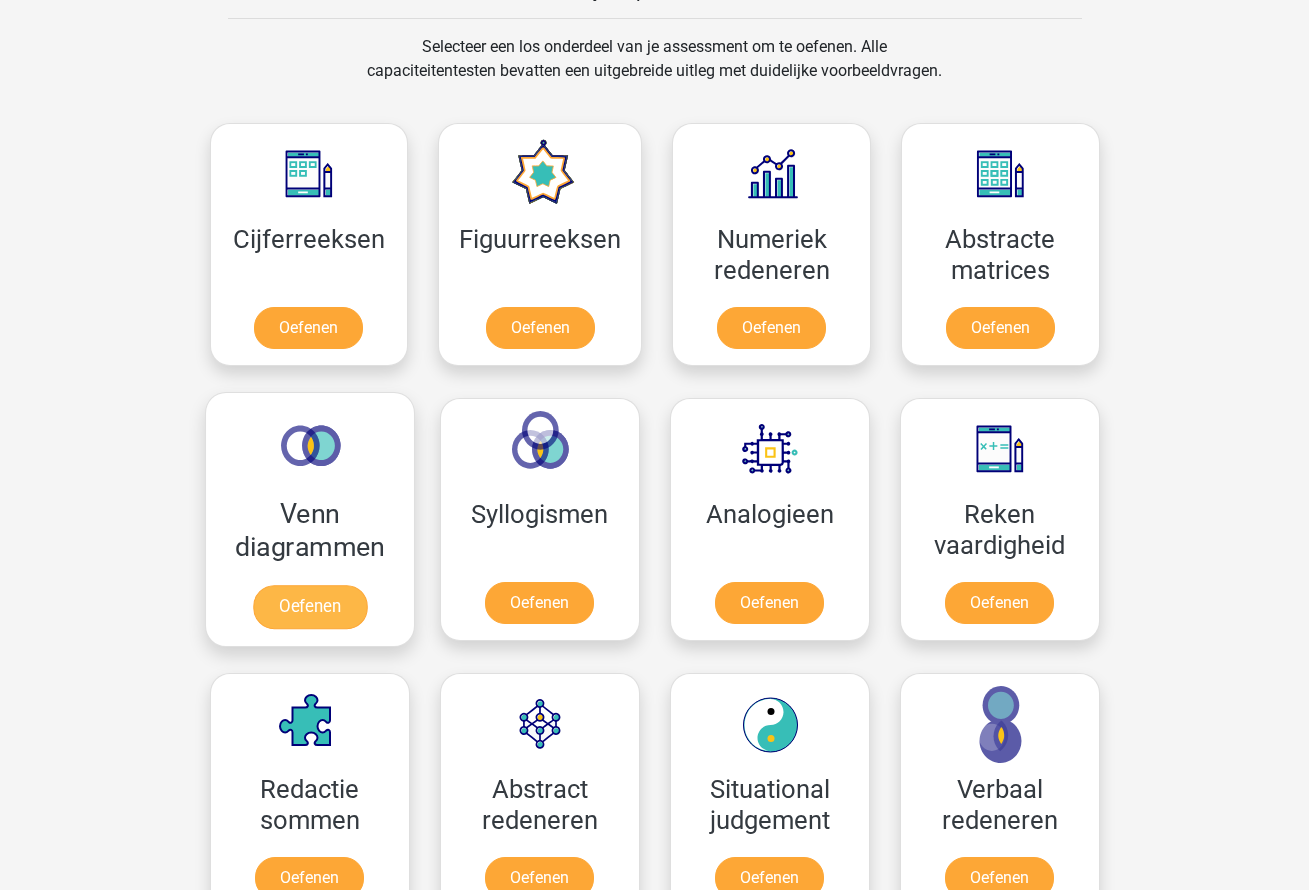 click on "Oefenen" at bounding box center [309, 607] 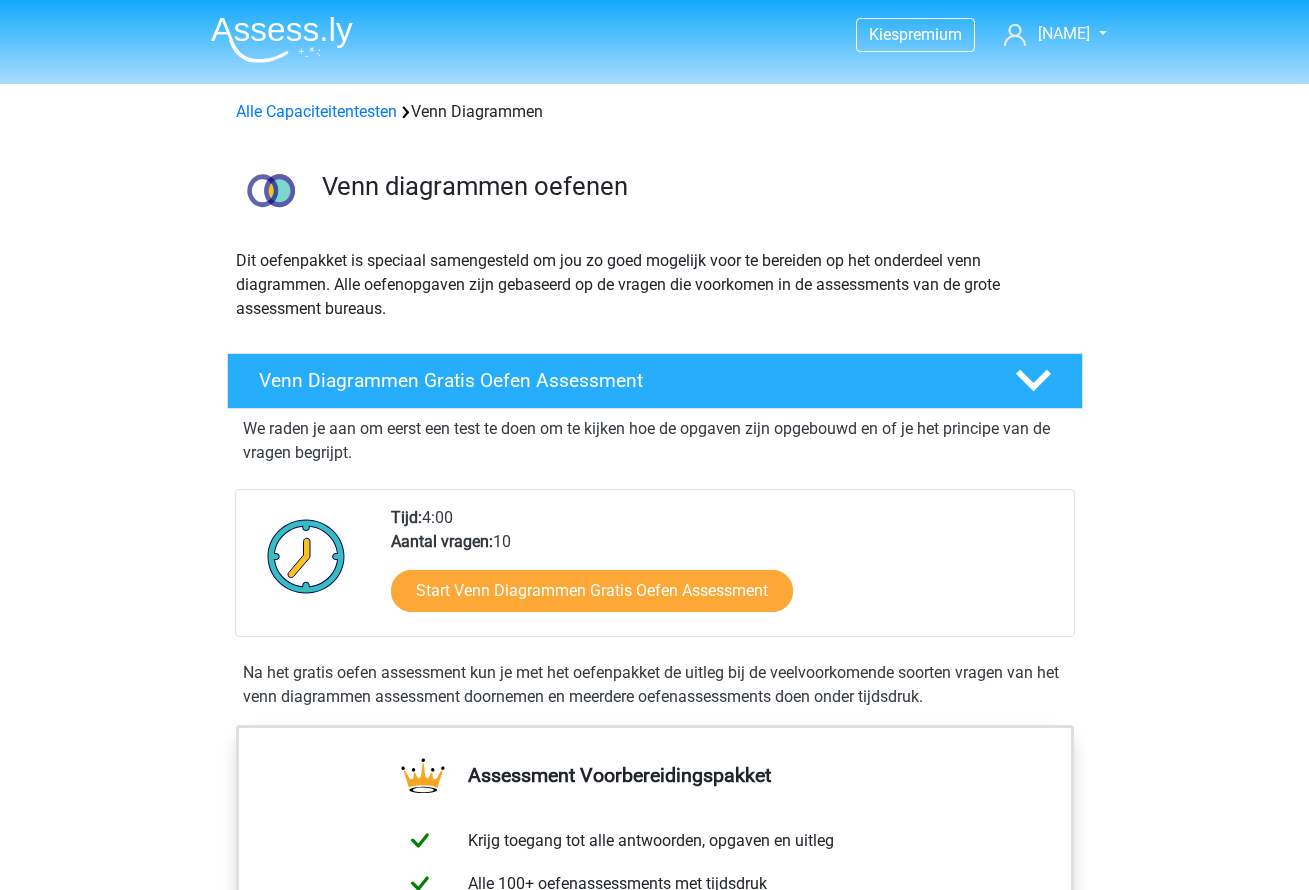 scroll, scrollTop: 4, scrollLeft: 0, axis: vertical 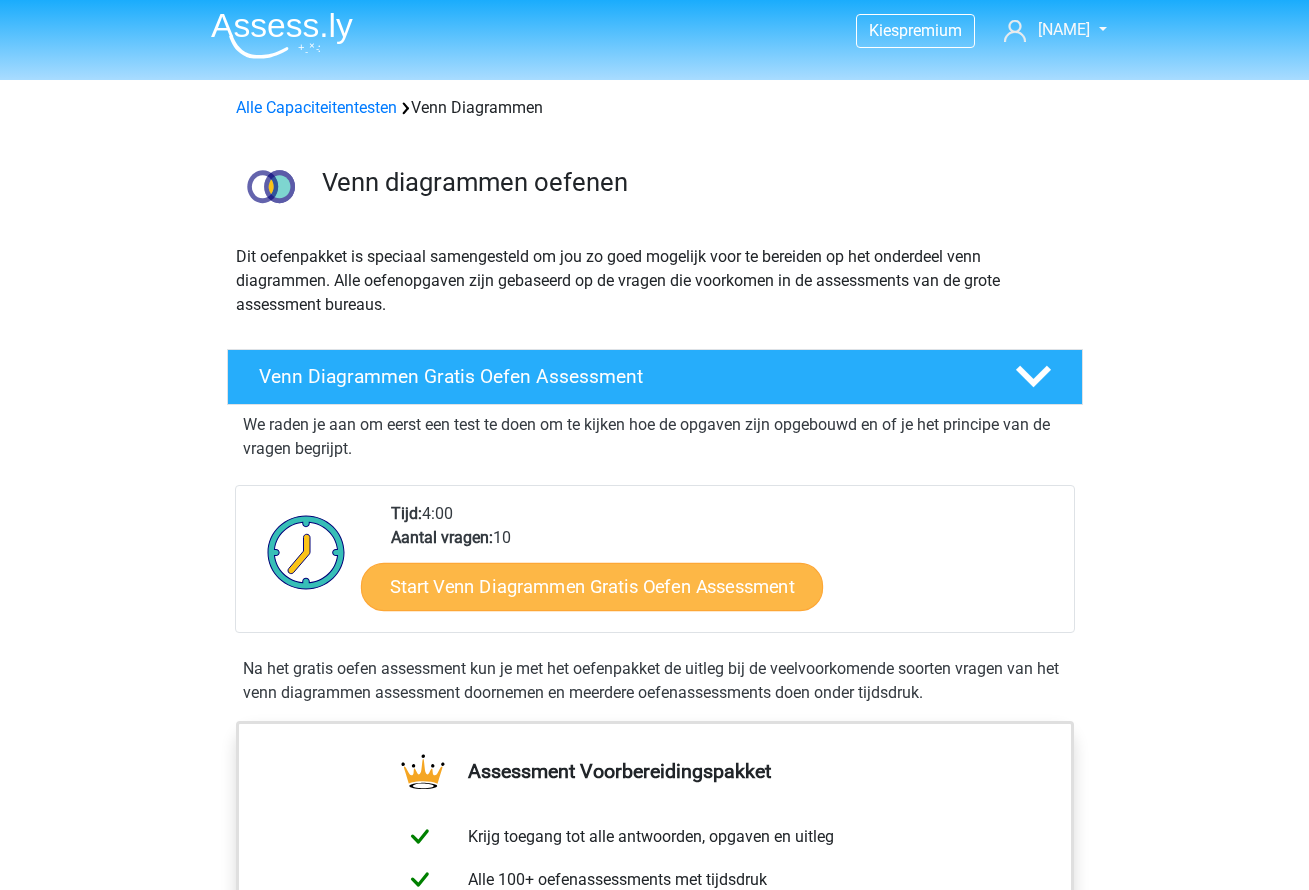 click on "Start Venn Diagrammen
Gratis Oefen Assessment" at bounding box center (592, 587) 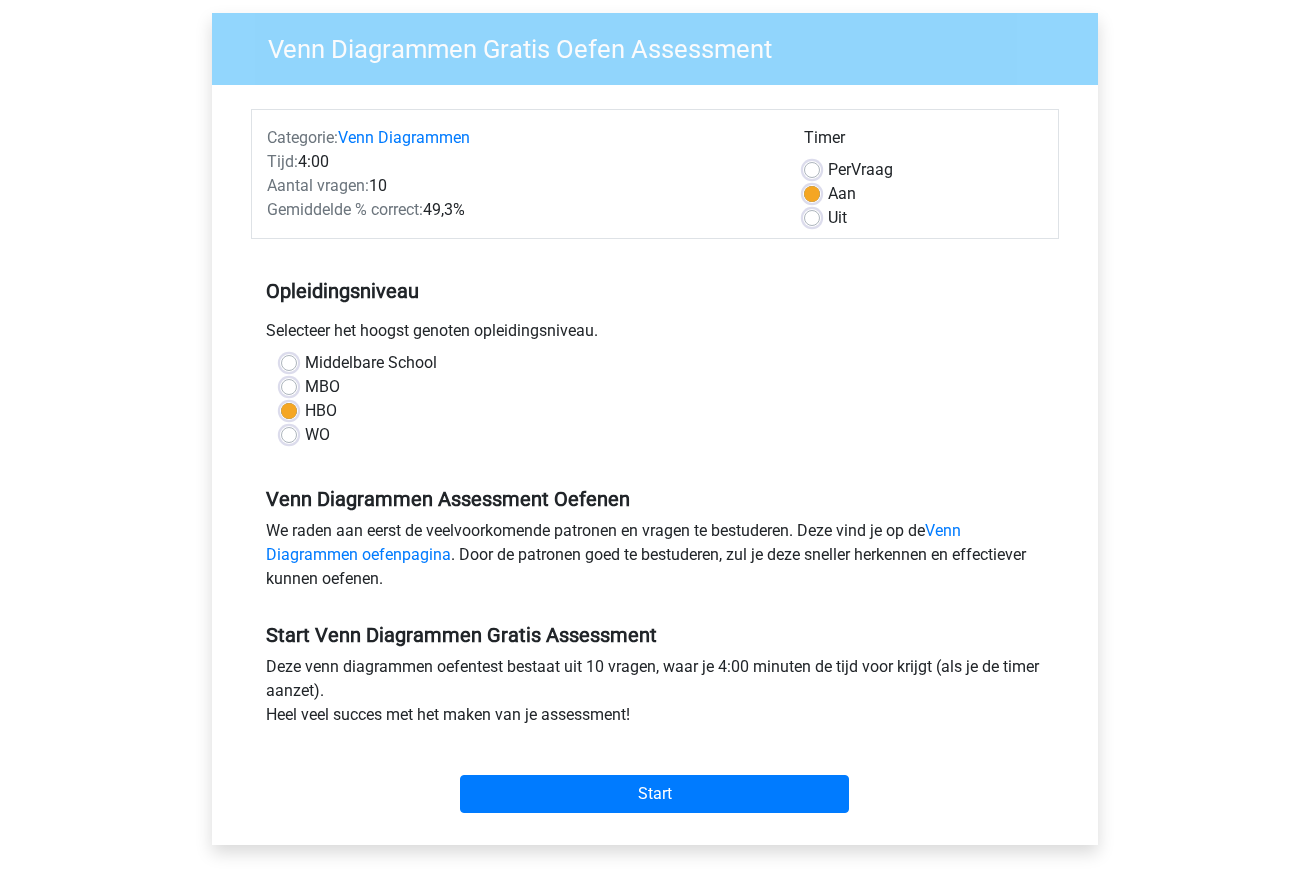 scroll, scrollTop: 545, scrollLeft: 0, axis: vertical 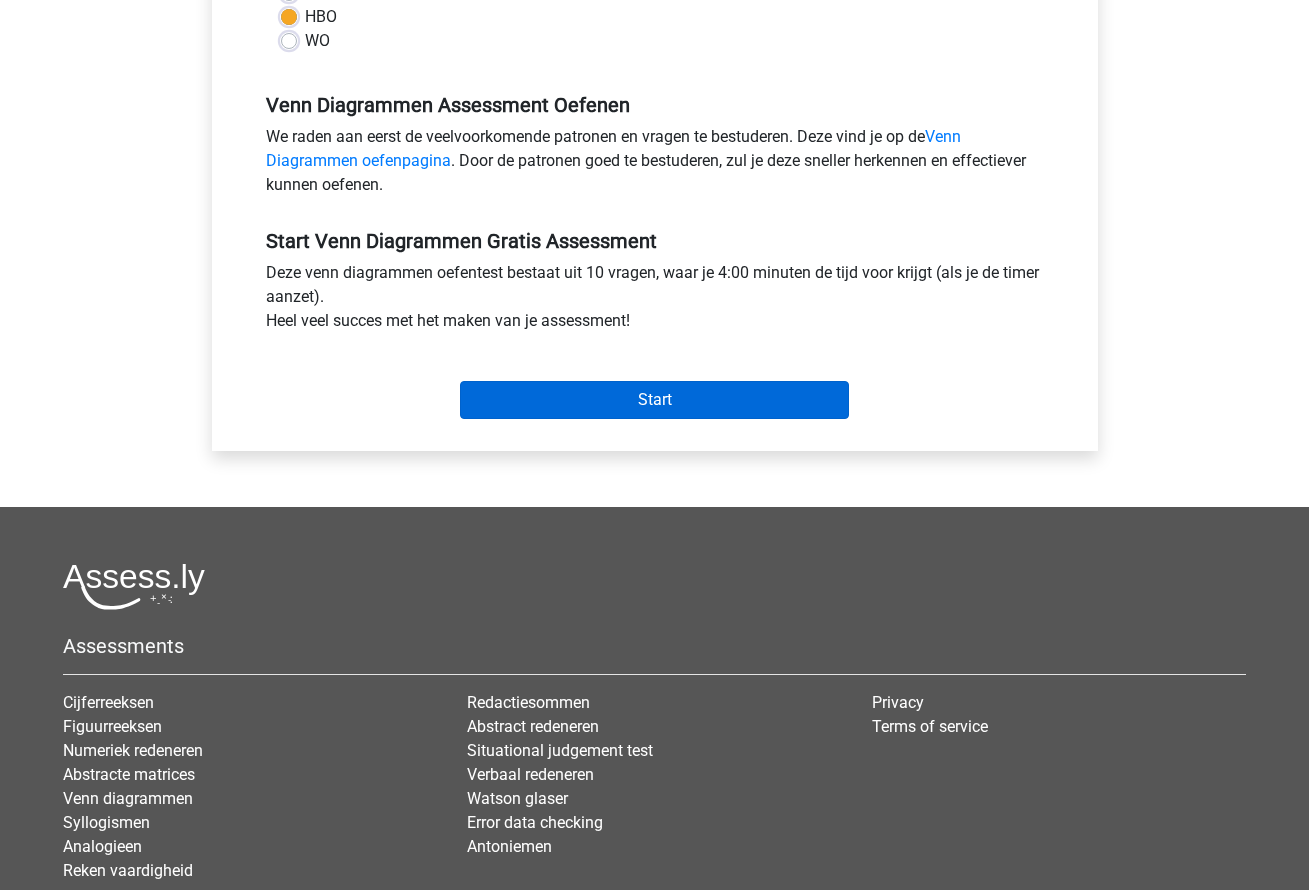click on "Start" at bounding box center (654, 400) 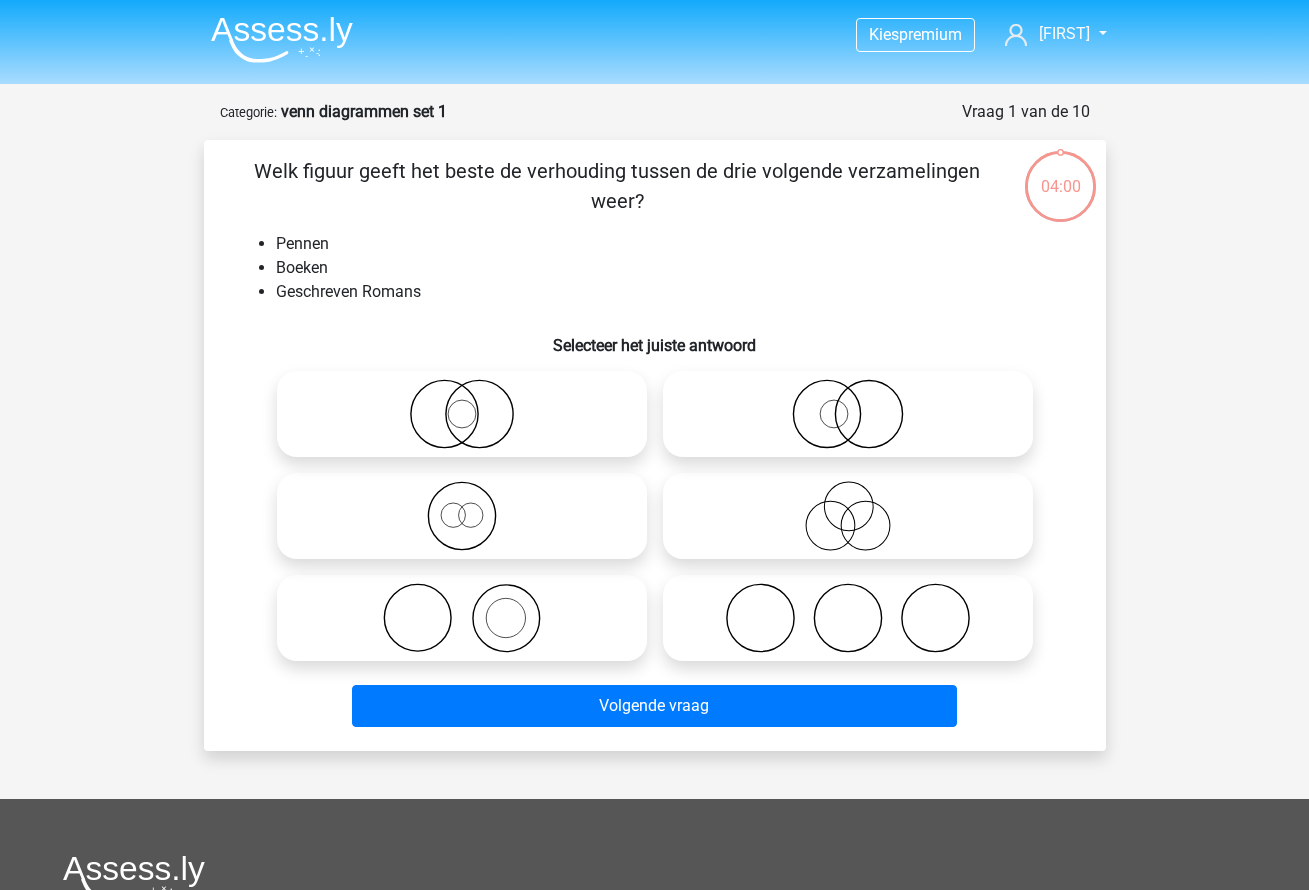 scroll, scrollTop: 0, scrollLeft: 0, axis: both 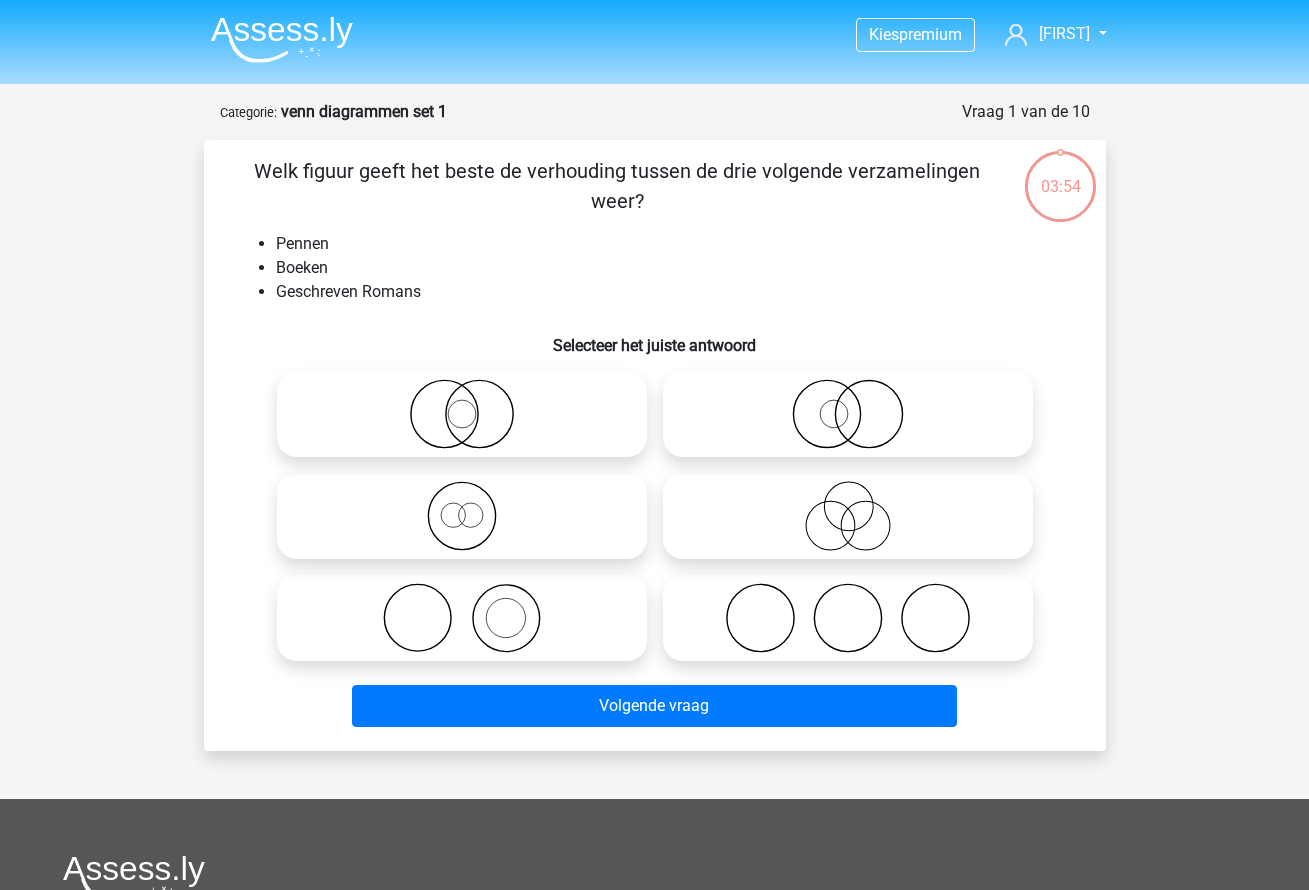 click 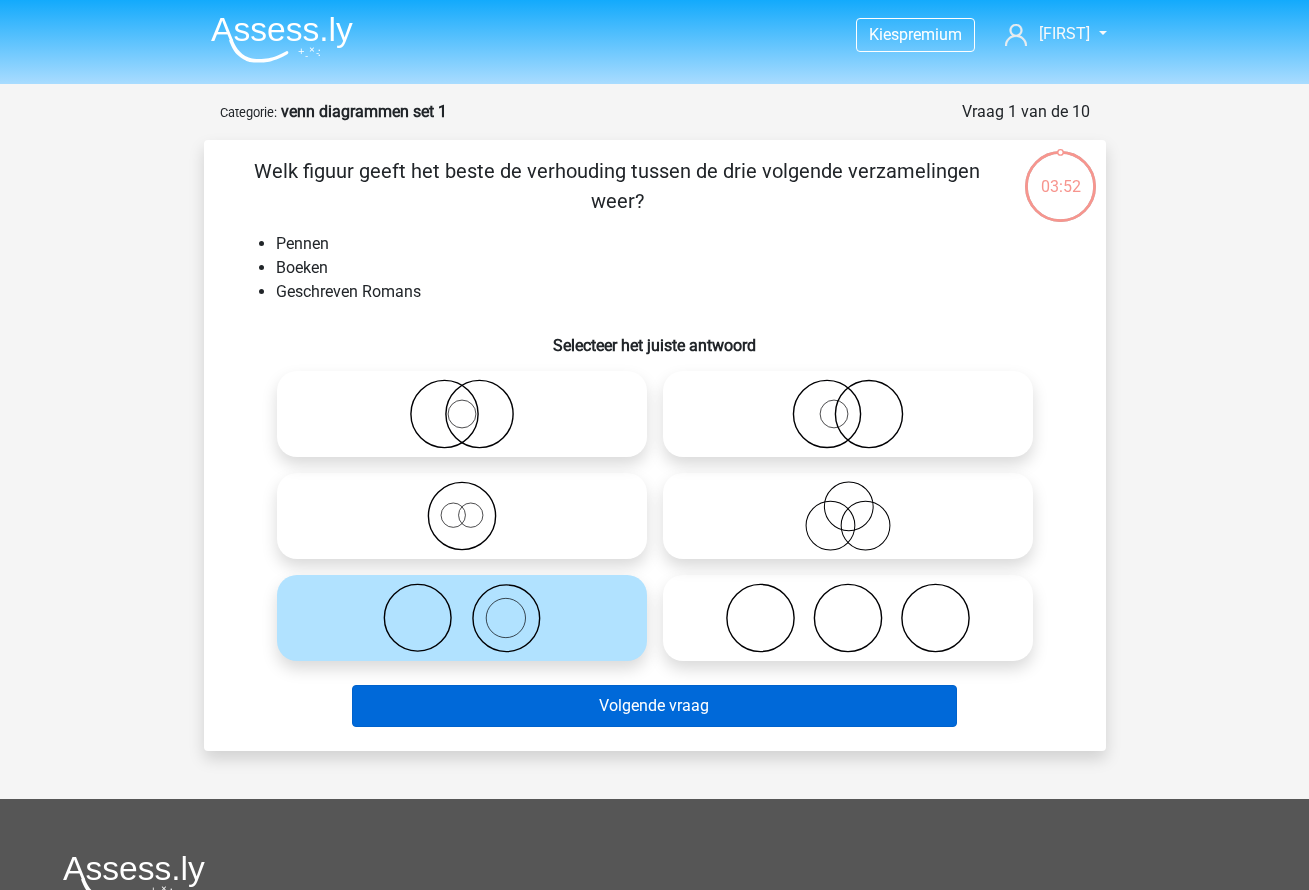 click on "Volgende vraag" at bounding box center [654, 706] 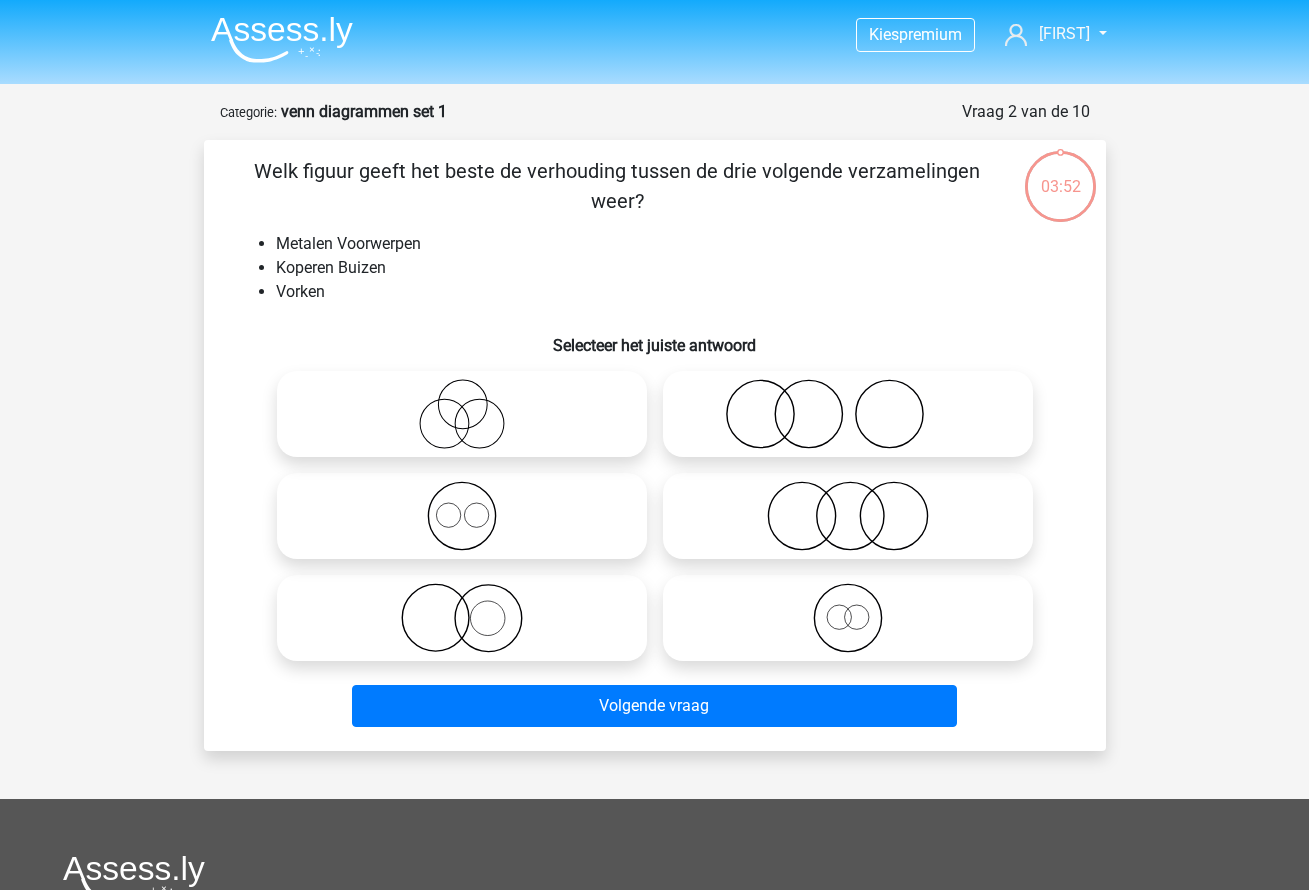 scroll, scrollTop: 100, scrollLeft: 0, axis: vertical 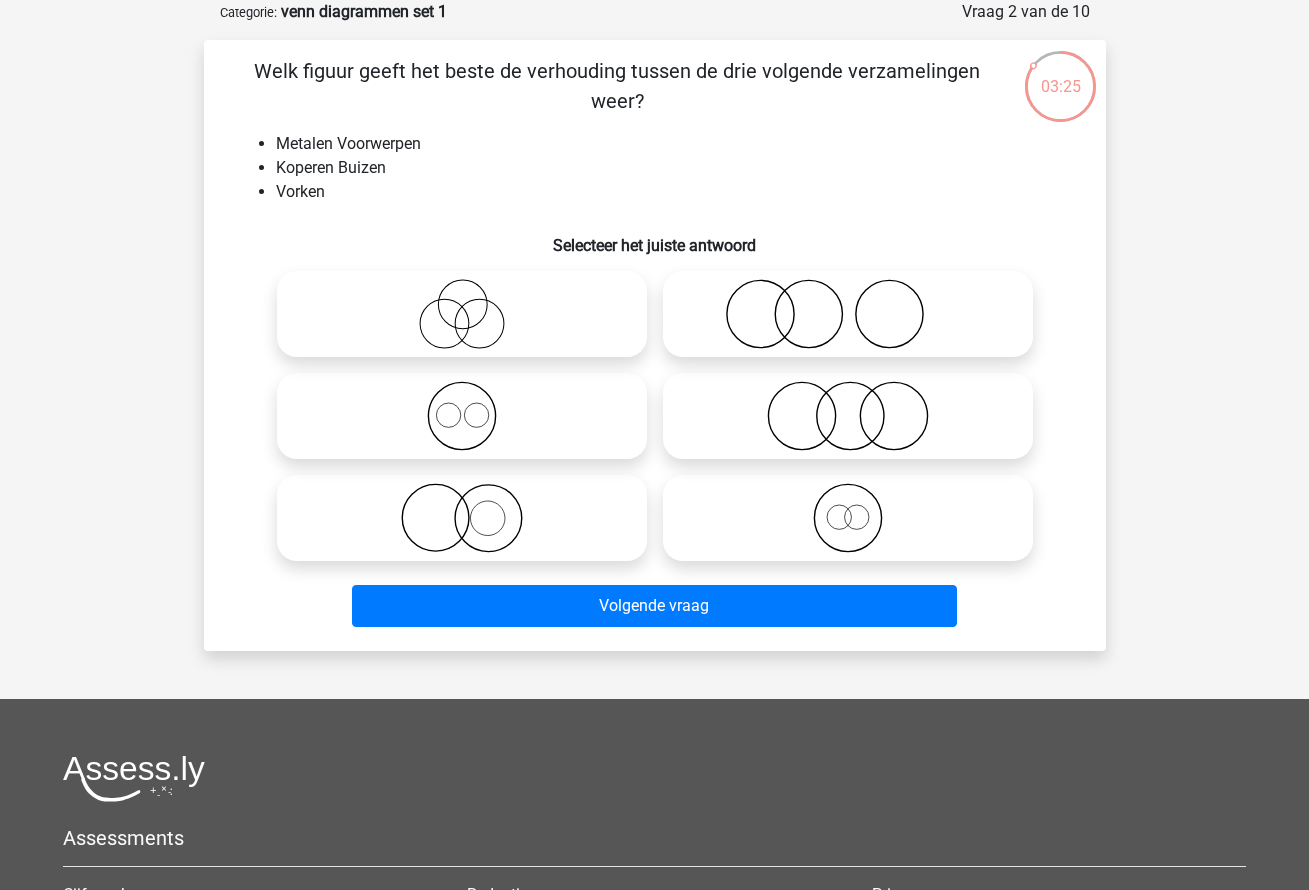 click 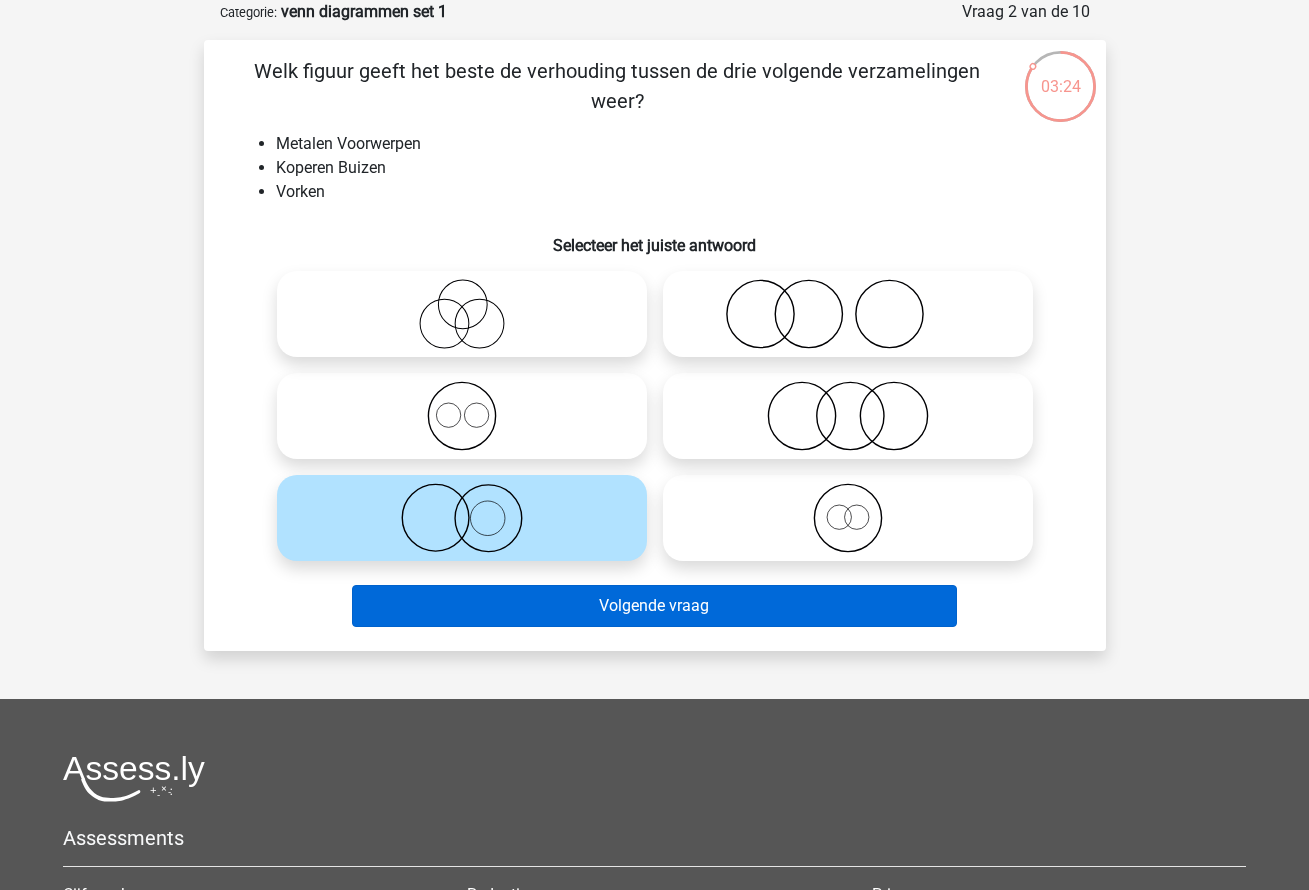 click on "Volgende vraag" at bounding box center [654, 606] 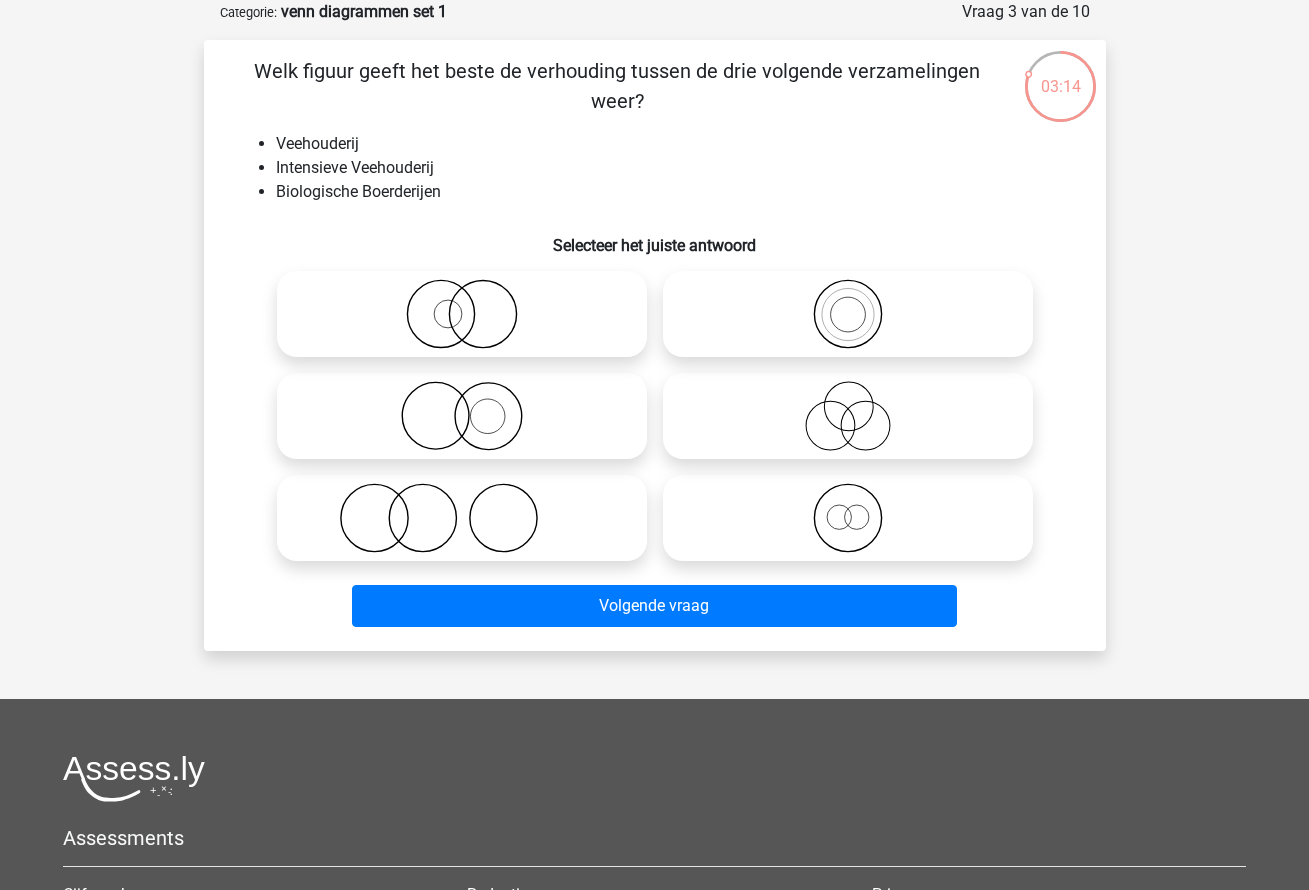 click 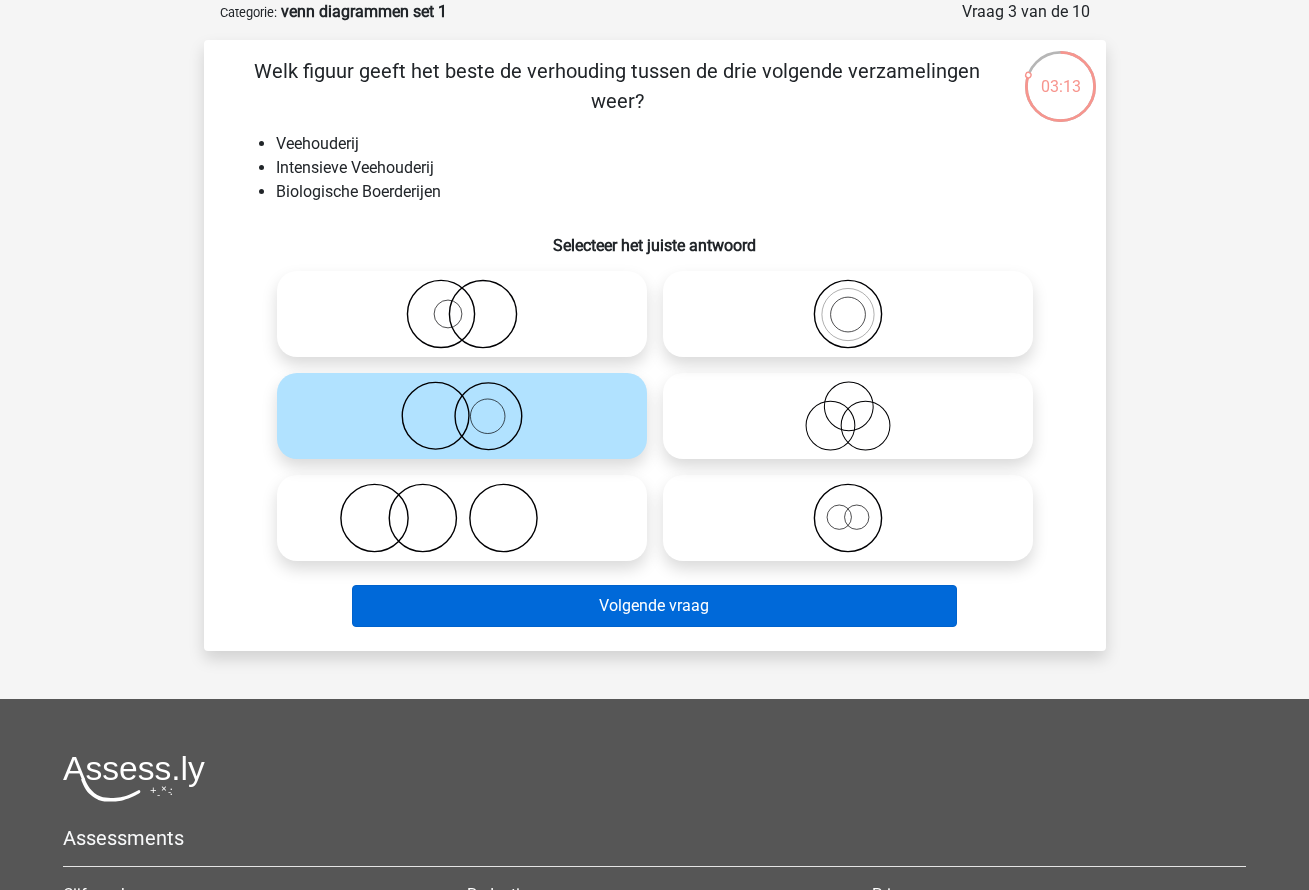 click on "Volgende vraag" at bounding box center [654, 606] 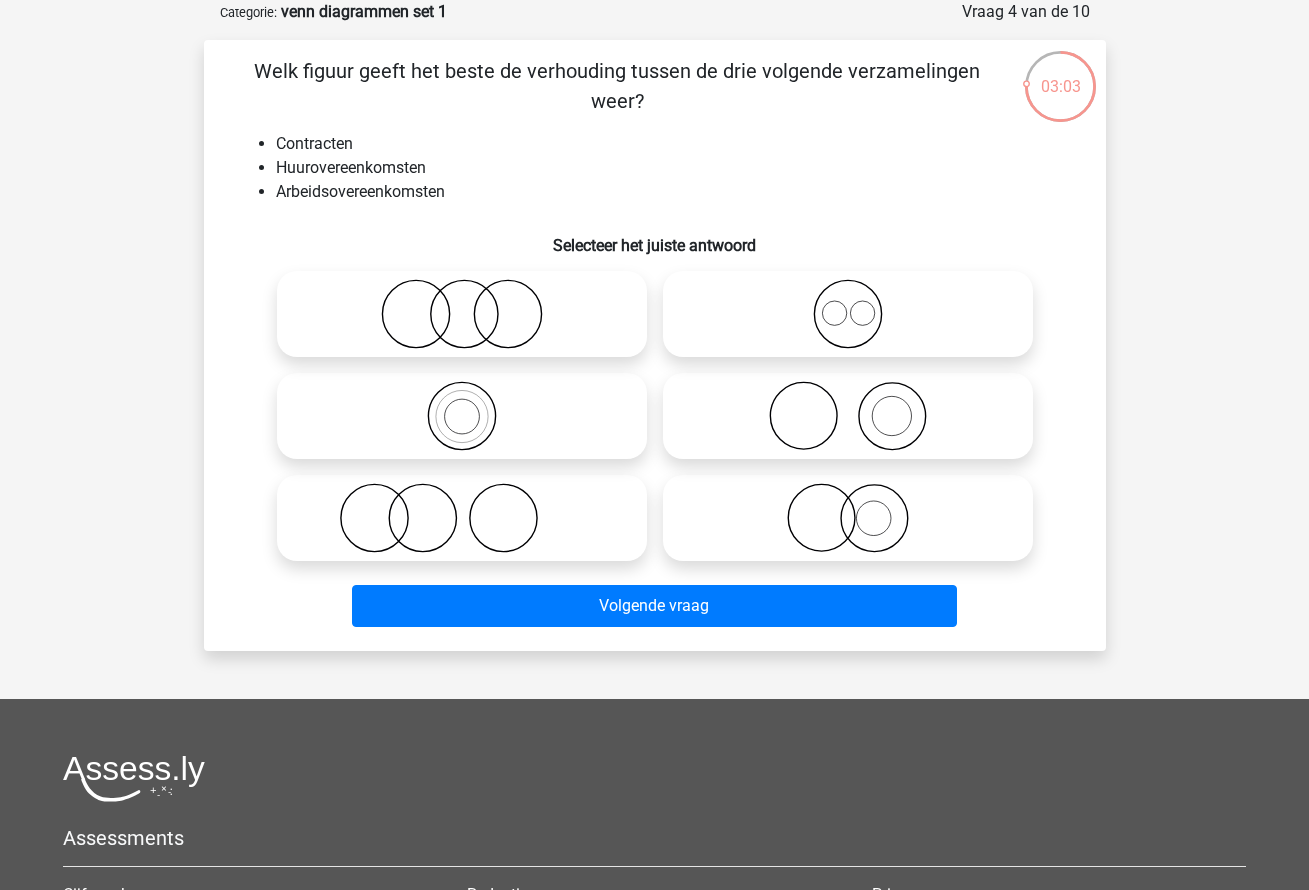 click 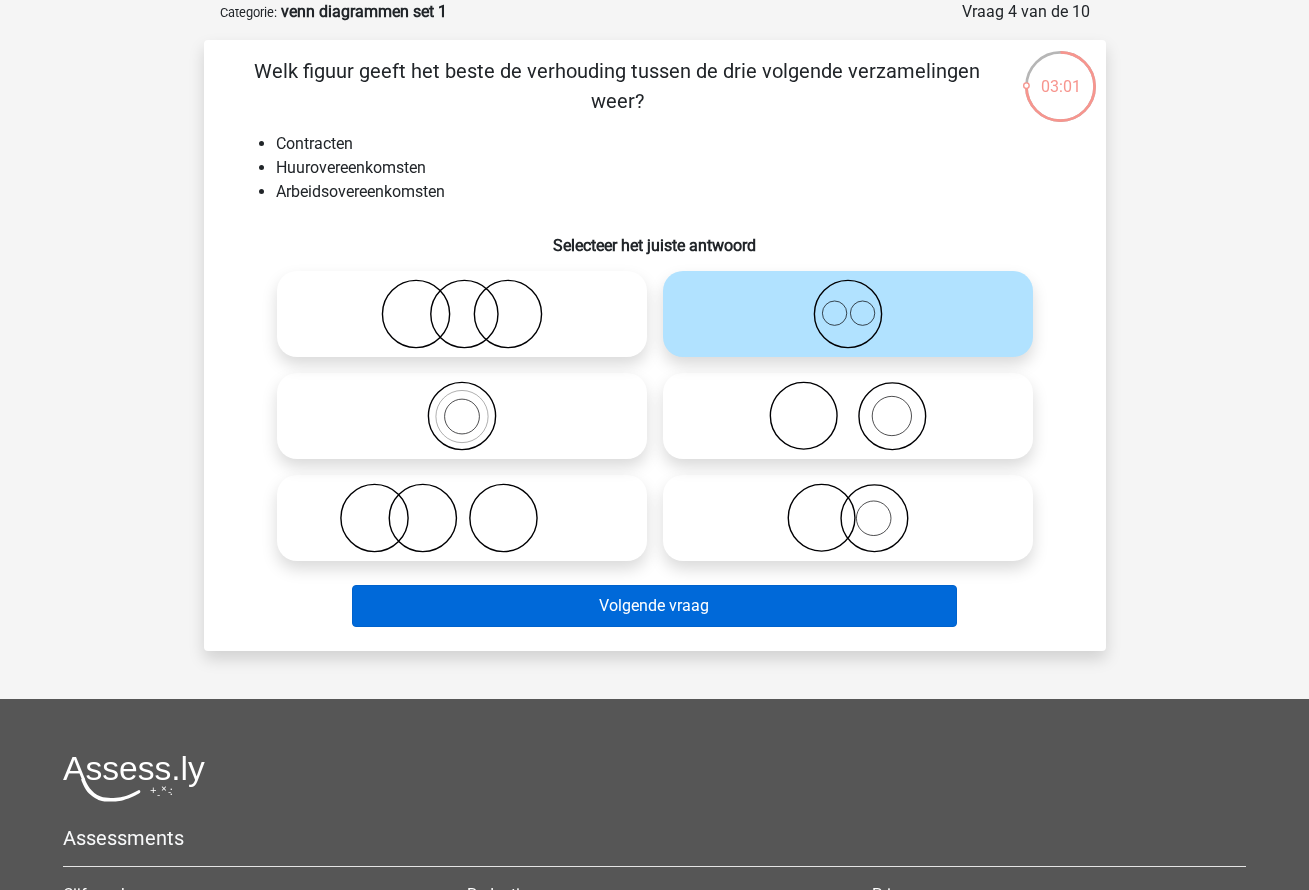 click on "Volgende vraag" at bounding box center [654, 606] 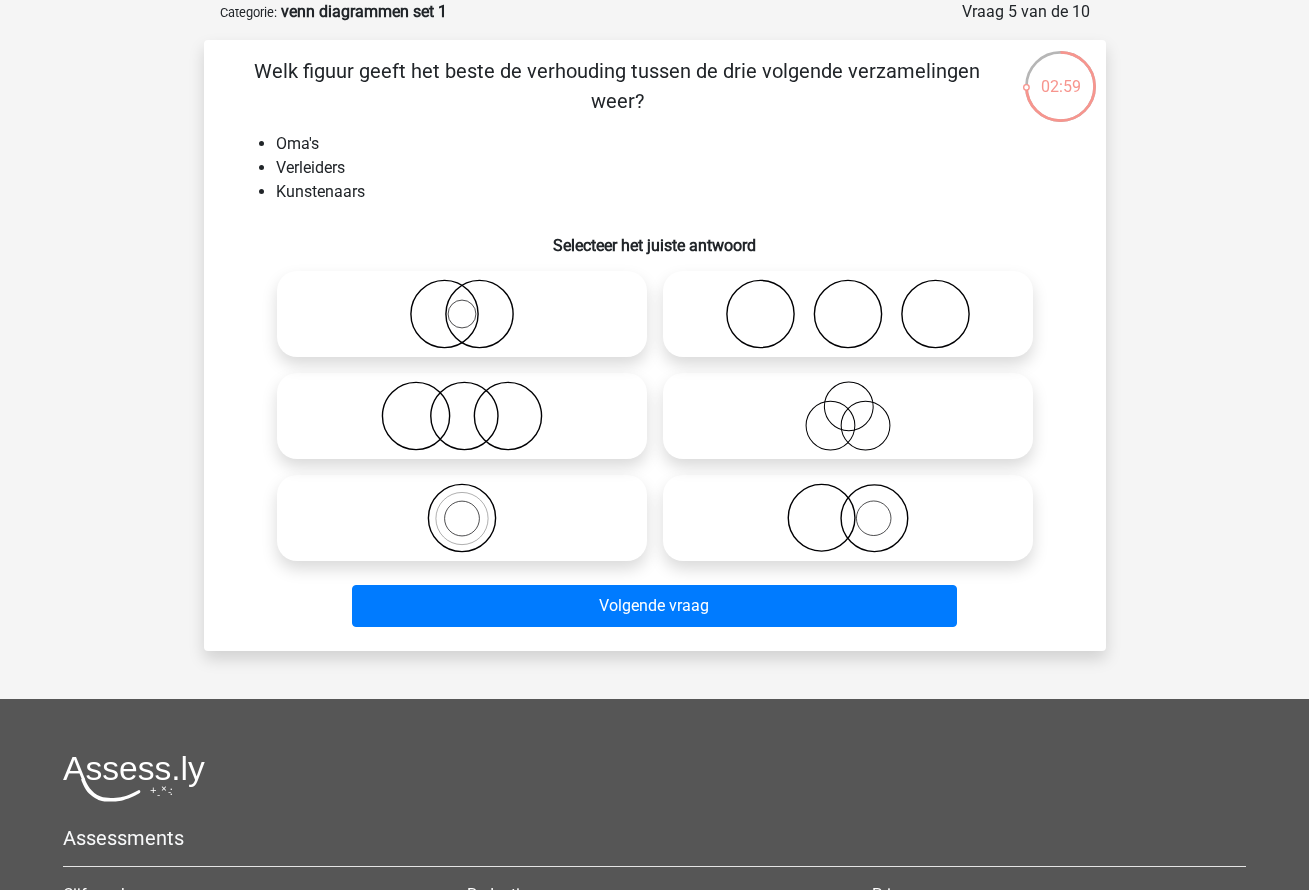 click 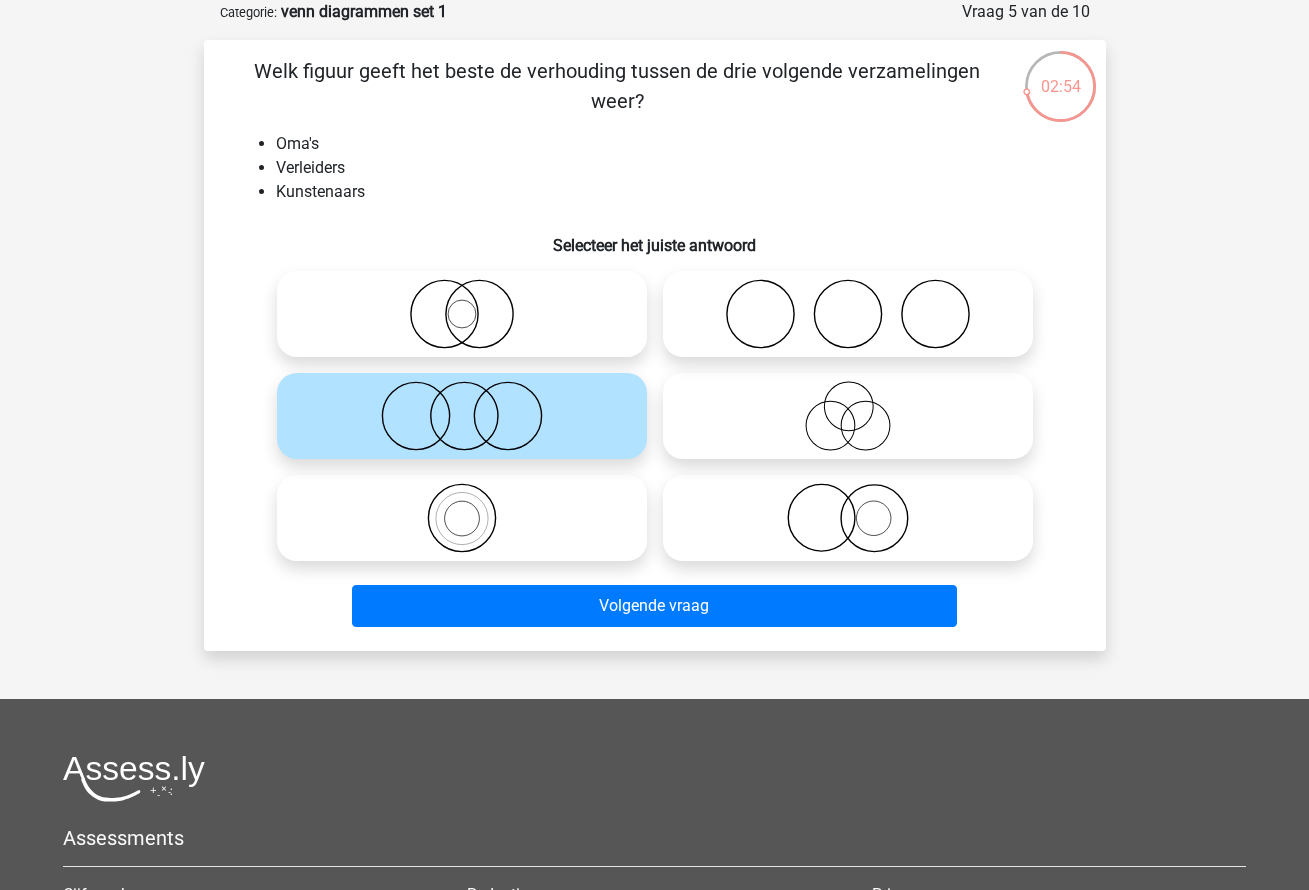 click 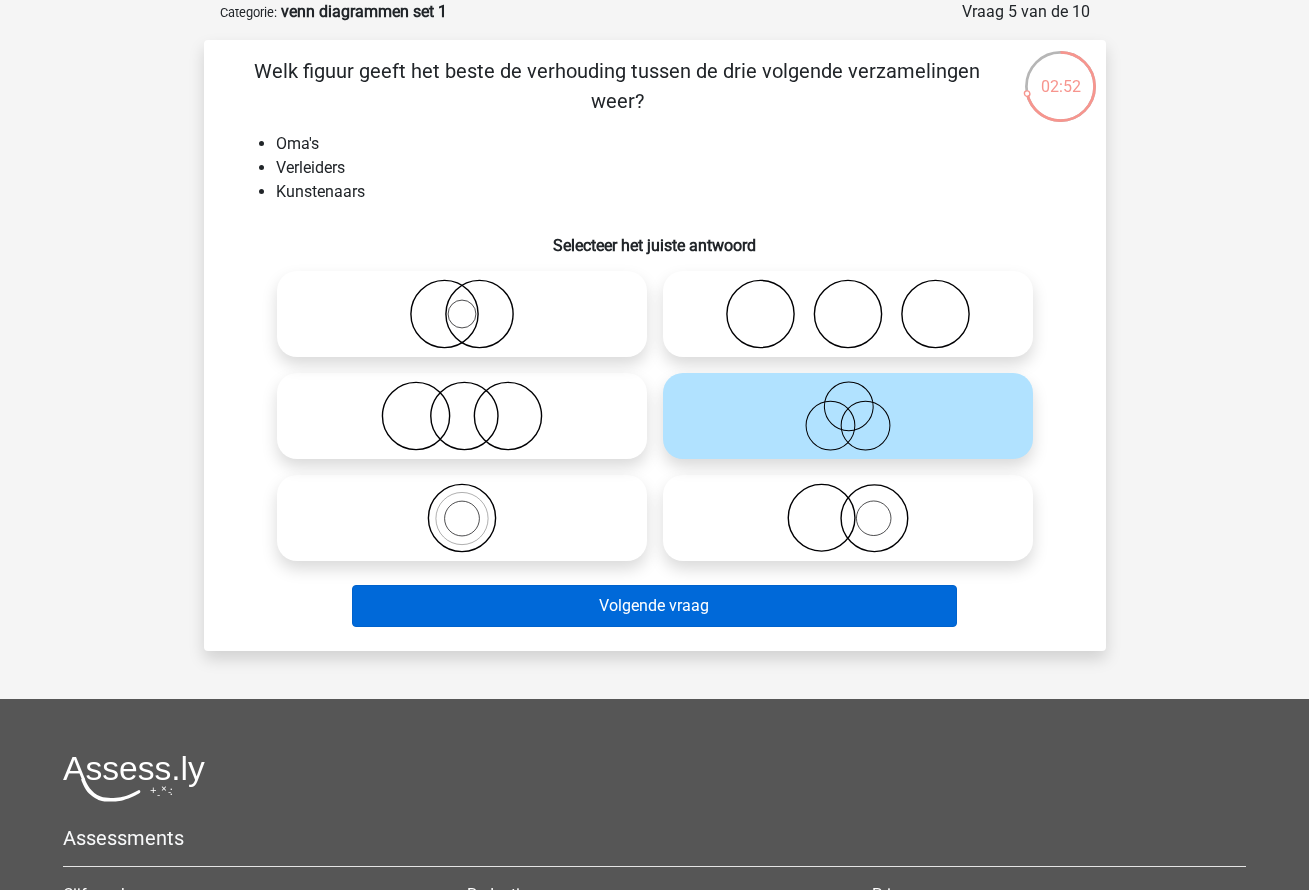 click on "Volgende vraag" at bounding box center (654, 606) 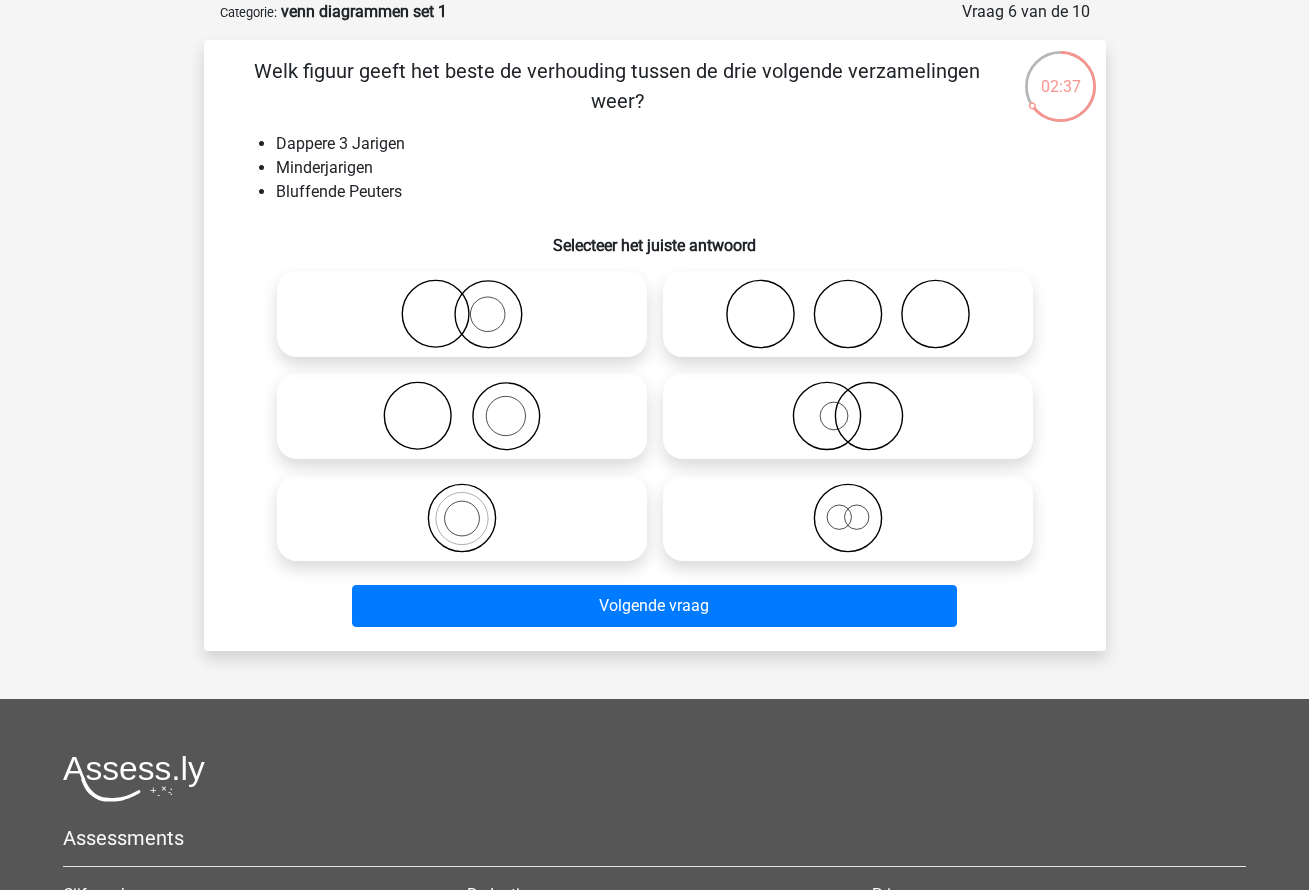click 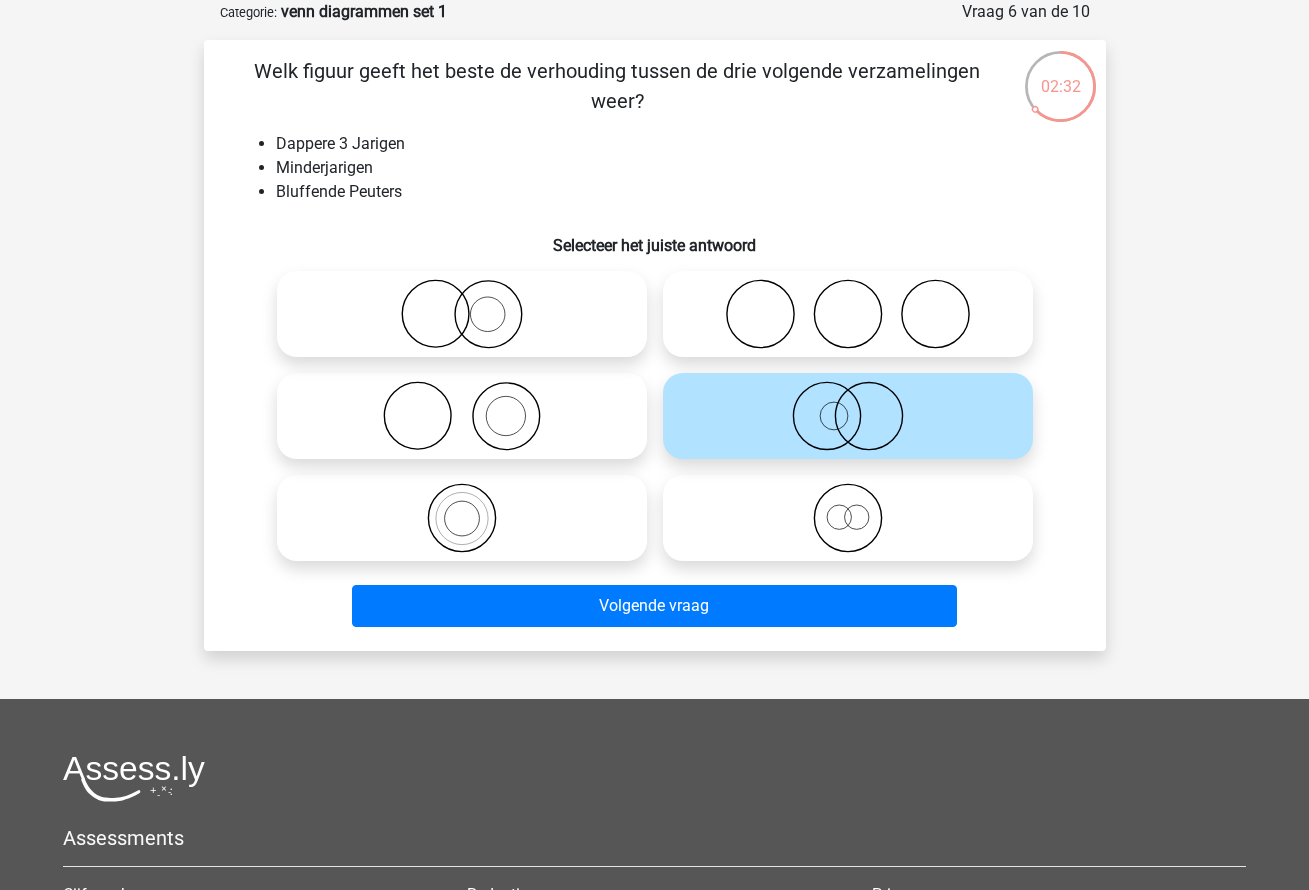 click 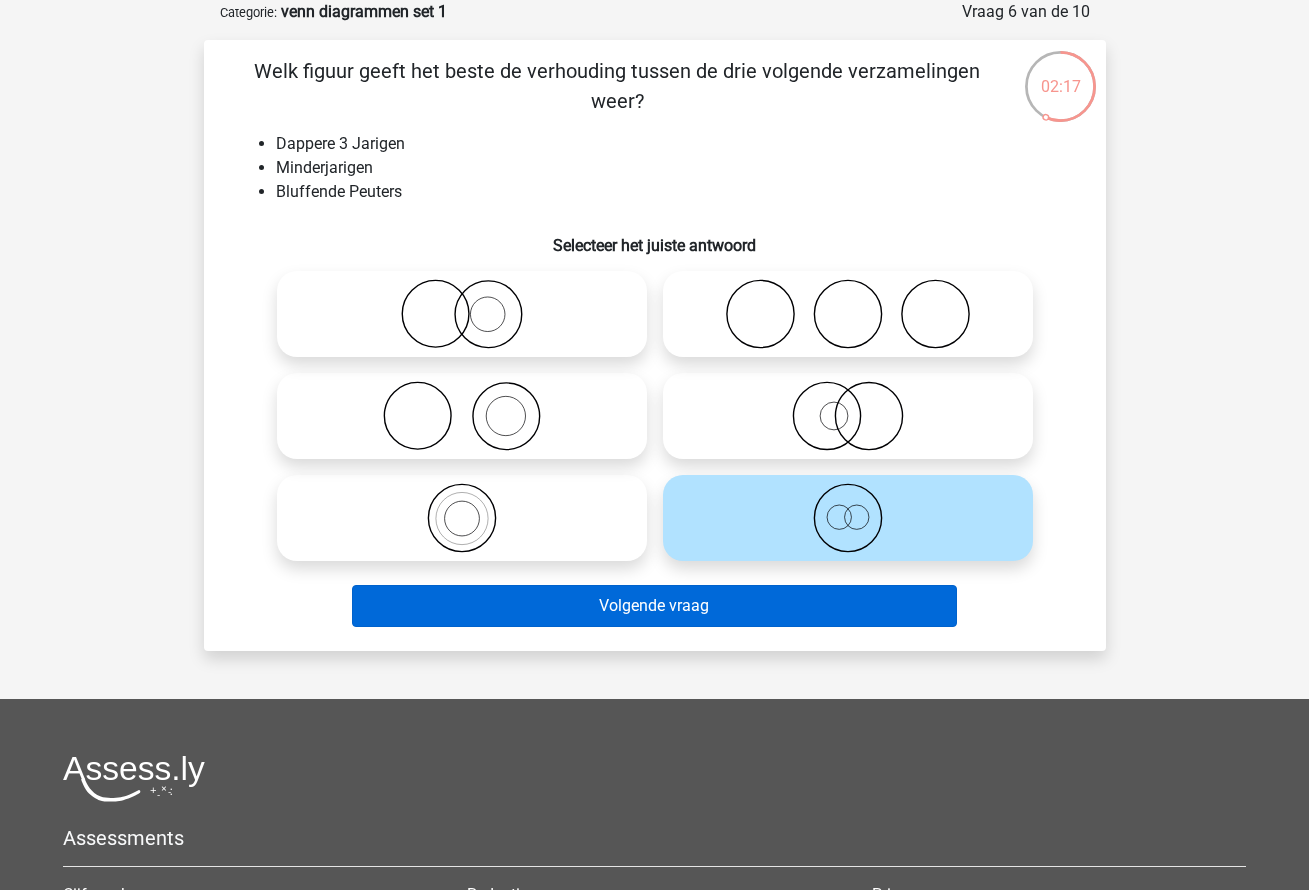 click on "Volgende vraag" at bounding box center [654, 606] 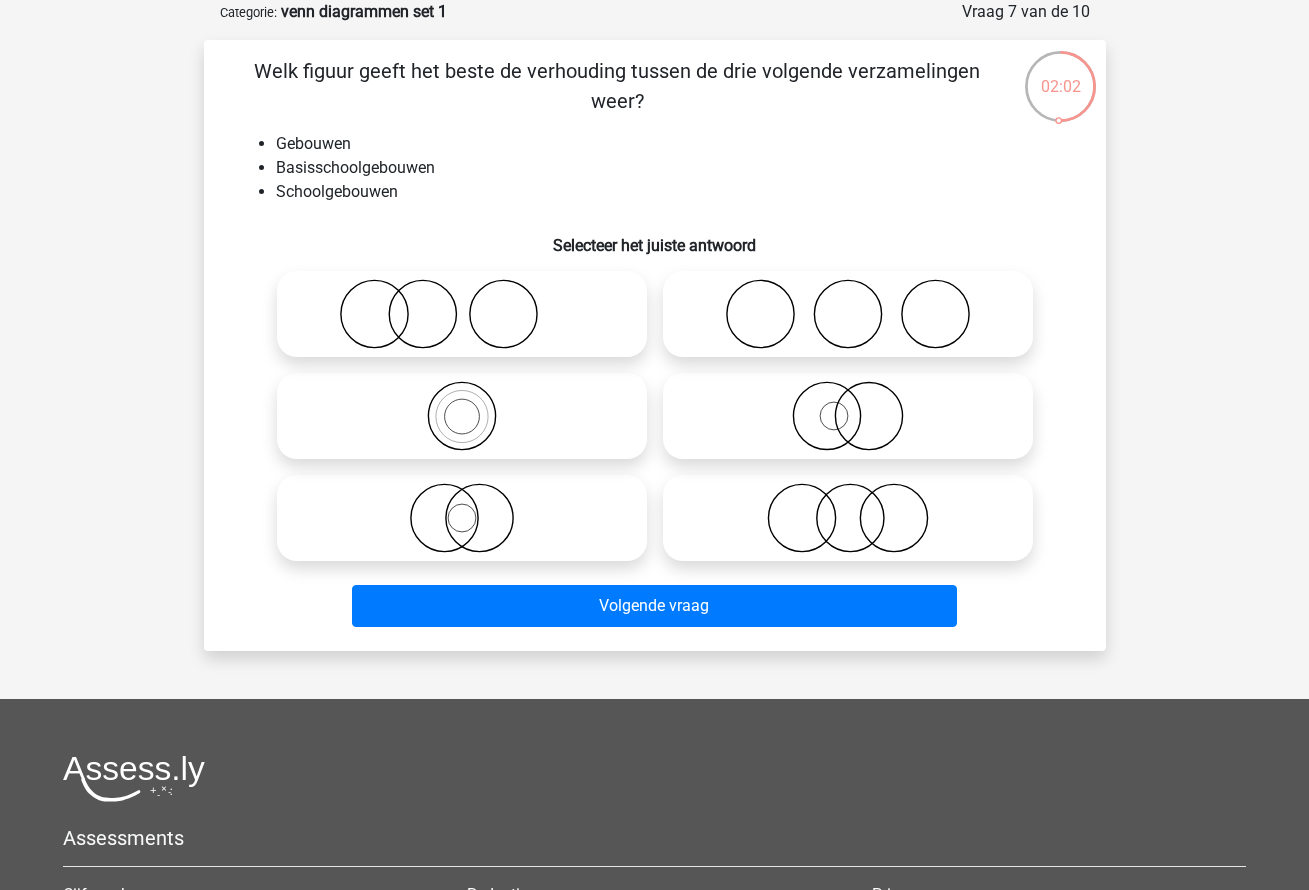 click 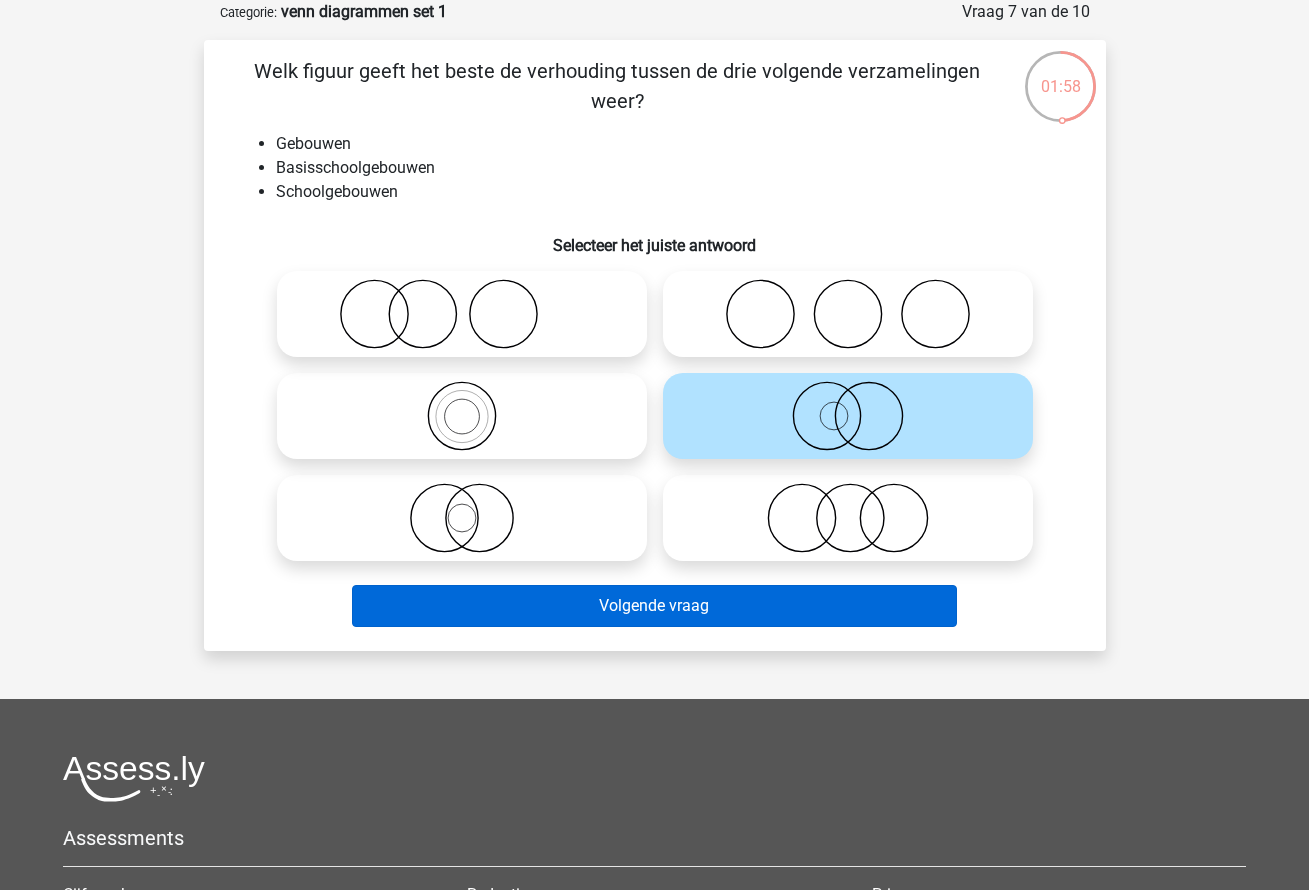 click on "Volgende vraag" at bounding box center [654, 606] 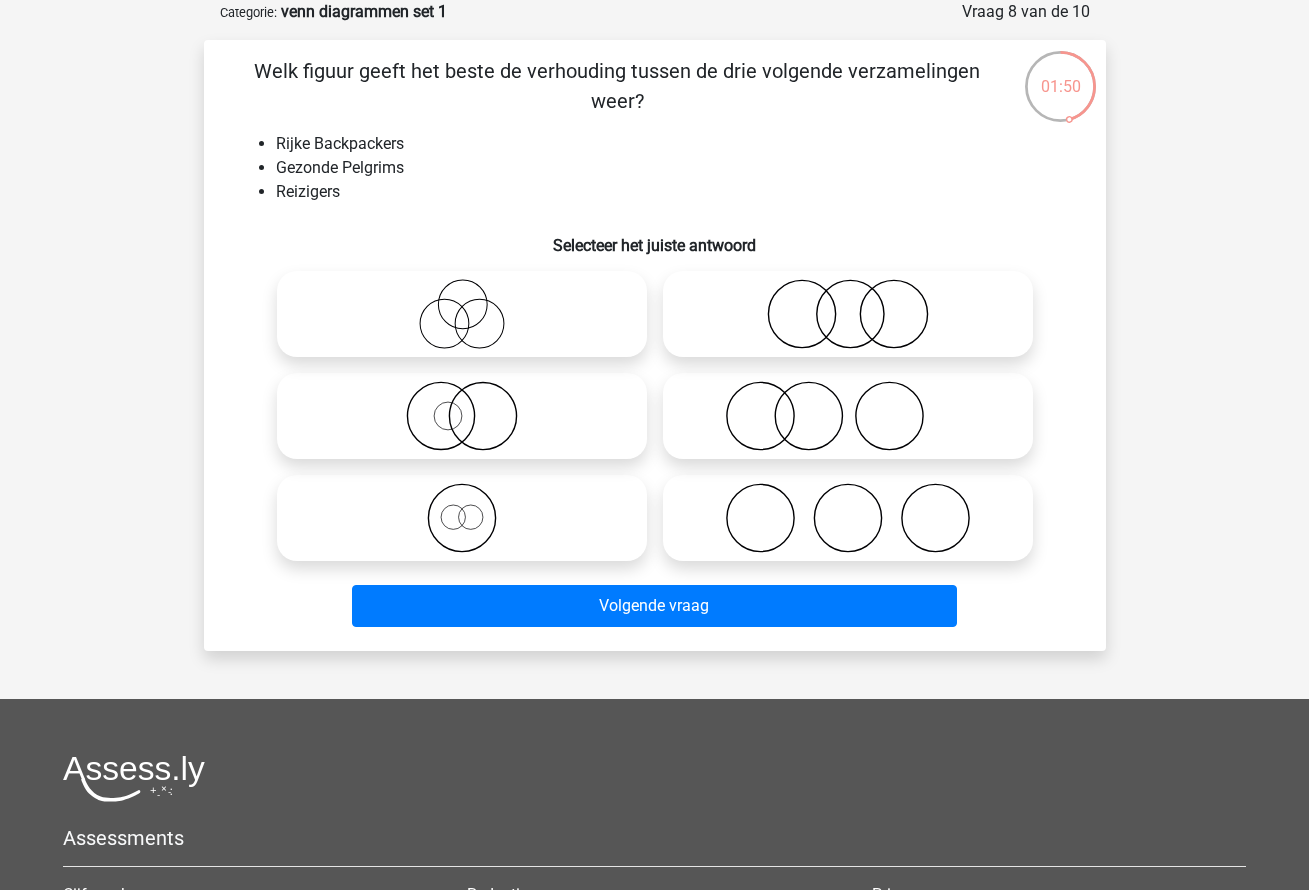 click 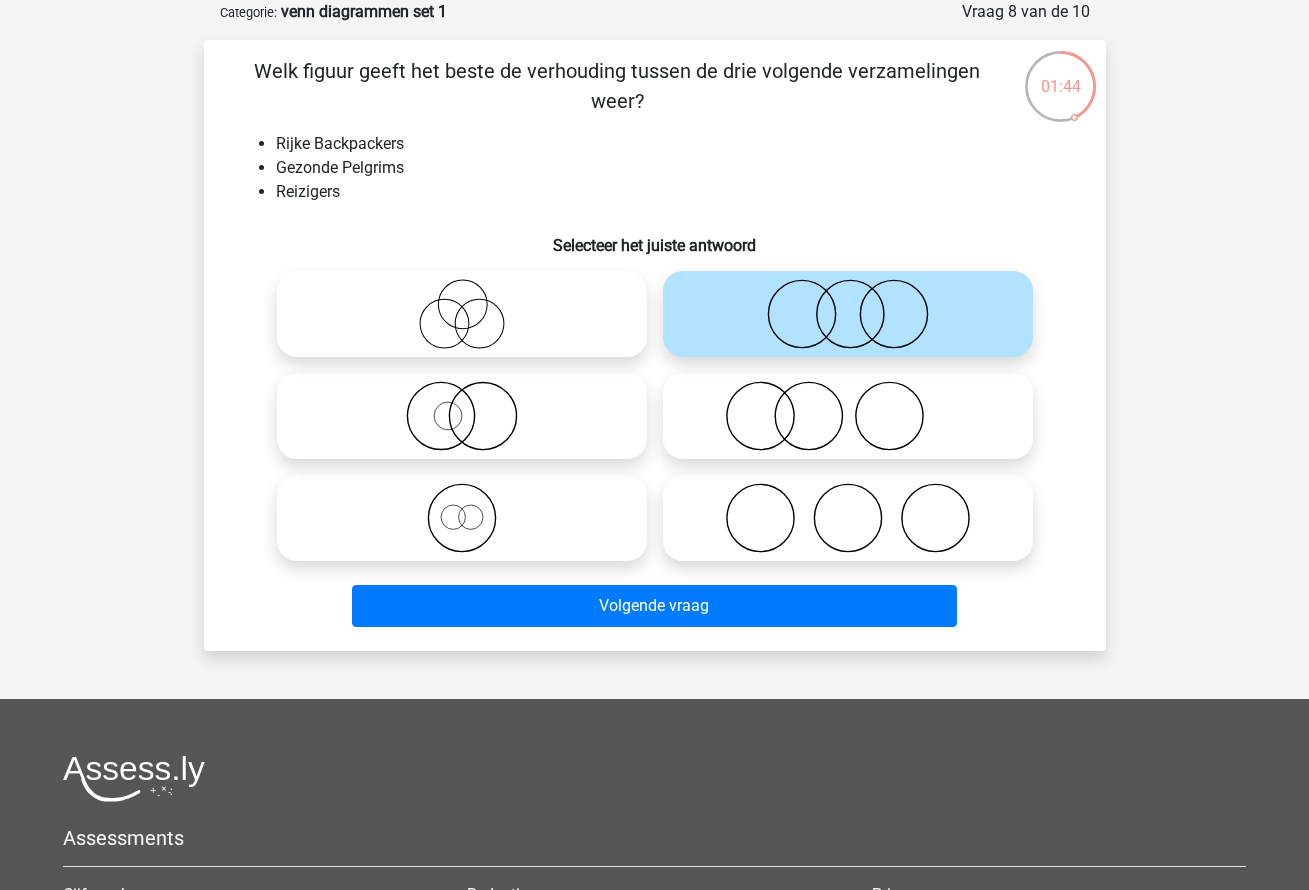 click 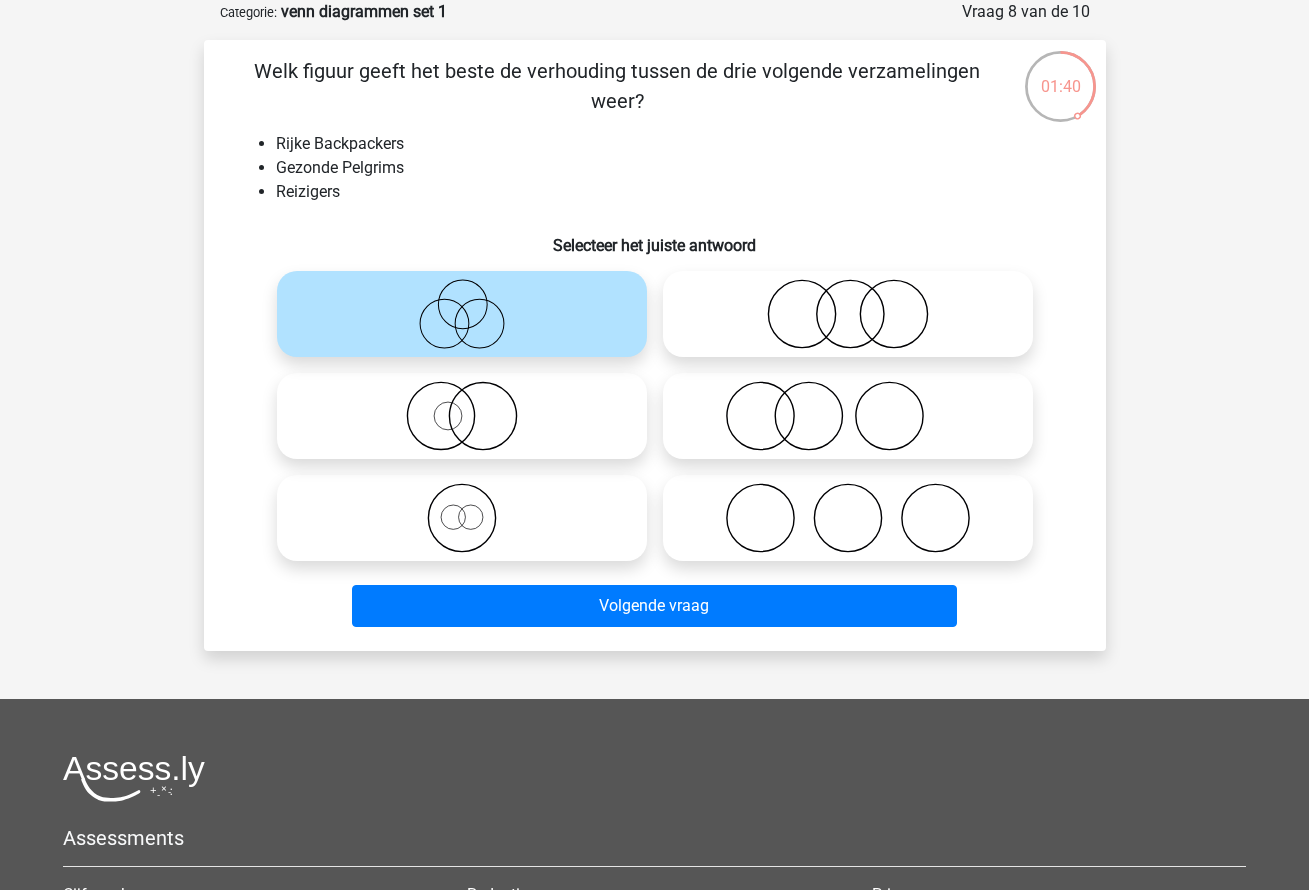 click 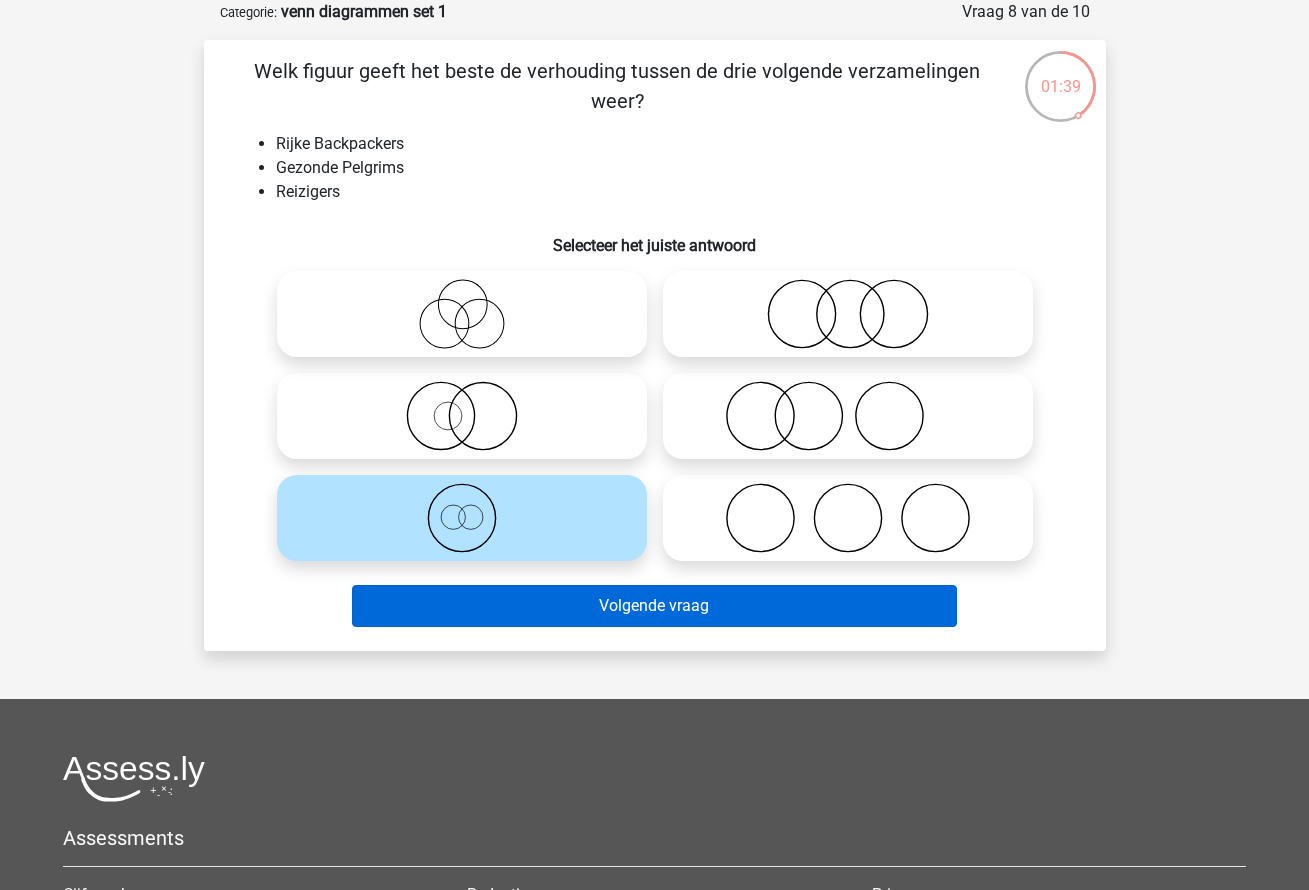 click on "Volgende vraag" at bounding box center (654, 606) 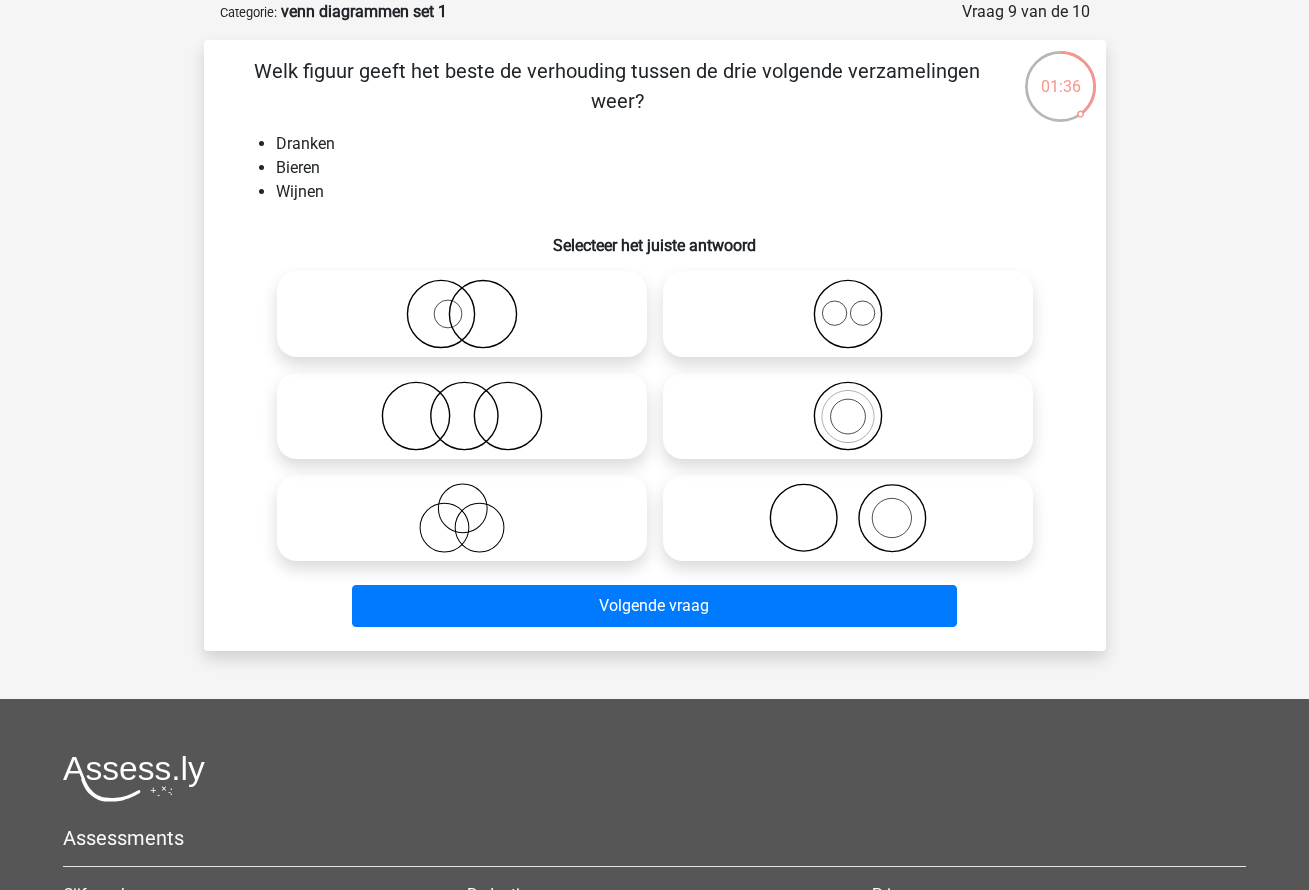 click 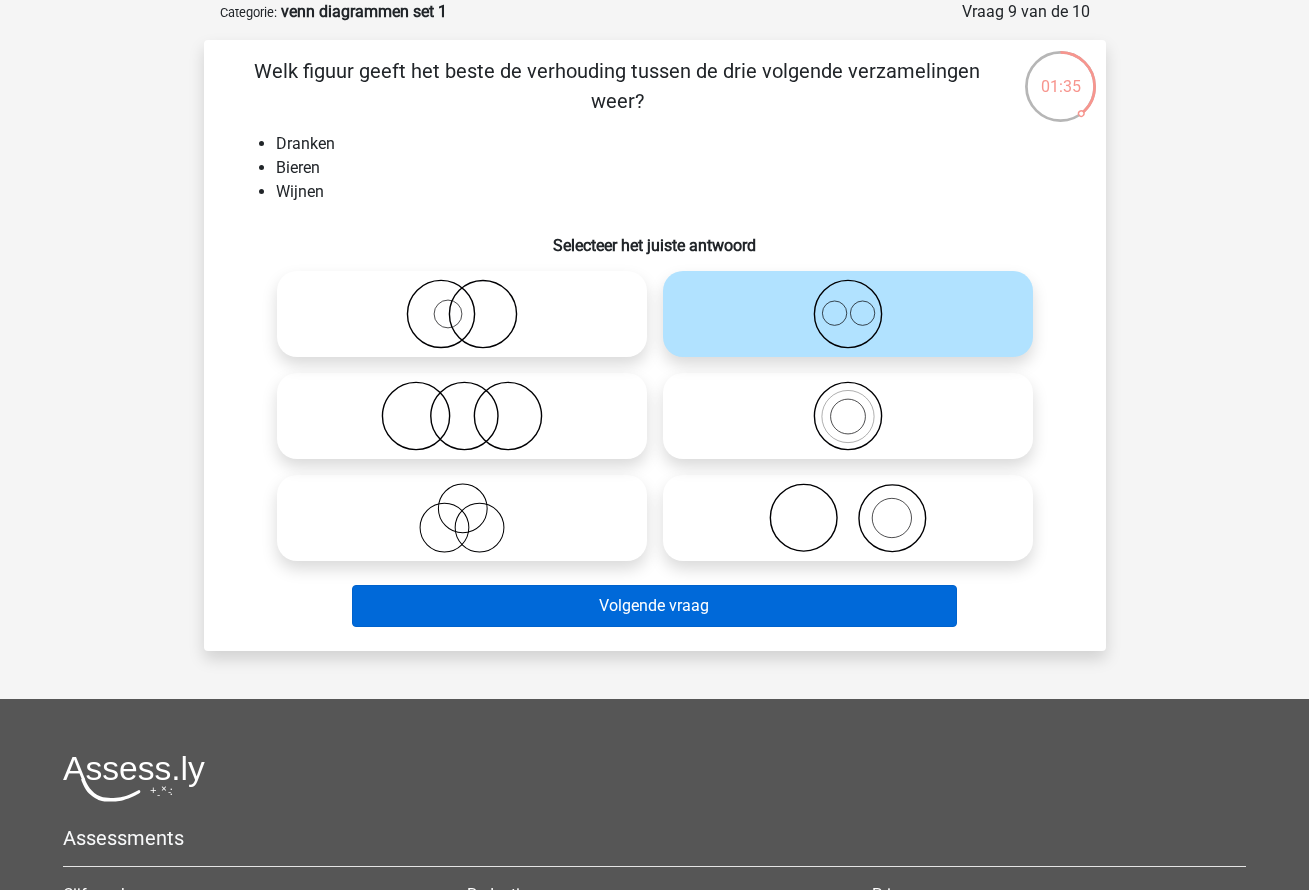 click on "Volgende vraag" at bounding box center (654, 606) 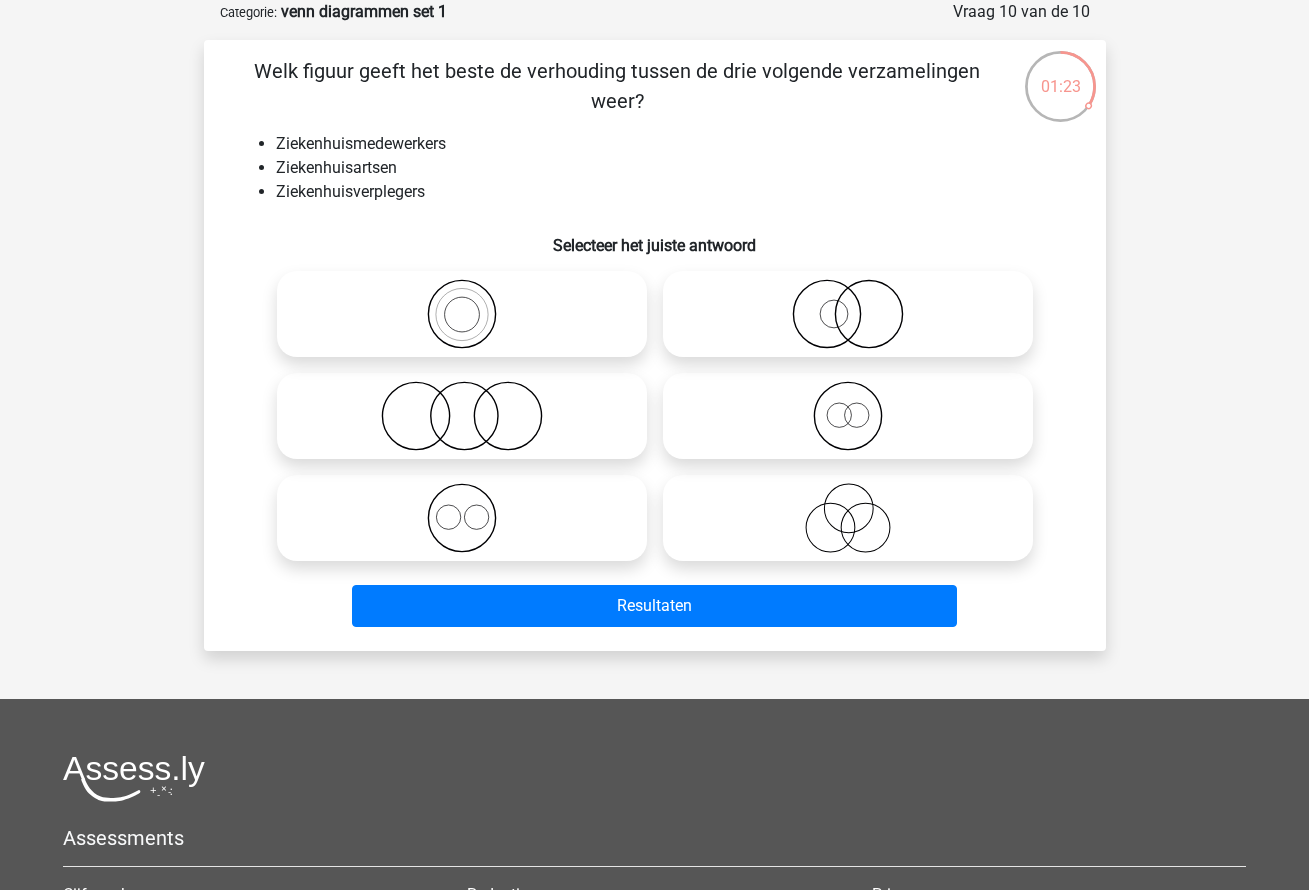 click 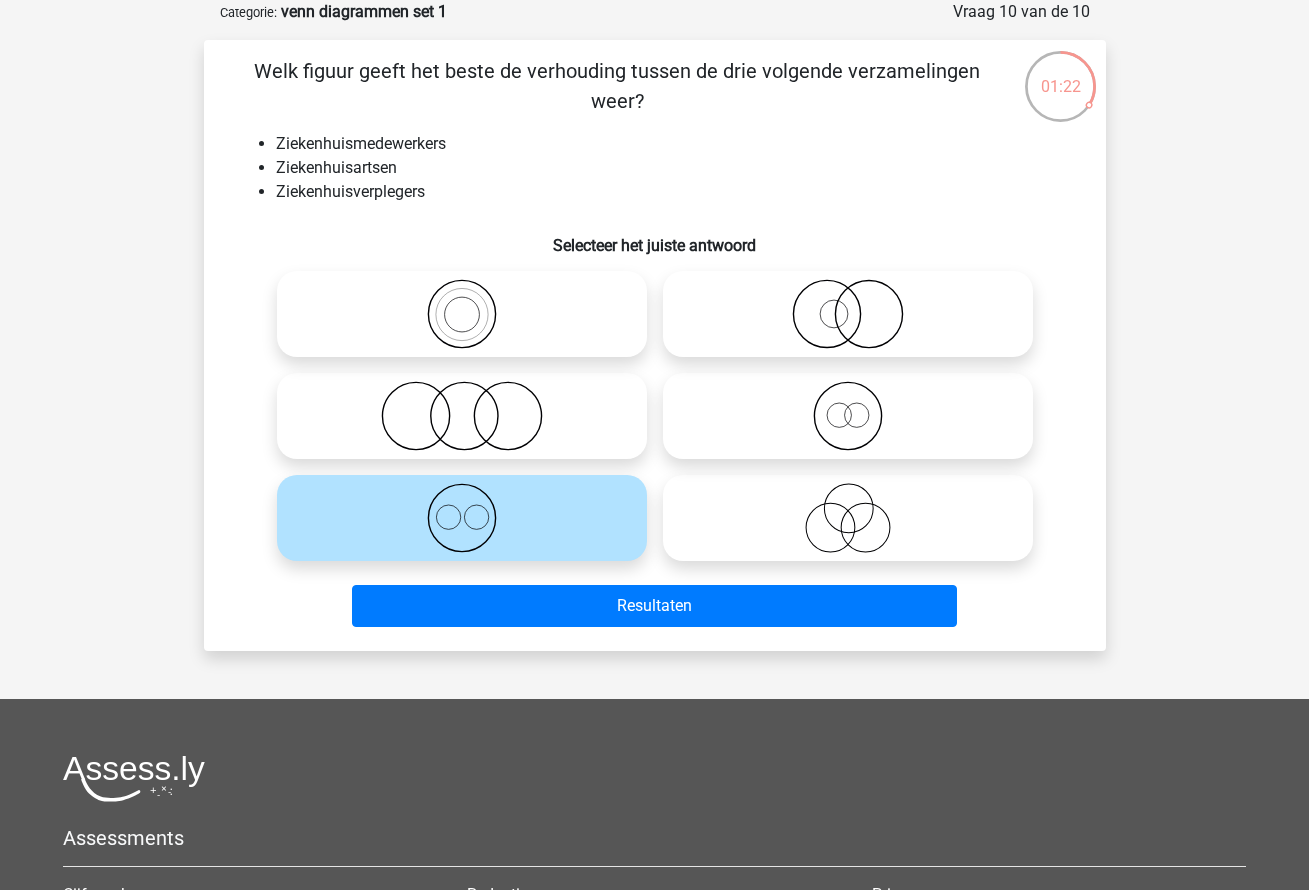 click on "Resultaten" at bounding box center [655, 610] 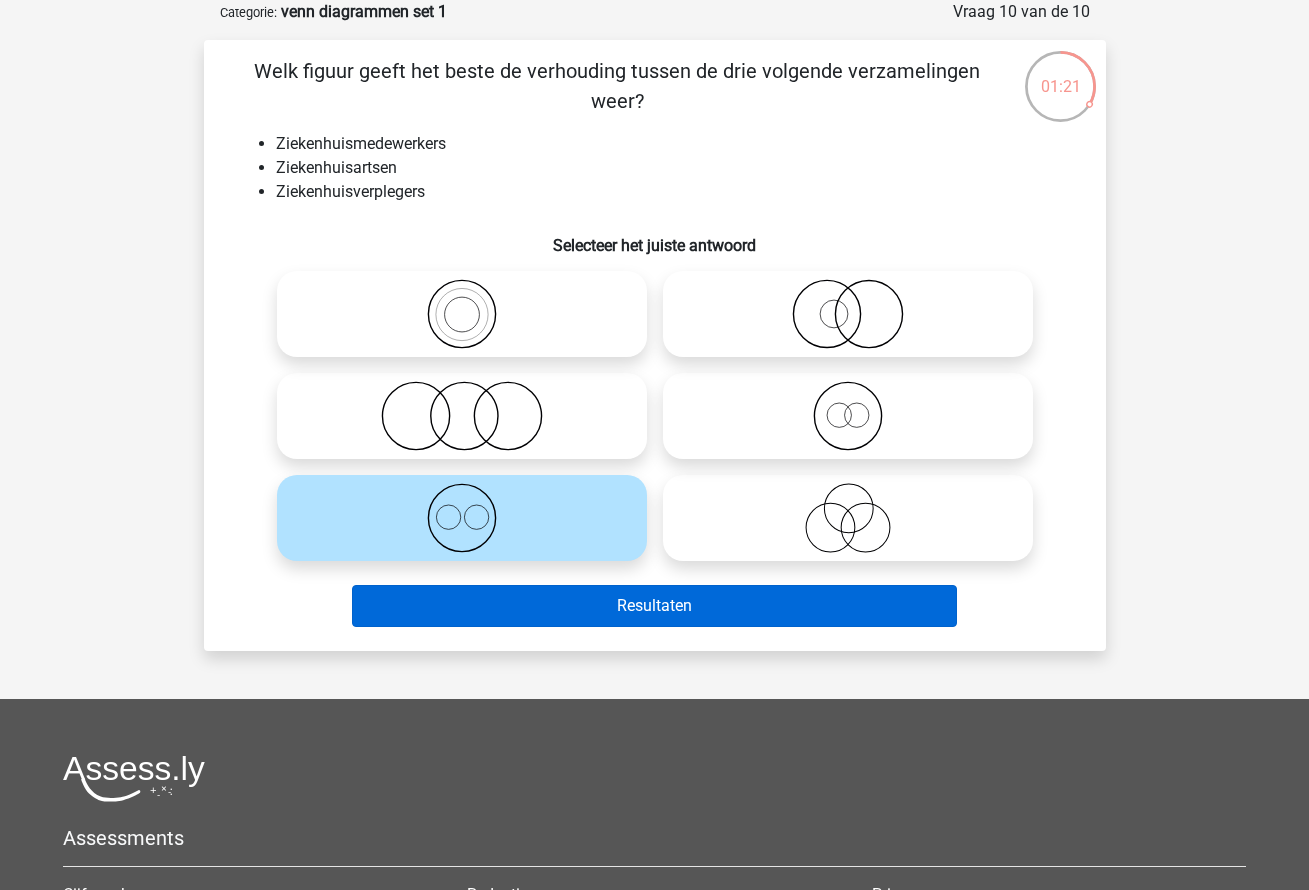 click on "Resultaten" at bounding box center (654, 606) 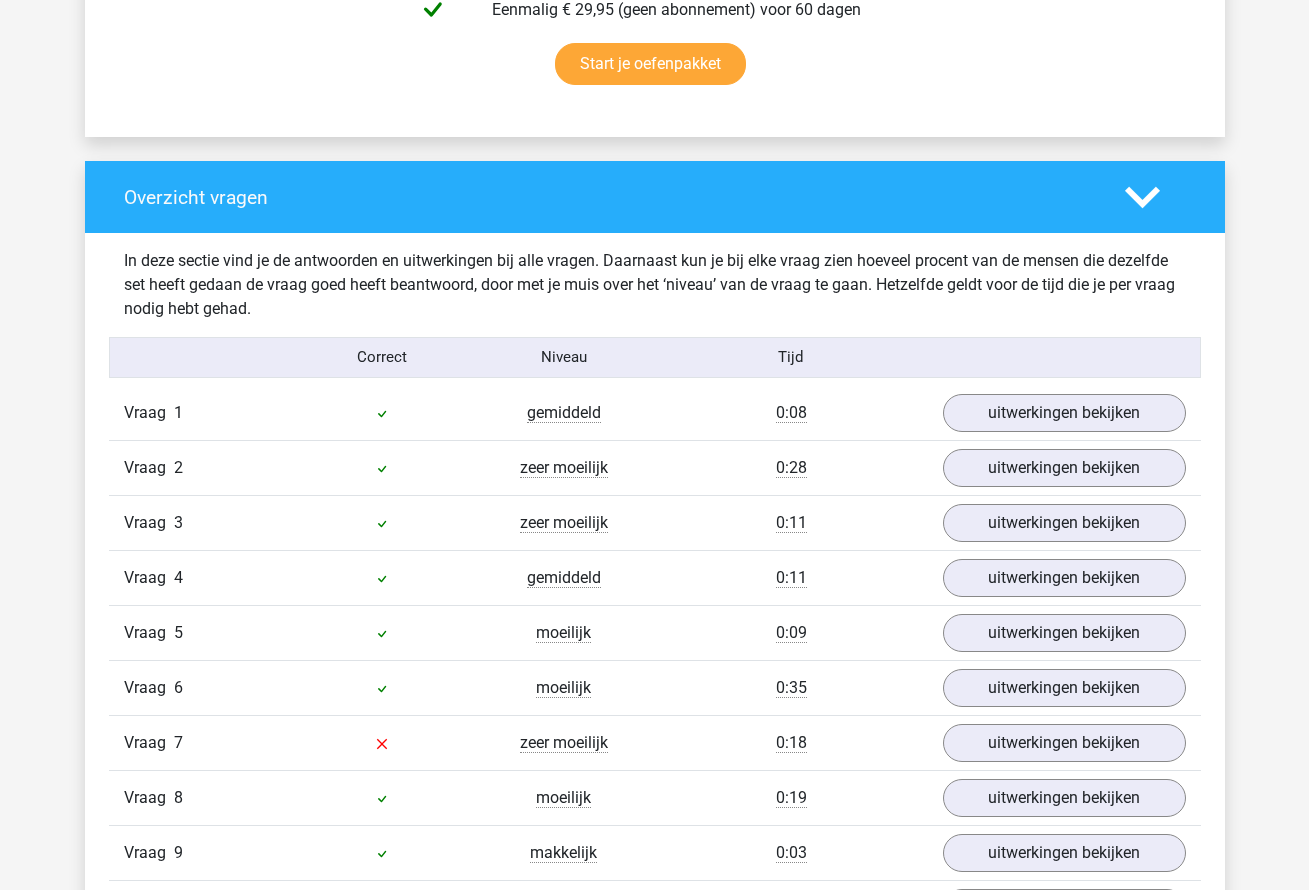scroll, scrollTop: 1470, scrollLeft: 0, axis: vertical 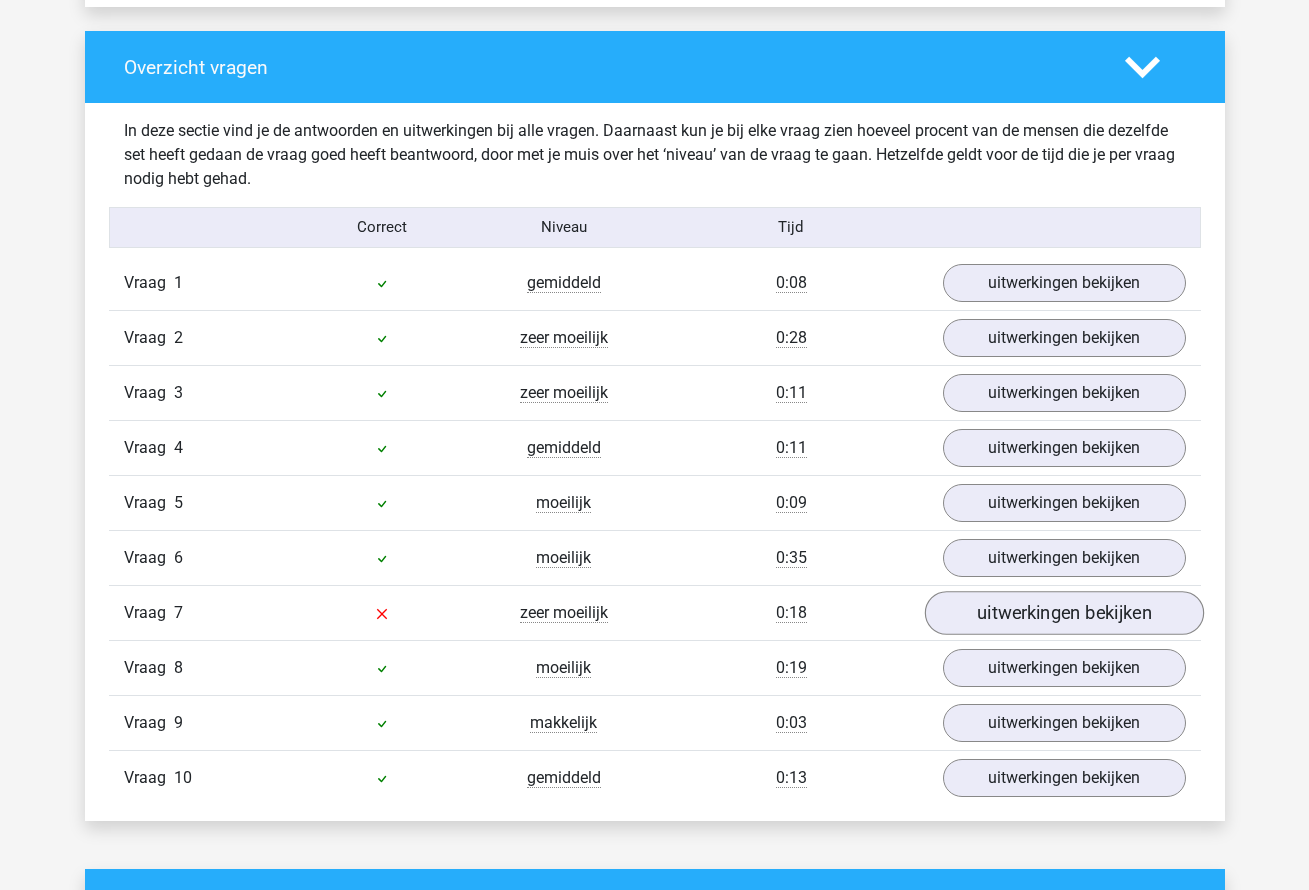 click on "uitwerkingen bekijken" at bounding box center (1063, 613) 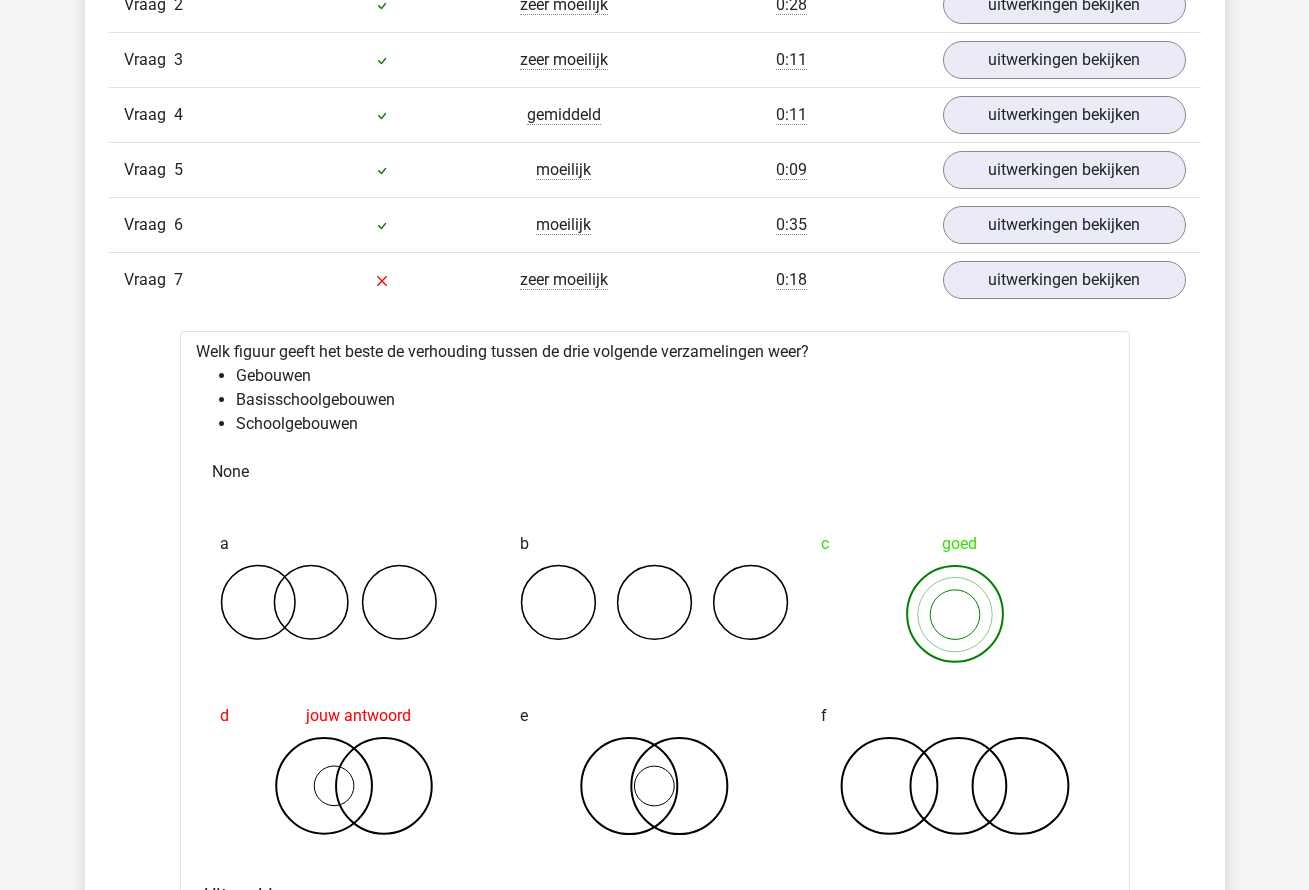 scroll, scrollTop: 1599, scrollLeft: 0, axis: vertical 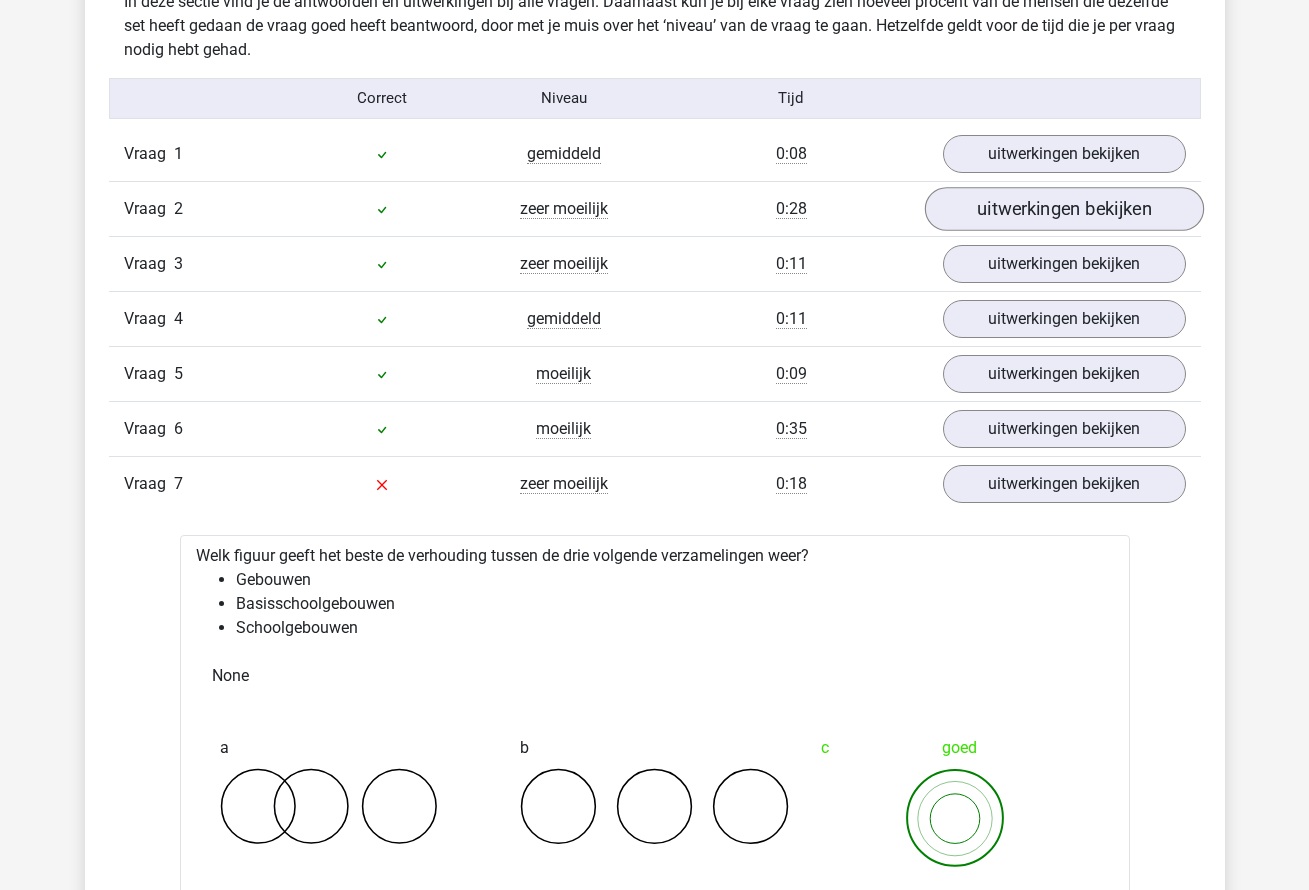 click on "uitwerkingen bekijken" at bounding box center (1063, 209) 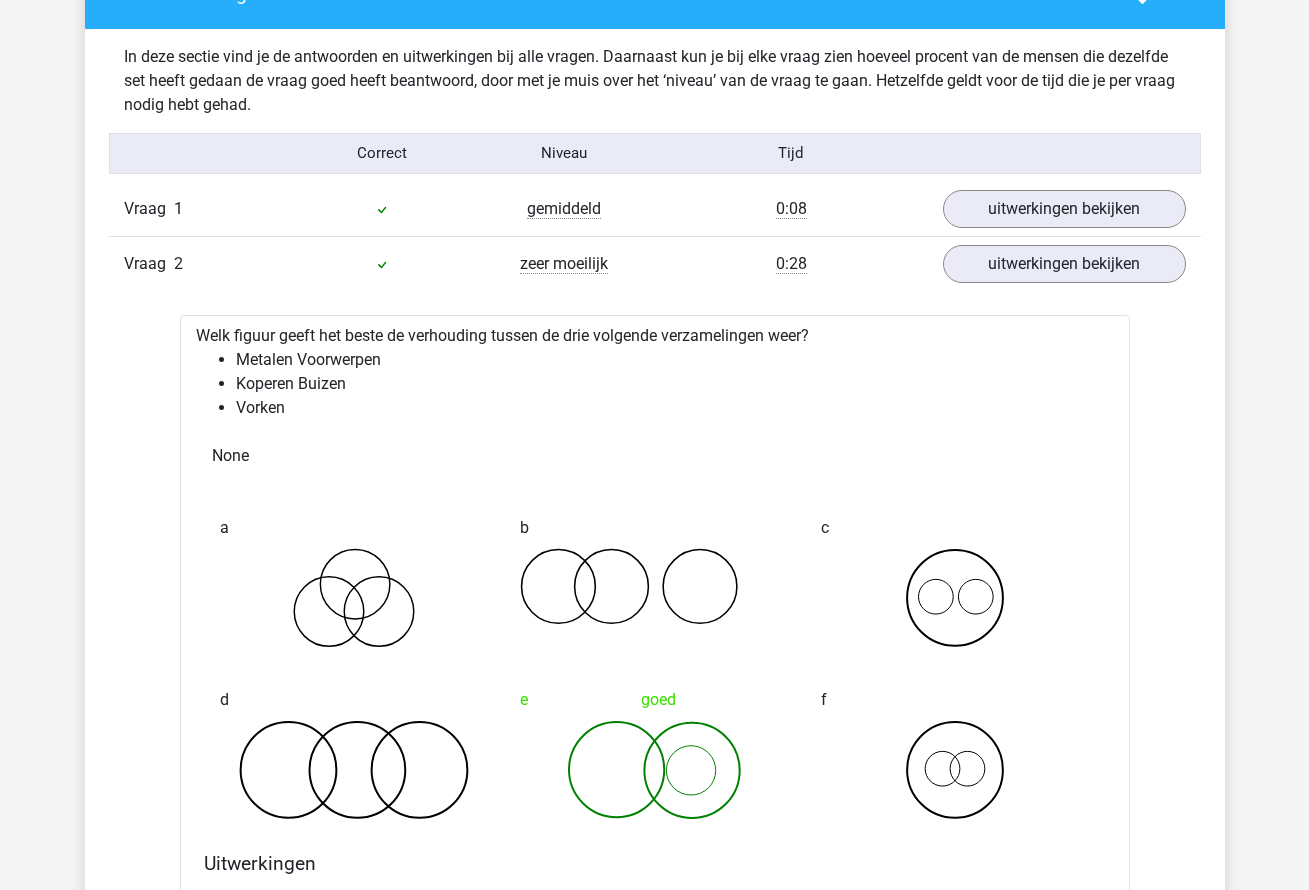 scroll, scrollTop: 1426, scrollLeft: 0, axis: vertical 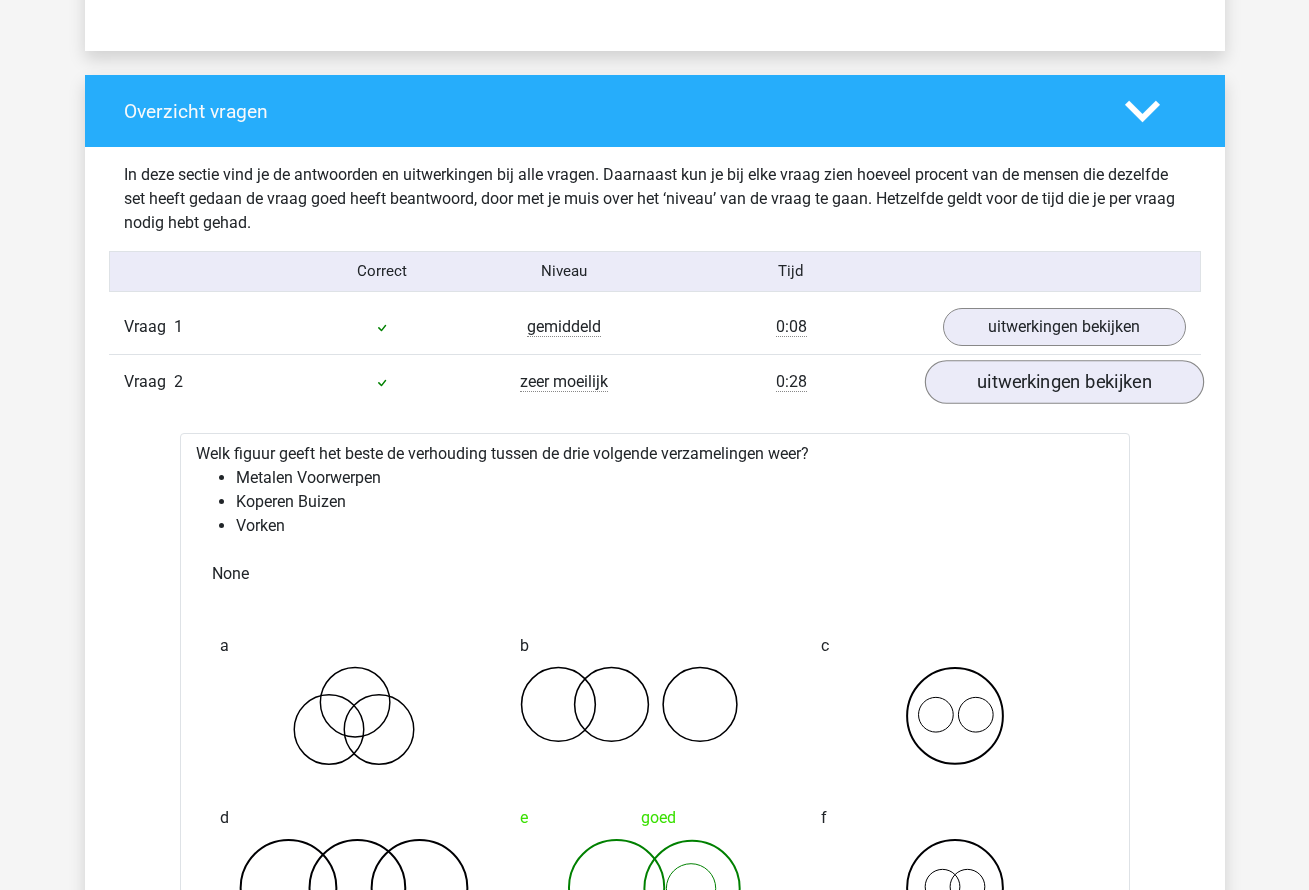 click on "uitwerkingen bekijken" at bounding box center (1063, 382) 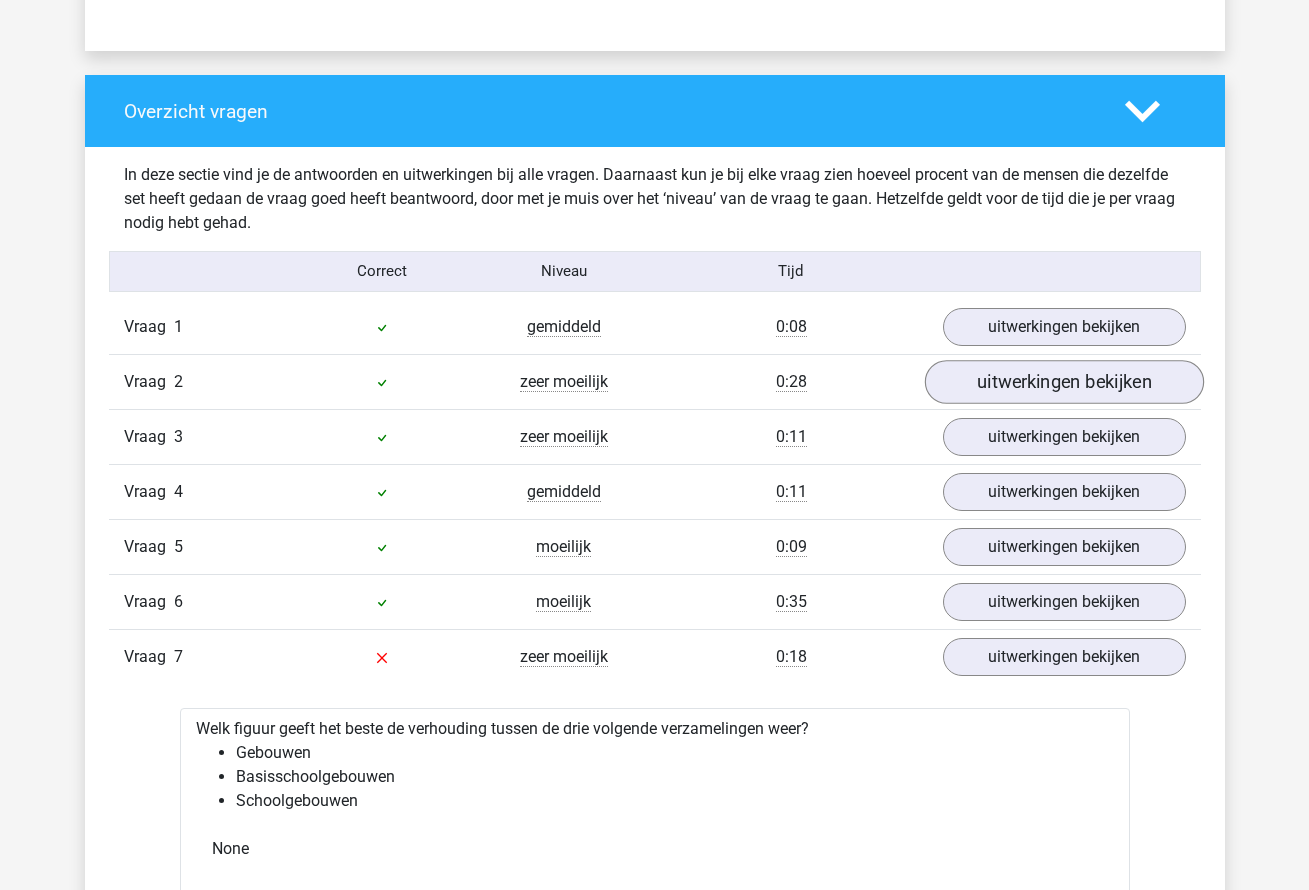 scroll, scrollTop: 1453, scrollLeft: 0, axis: vertical 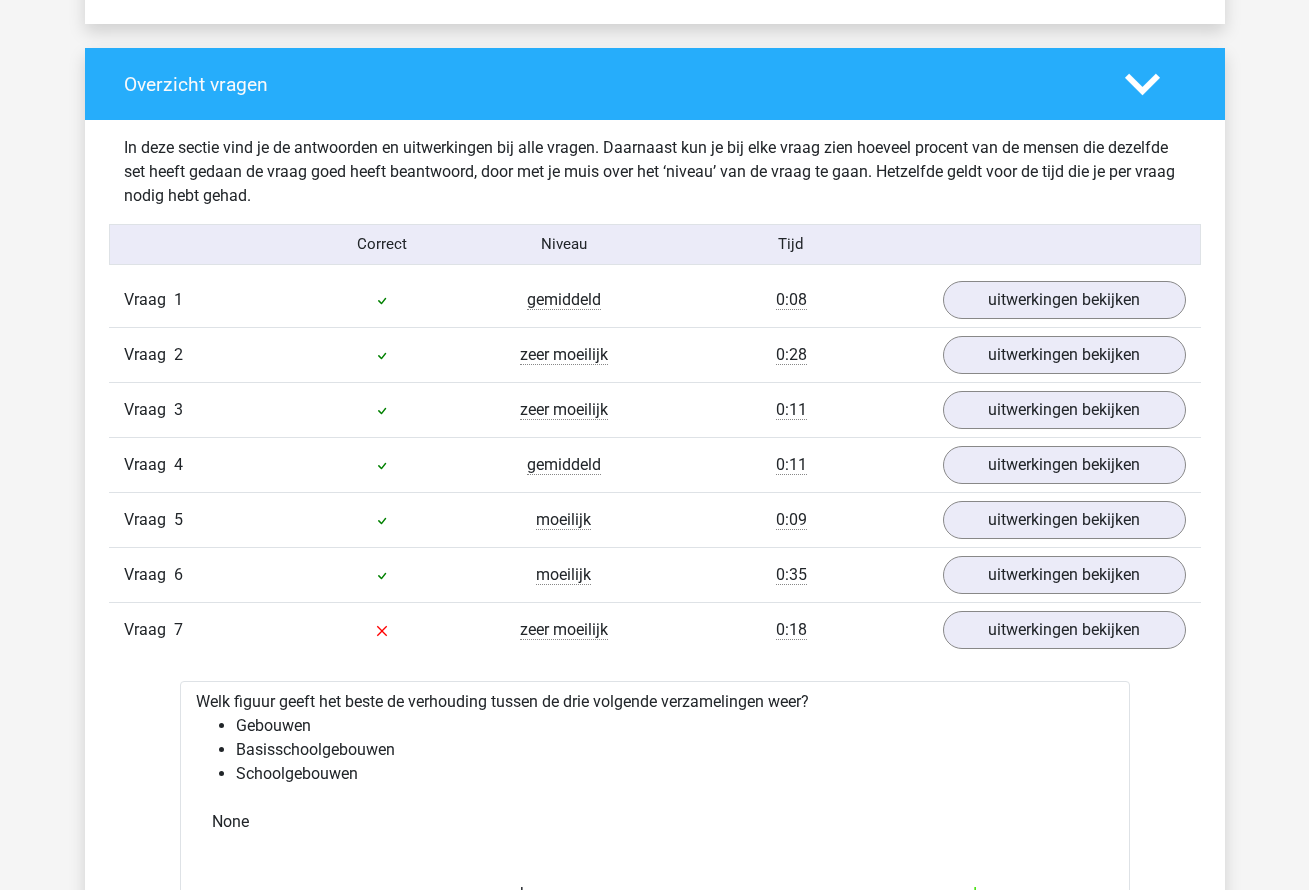 click on "Vraag
3
zeer moeilijk
0:11
uitwerkingen bekijken" at bounding box center [655, 409] 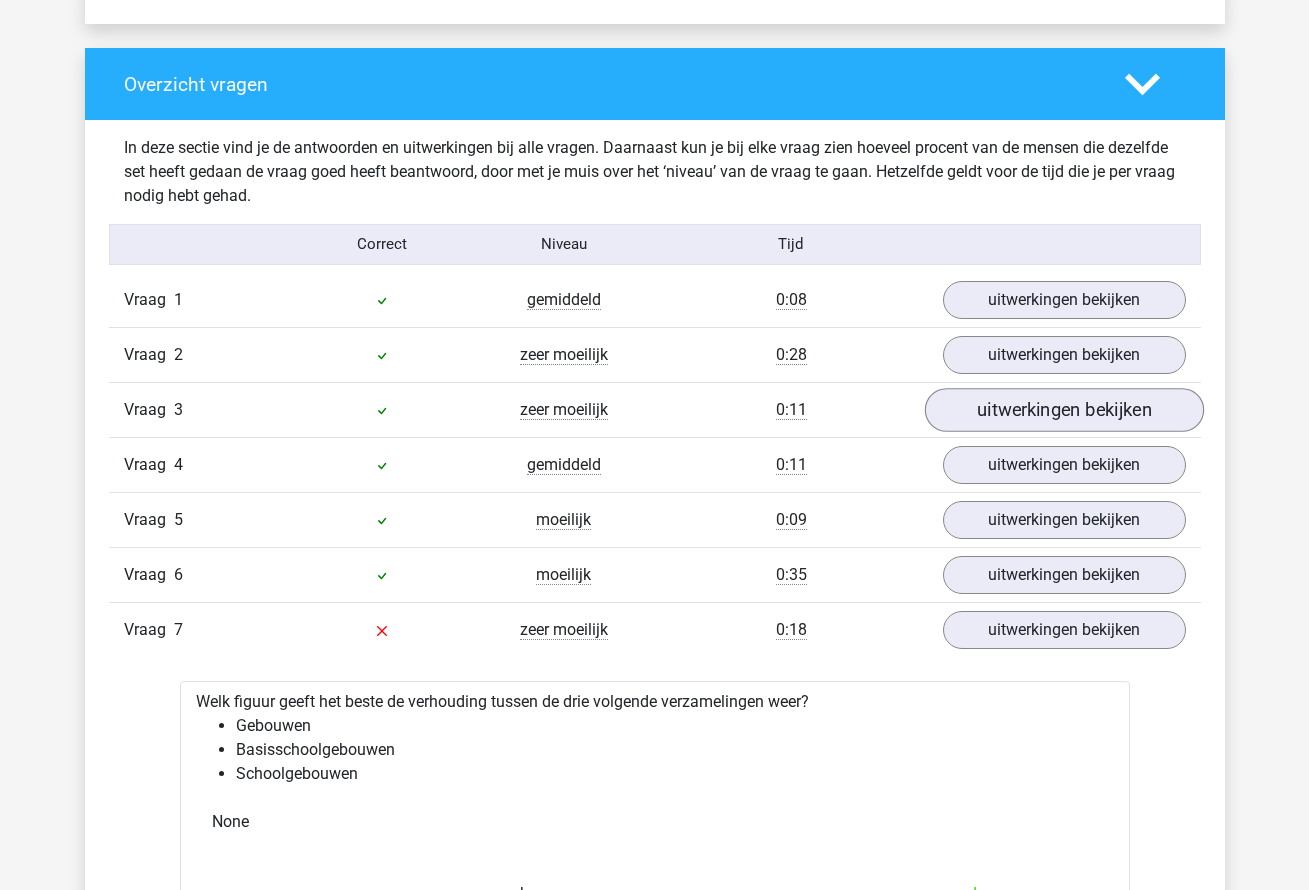 click on "uitwerkingen bekijken" at bounding box center (1063, 410) 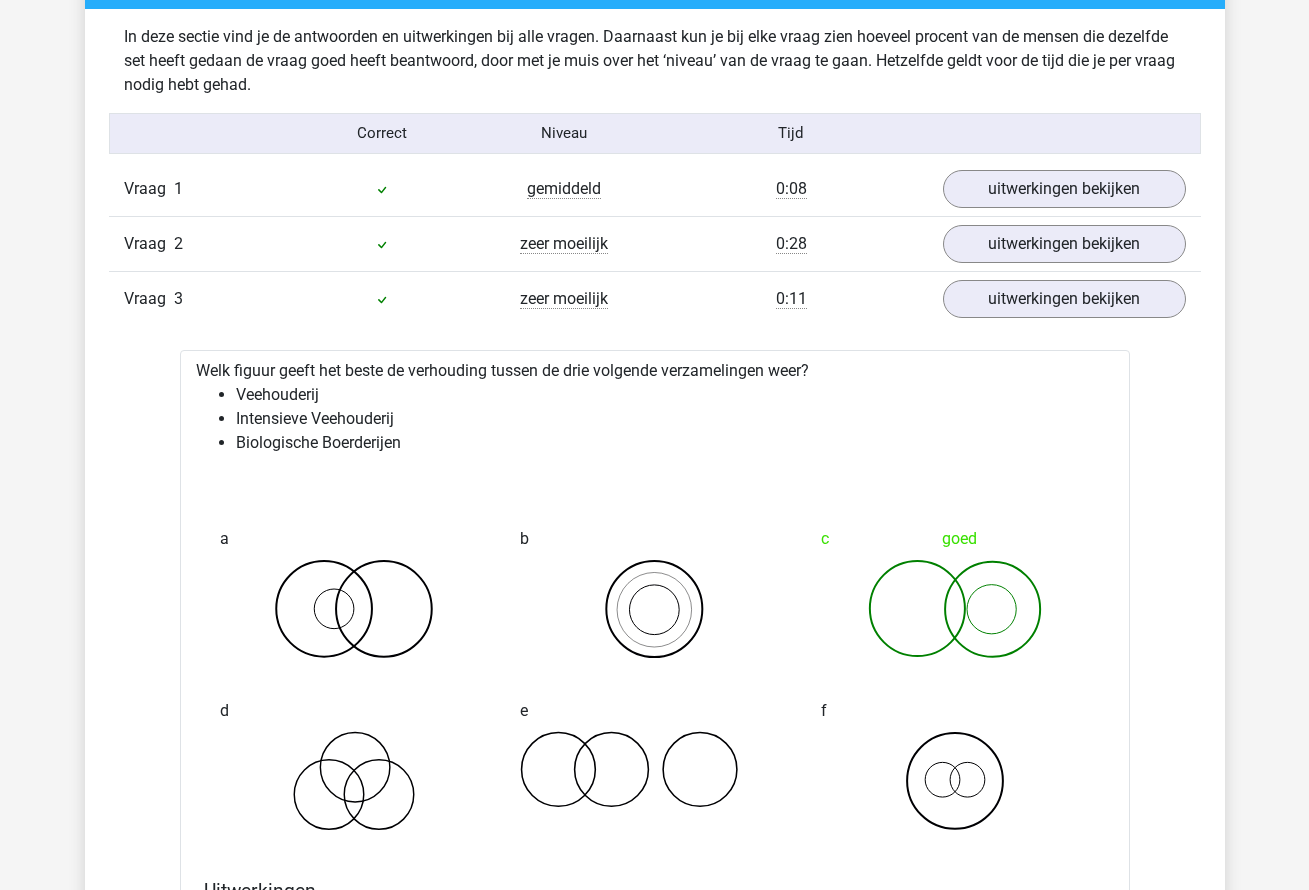 scroll, scrollTop: 1396, scrollLeft: 0, axis: vertical 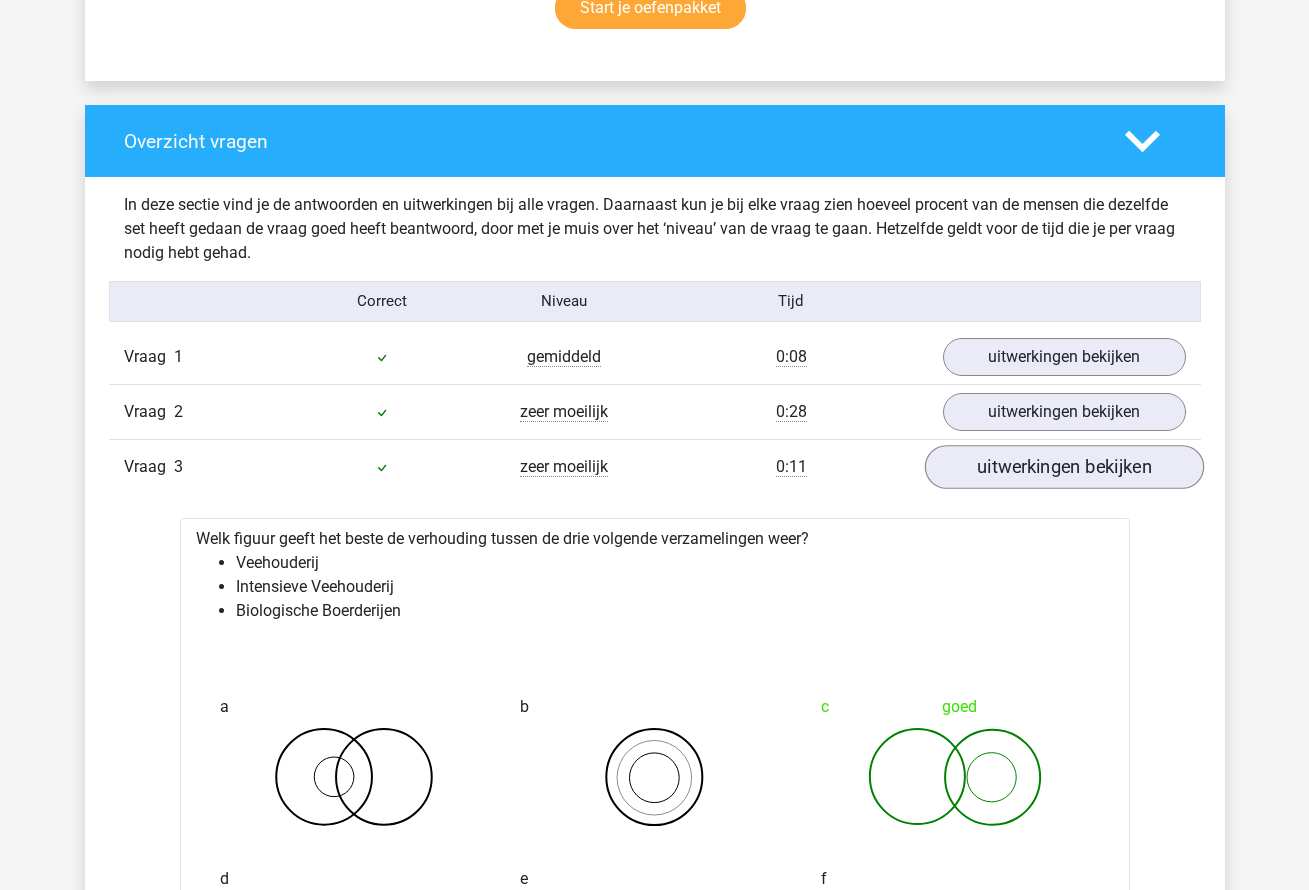 click on "uitwerkingen bekijken" at bounding box center (1063, 467) 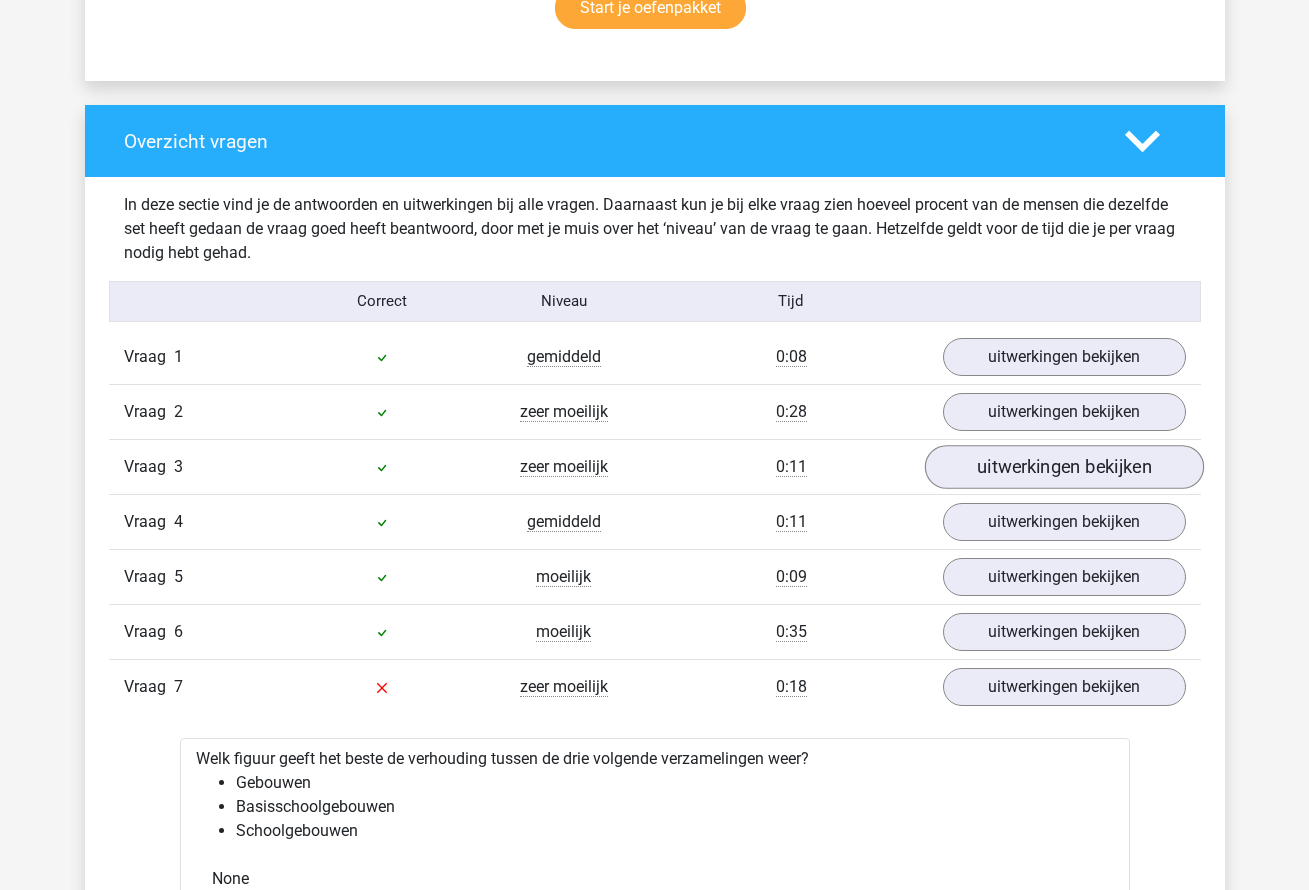 scroll, scrollTop: 1400, scrollLeft: 0, axis: vertical 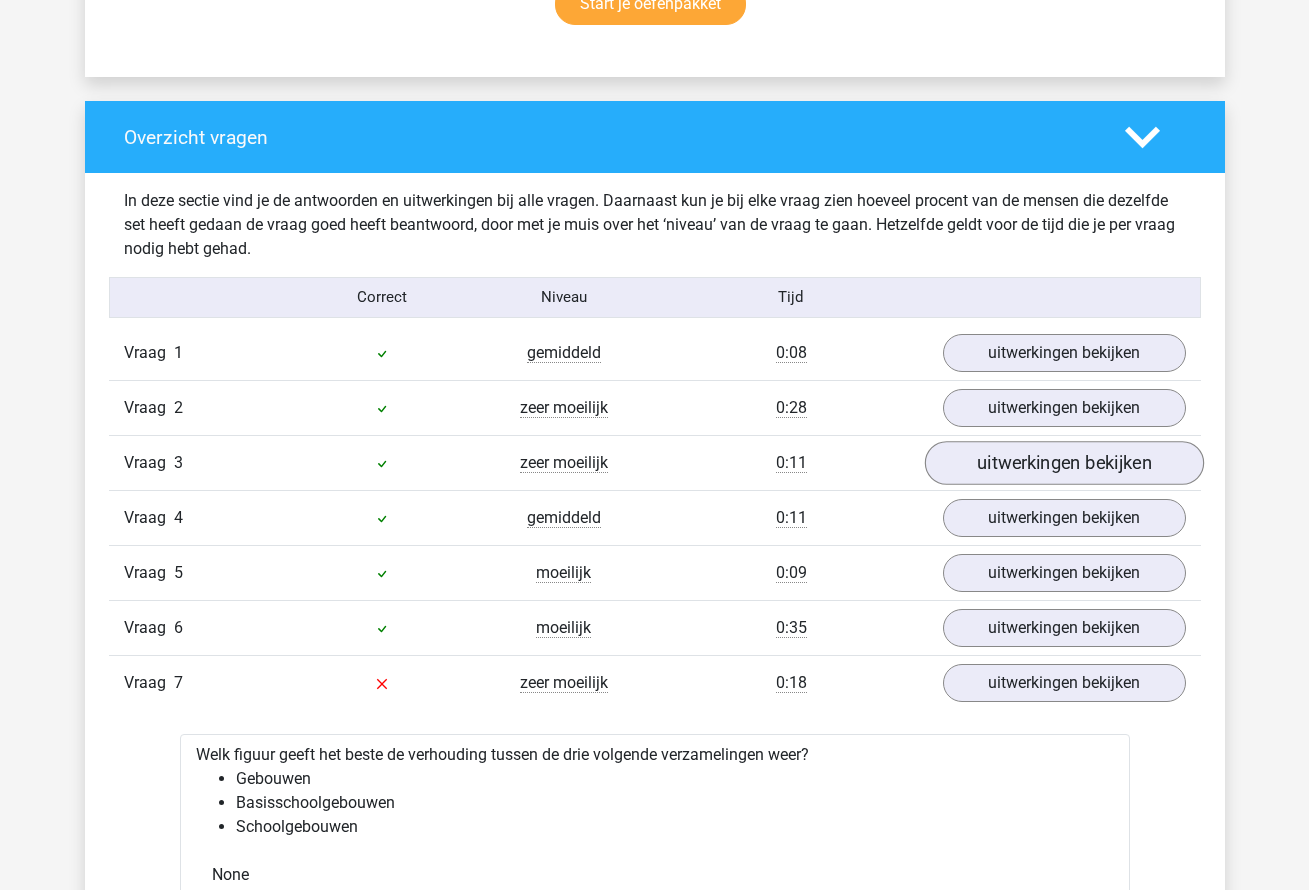 click on "uitwerkingen bekijken" at bounding box center [1063, 463] 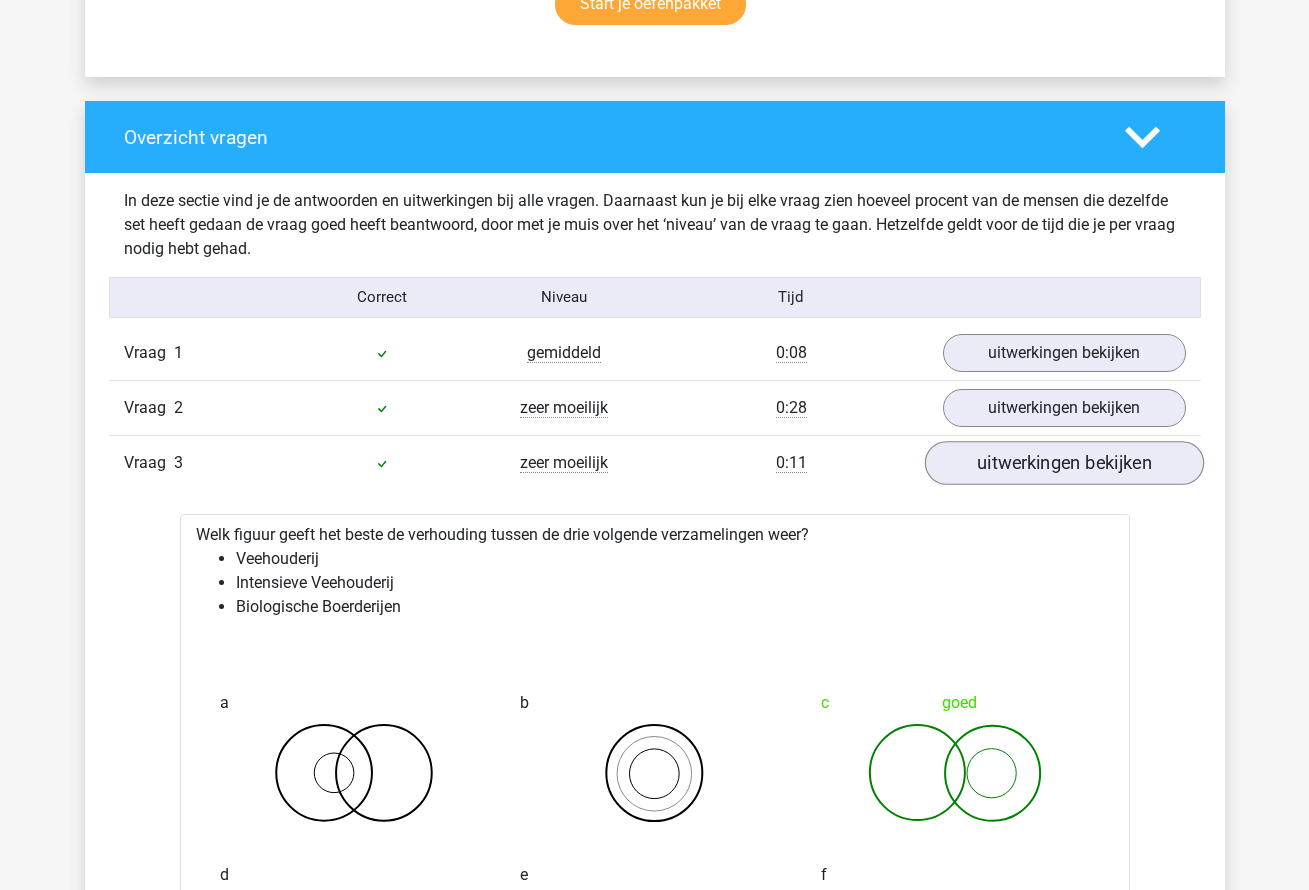scroll, scrollTop: 1404, scrollLeft: 0, axis: vertical 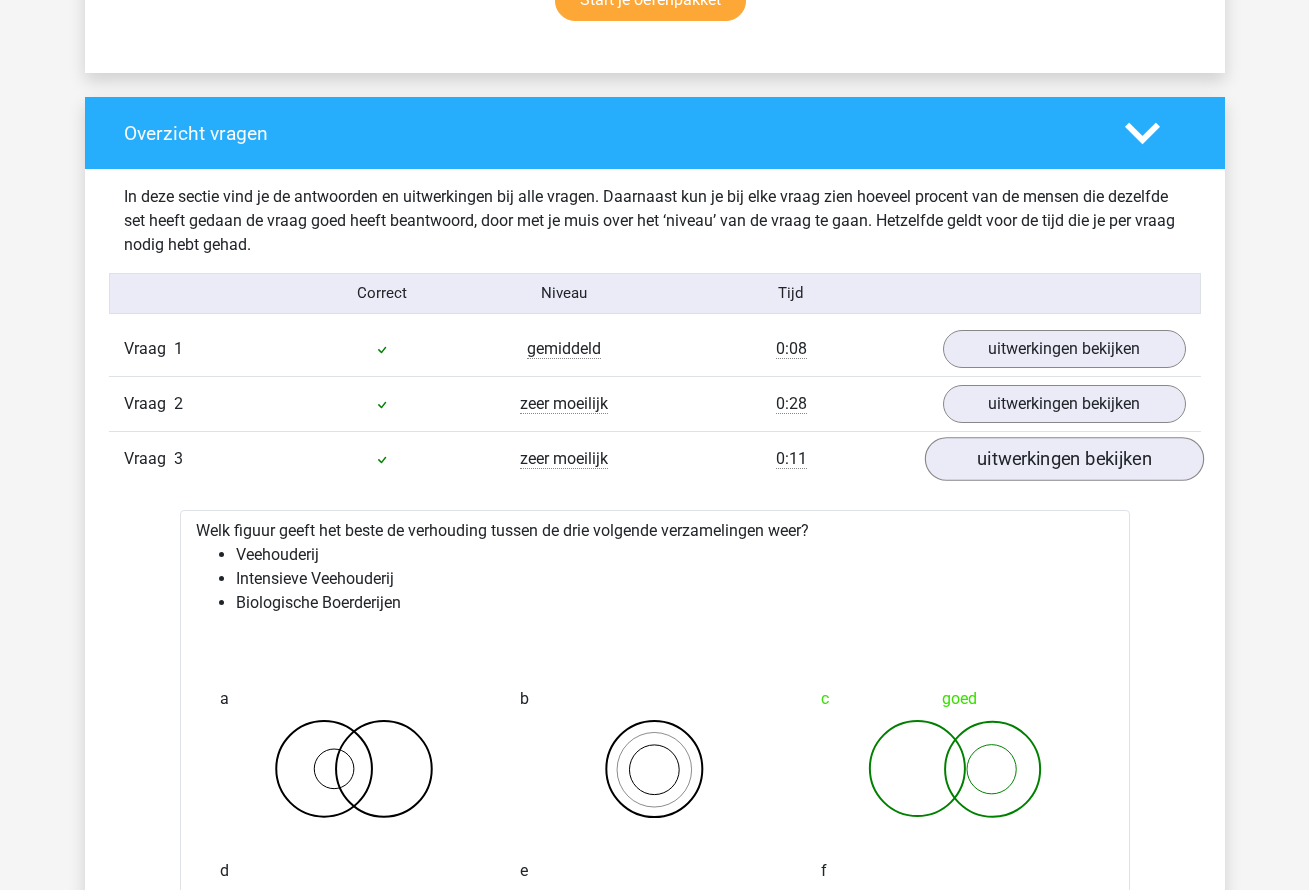 click on "uitwerkingen bekijken" at bounding box center [1063, 459] 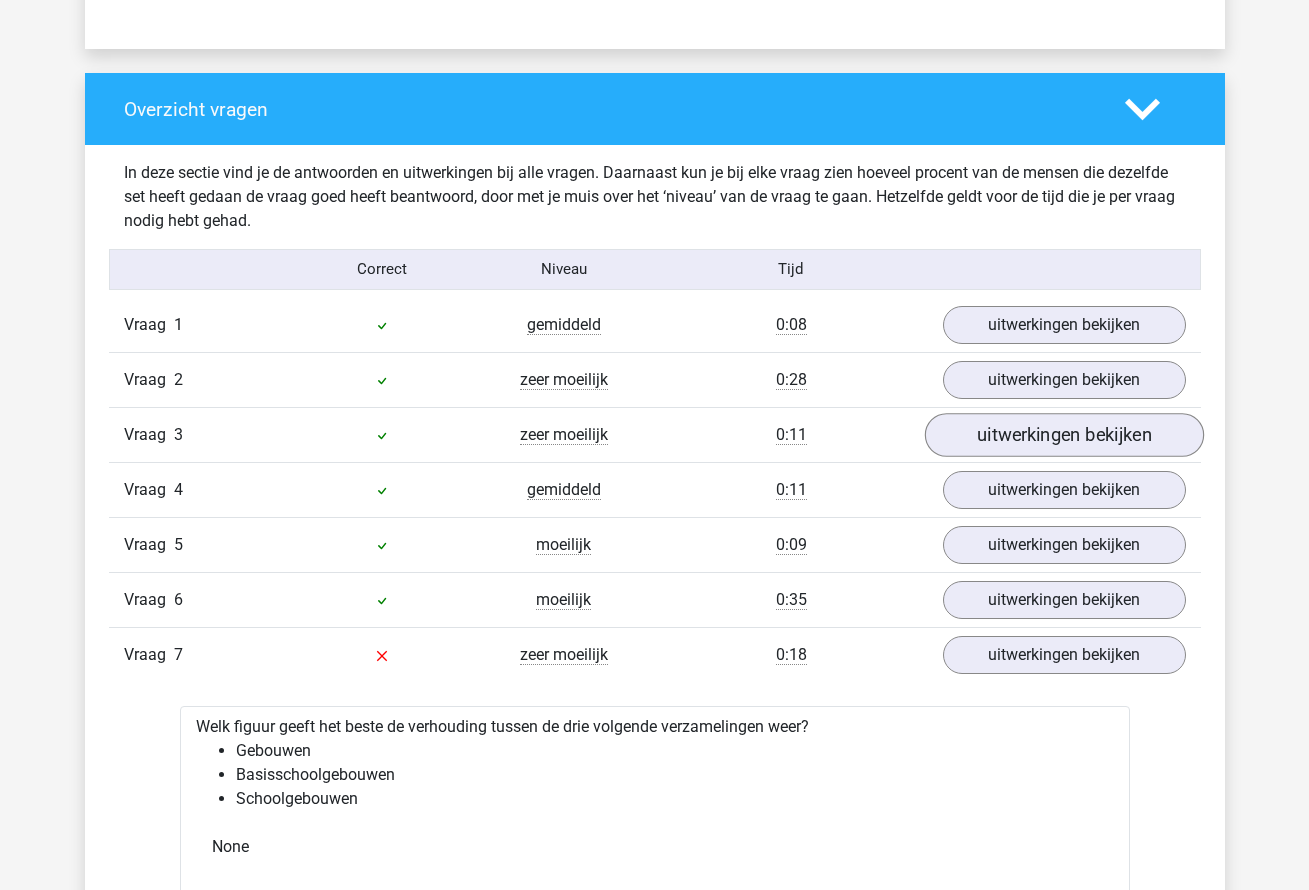 scroll, scrollTop: 1432, scrollLeft: 0, axis: vertical 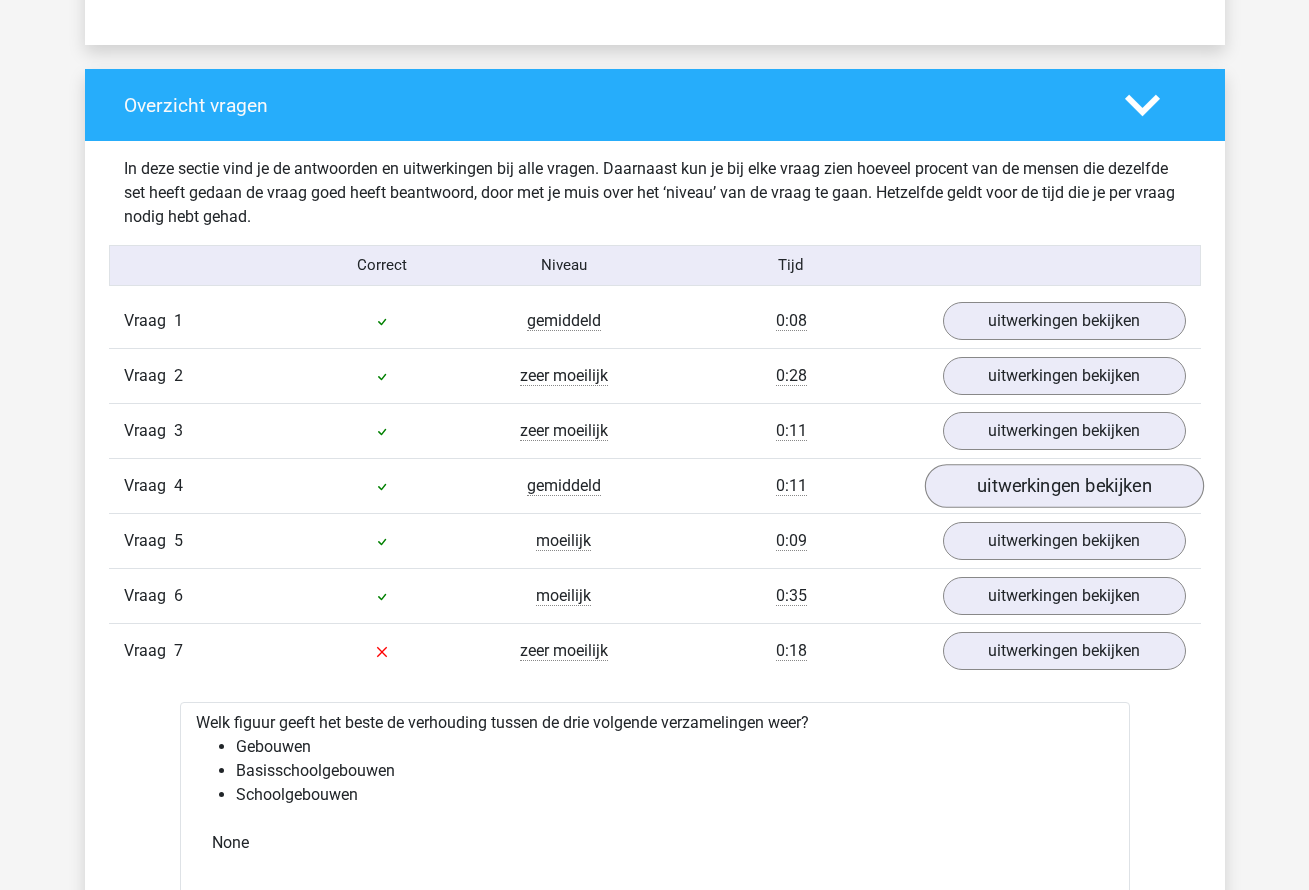 click on "uitwerkingen bekijken" at bounding box center [1063, 486] 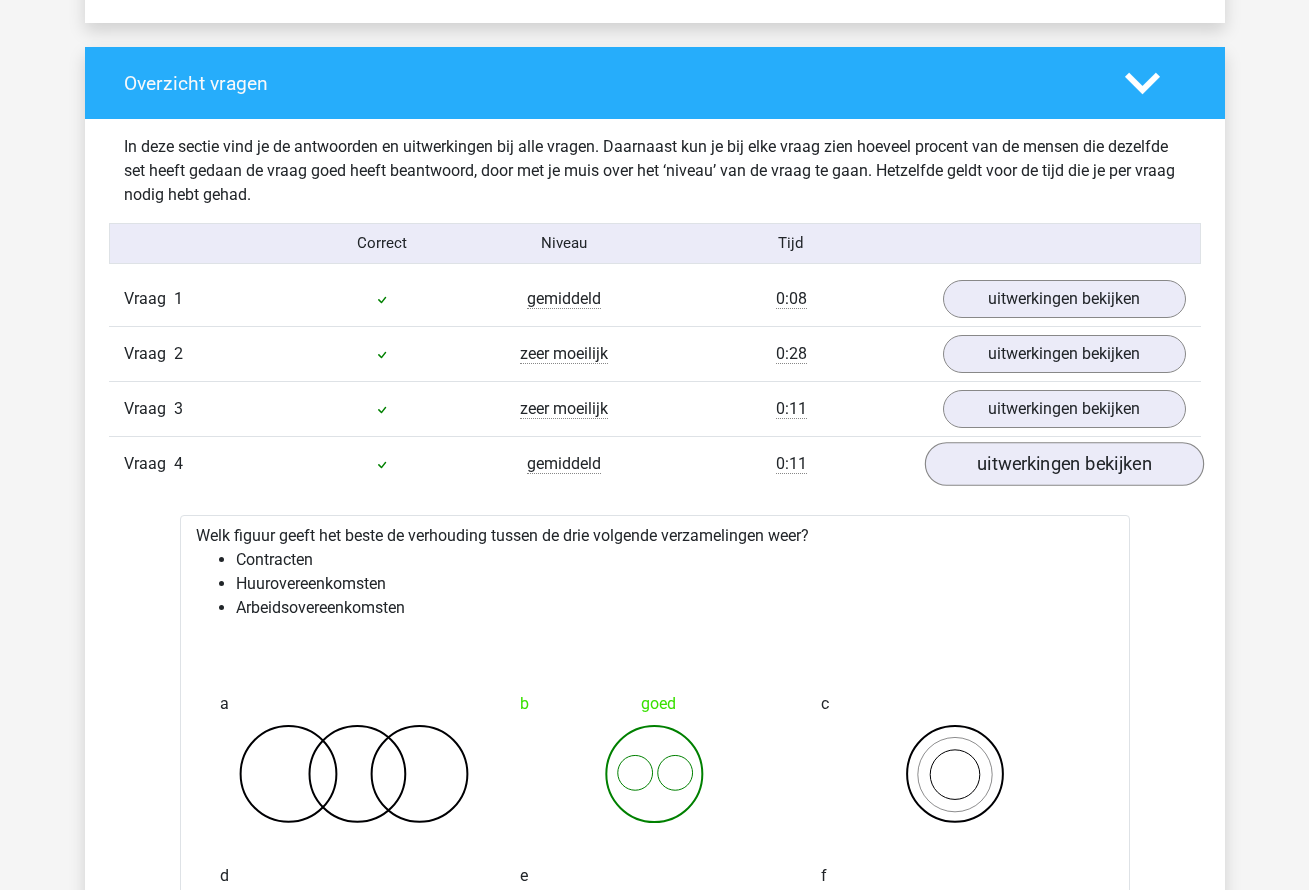 scroll, scrollTop: 1516, scrollLeft: 0, axis: vertical 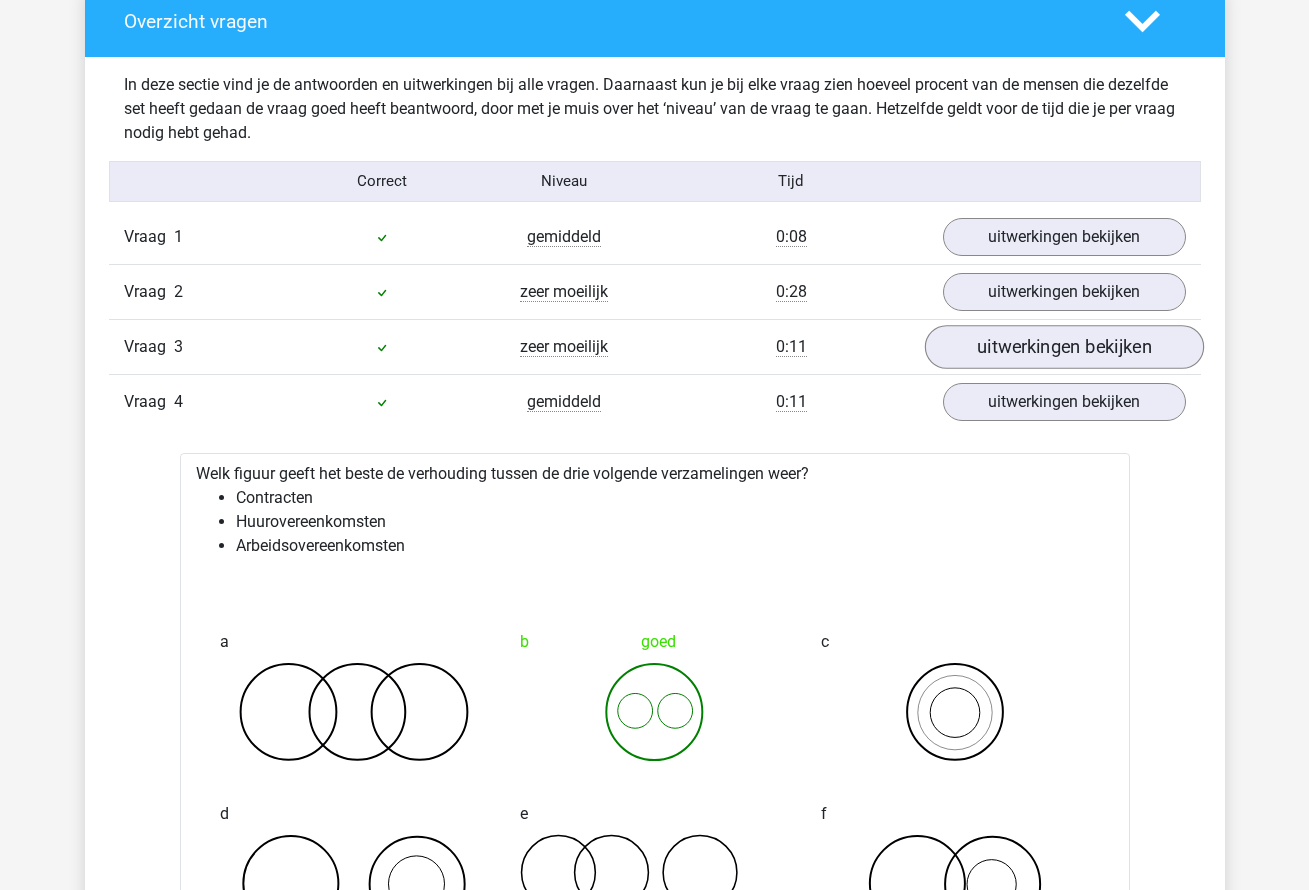 click on "uitwerkingen bekijken" at bounding box center (1063, 347) 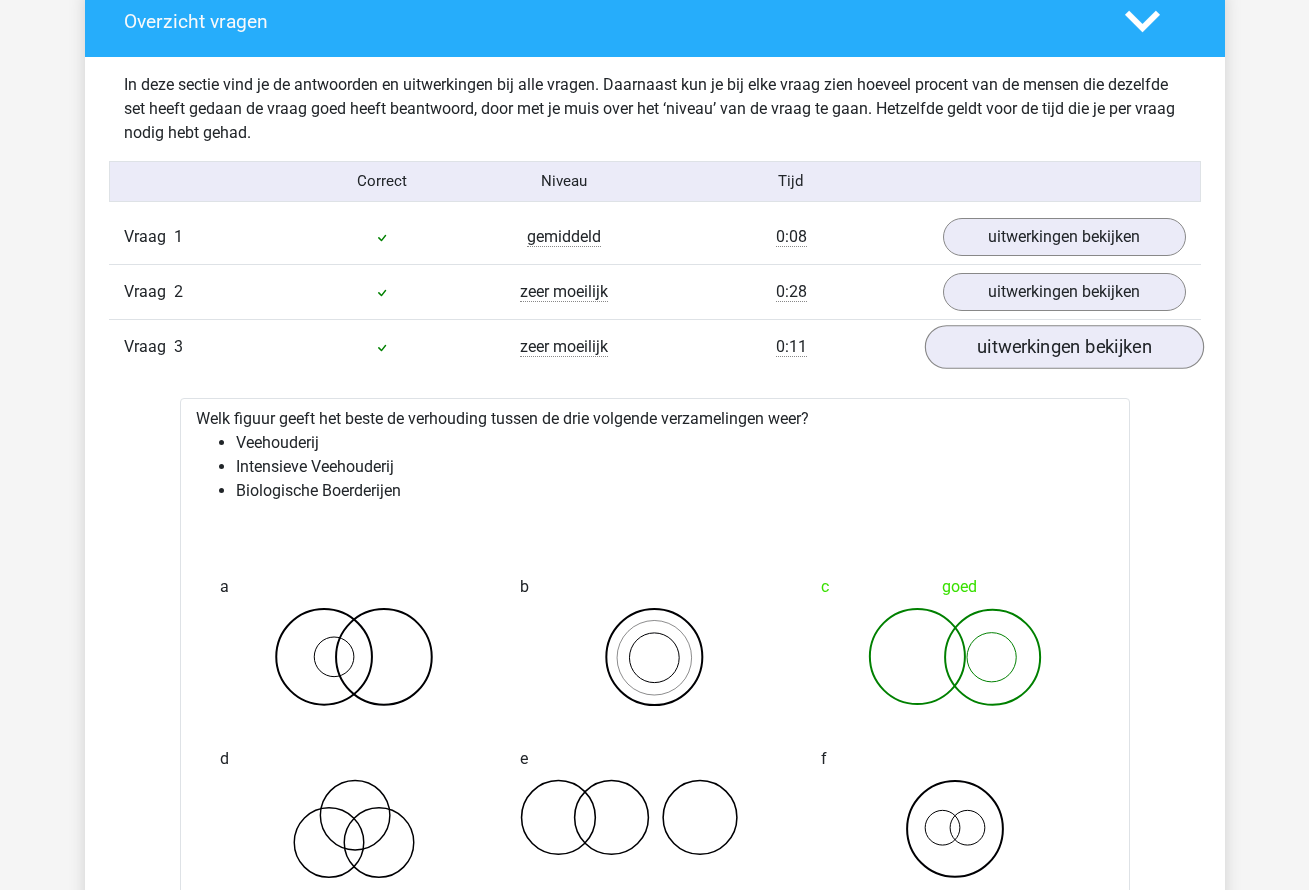 click on "uitwerkingen bekijken" at bounding box center (1063, 347) 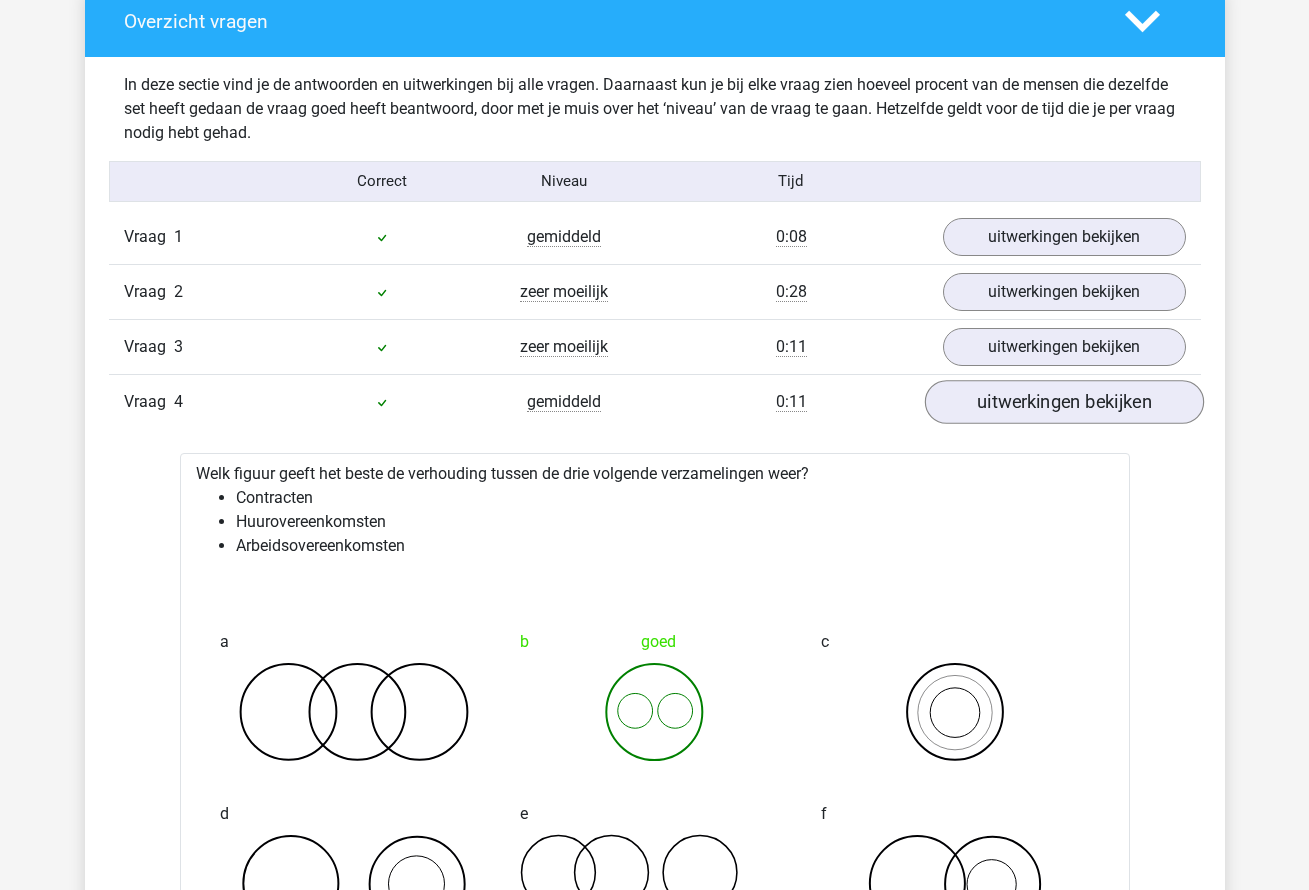 click on "uitwerkingen bekijken" at bounding box center (1063, 402) 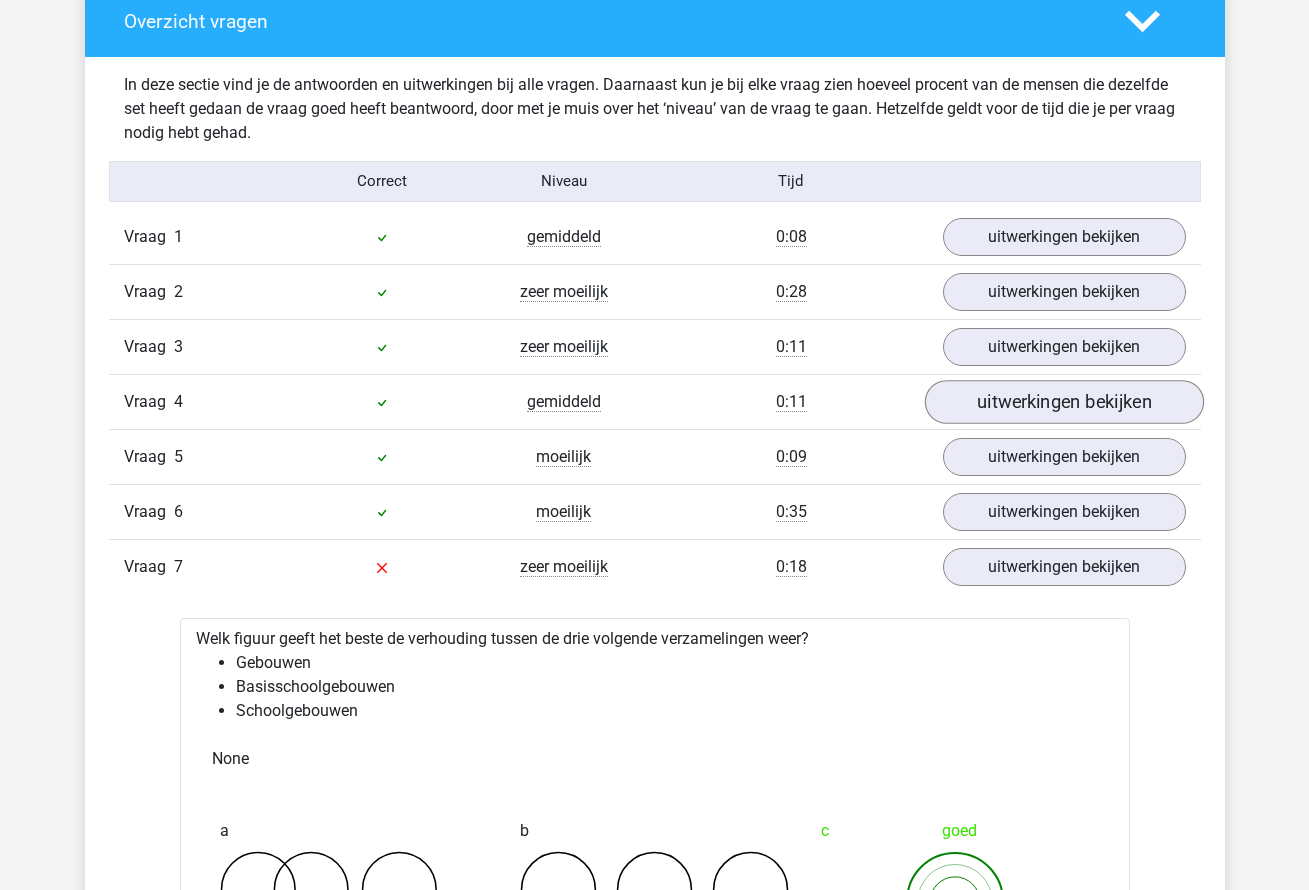 scroll, scrollTop: 1539, scrollLeft: 0, axis: vertical 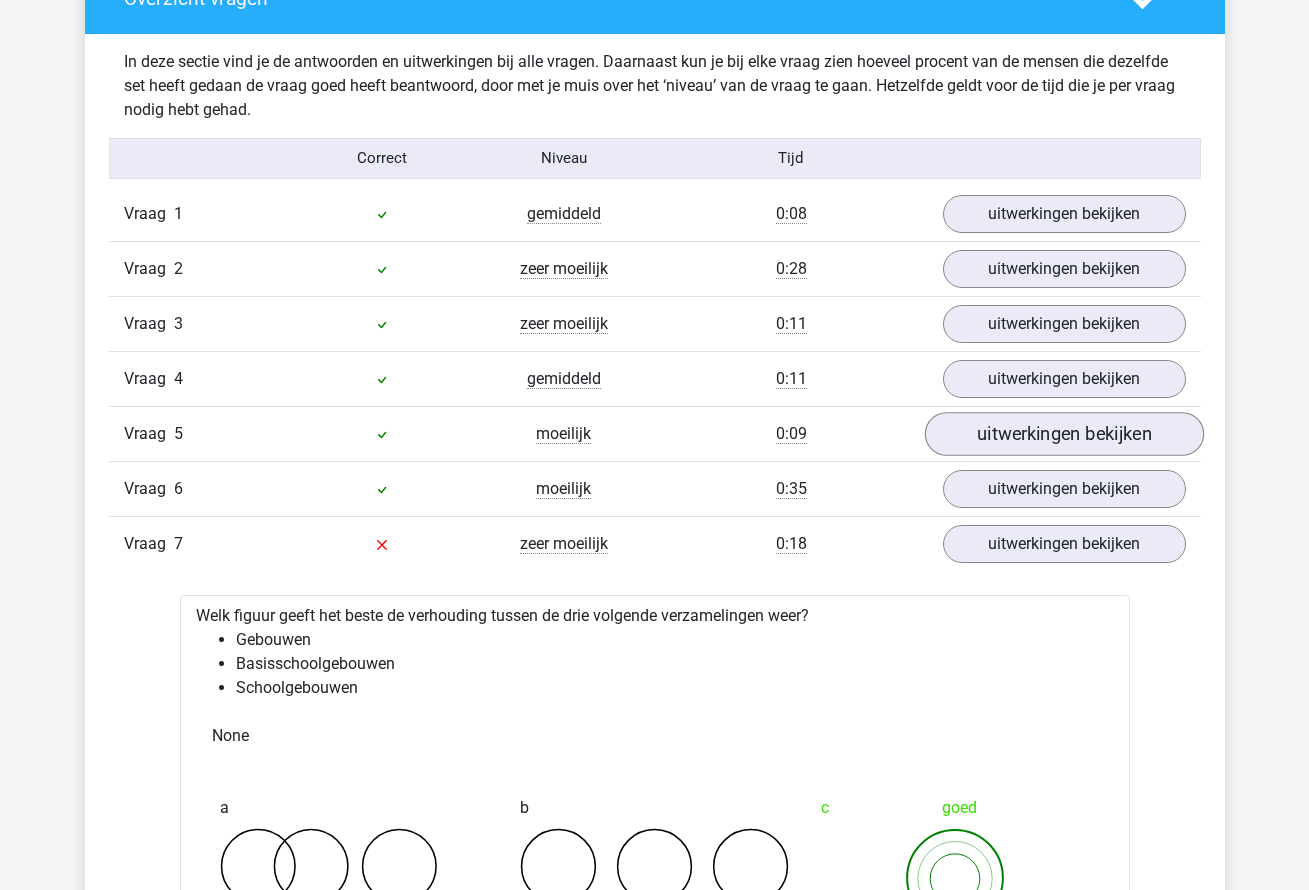 click on "uitwerkingen bekijken" at bounding box center (1063, 434) 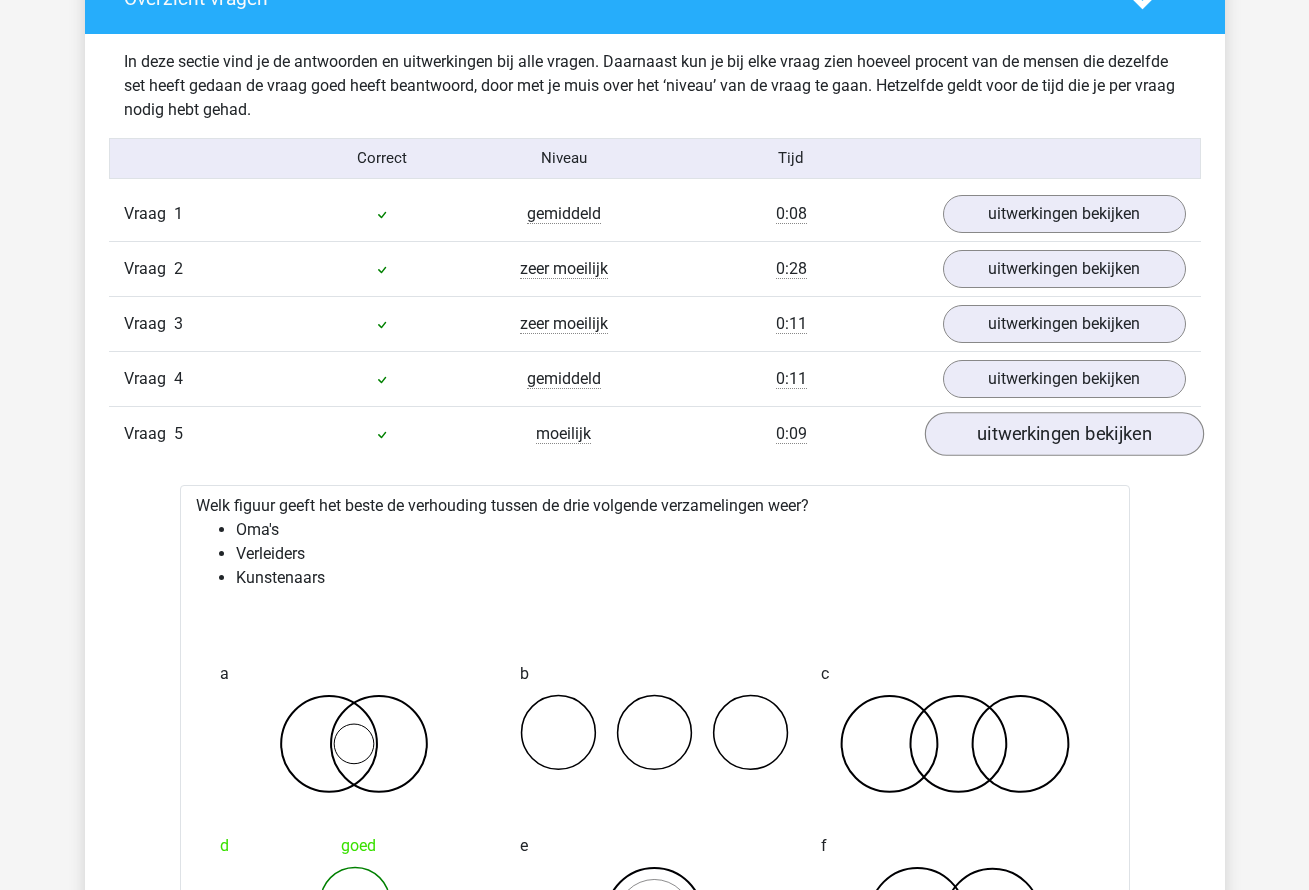 scroll, scrollTop: 1623, scrollLeft: 0, axis: vertical 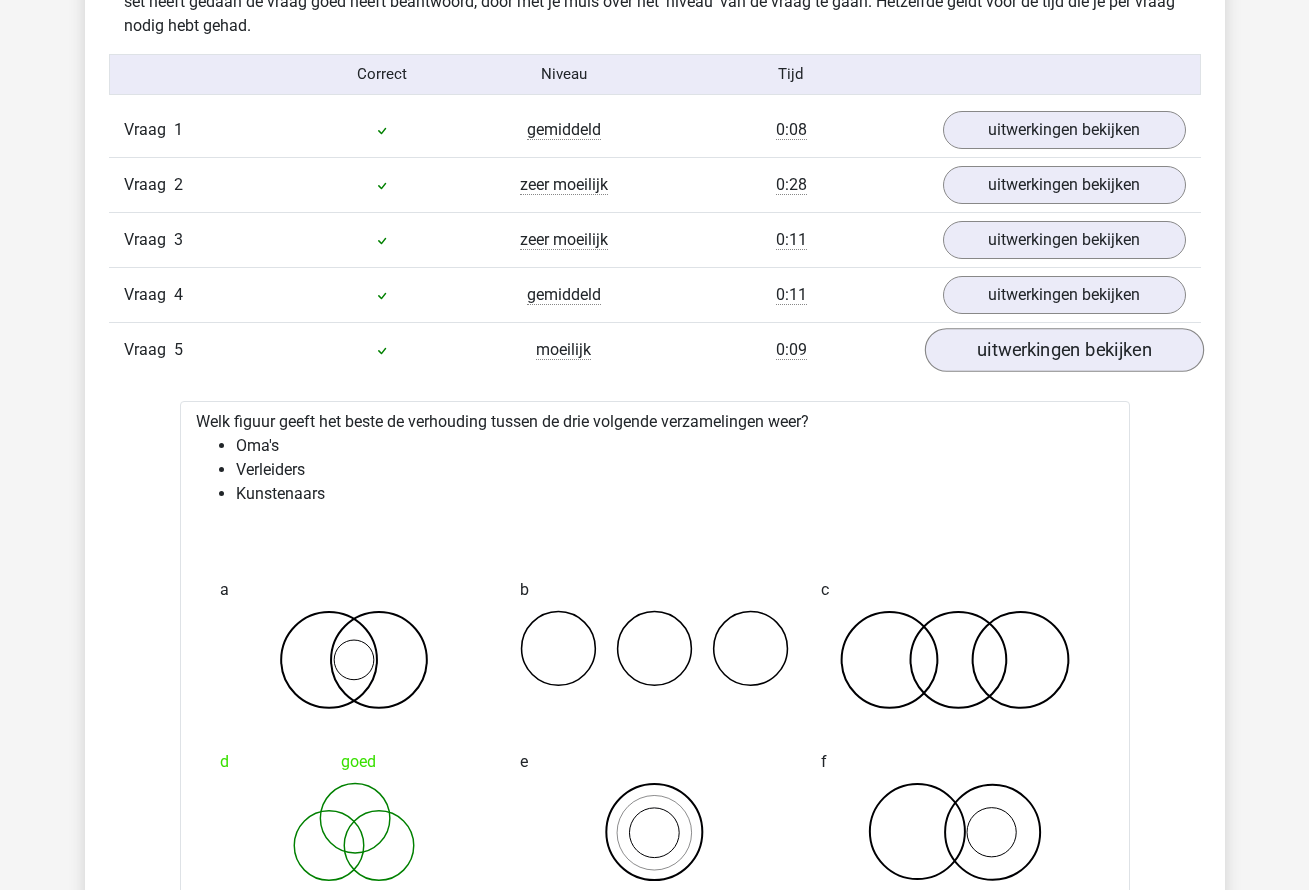 click on "uitwerkingen bekijken" at bounding box center [1063, 350] 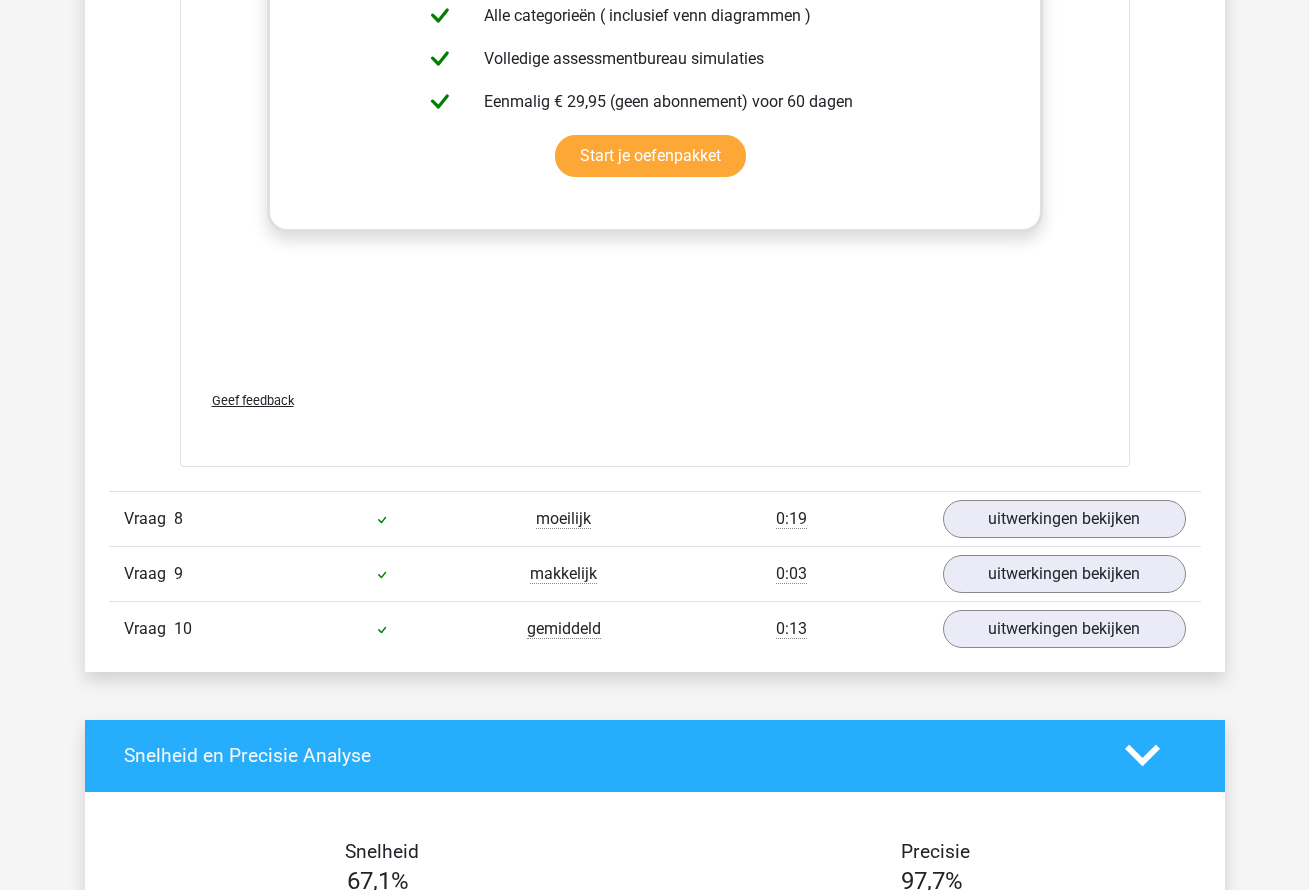 scroll, scrollTop: 3099, scrollLeft: 0, axis: vertical 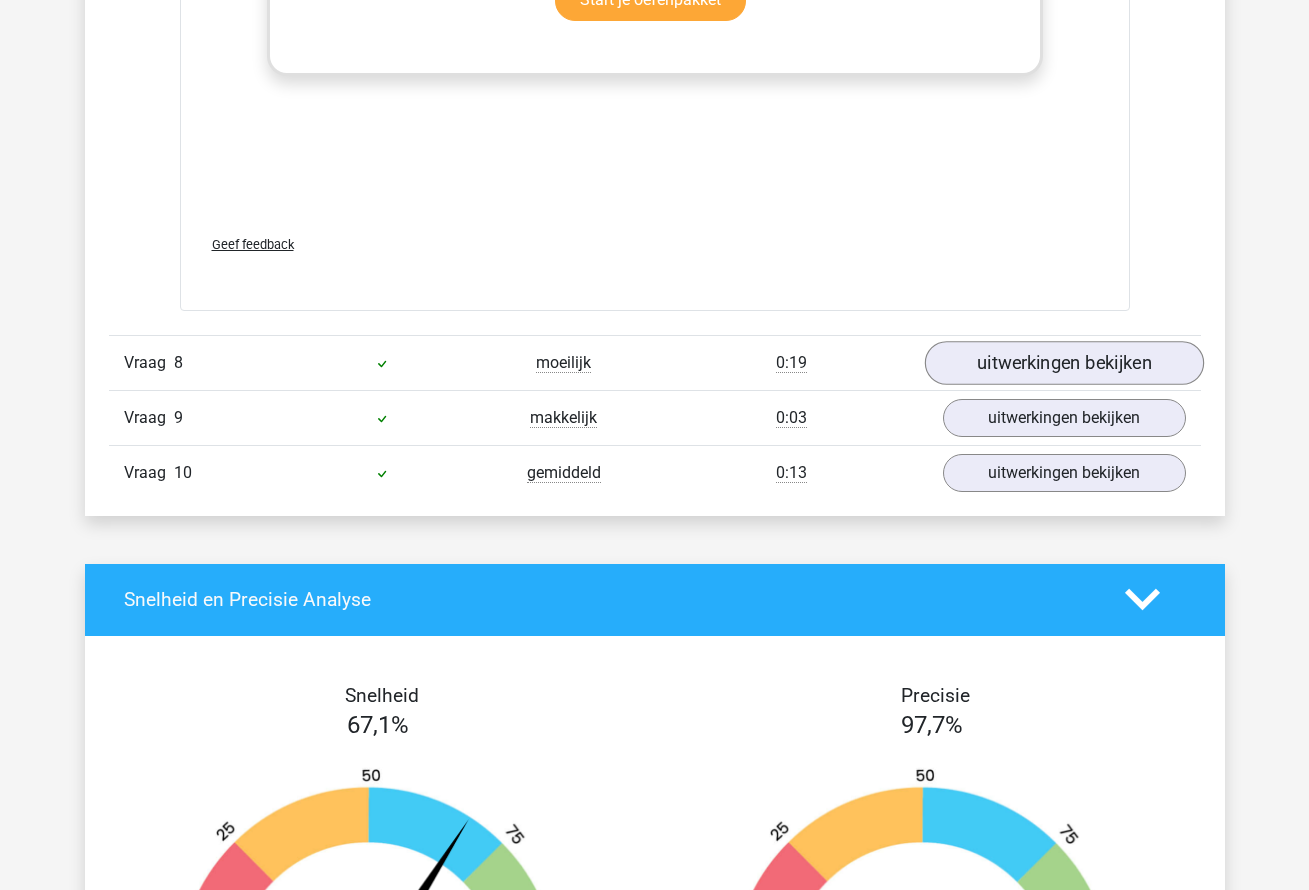 click on "uitwerkingen bekijken" at bounding box center [1063, 363] 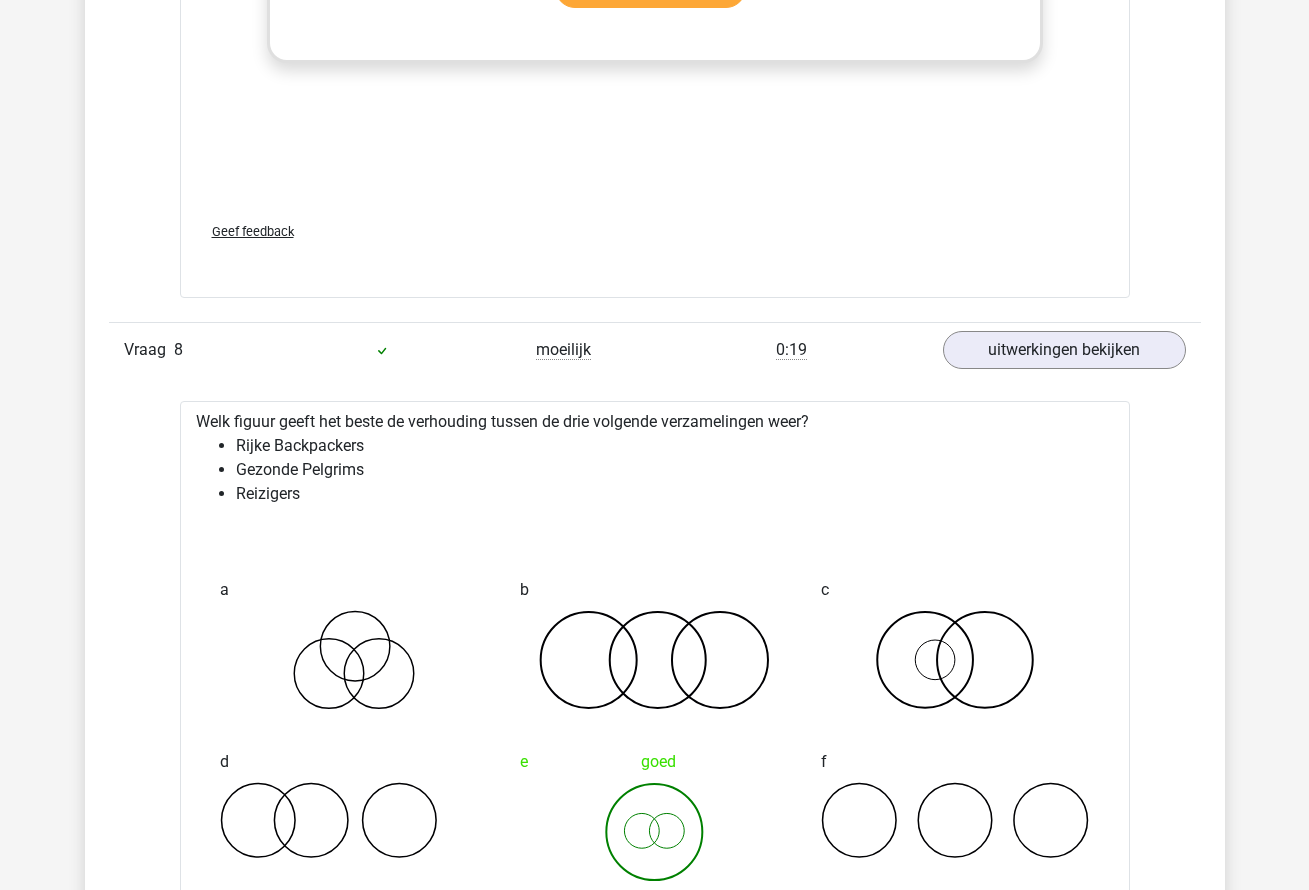 scroll, scrollTop: 3116, scrollLeft: 0, axis: vertical 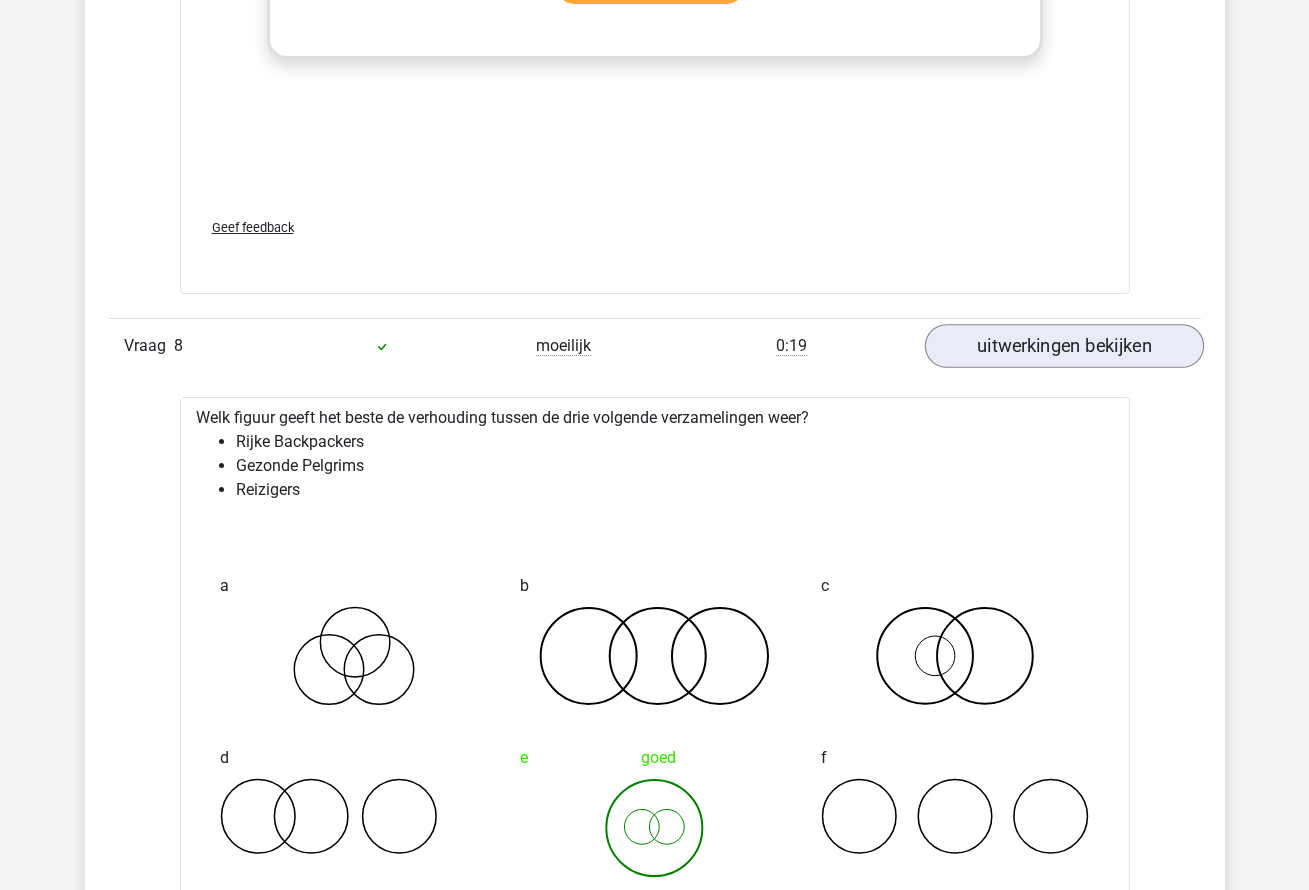 click on "uitwerkingen bekijken" at bounding box center (1063, 346) 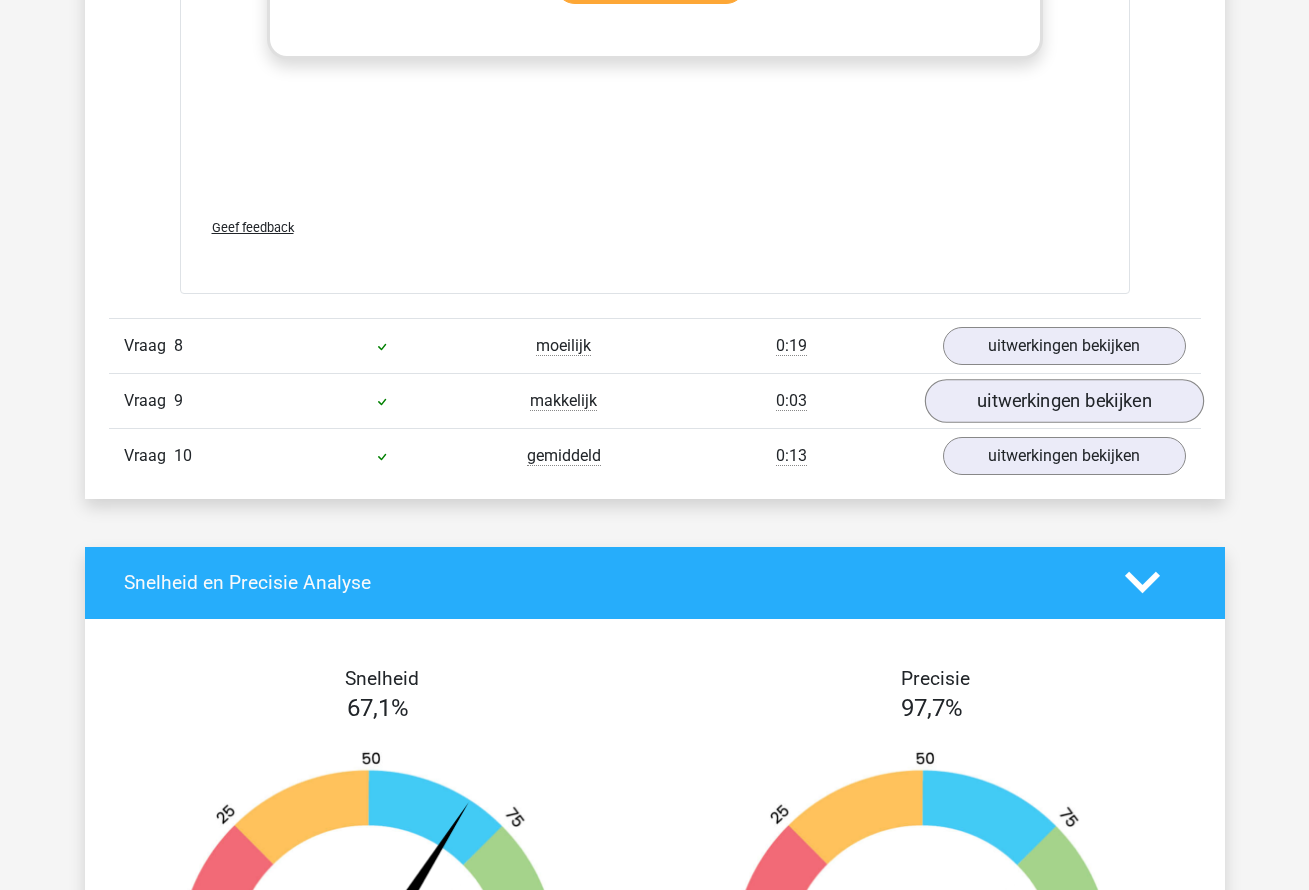 click on "uitwerkingen bekijken" at bounding box center (1063, 401) 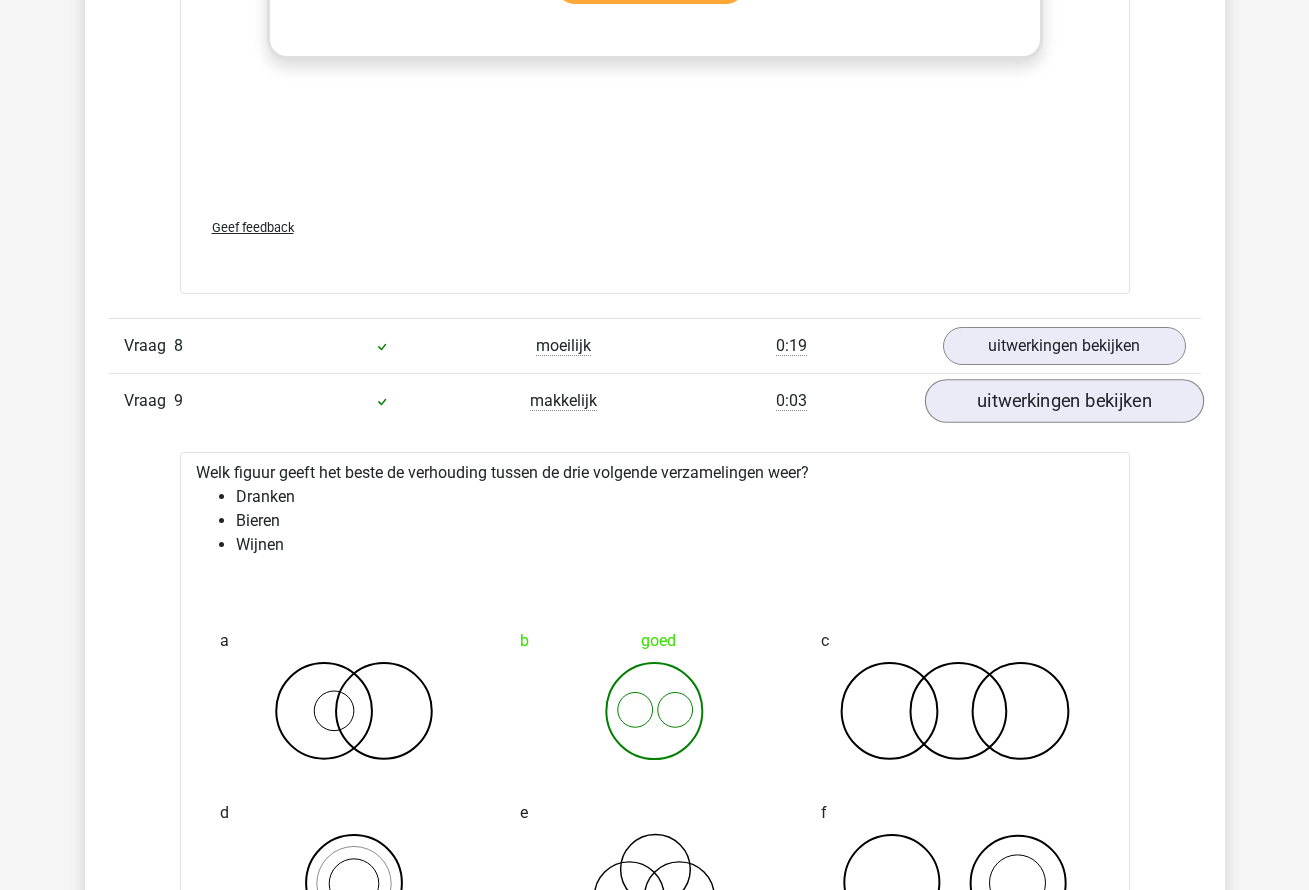 click on "uitwerkingen bekijken" at bounding box center (1063, 401) 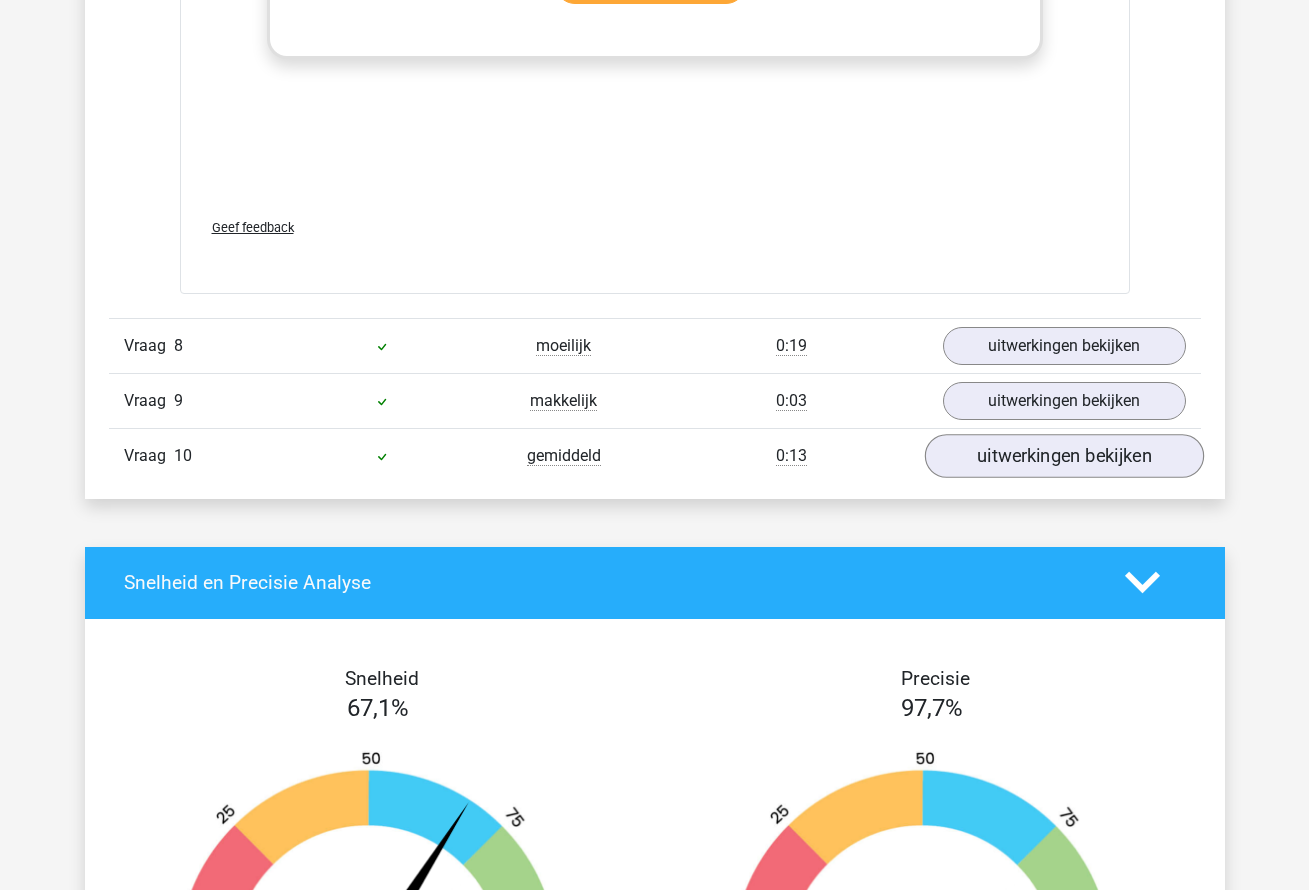 click on "uitwerkingen bekijken" at bounding box center [1063, 456] 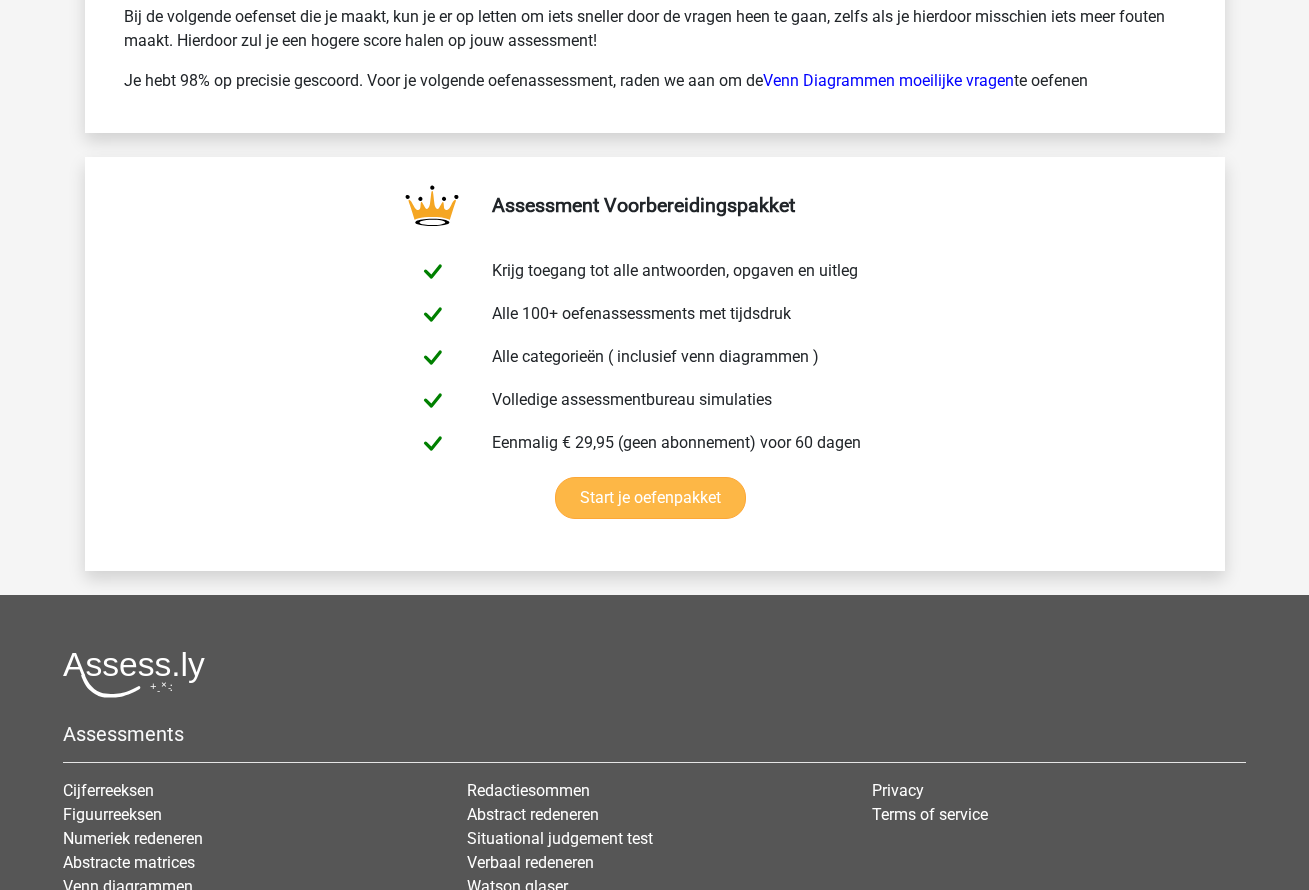 scroll, scrollTop: 6161, scrollLeft: 0, axis: vertical 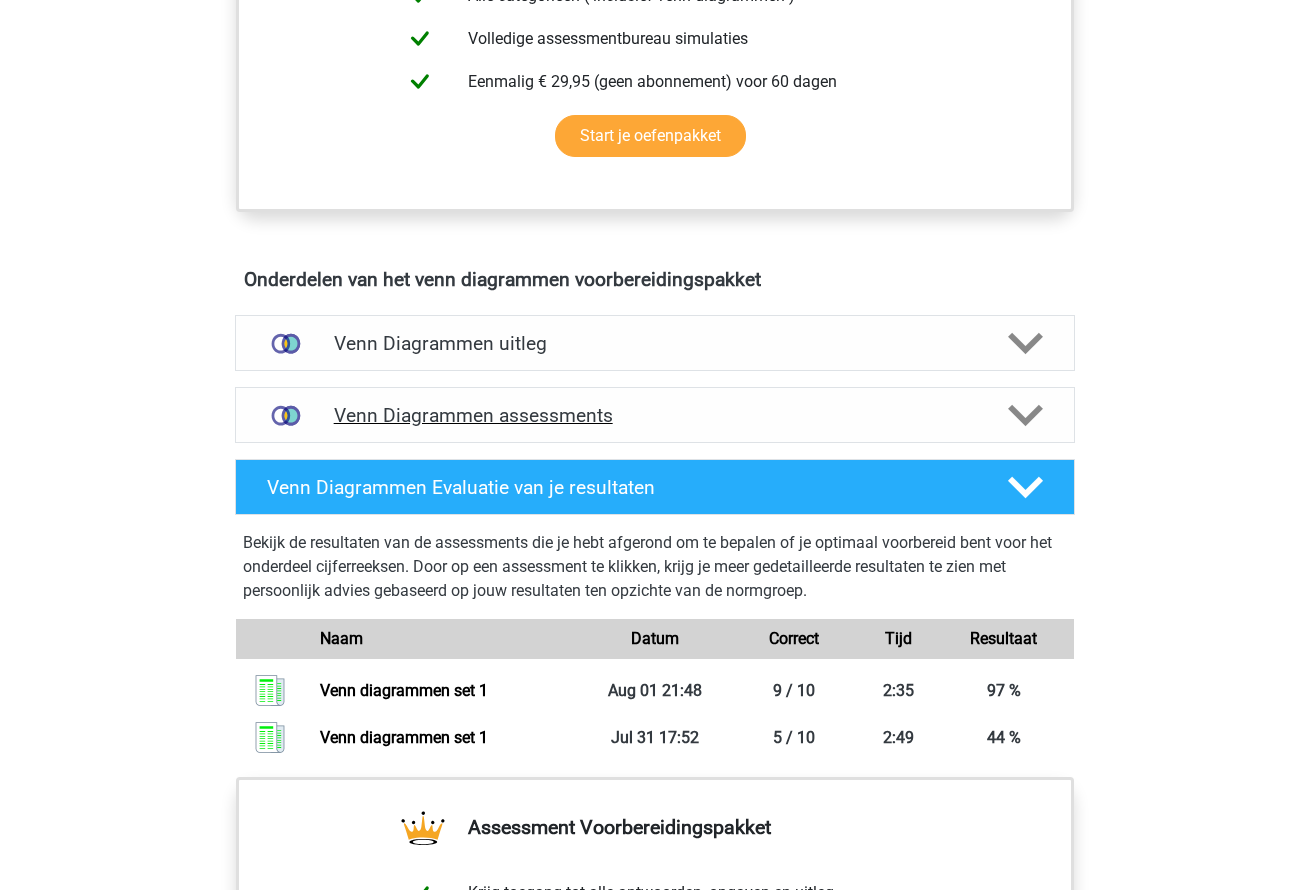 click on "Venn Diagrammen assessments" at bounding box center [655, 415] 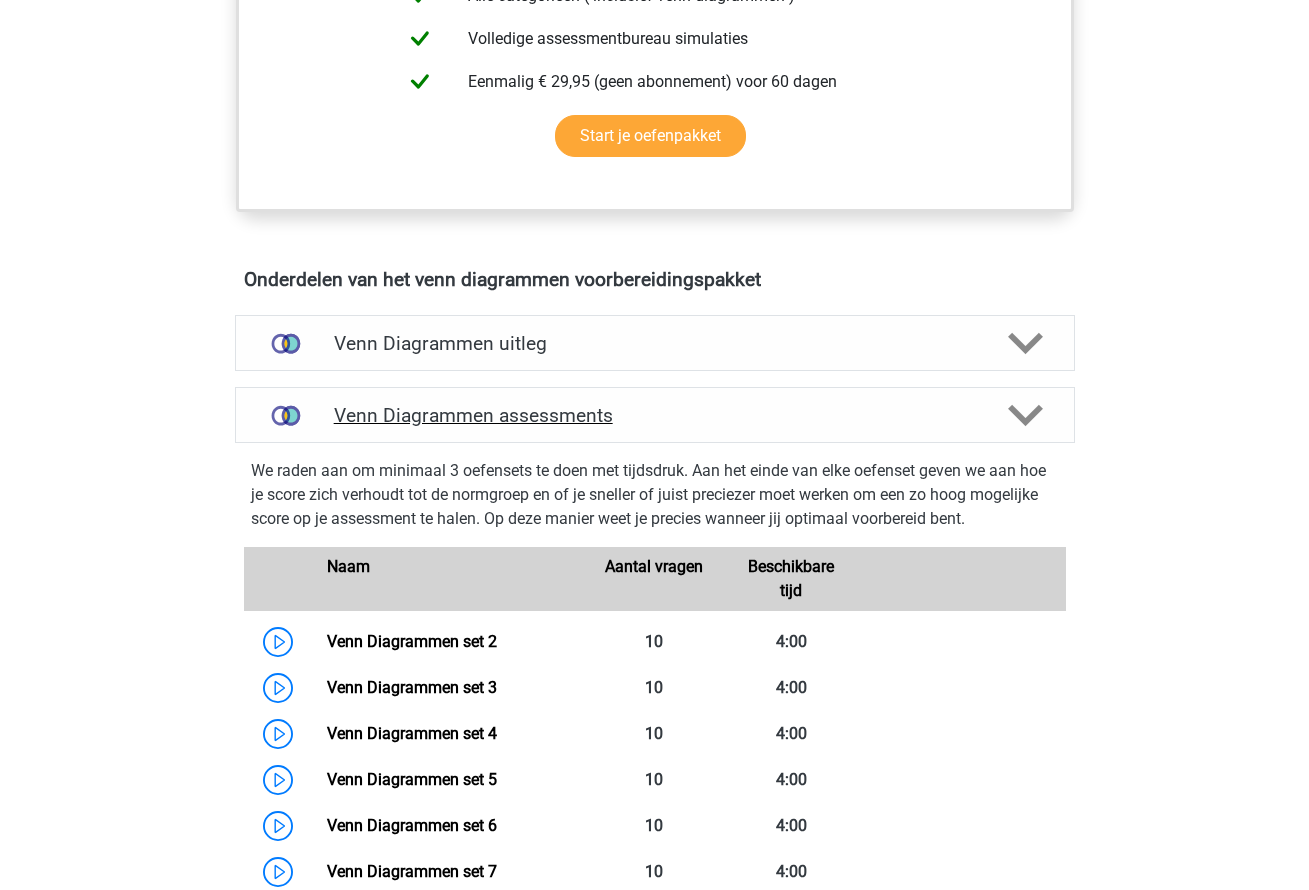 scroll, scrollTop: 954, scrollLeft: 0, axis: vertical 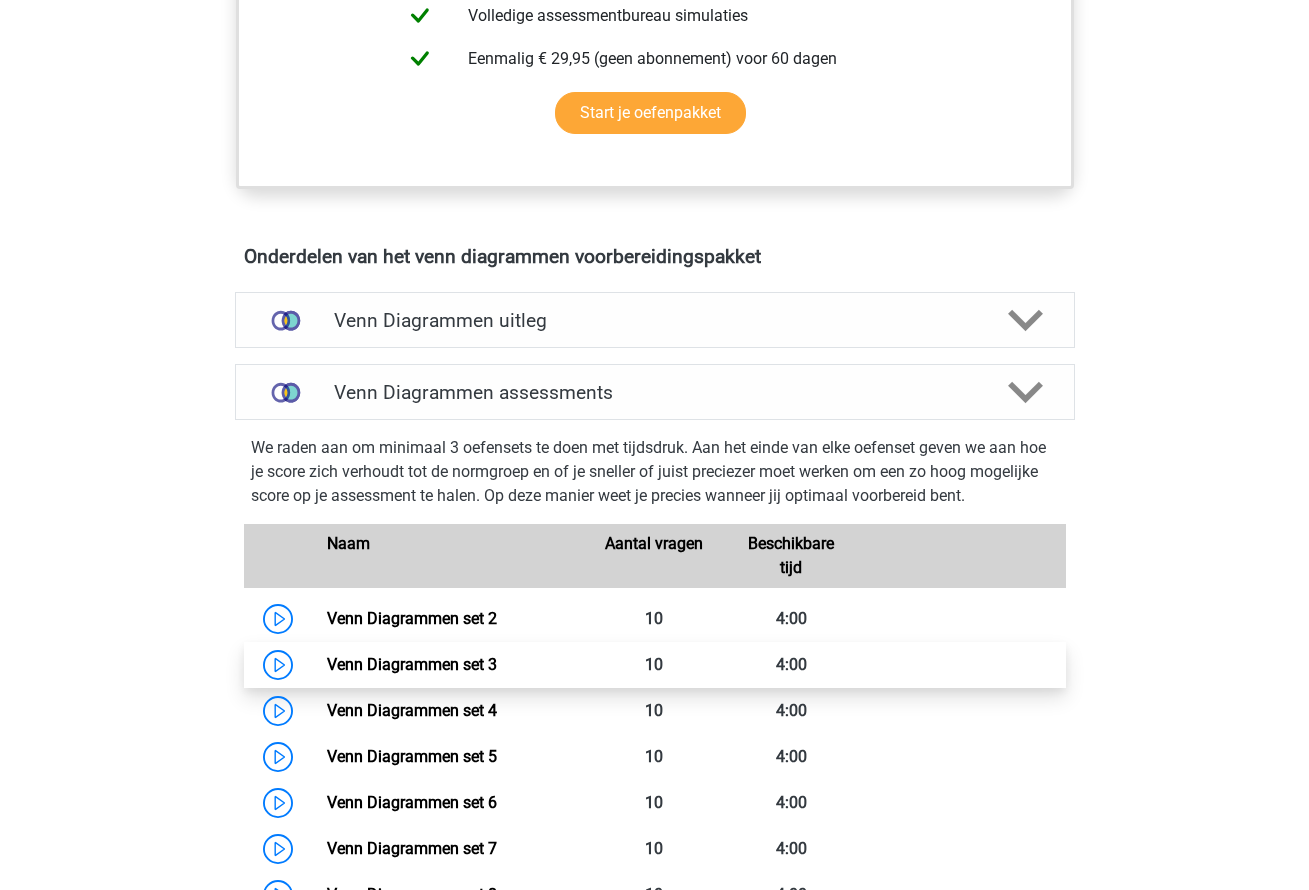 click on "Venn Diagrammen
set 3" at bounding box center [412, 664] 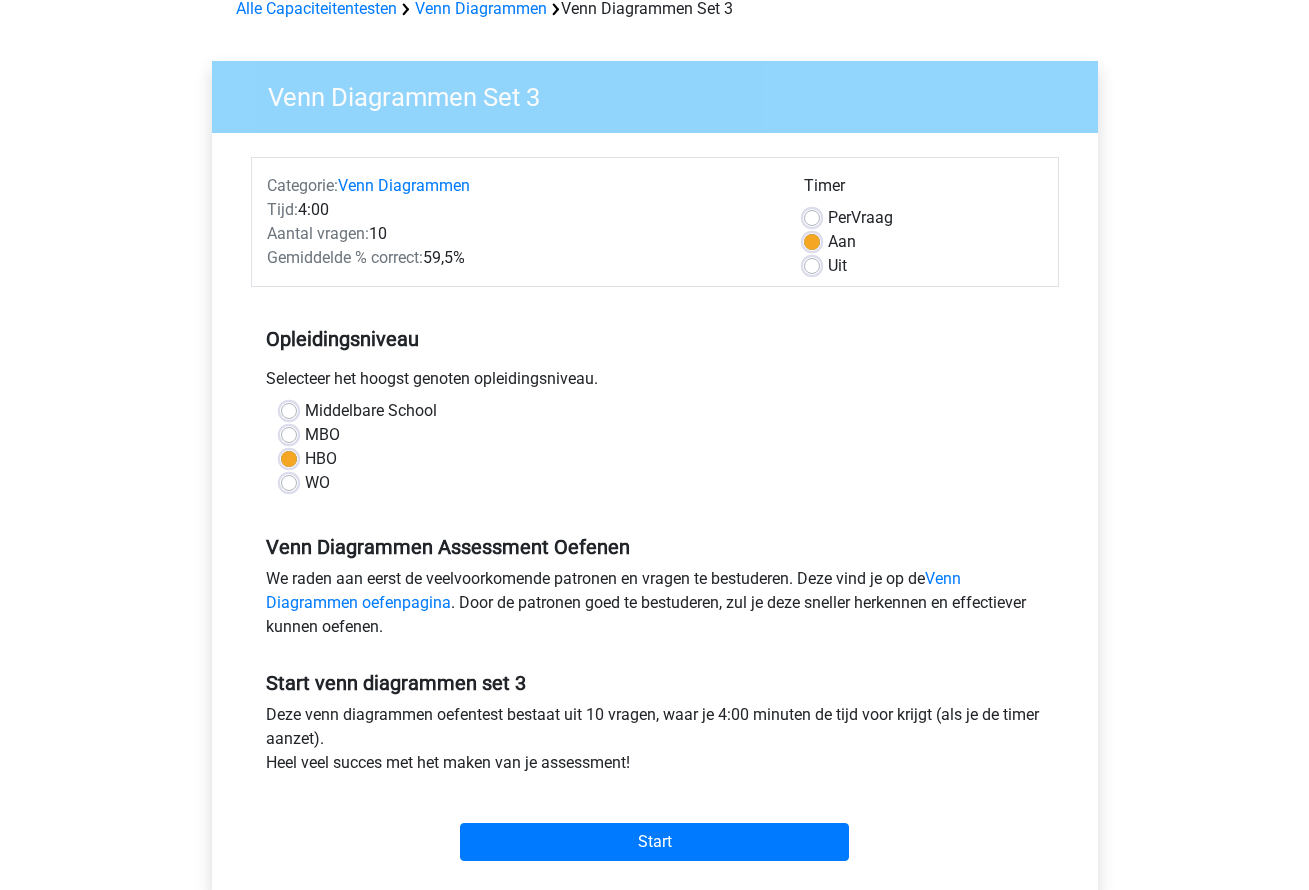 scroll, scrollTop: 343, scrollLeft: 0, axis: vertical 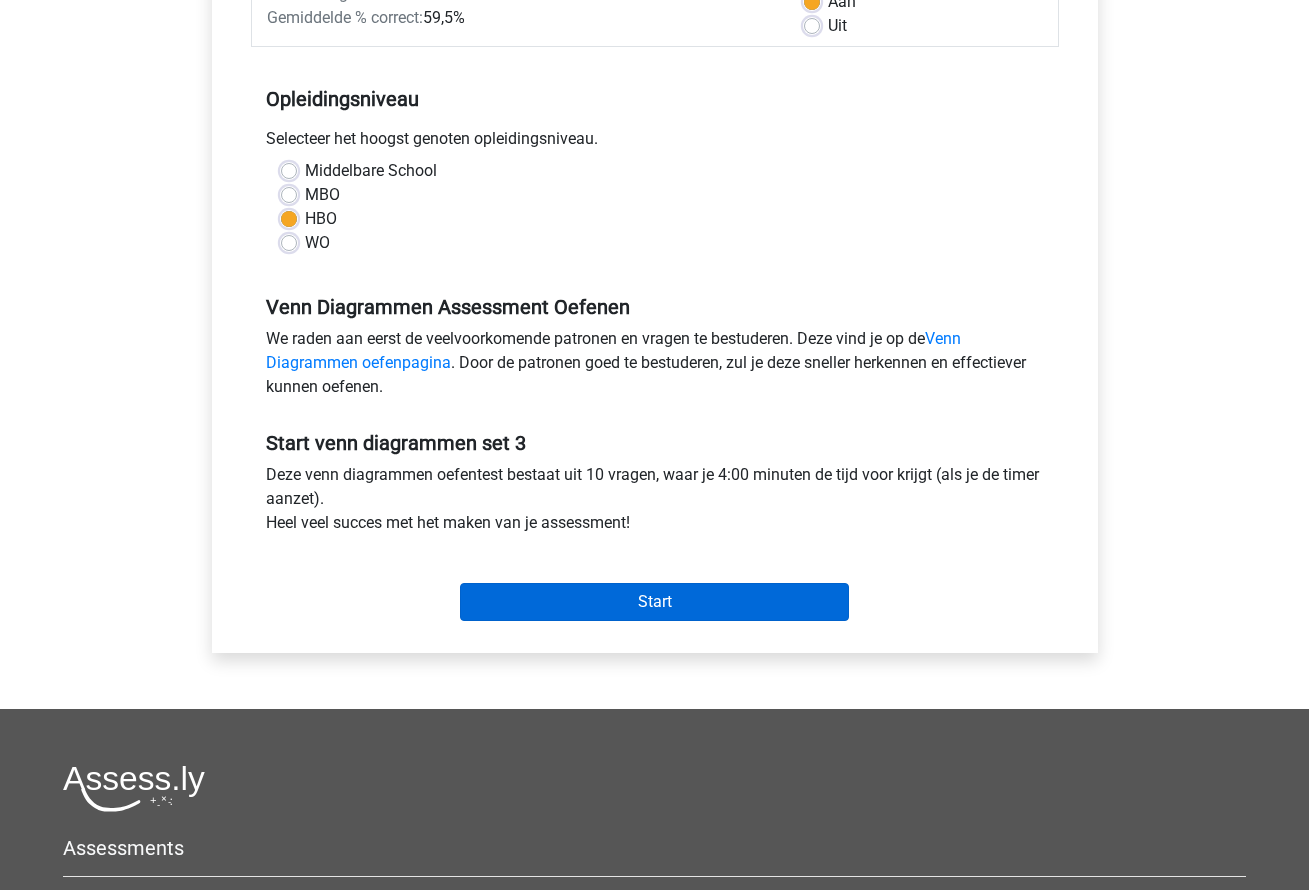 click on "Start" at bounding box center [654, 602] 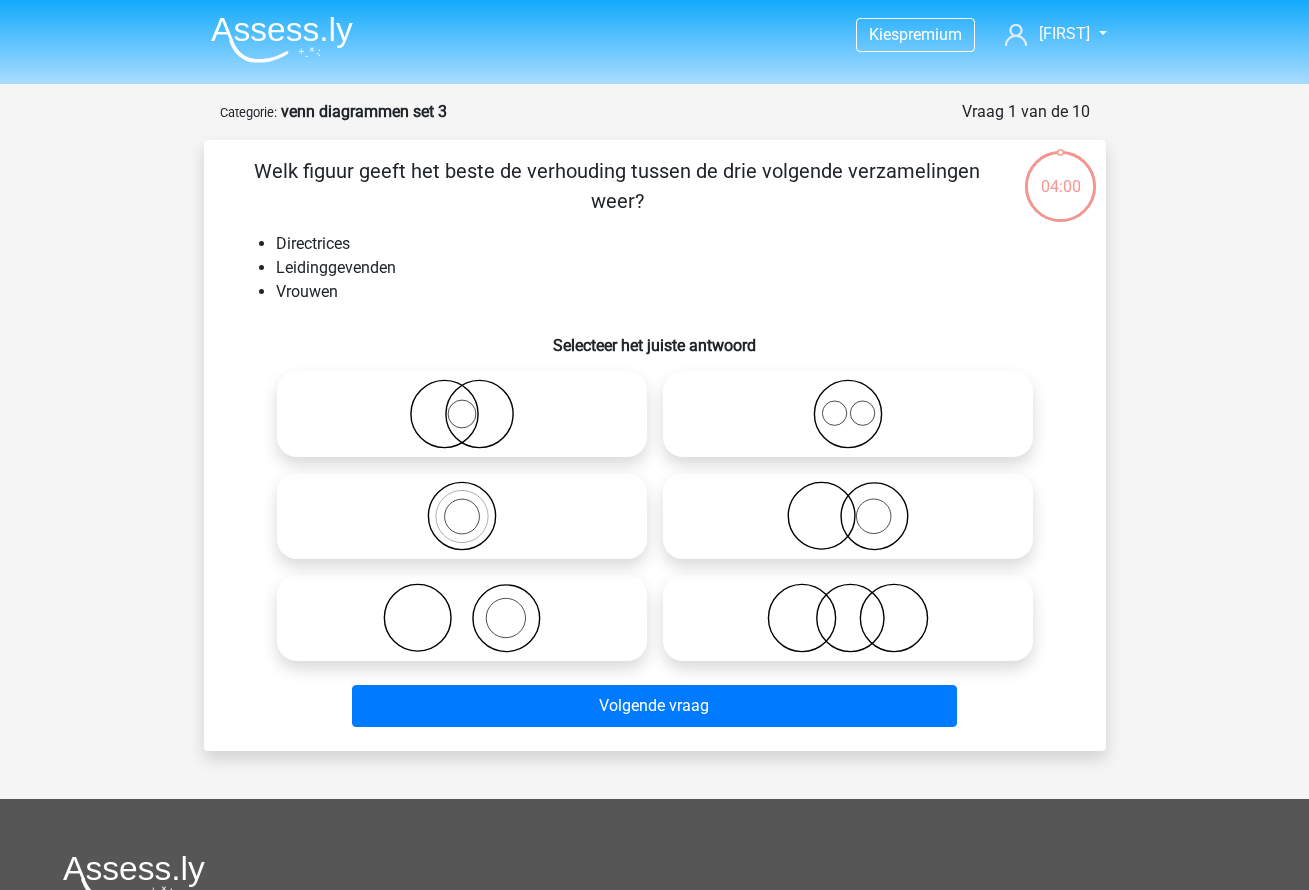 scroll, scrollTop: 0, scrollLeft: 0, axis: both 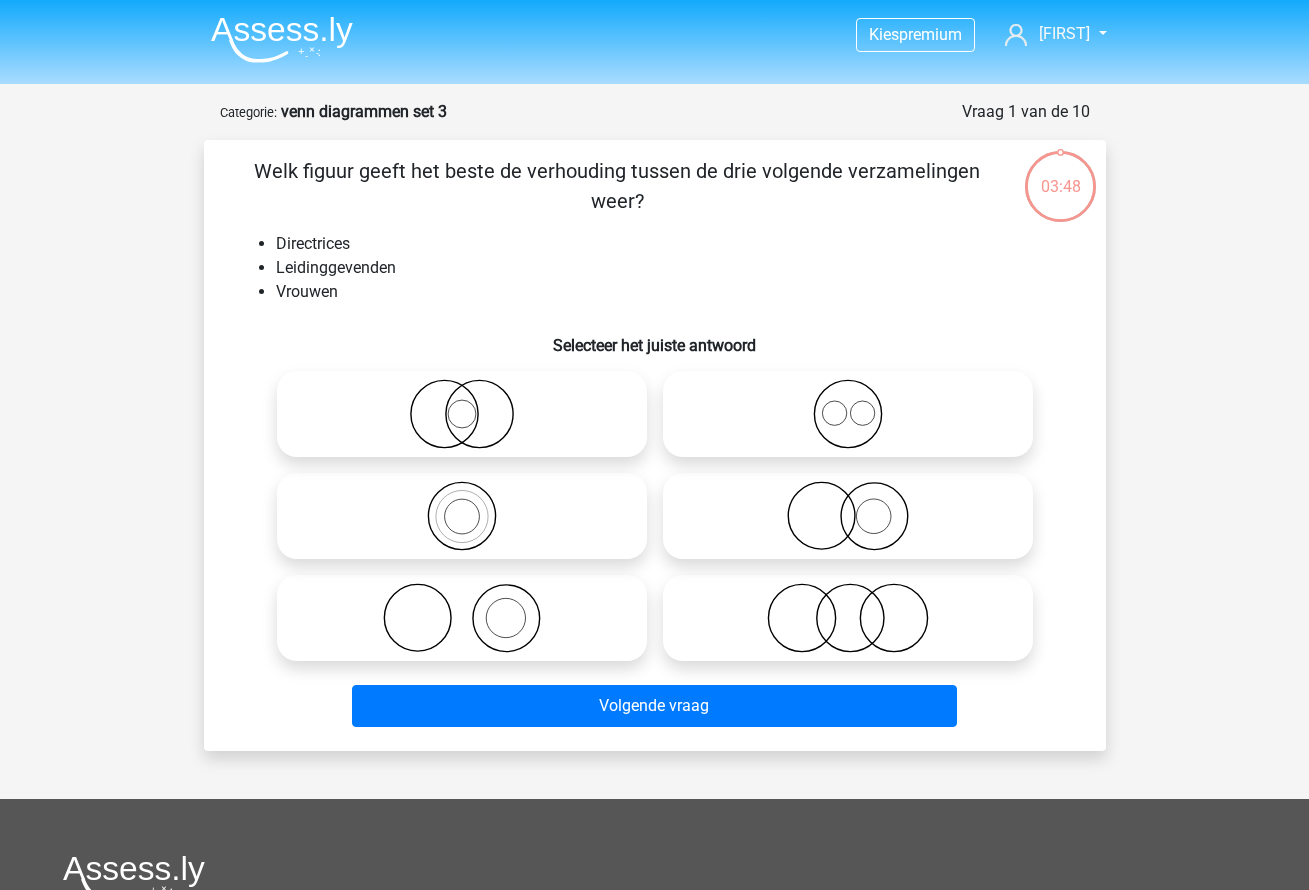 click 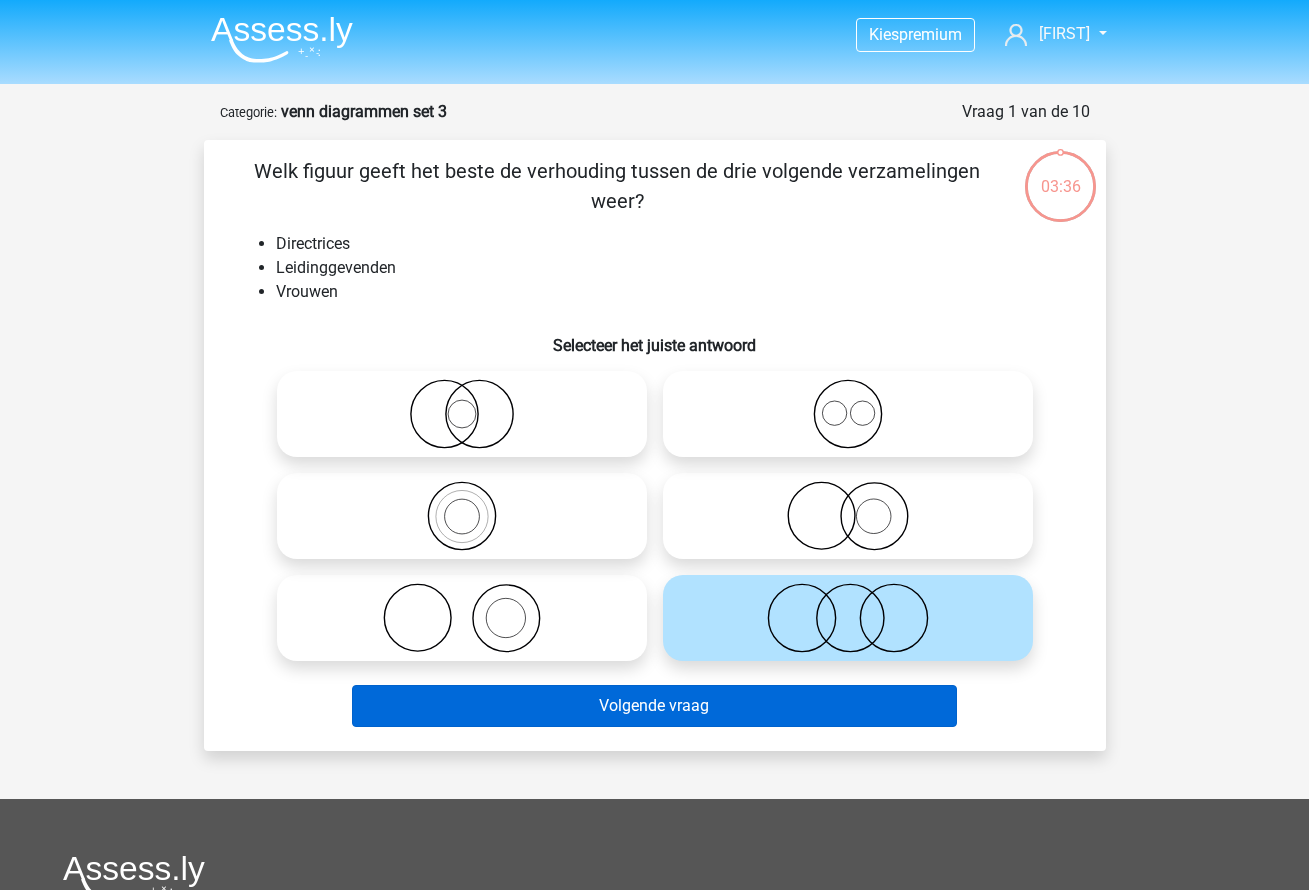 click on "Volgende vraag" at bounding box center [654, 706] 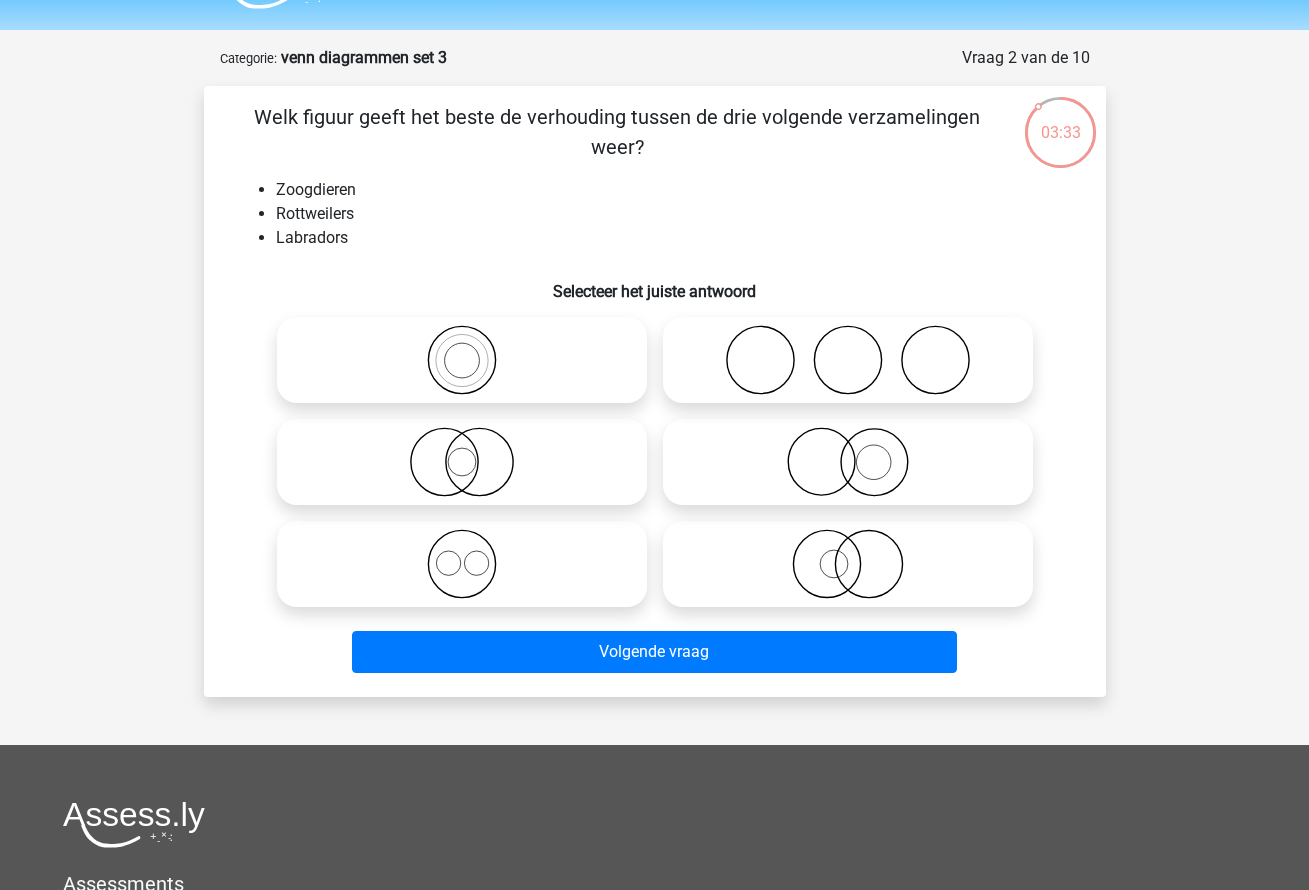 scroll, scrollTop: 17, scrollLeft: 0, axis: vertical 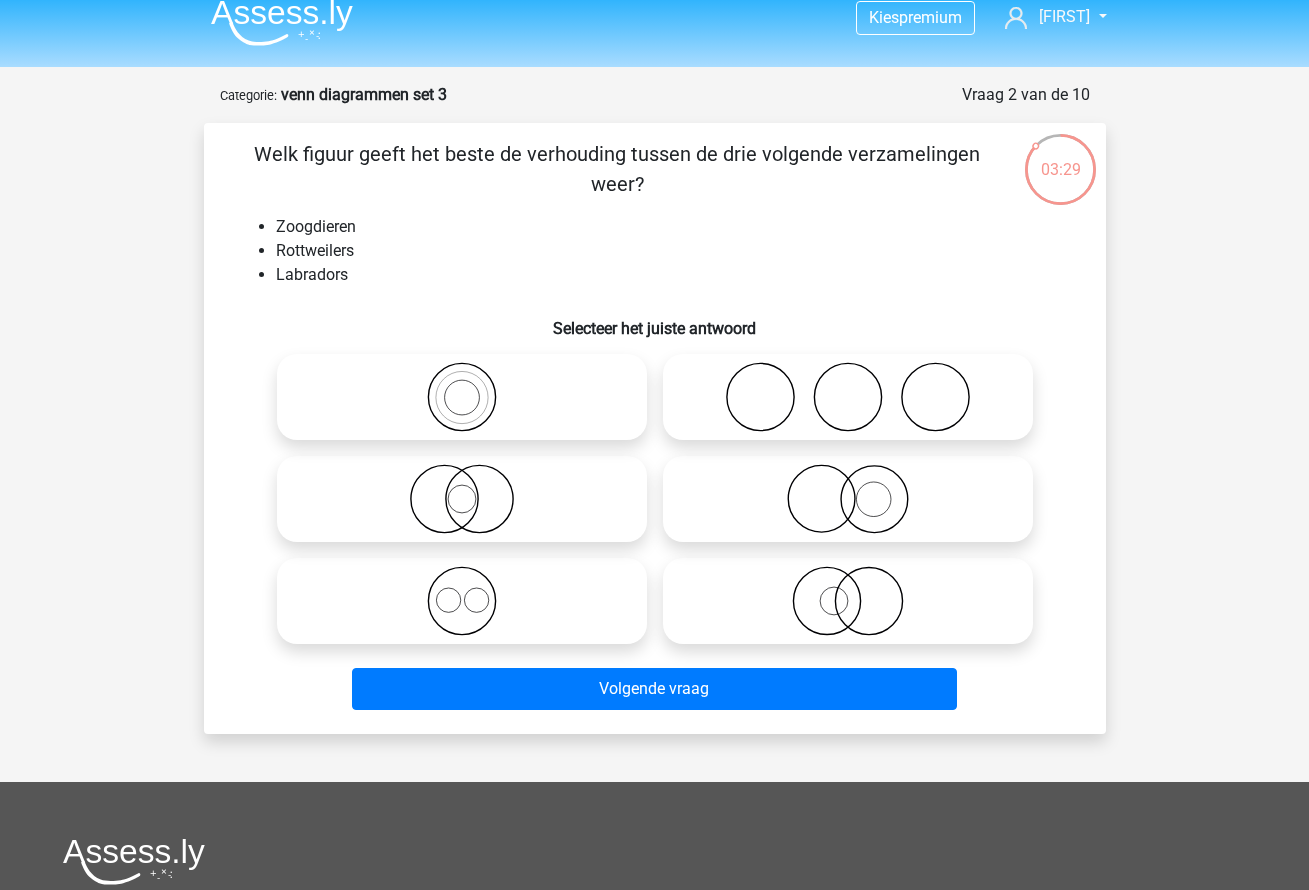 click 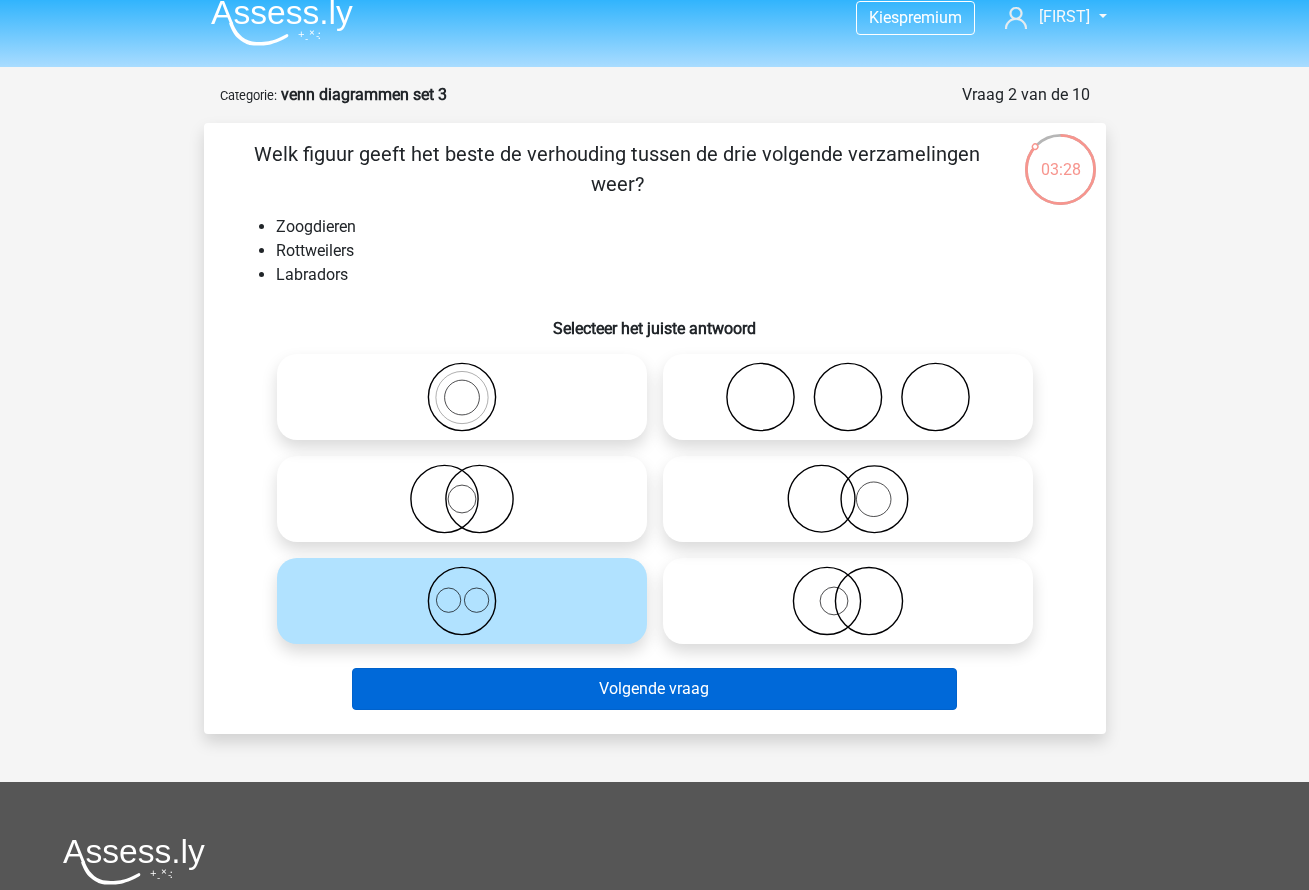 click on "Volgende vraag" at bounding box center [654, 689] 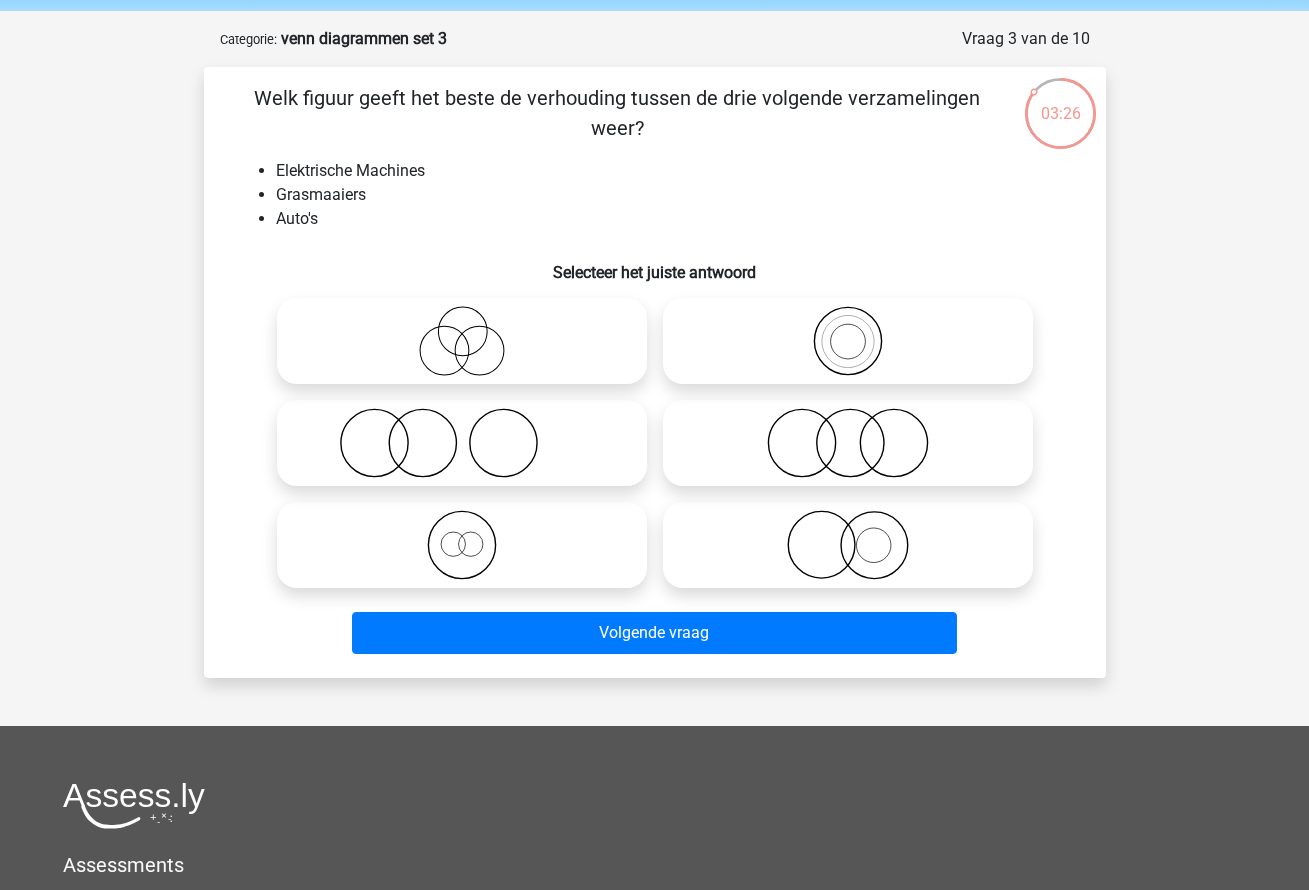 scroll, scrollTop: 30, scrollLeft: 0, axis: vertical 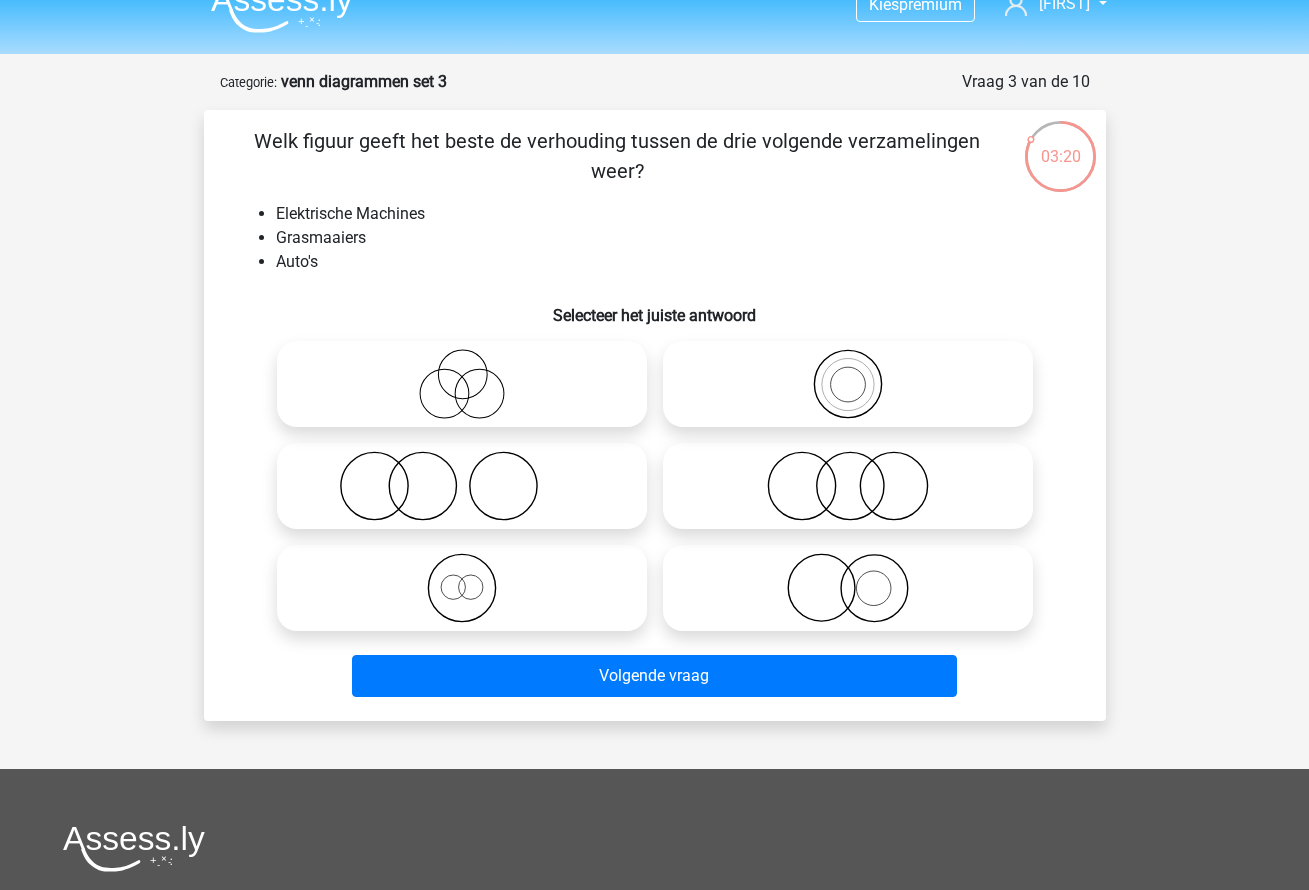 click 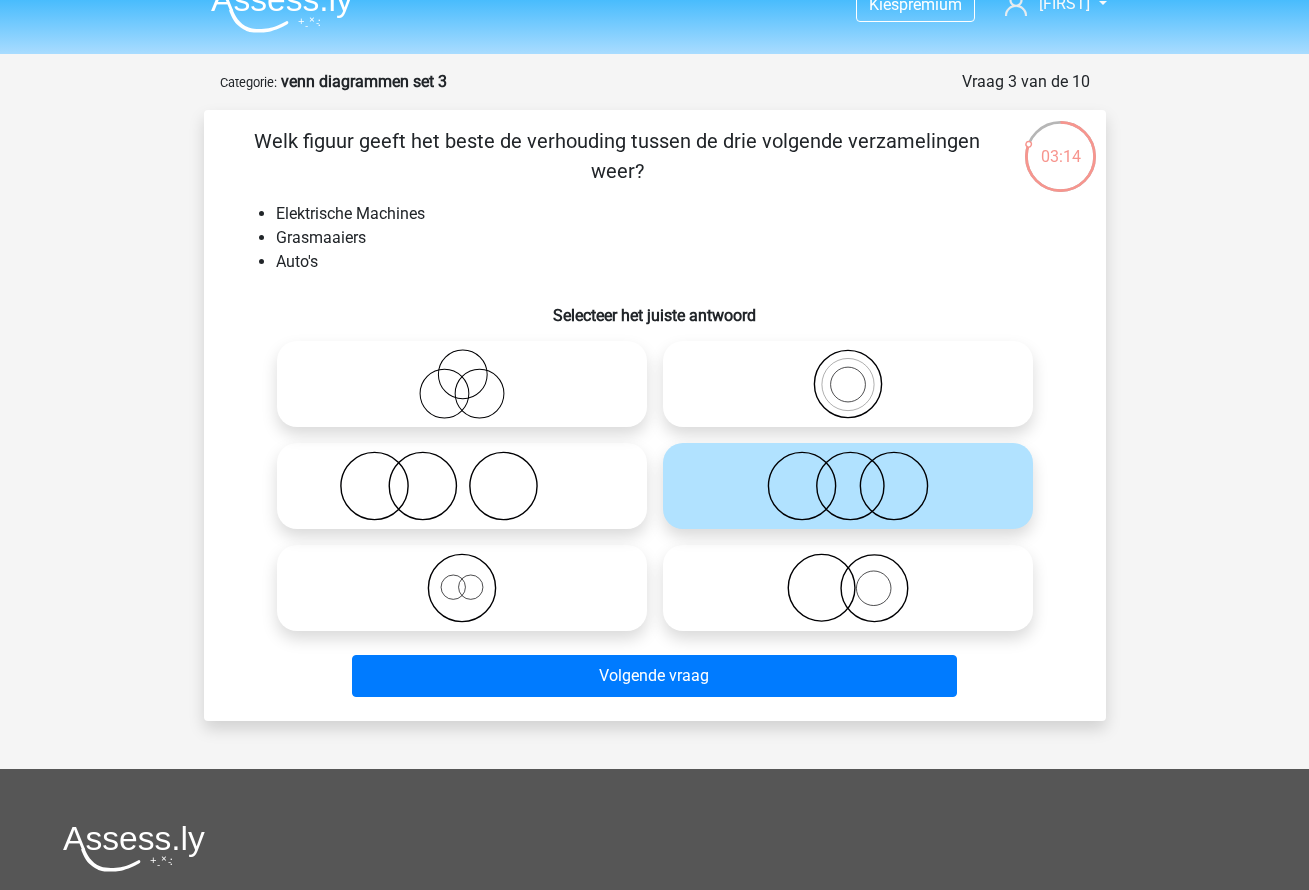 click 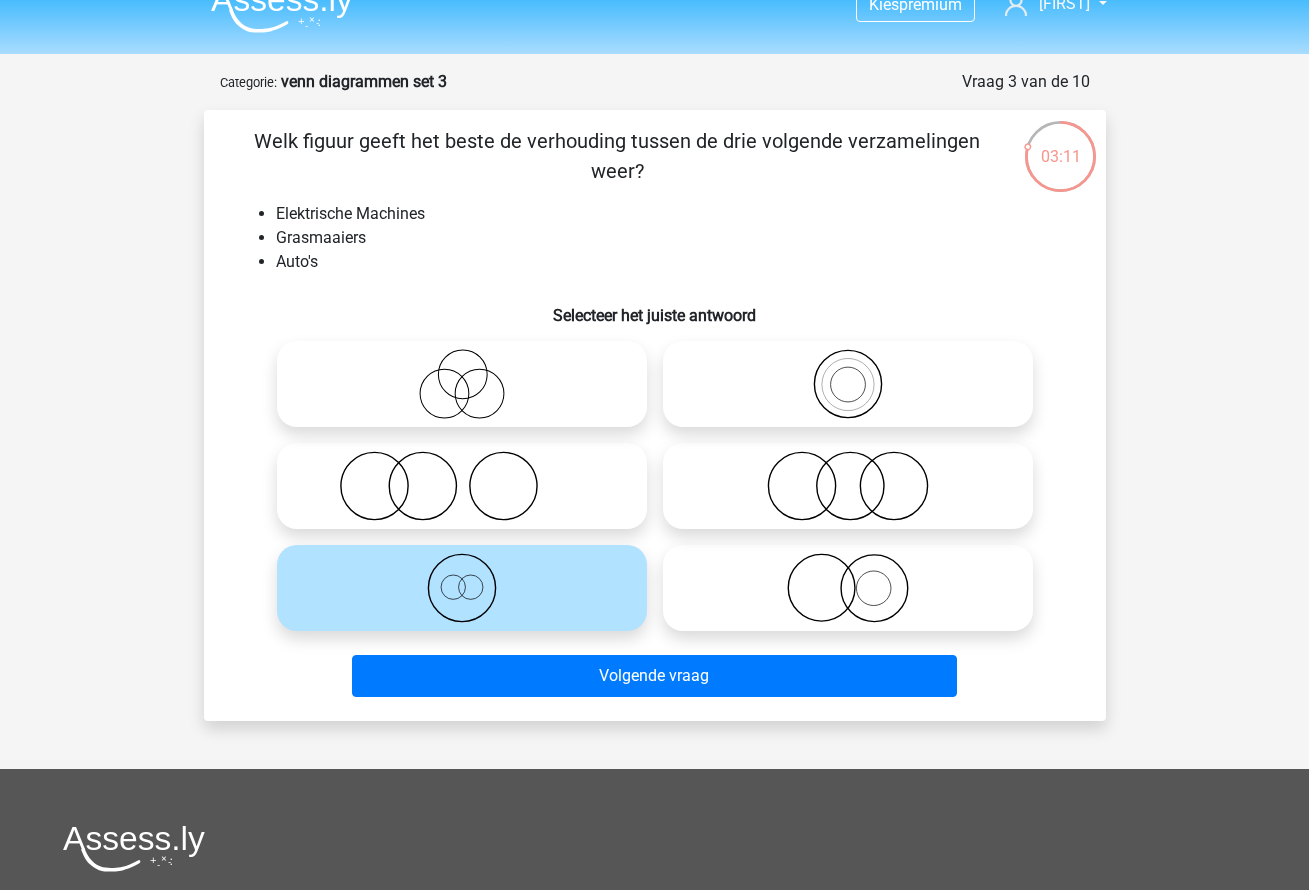 click 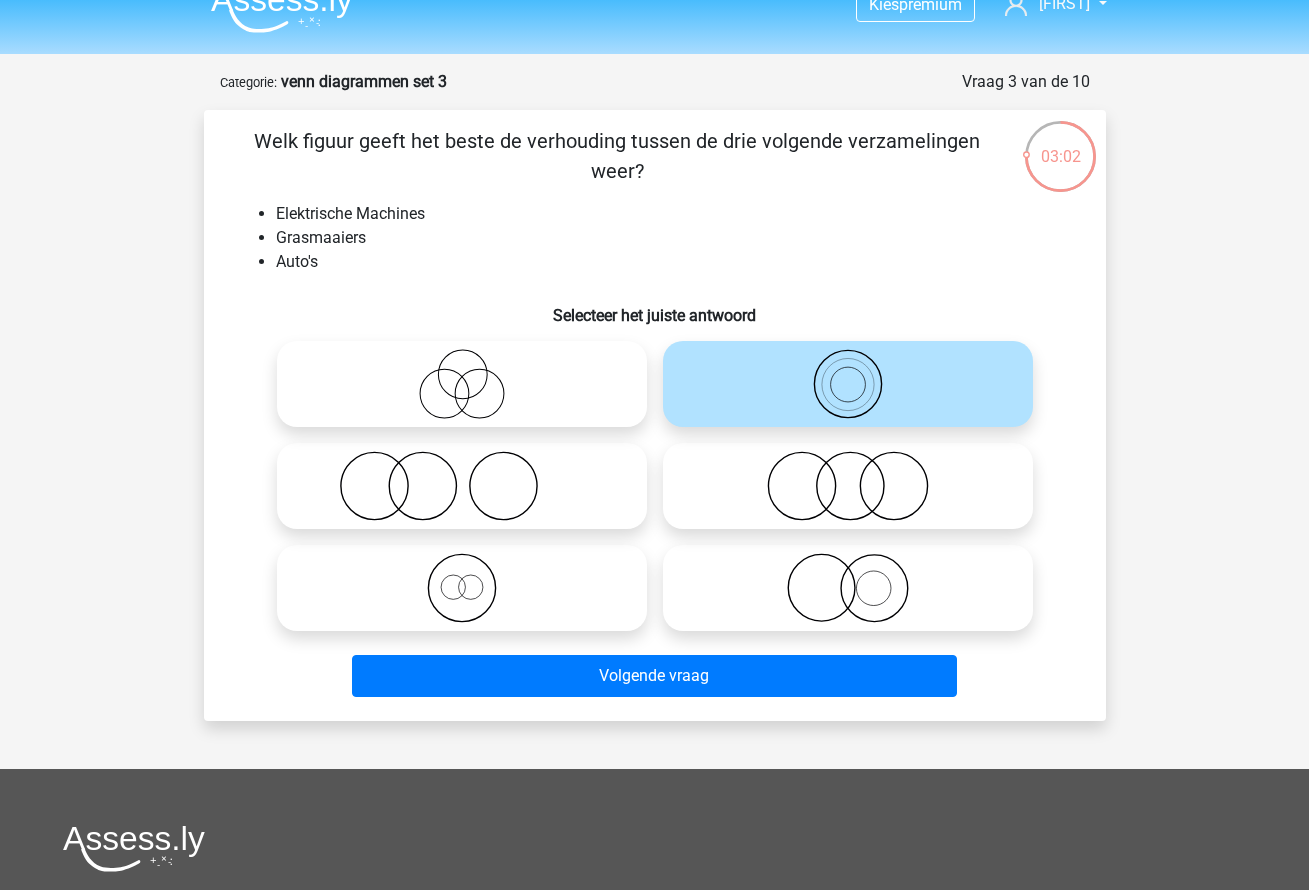 click 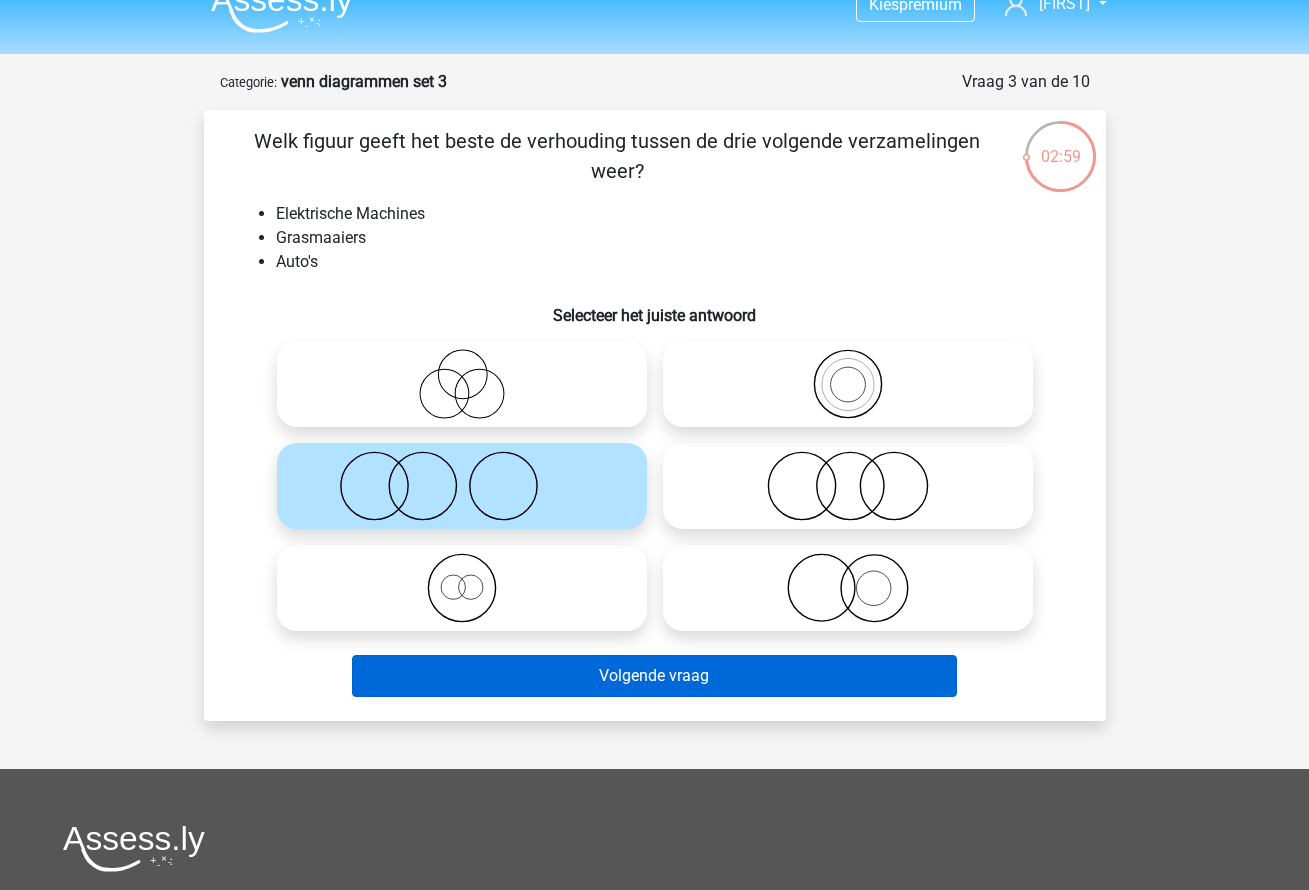 click on "Volgende vraag" at bounding box center (654, 676) 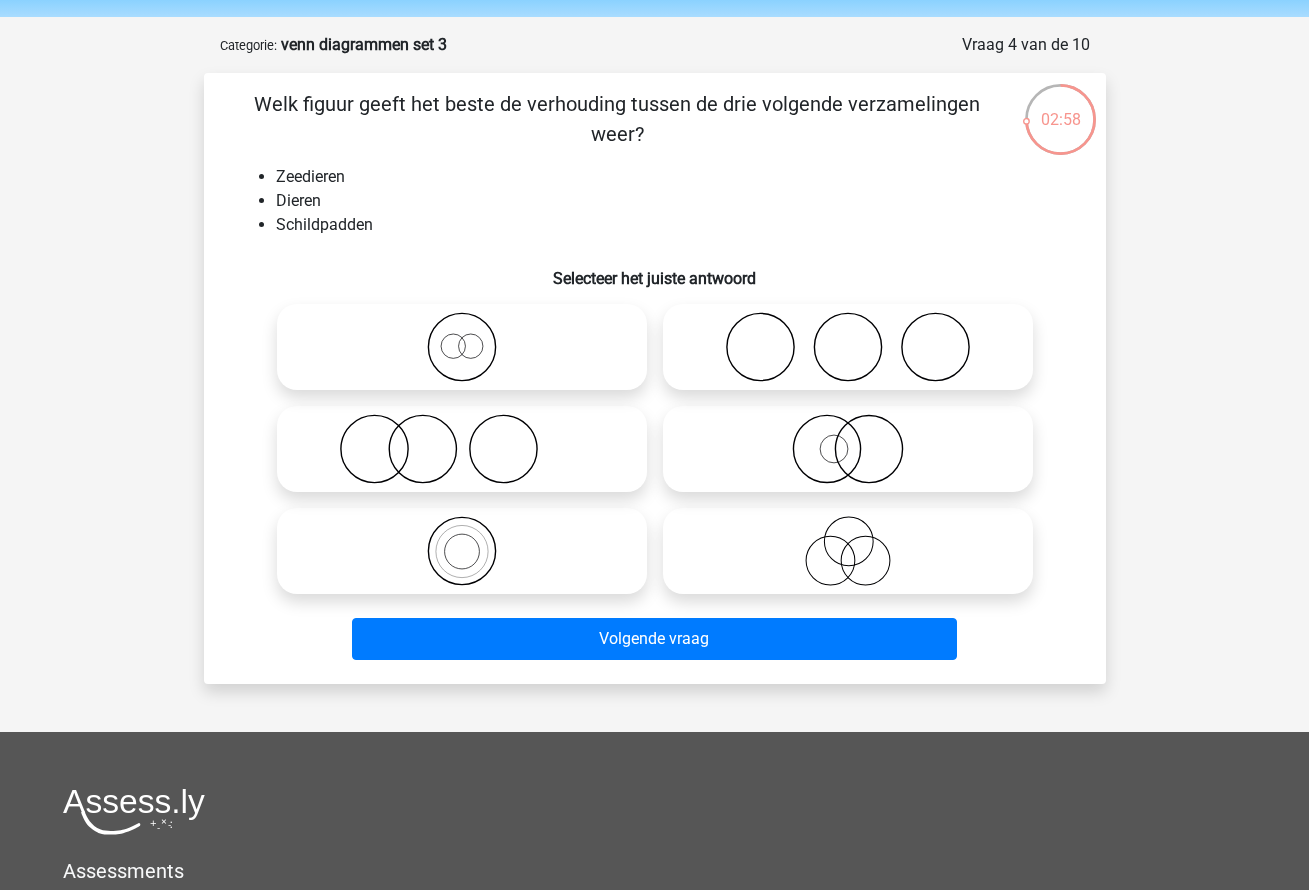 scroll, scrollTop: 59, scrollLeft: 0, axis: vertical 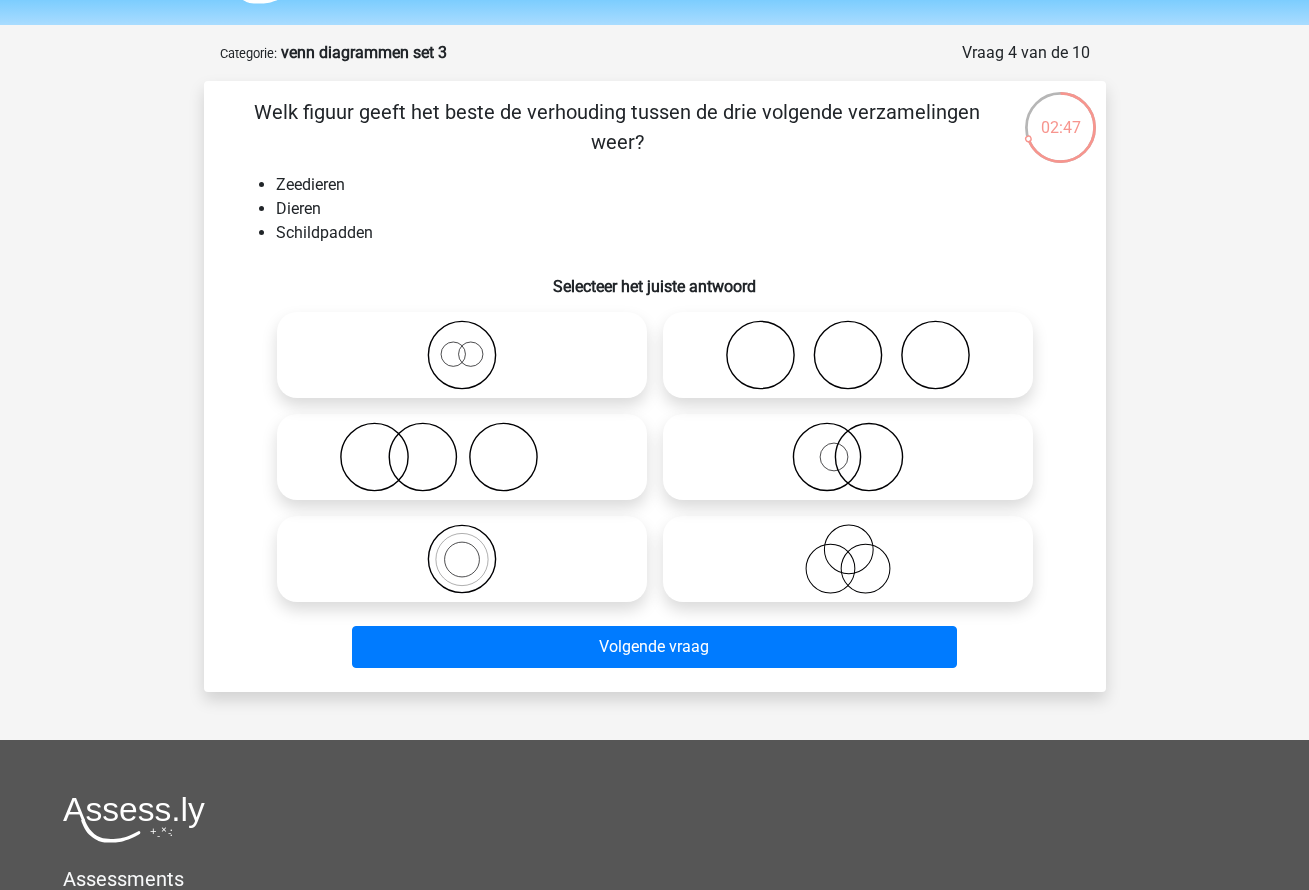 click 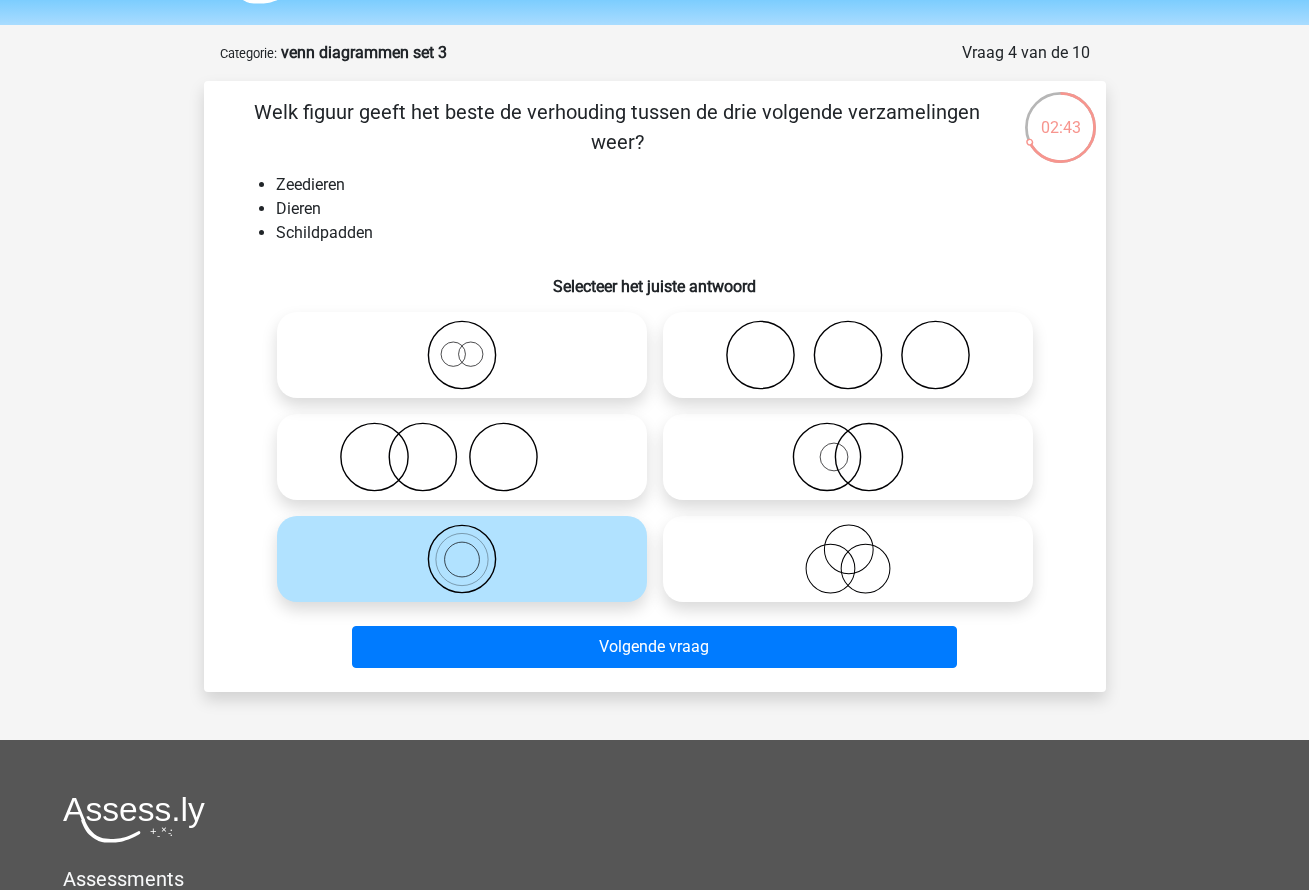 click 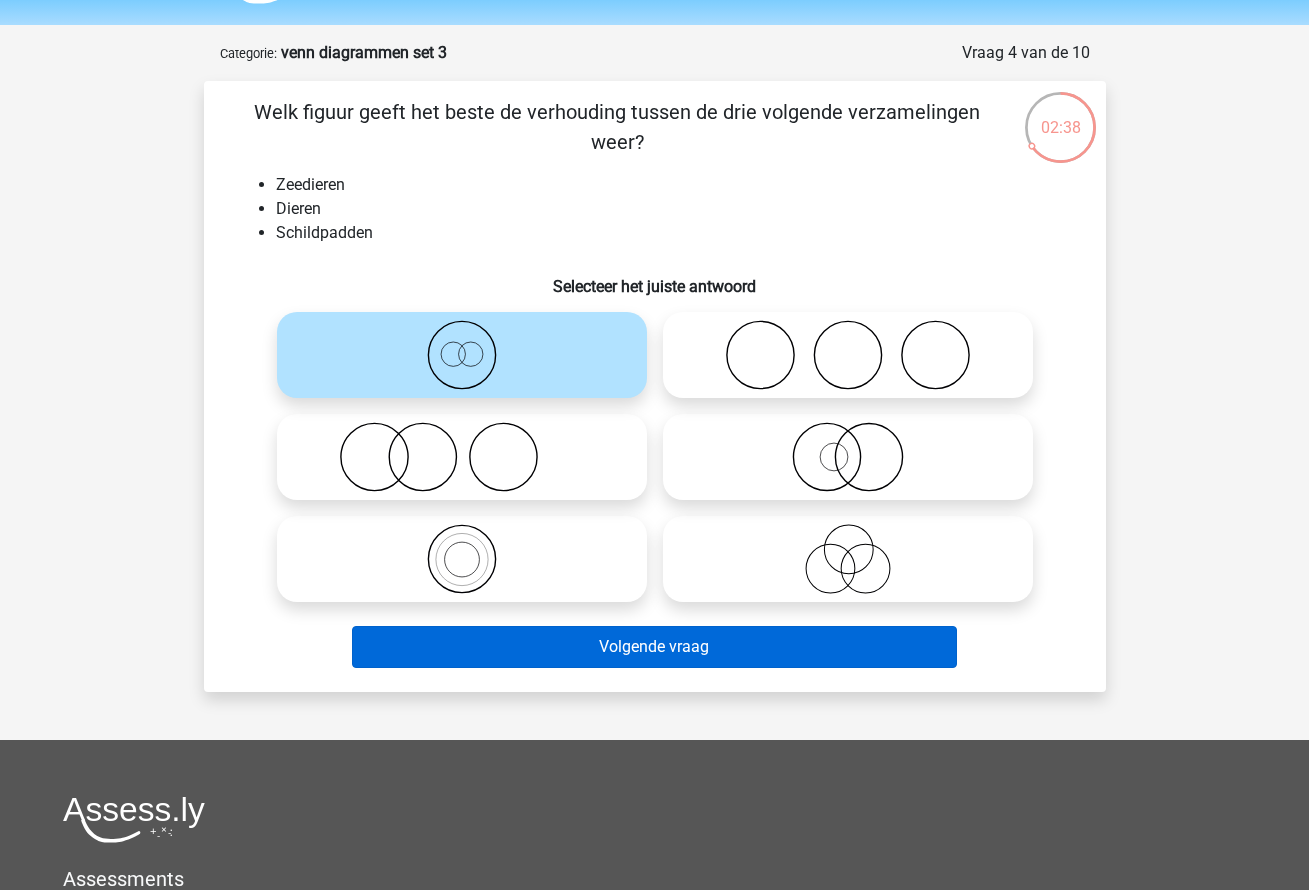 click on "Volgende vraag" at bounding box center [654, 647] 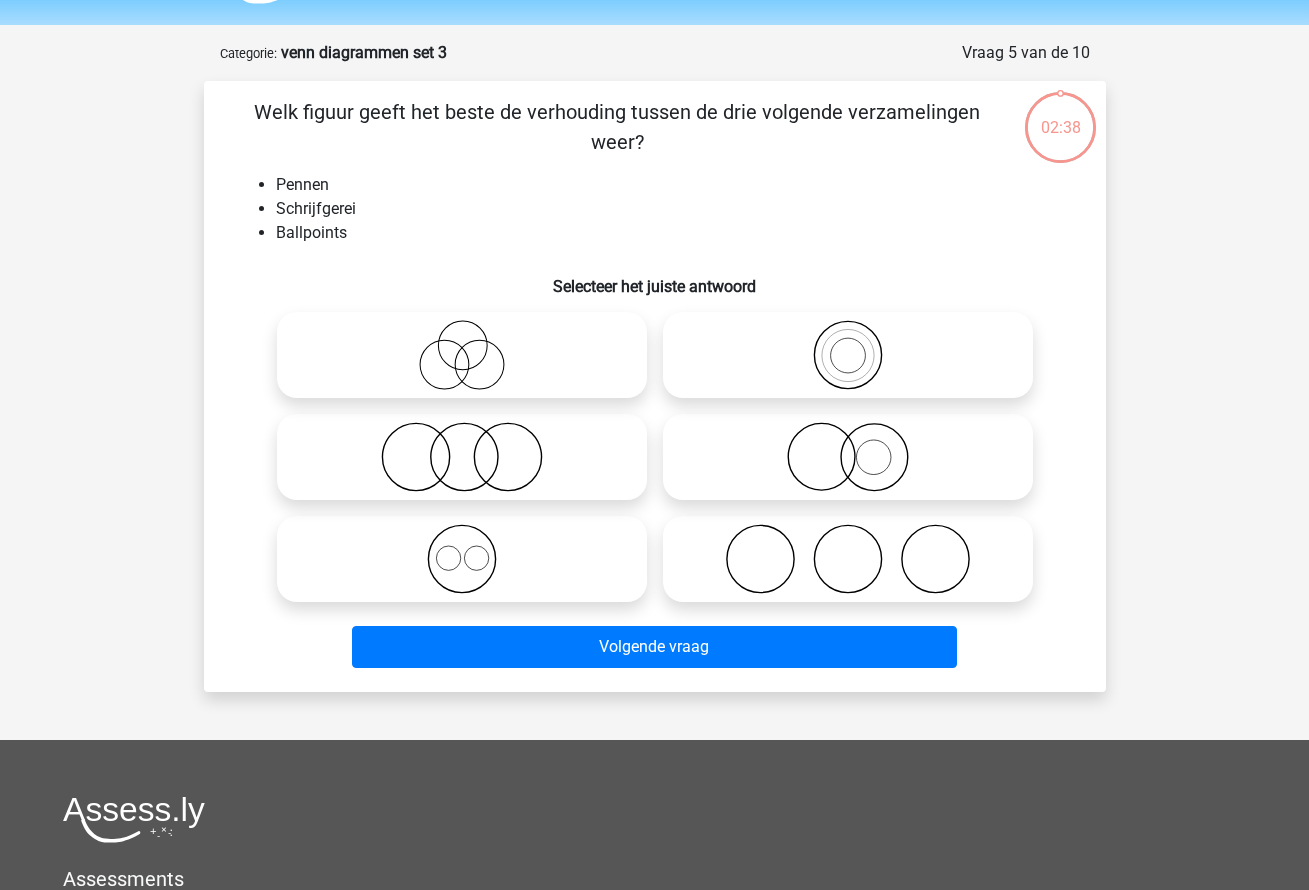 scroll, scrollTop: 100, scrollLeft: 0, axis: vertical 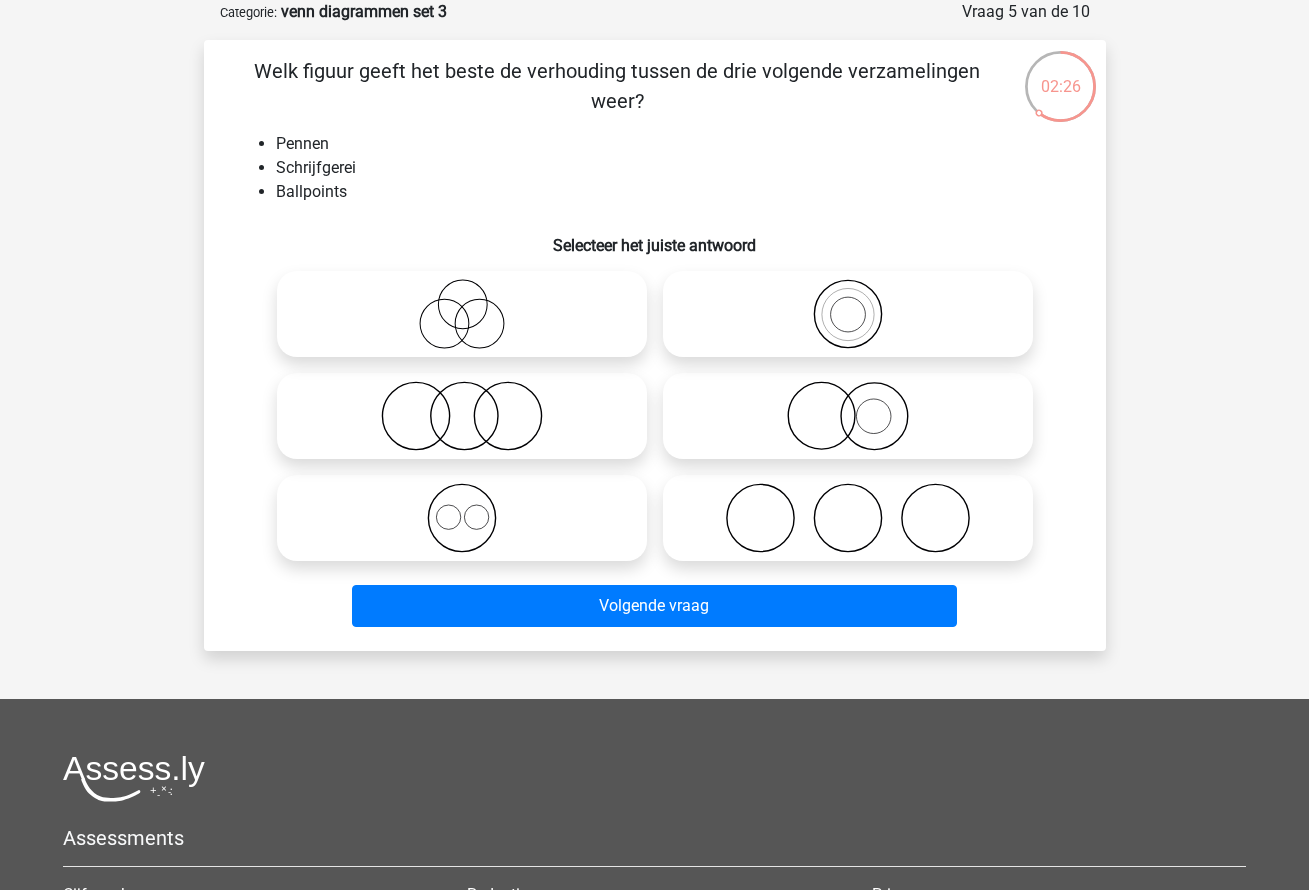 click 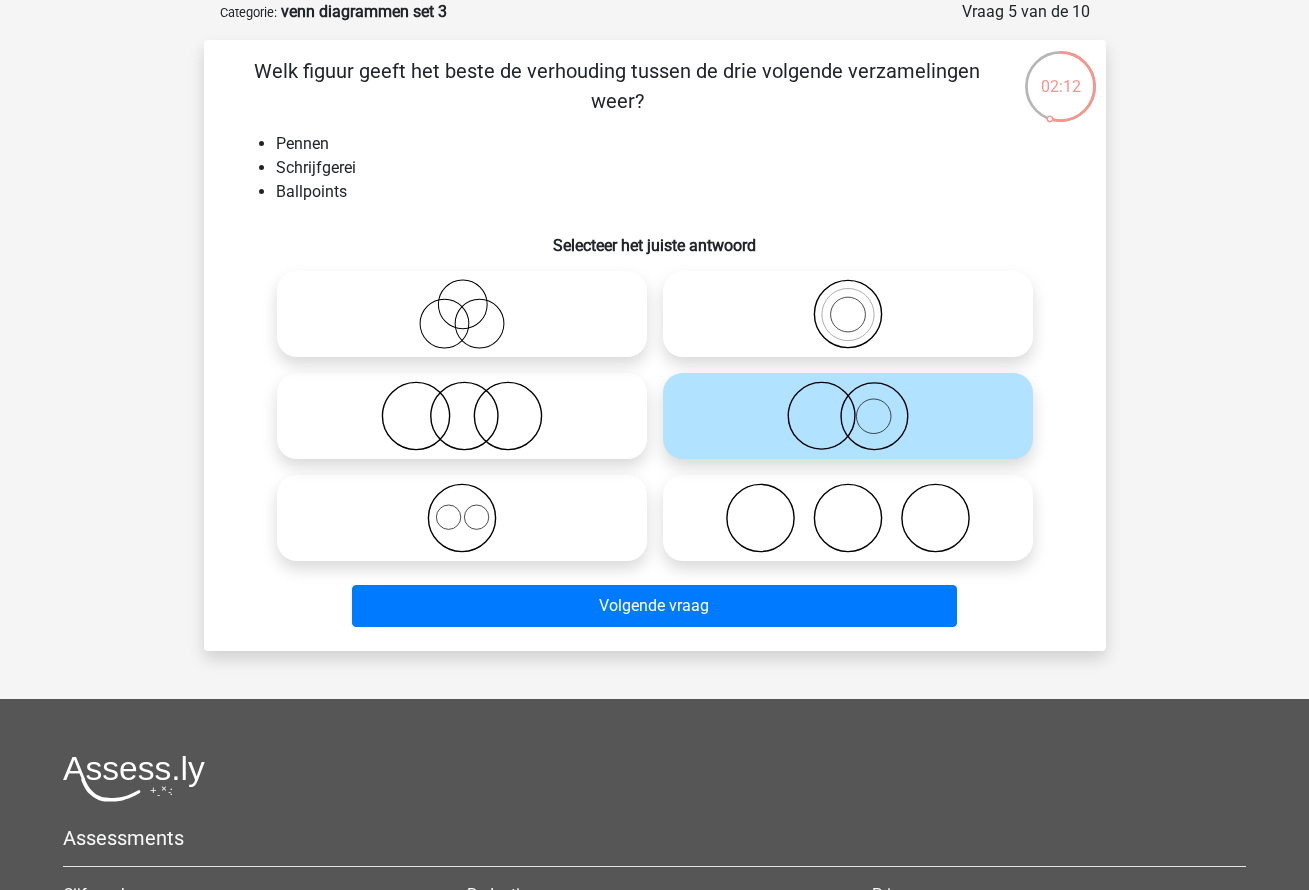 click 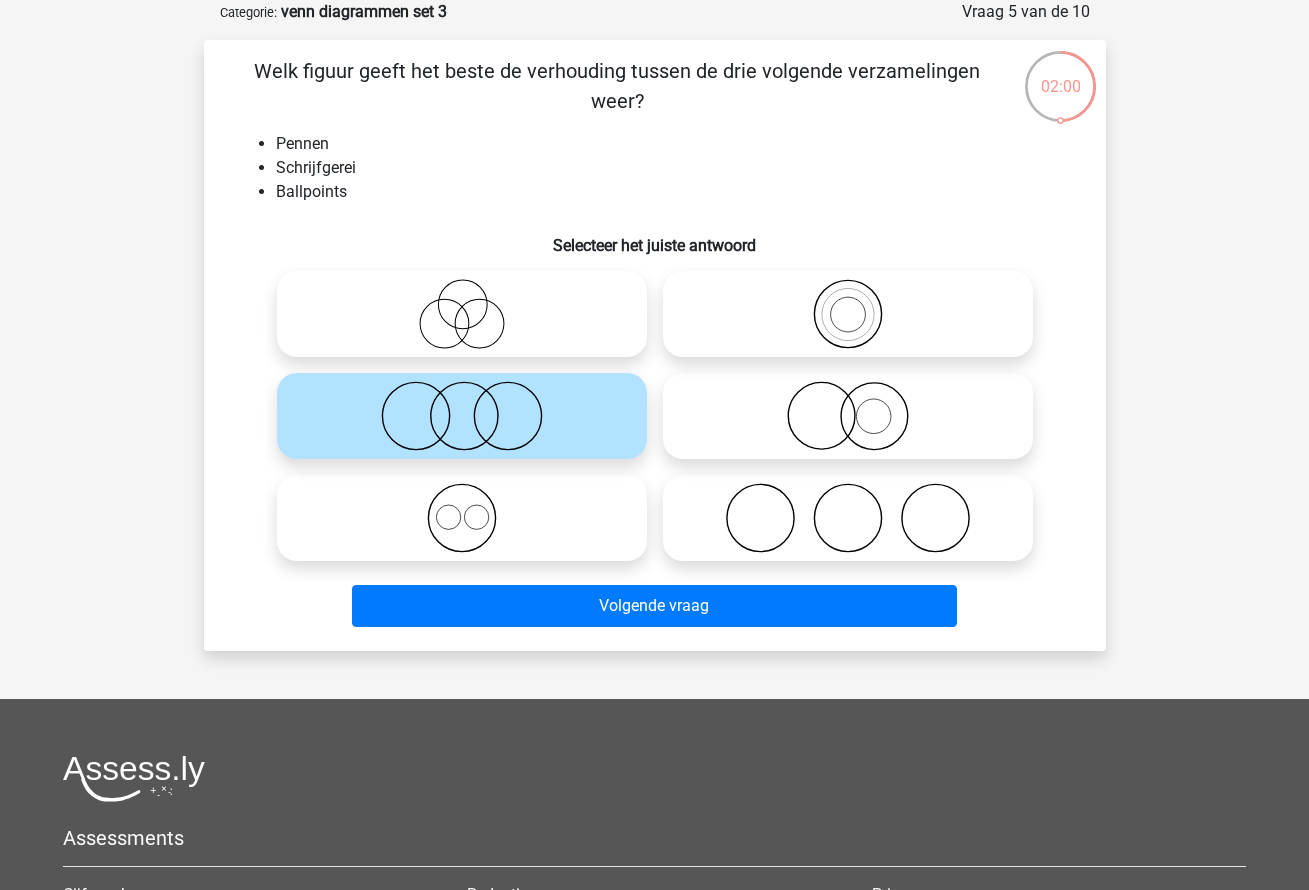click 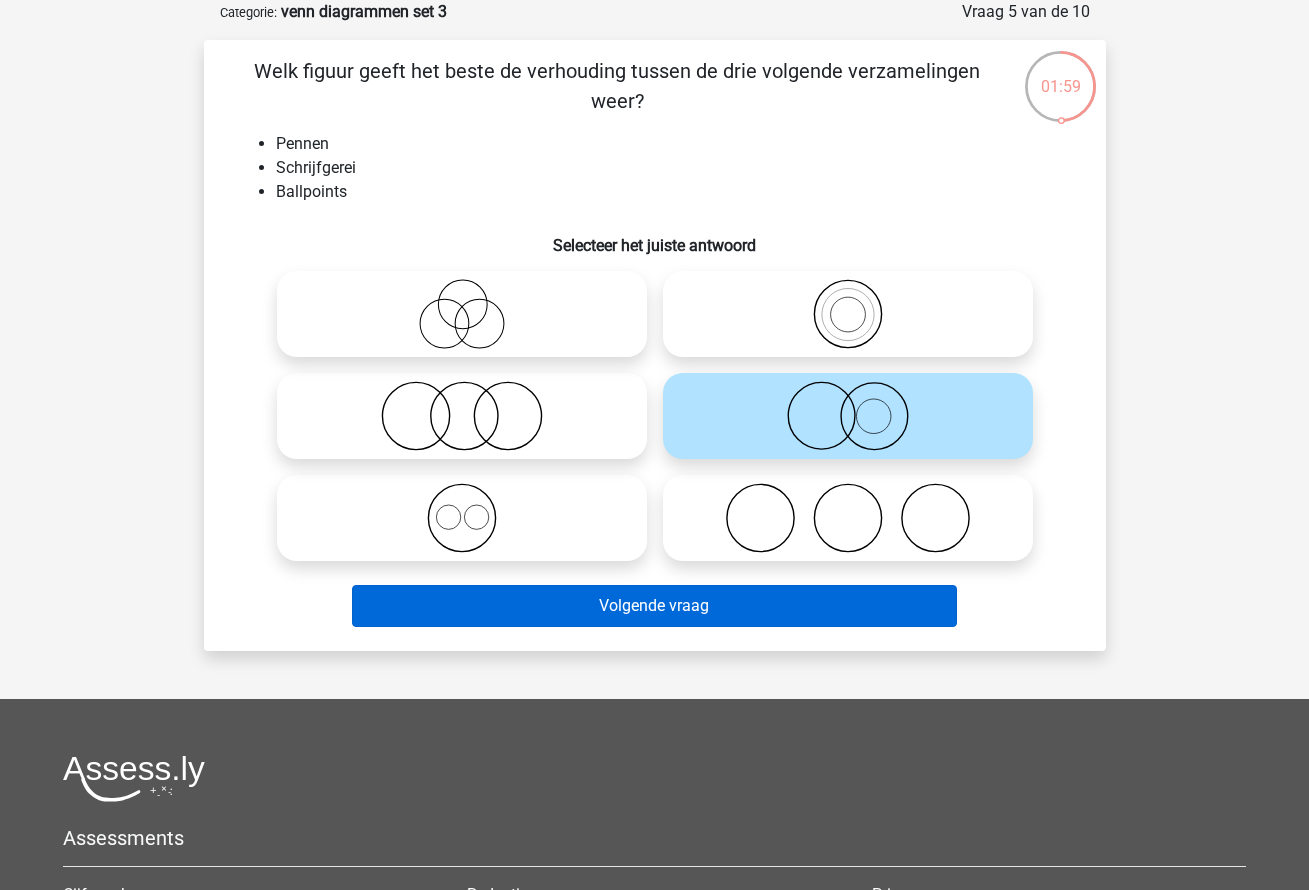 click on "Volgende vraag" at bounding box center [654, 606] 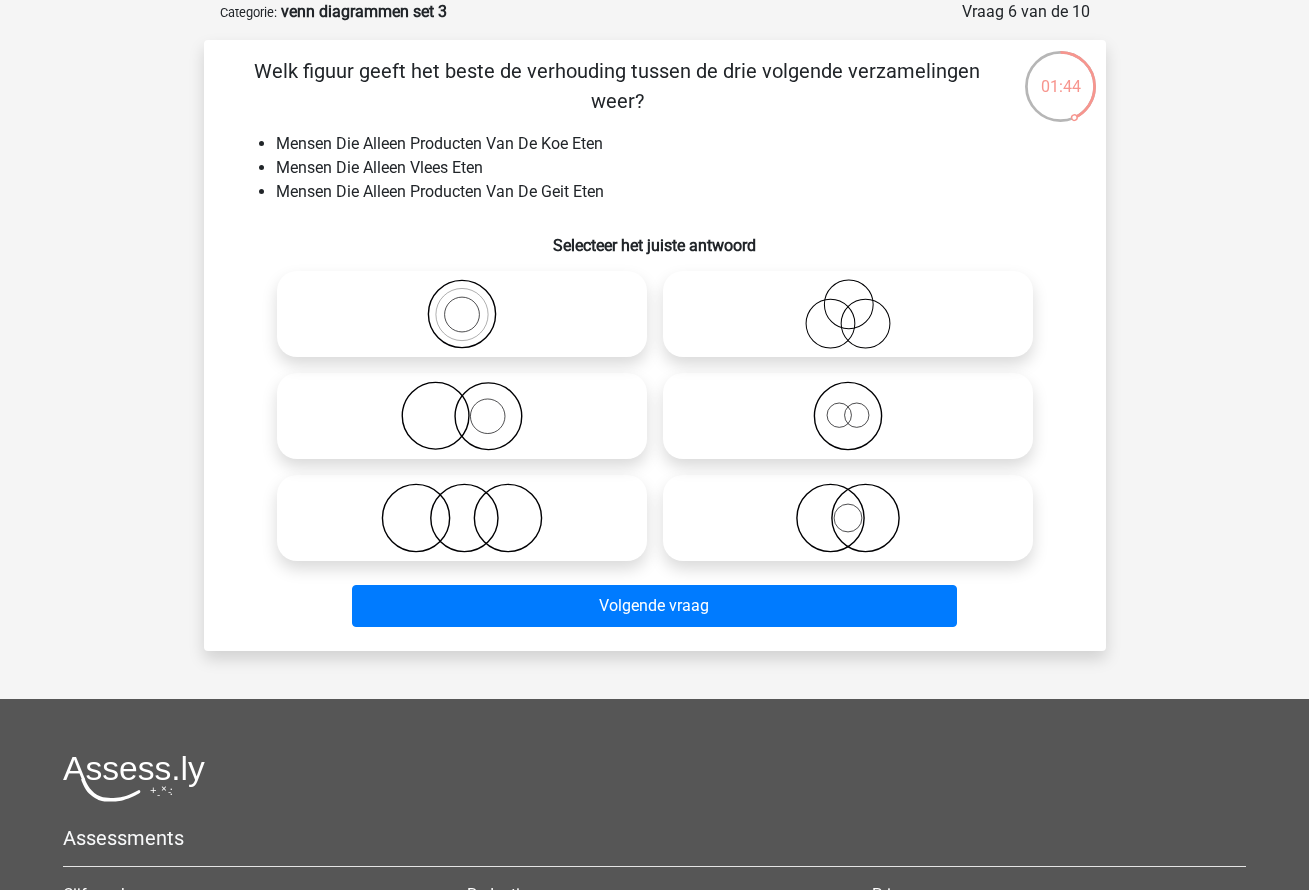 click 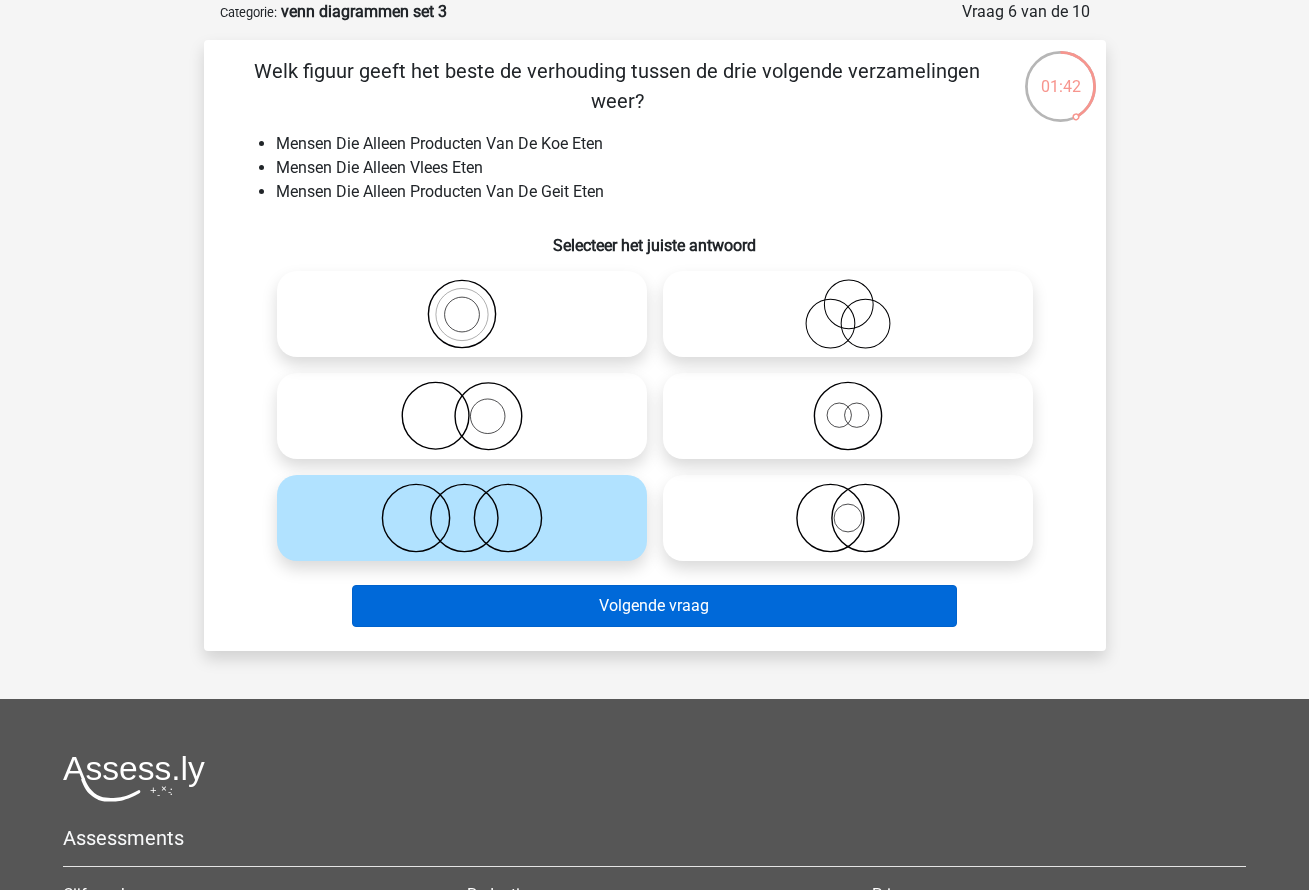click on "Volgende vraag" at bounding box center (654, 606) 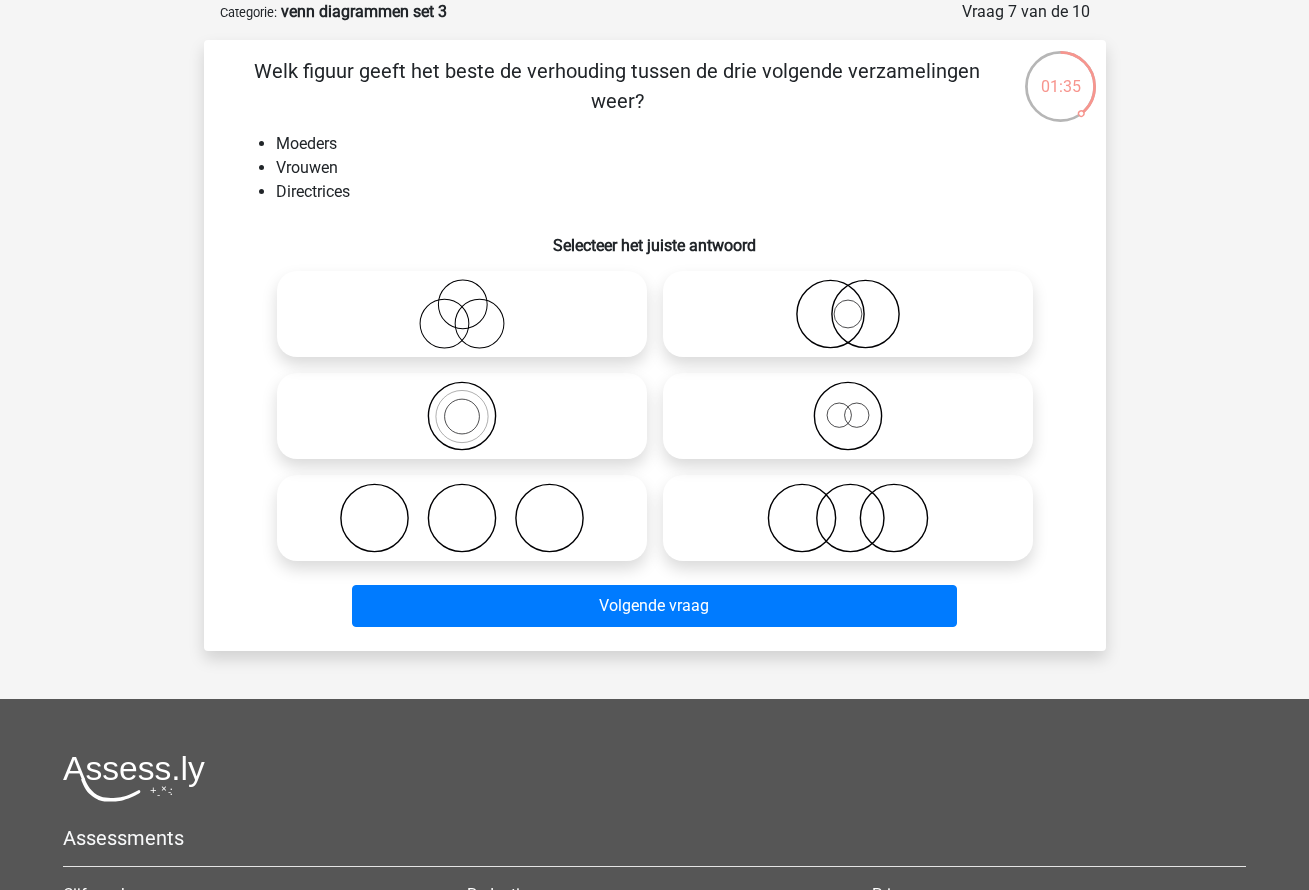 click 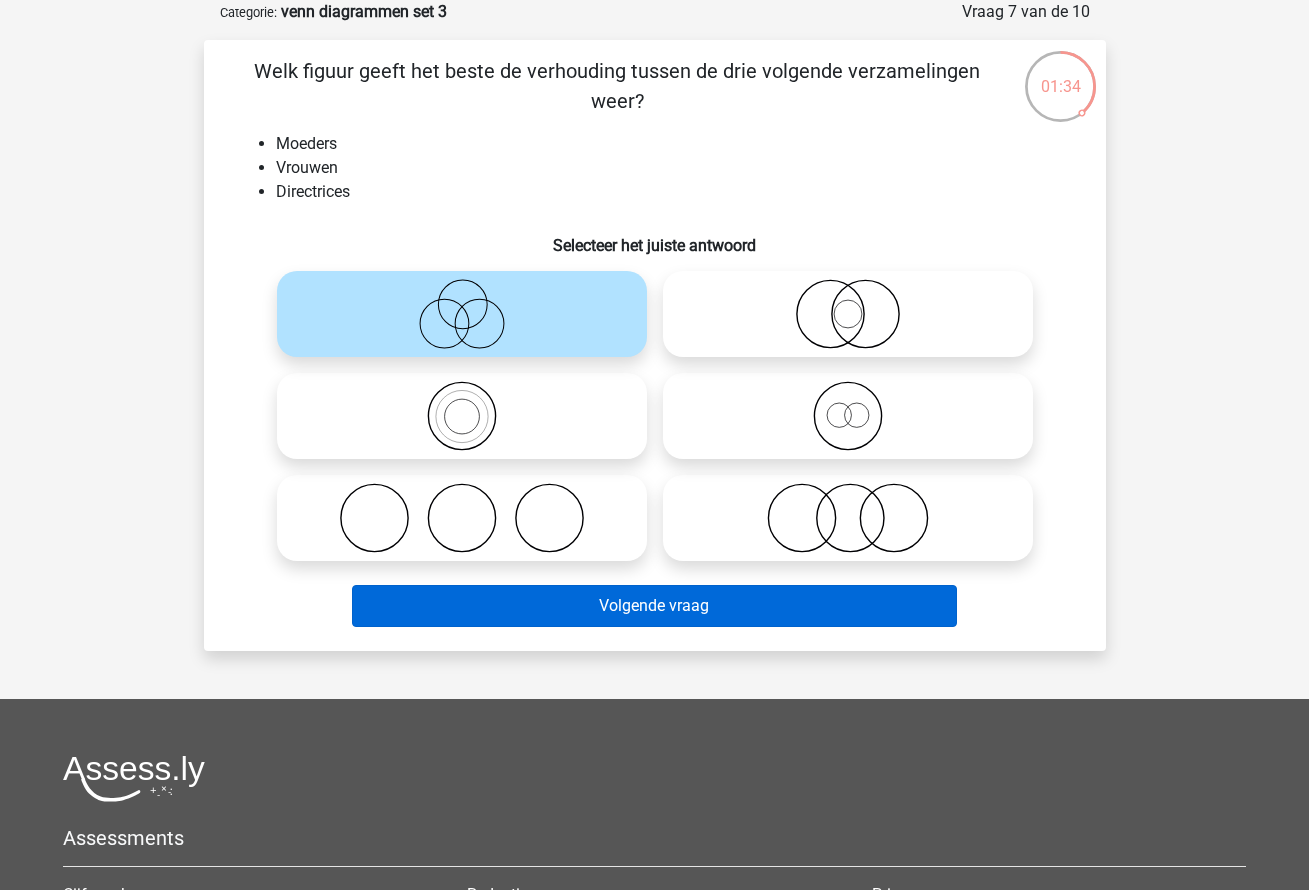 click on "Volgende vraag" at bounding box center (654, 606) 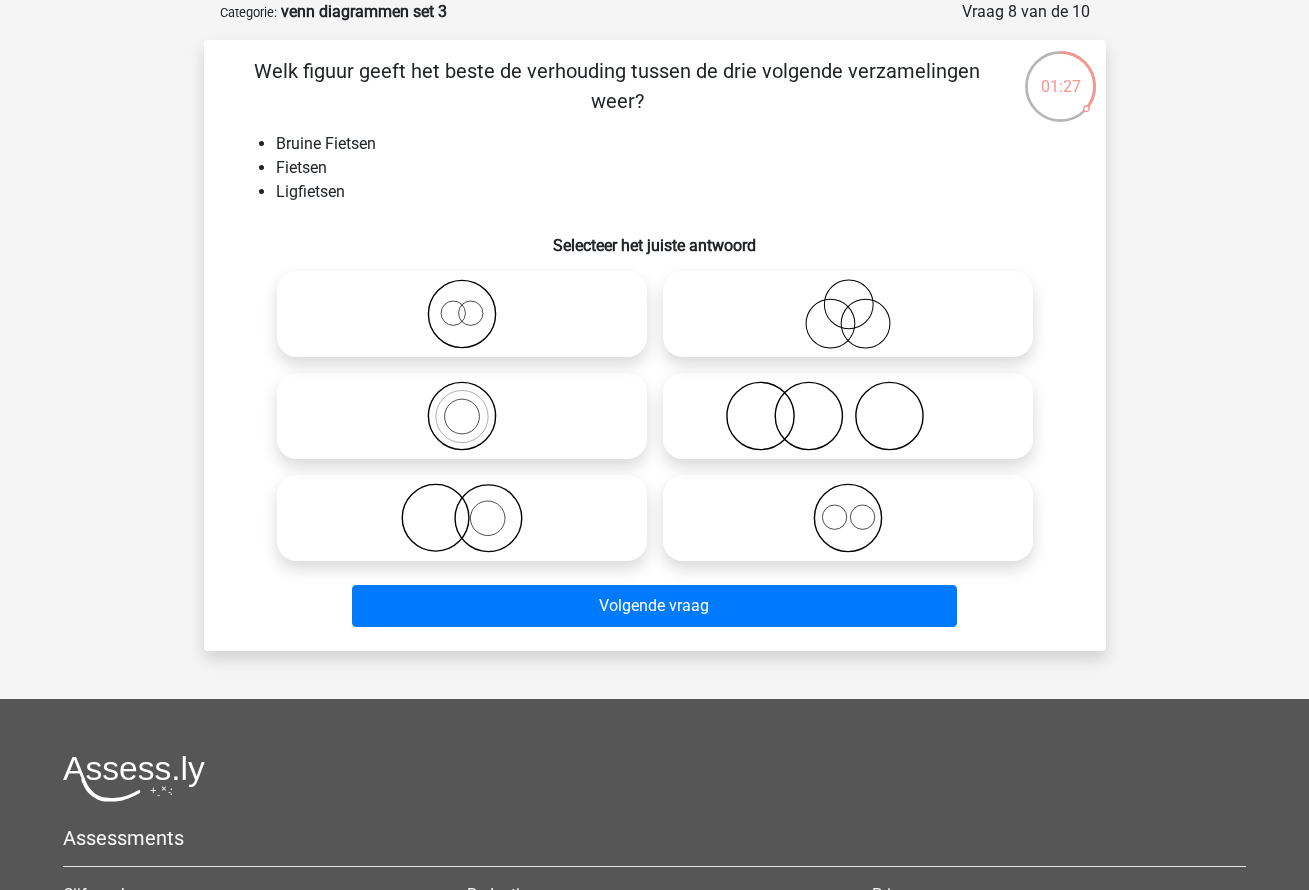 click 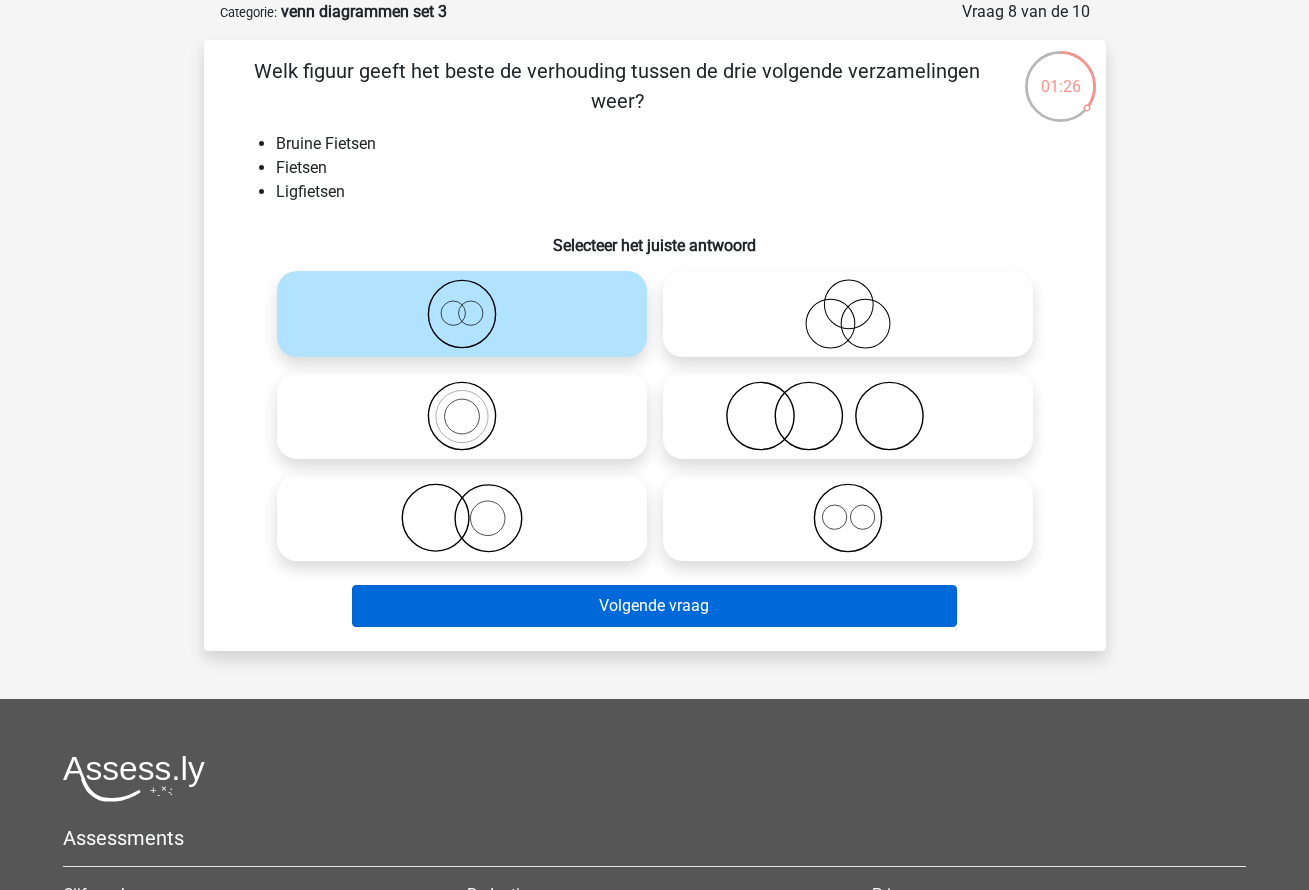 click on "Volgende vraag" at bounding box center [654, 606] 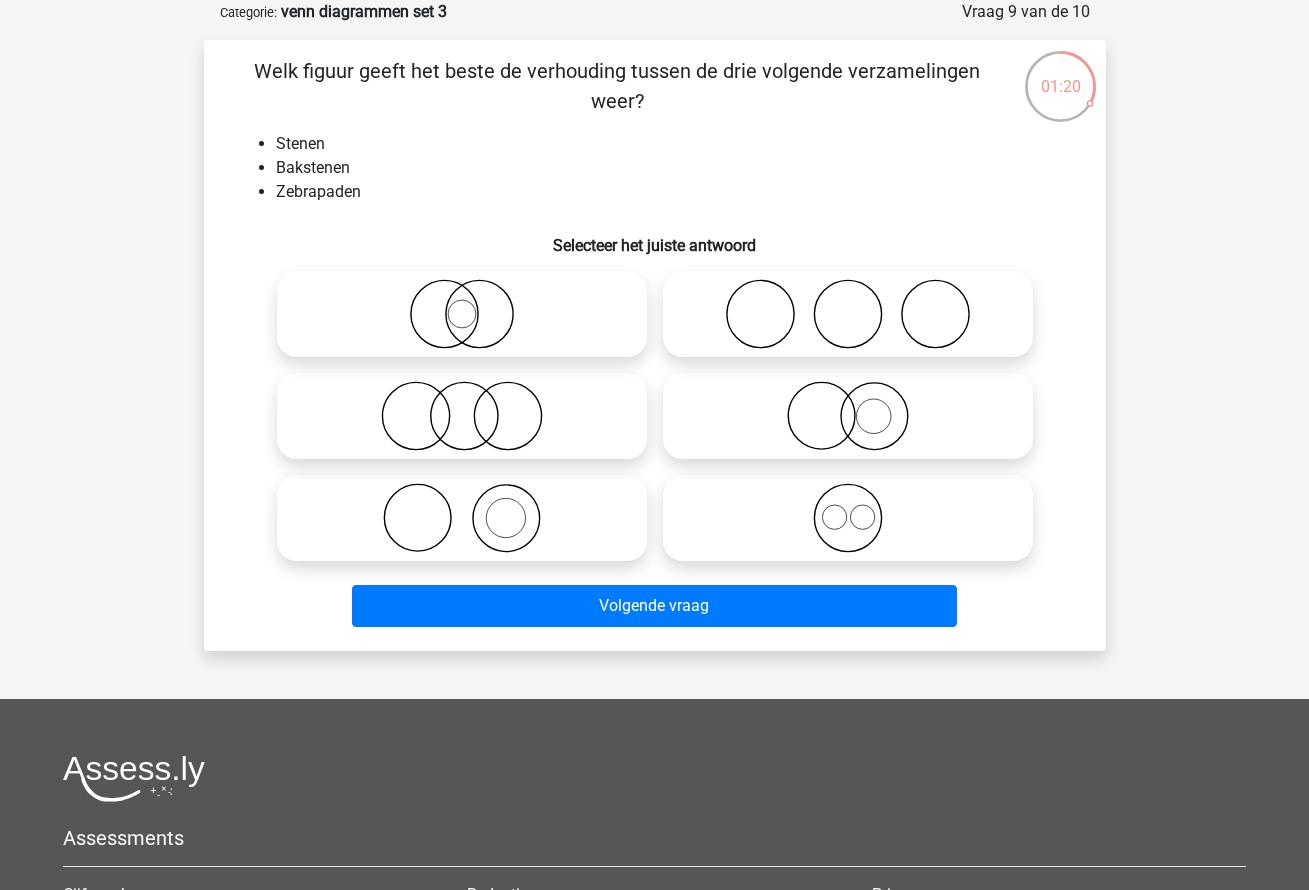 click 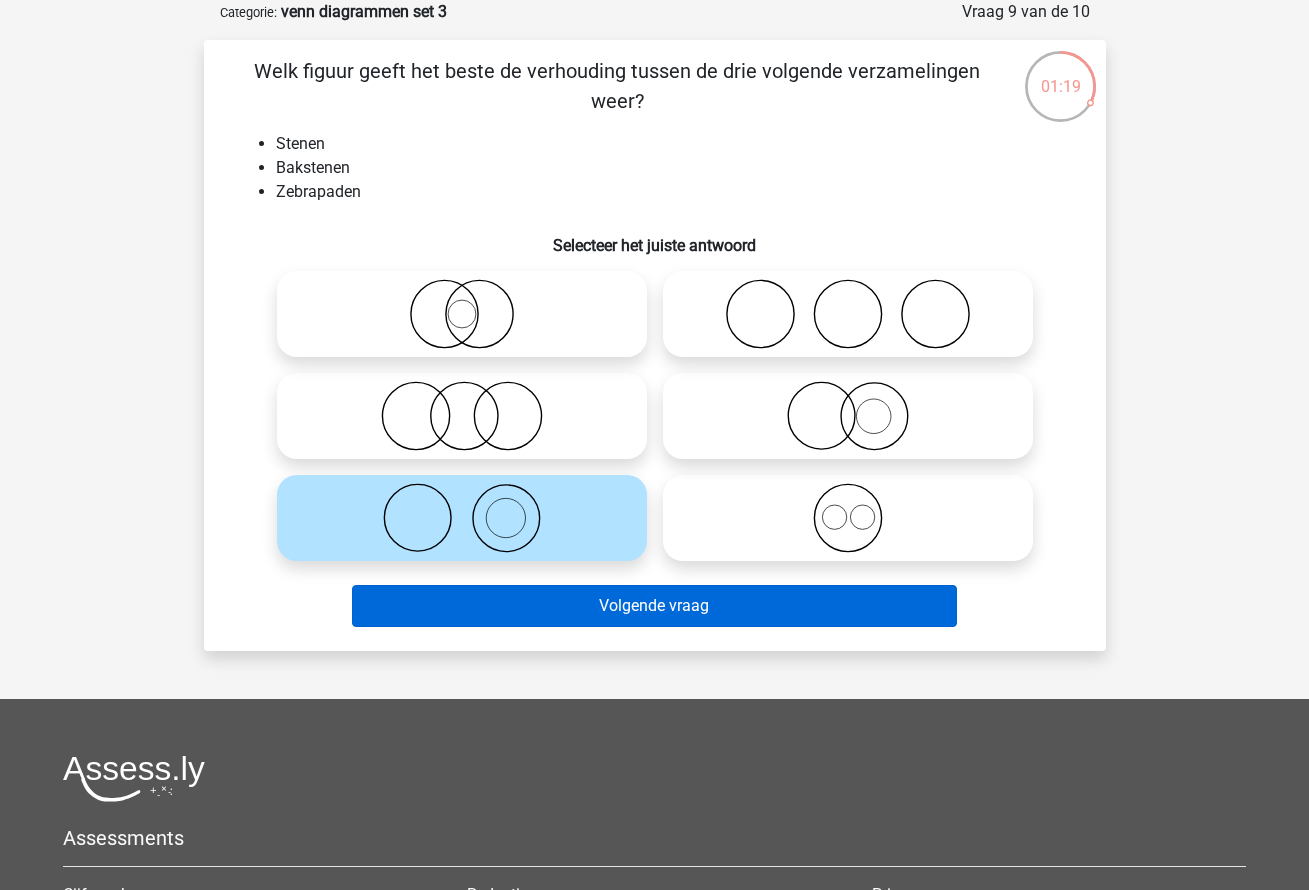 click on "Volgende vraag" at bounding box center (654, 606) 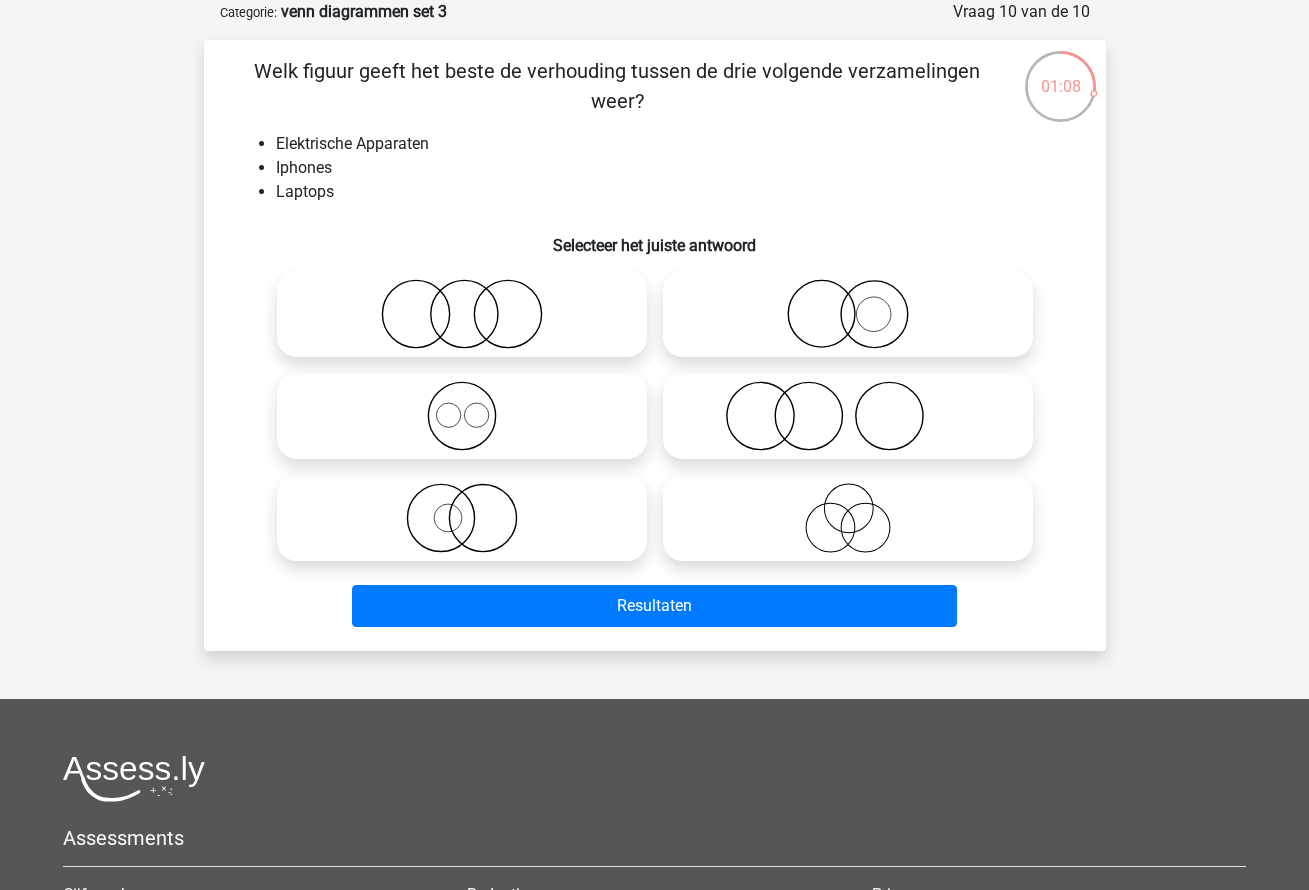 click 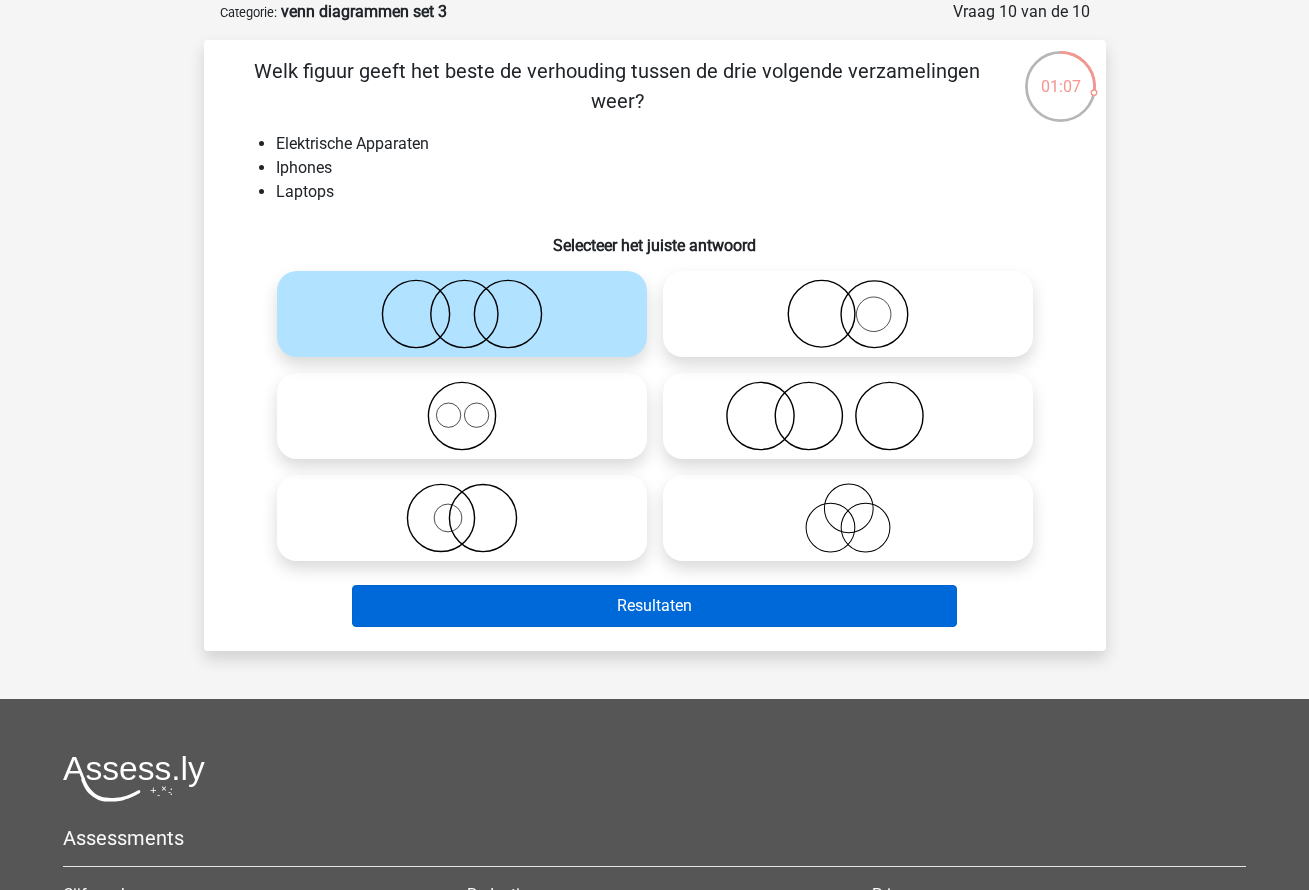click on "Resultaten" at bounding box center (654, 606) 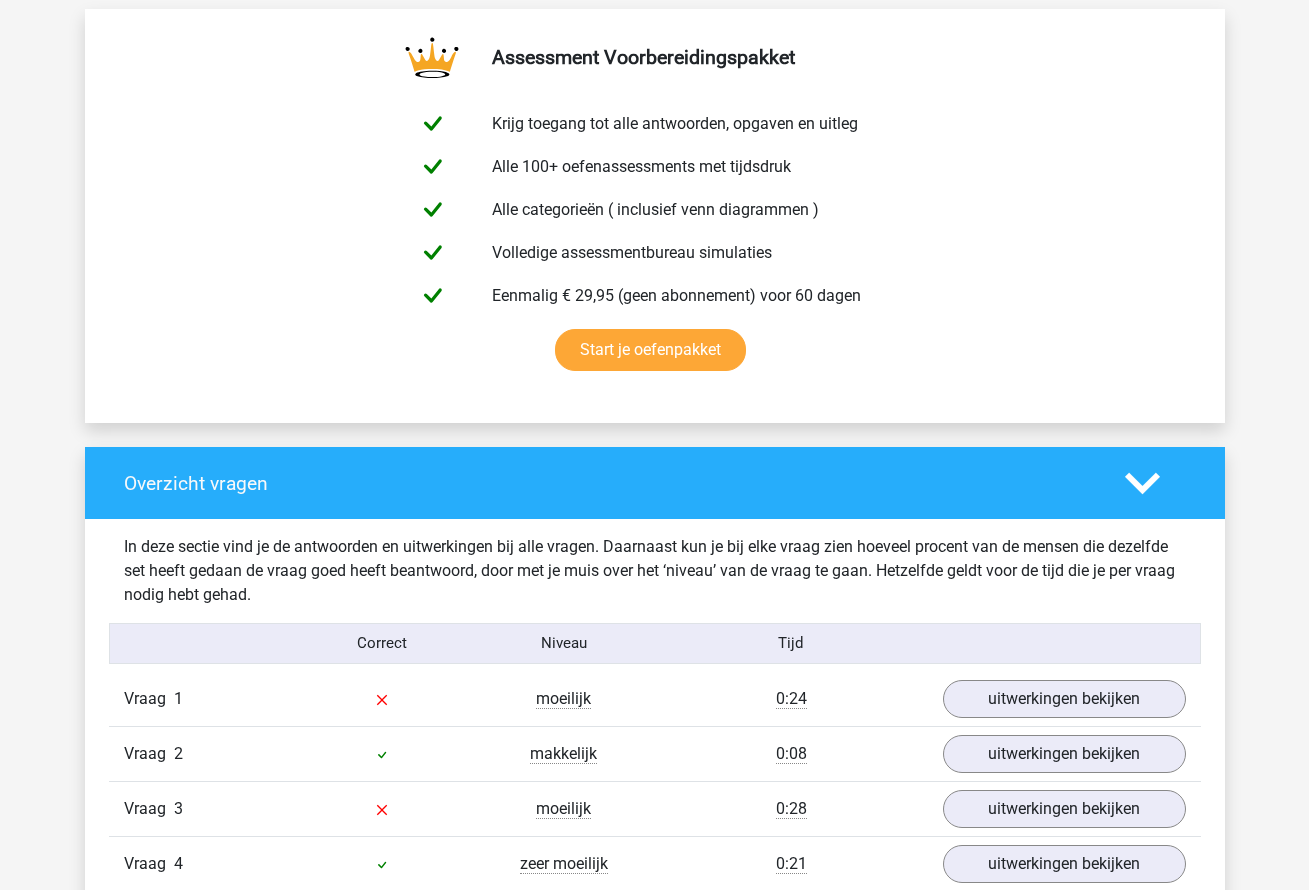 scroll, scrollTop: 1177, scrollLeft: 0, axis: vertical 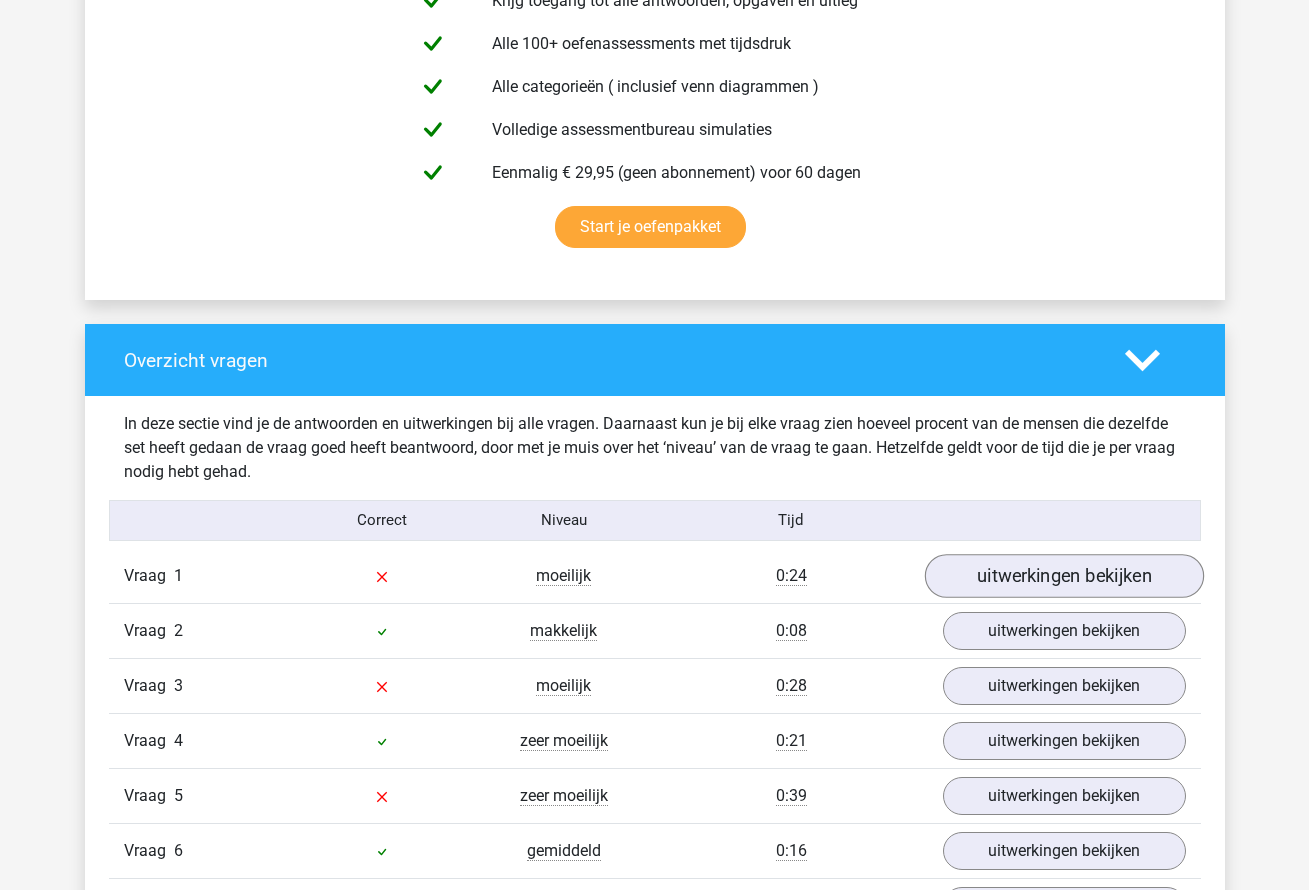 click on "uitwerkingen bekijken" at bounding box center [1063, 576] 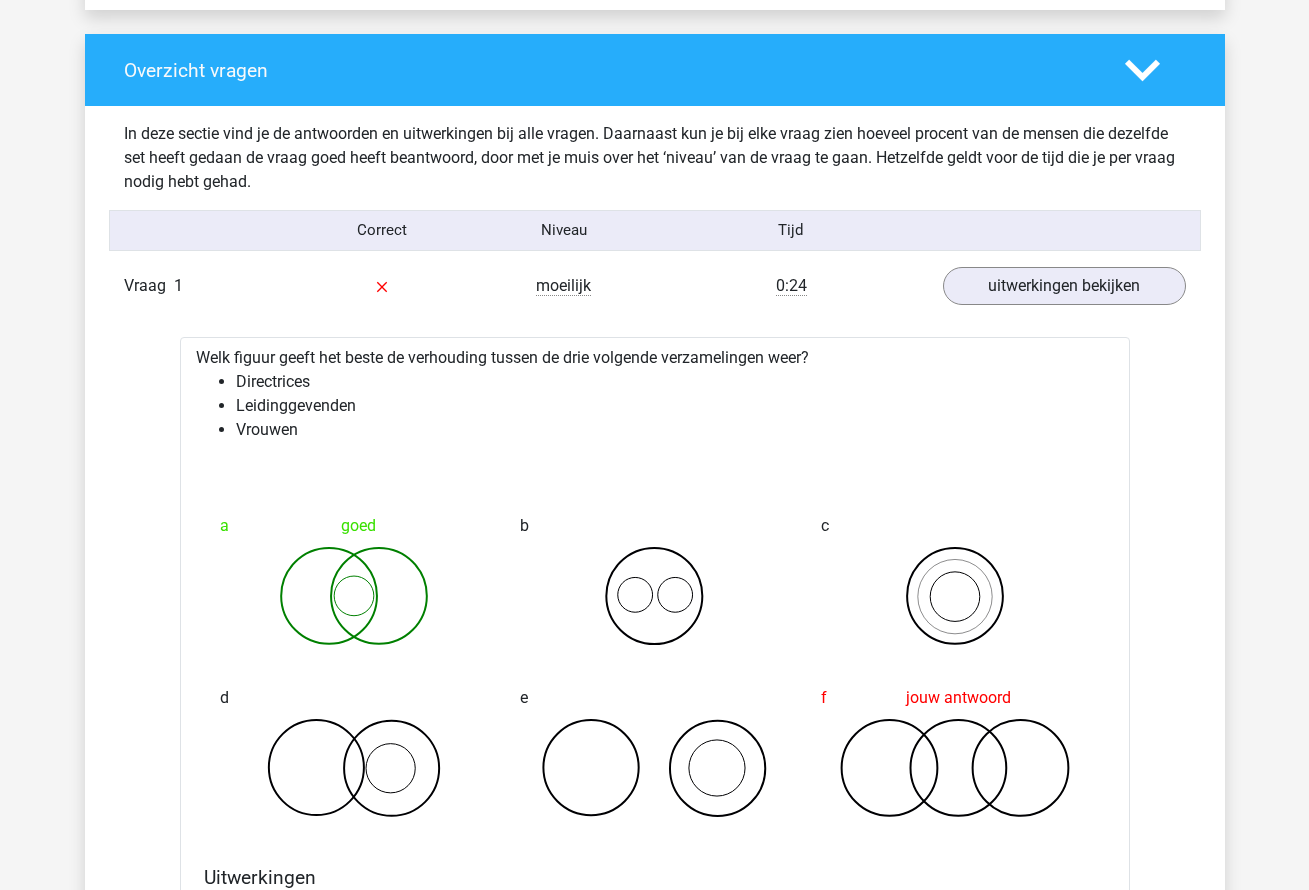 scroll, scrollTop: 1647, scrollLeft: 0, axis: vertical 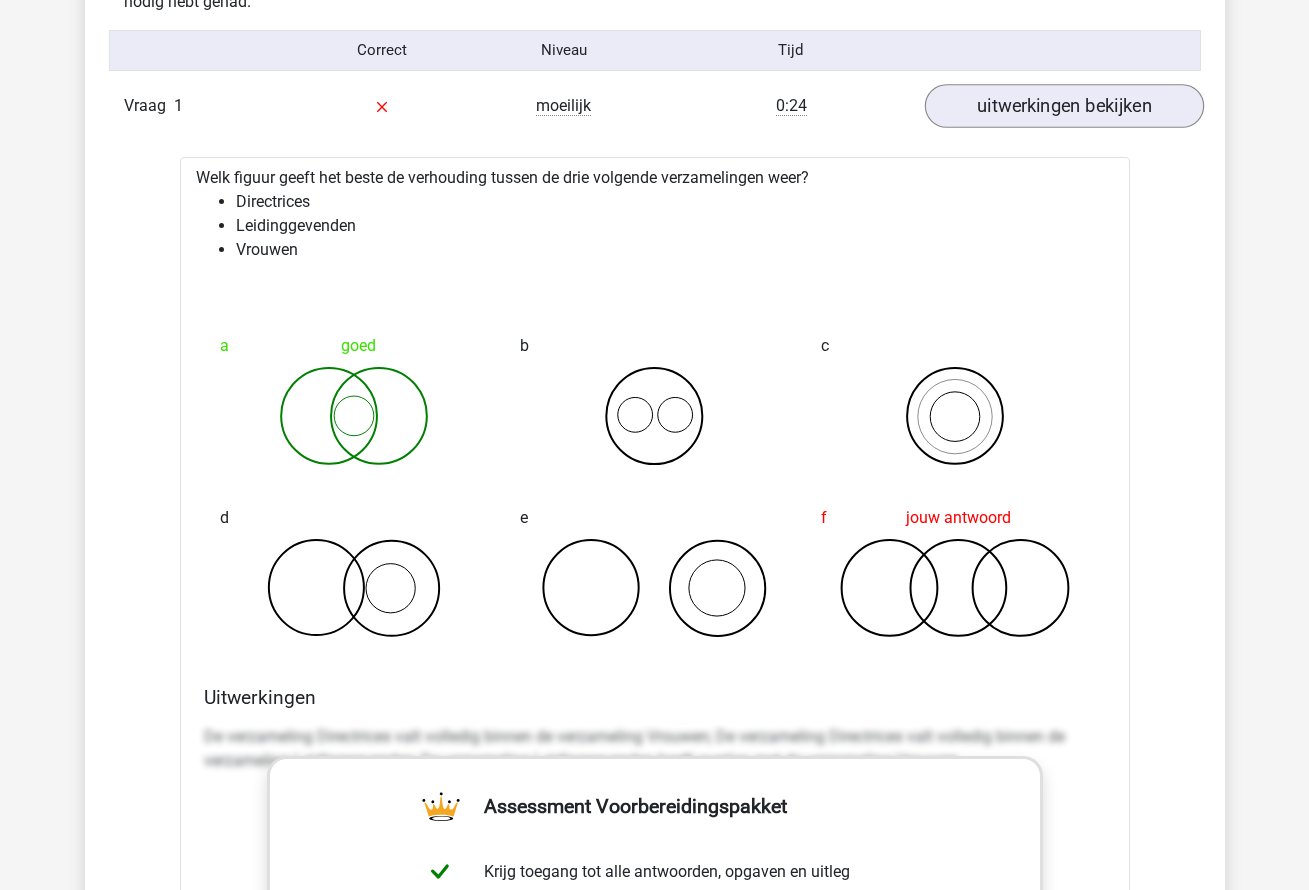 click on "uitwerkingen bekijken" at bounding box center (1063, 106) 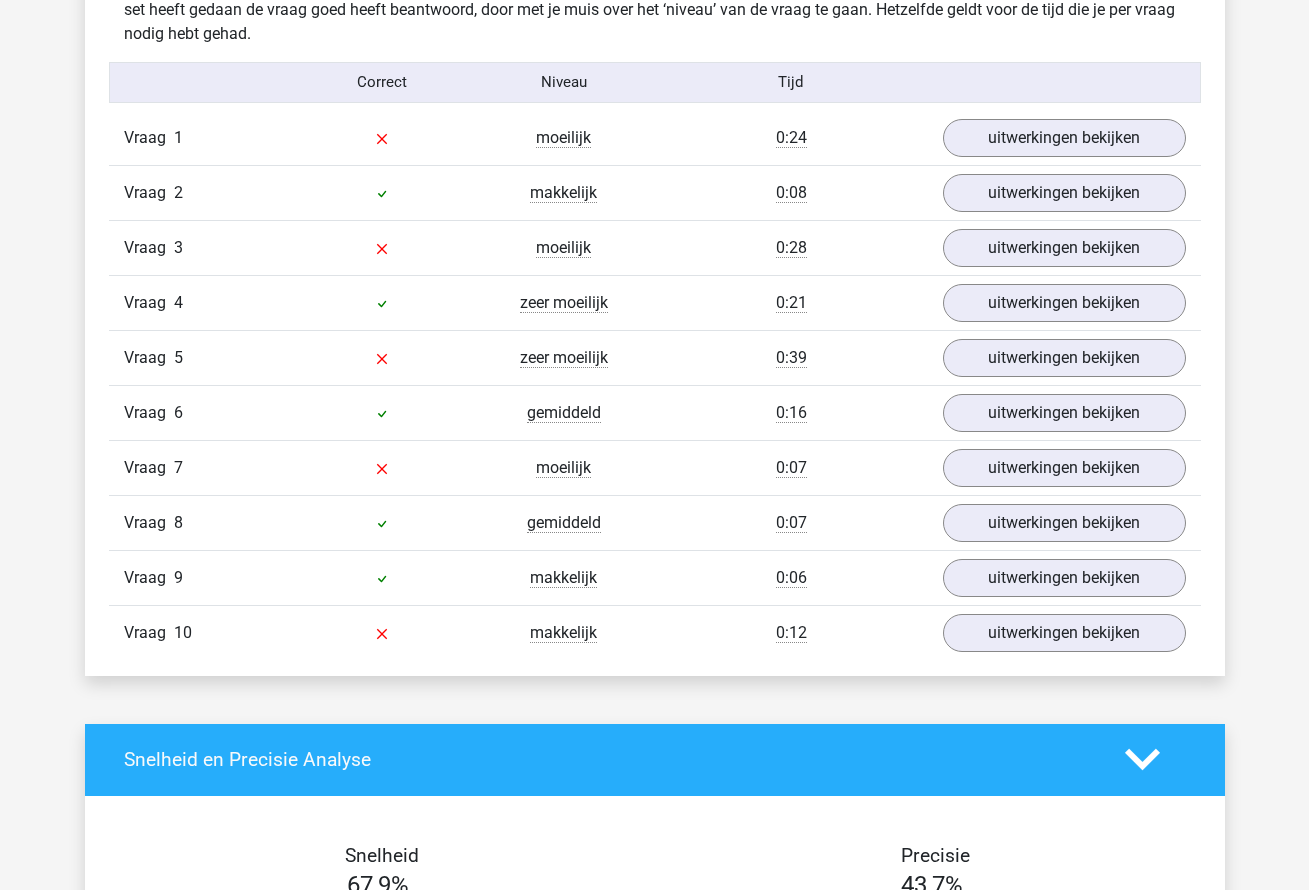 scroll, scrollTop: 1532, scrollLeft: 0, axis: vertical 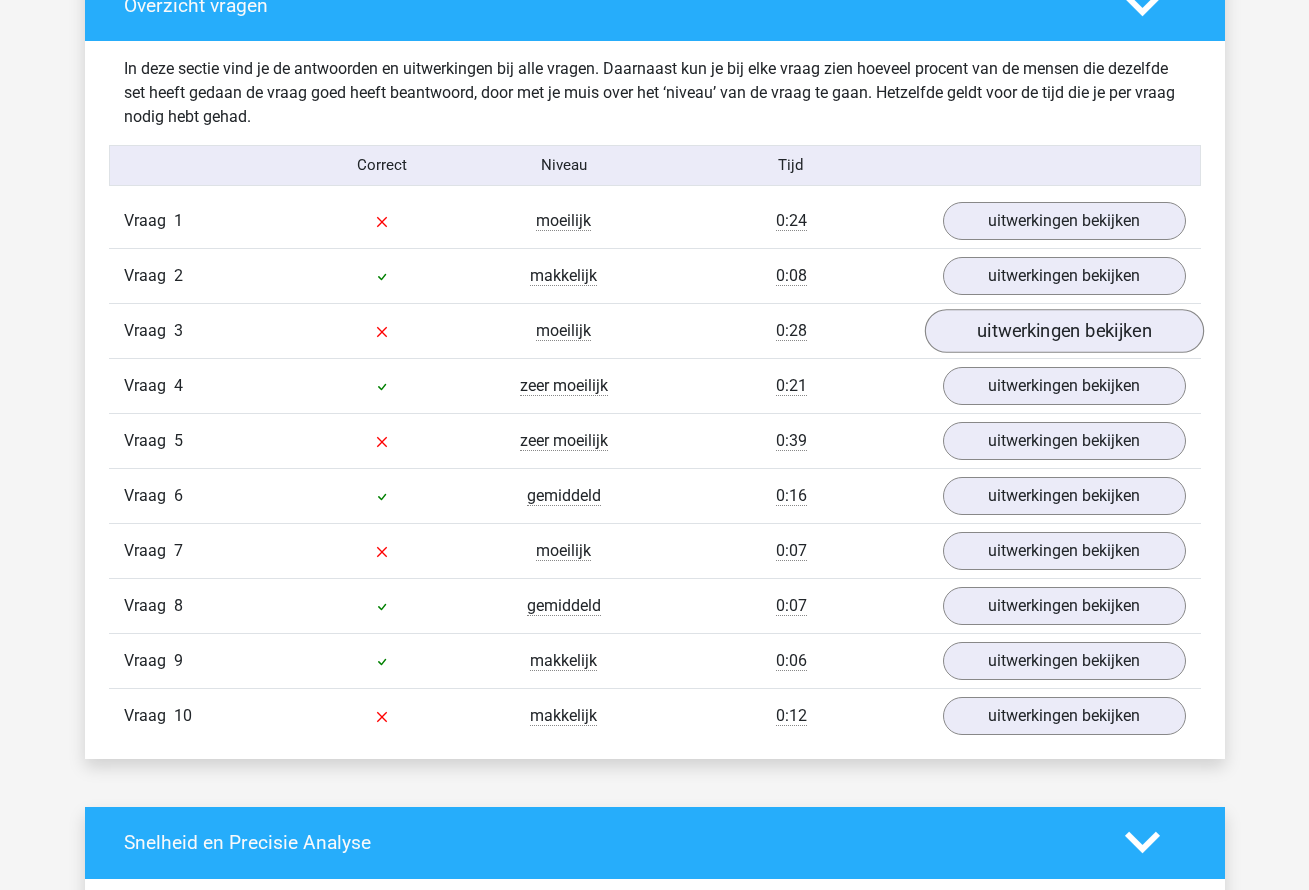 click on "uitwerkingen bekijken" at bounding box center (1063, 331) 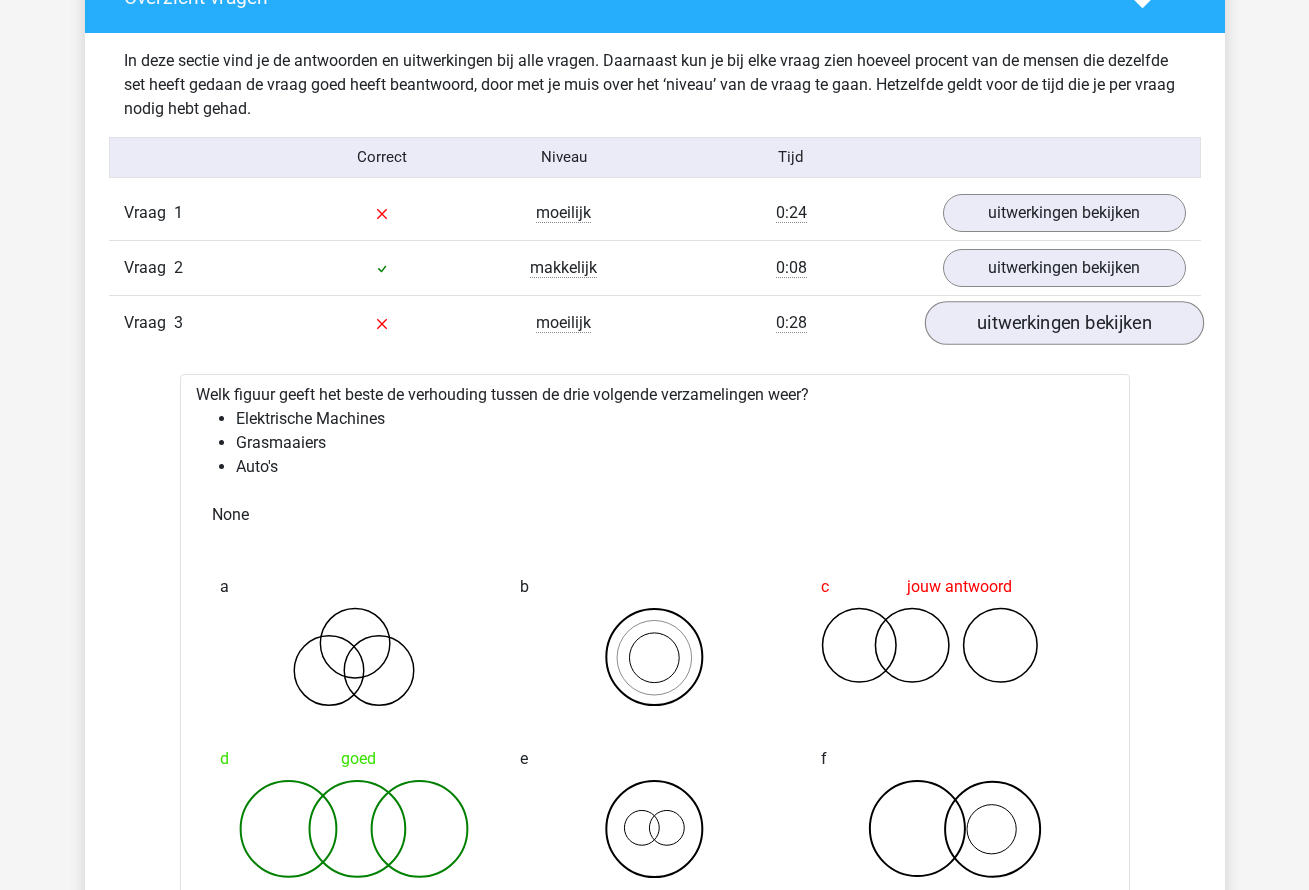 scroll, scrollTop: 1551, scrollLeft: 0, axis: vertical 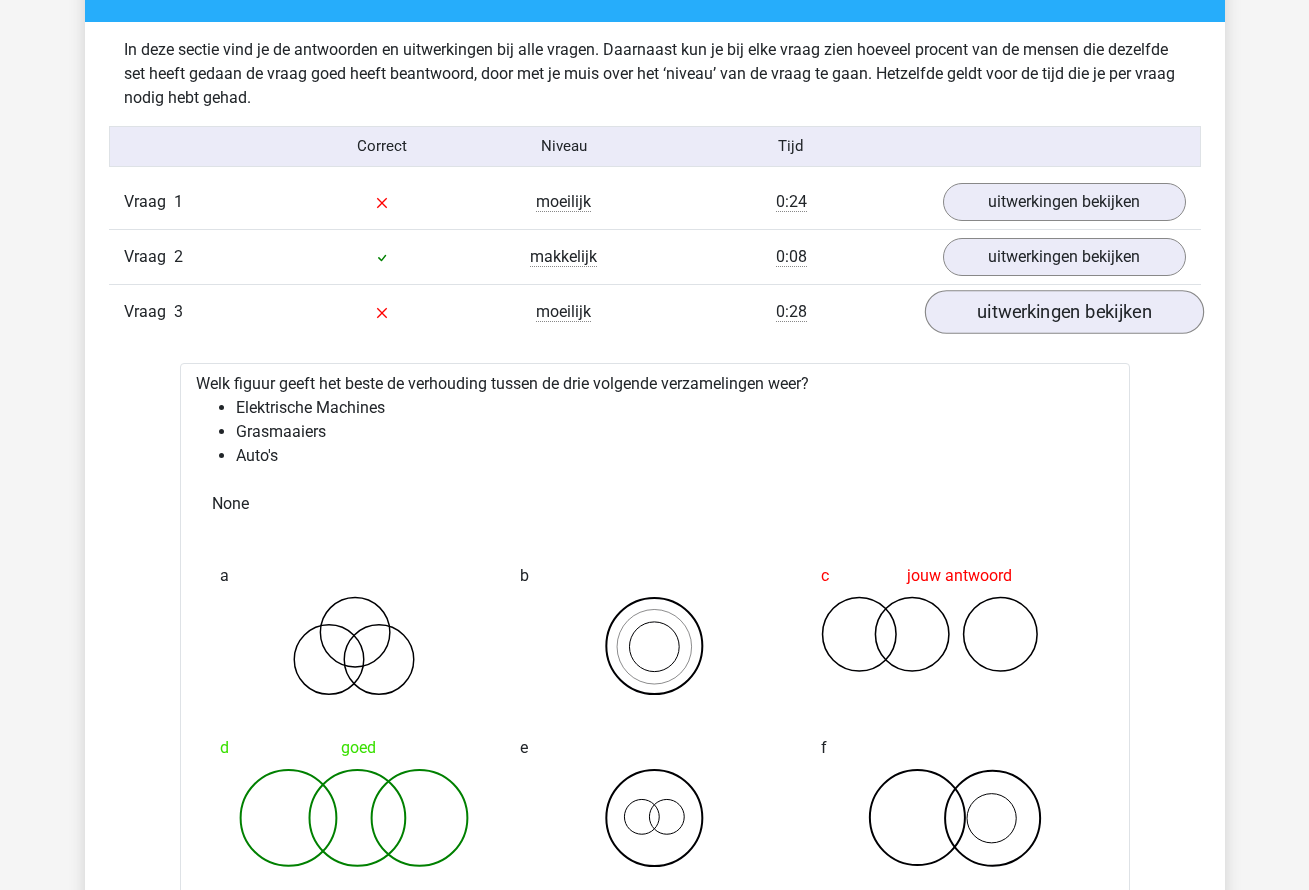 click on "uitwerkingen bekijken" at bounding box center (1063, 312) 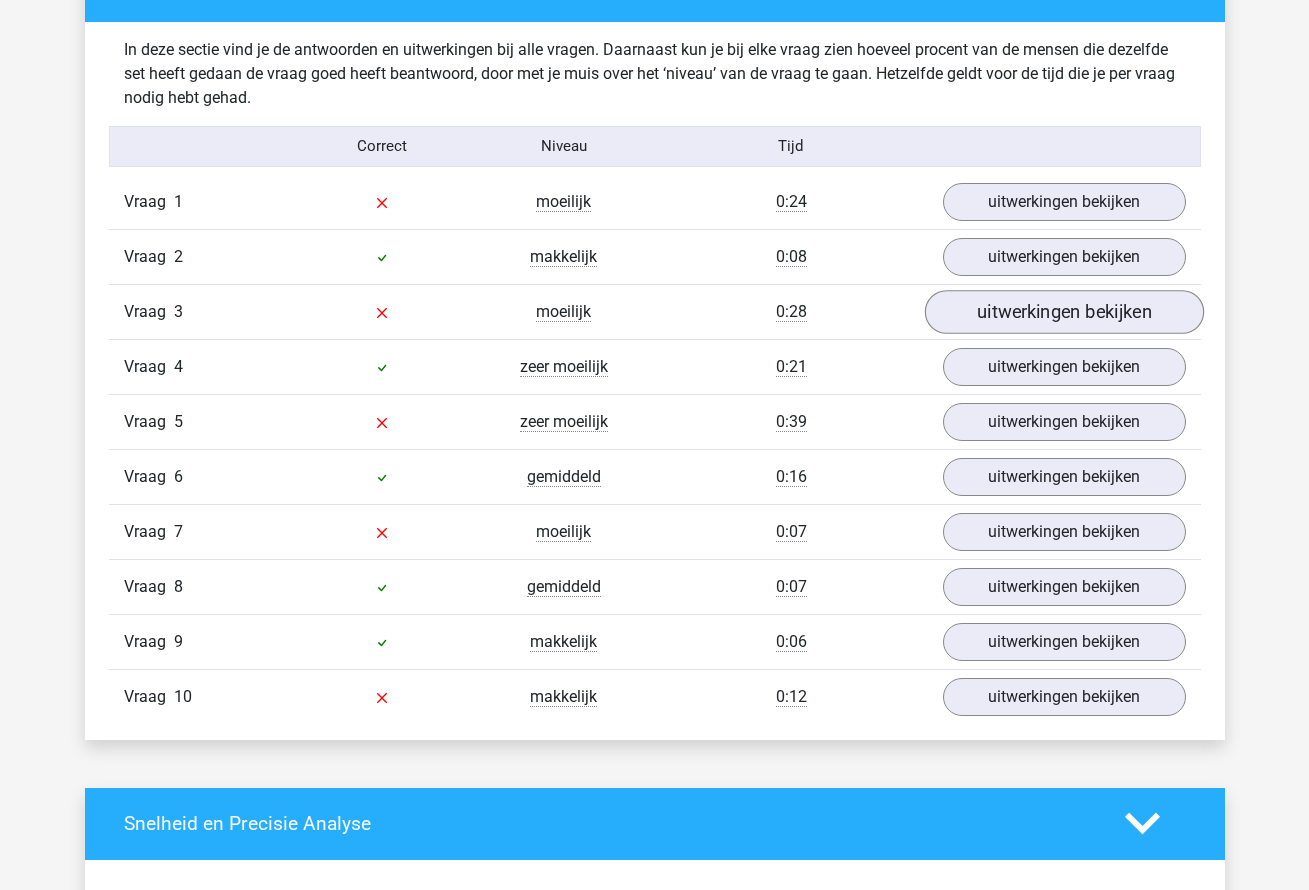 scroll, scrollTop: 1578, scrollLeft: 0, axis: vertical 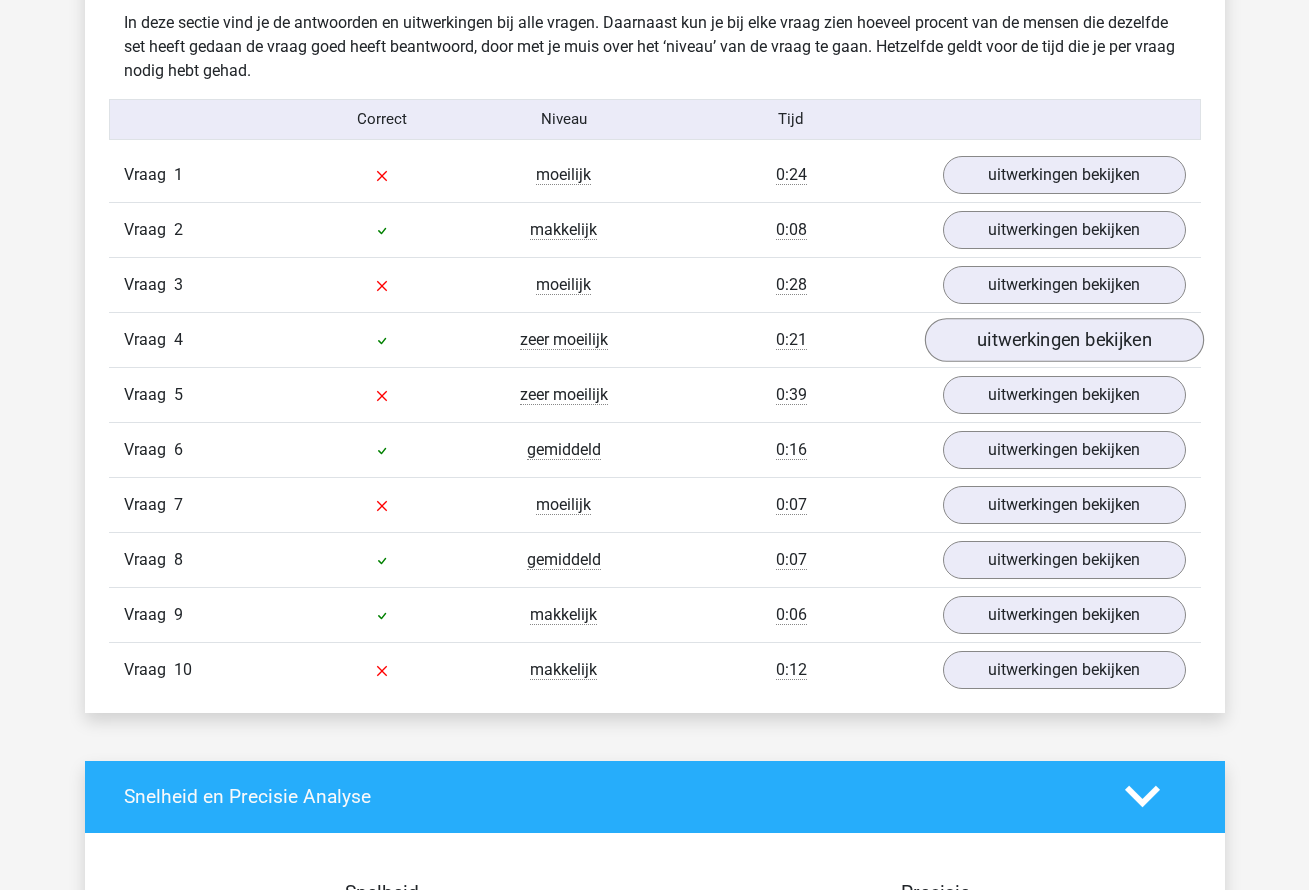 click on "uitwerkingen bekijken" at bounding box center (1063, 340) 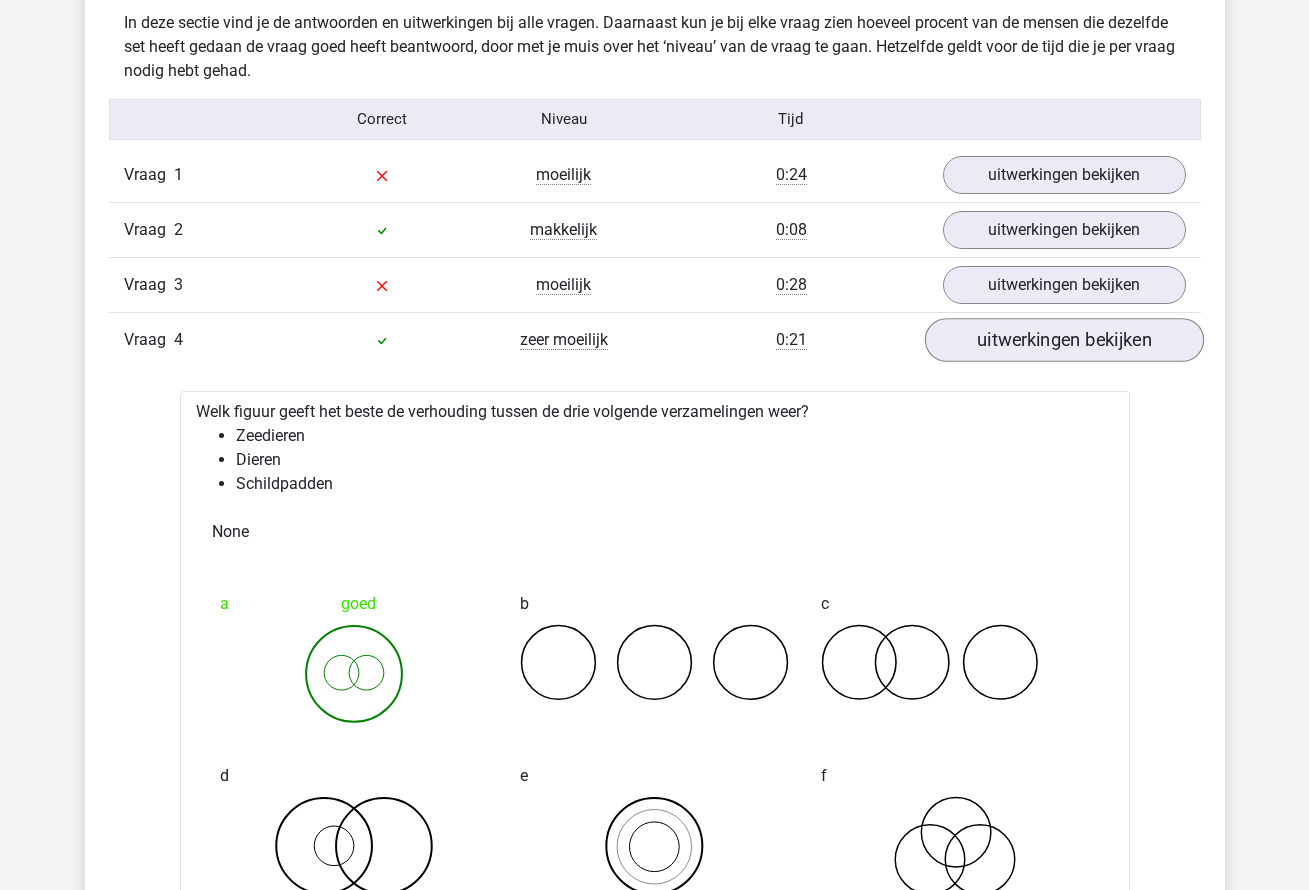 click on "uitwerkingen bekijken" at bounding box center [1063, 340] 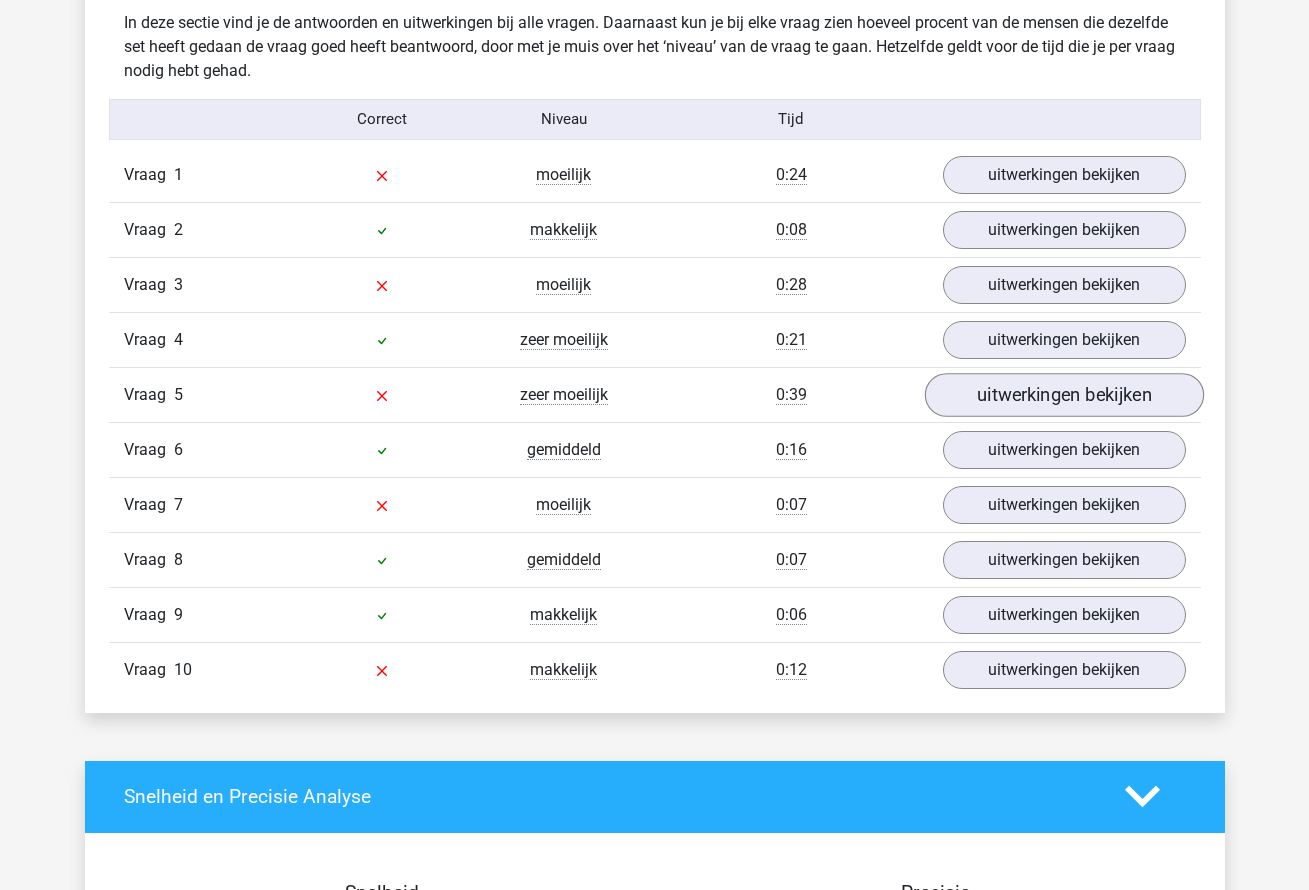 click on "uitwerkingen bekijken" at bounding box center (1063, 395) 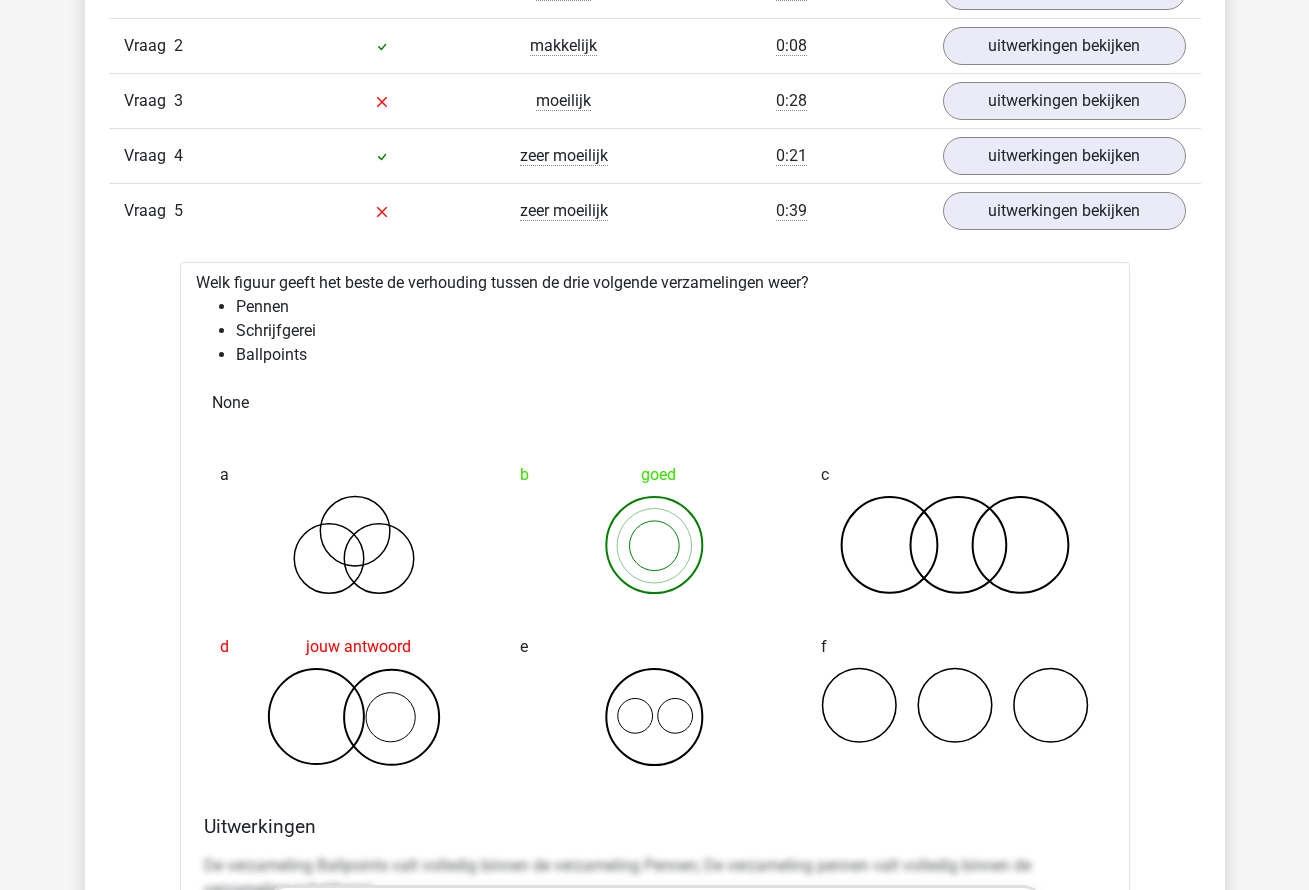 scroll, scrollTop: 1766, scrollLeft: 0, axis: vertical 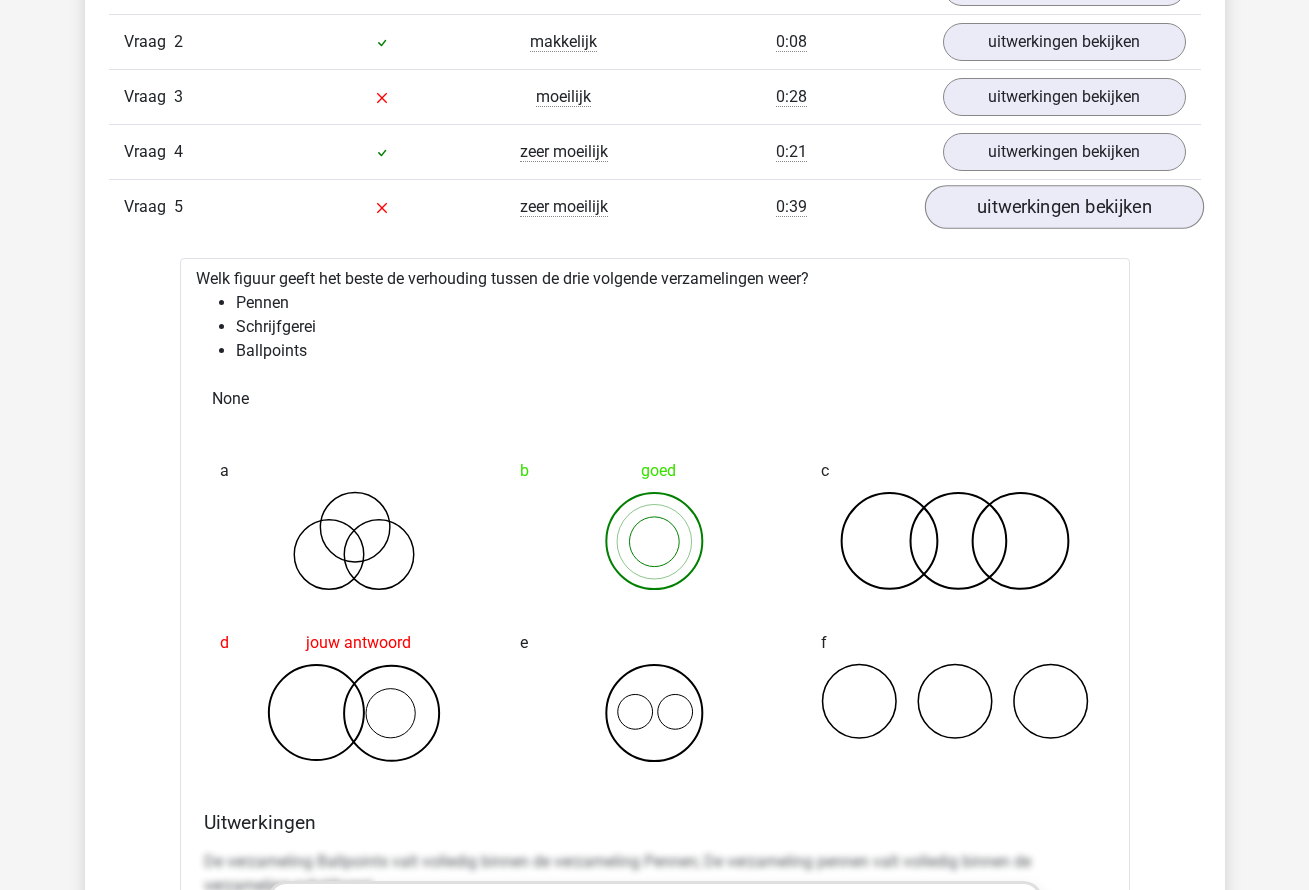 click on "uitwerkingen bekijken" at bounding box center (1063, 207) 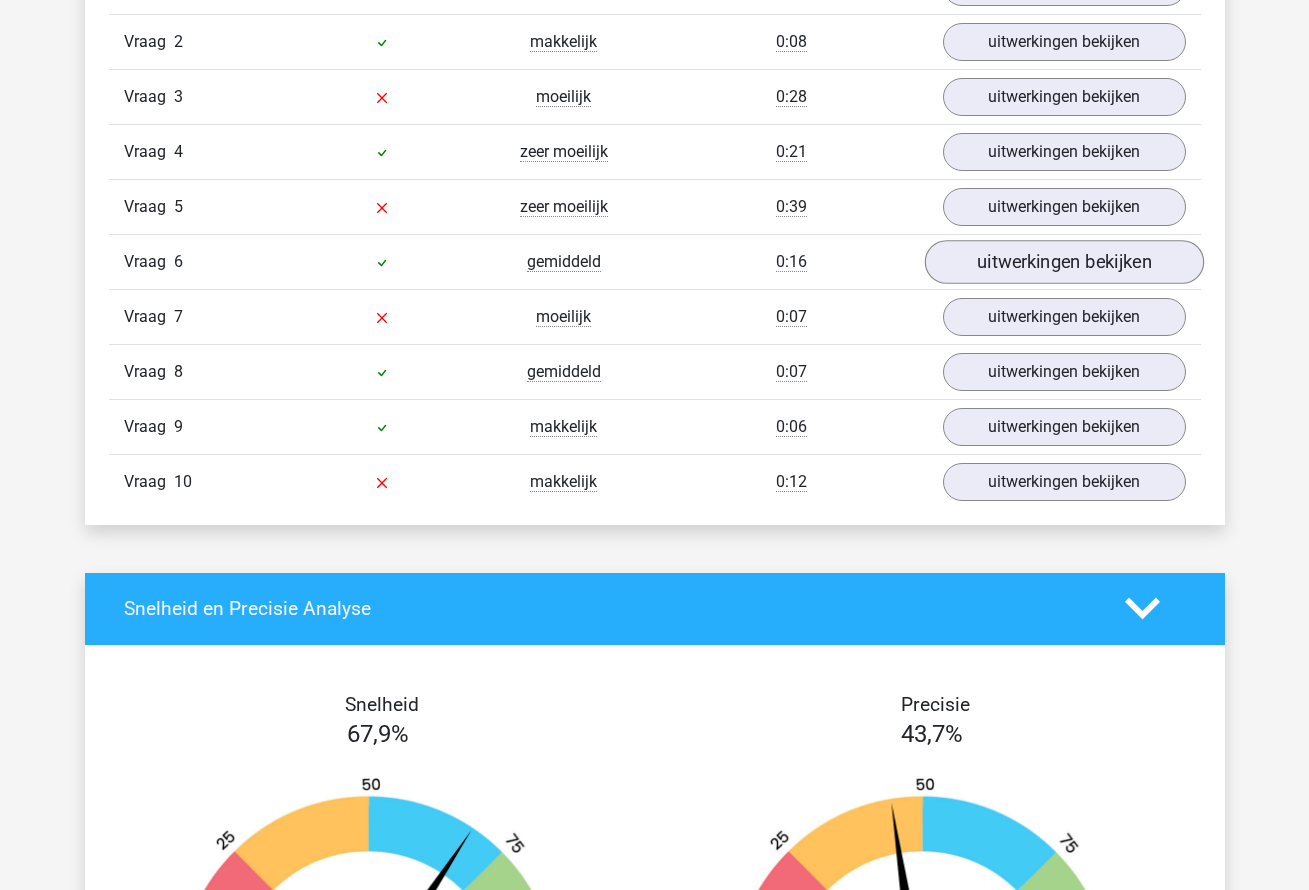 scroll, scrollTop: 1770, scrollLeft: 0, axis: vertical 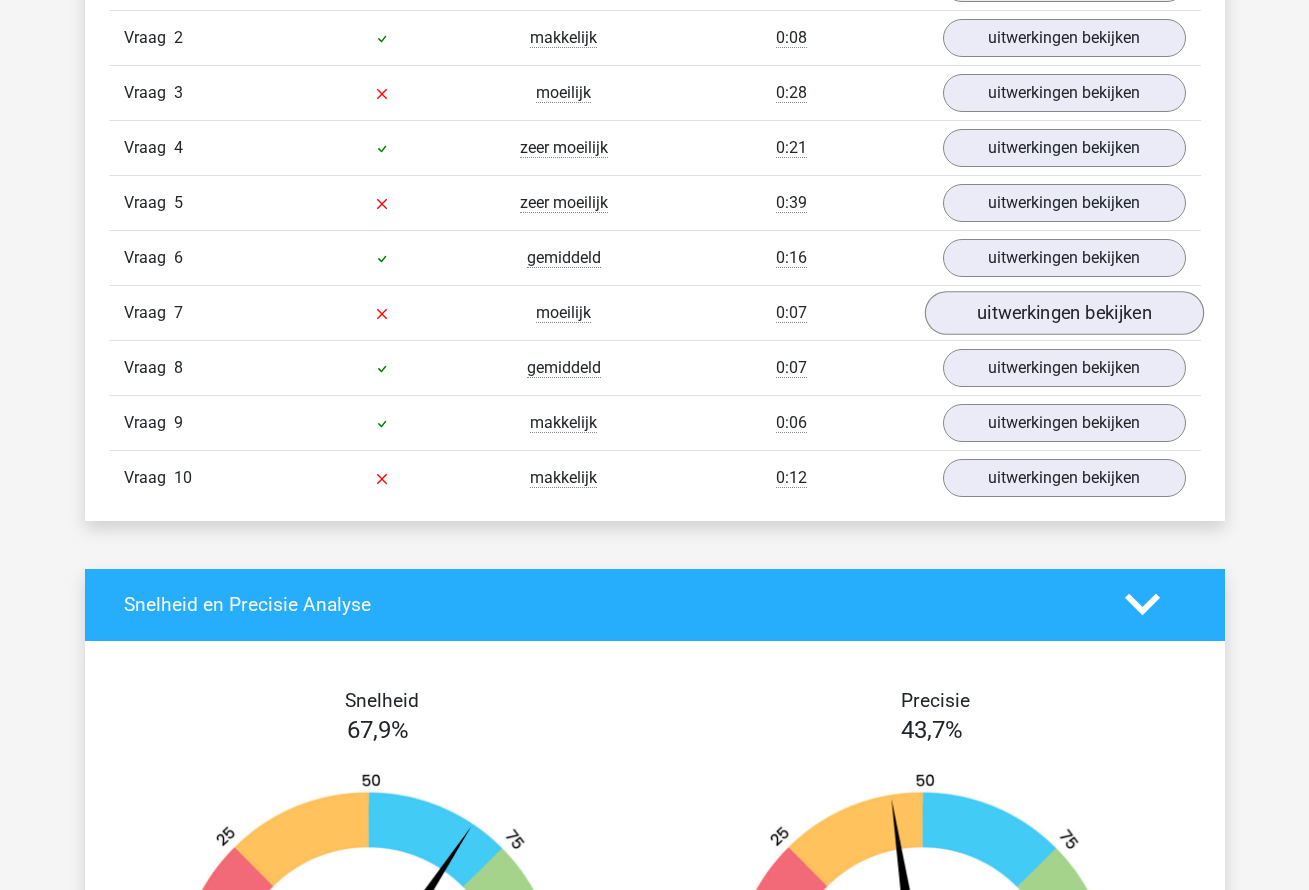 click on "uitwerkingen bekijken" at bounding box center (1063, 313) 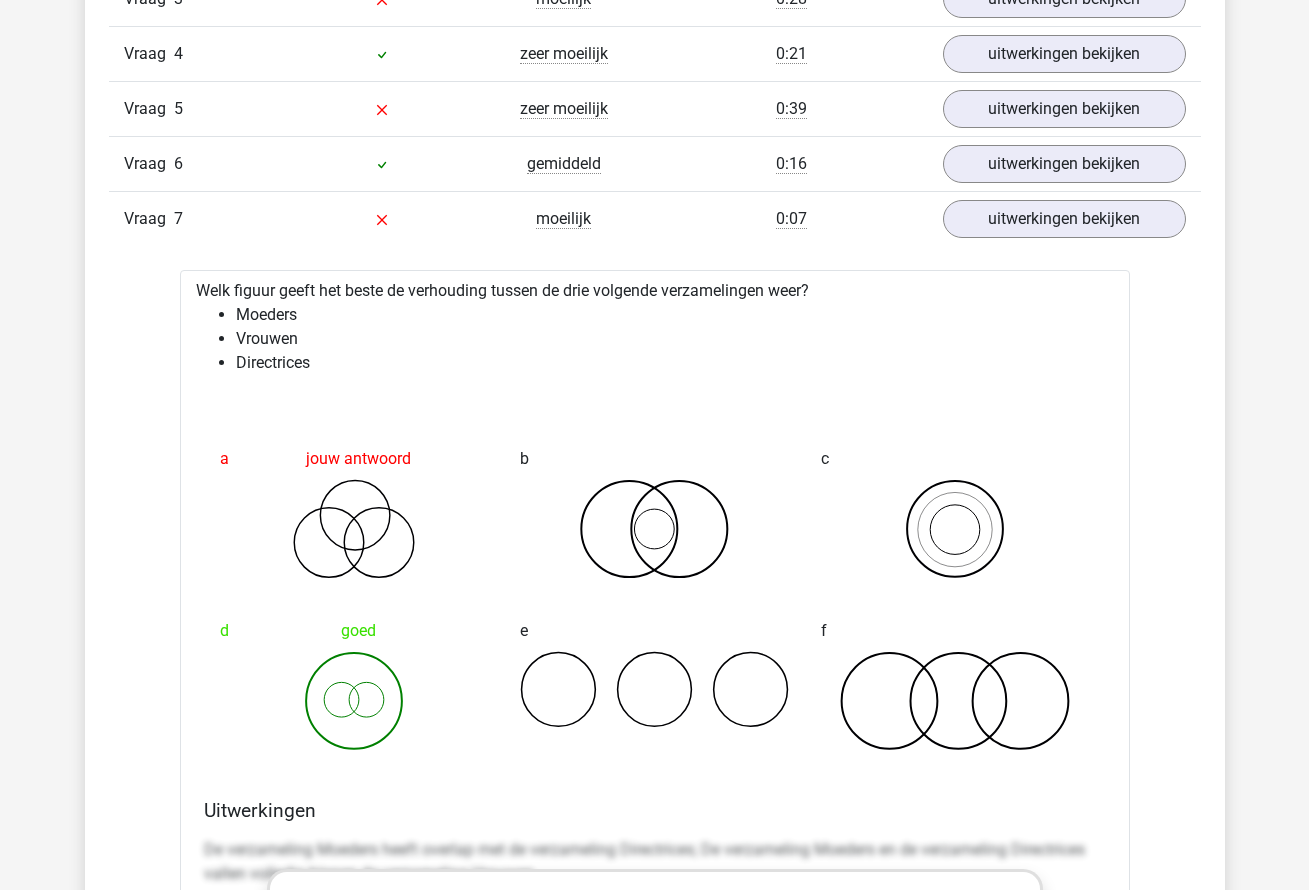 scroll, scrollTop: 1868, scrollLeft: 0, axis: vertical 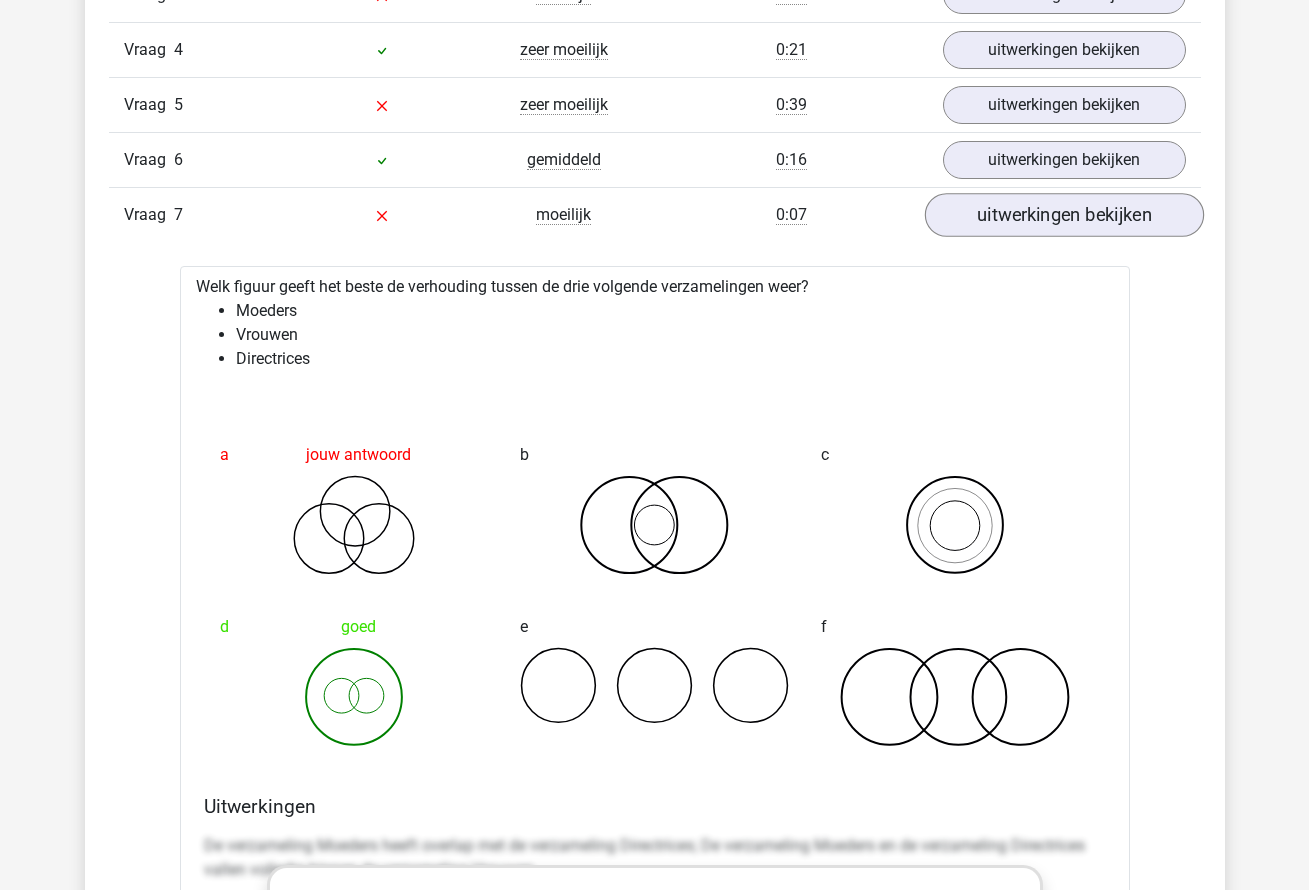 click on "uitwerkingen bekijken" at bounding box center [1063, 215] 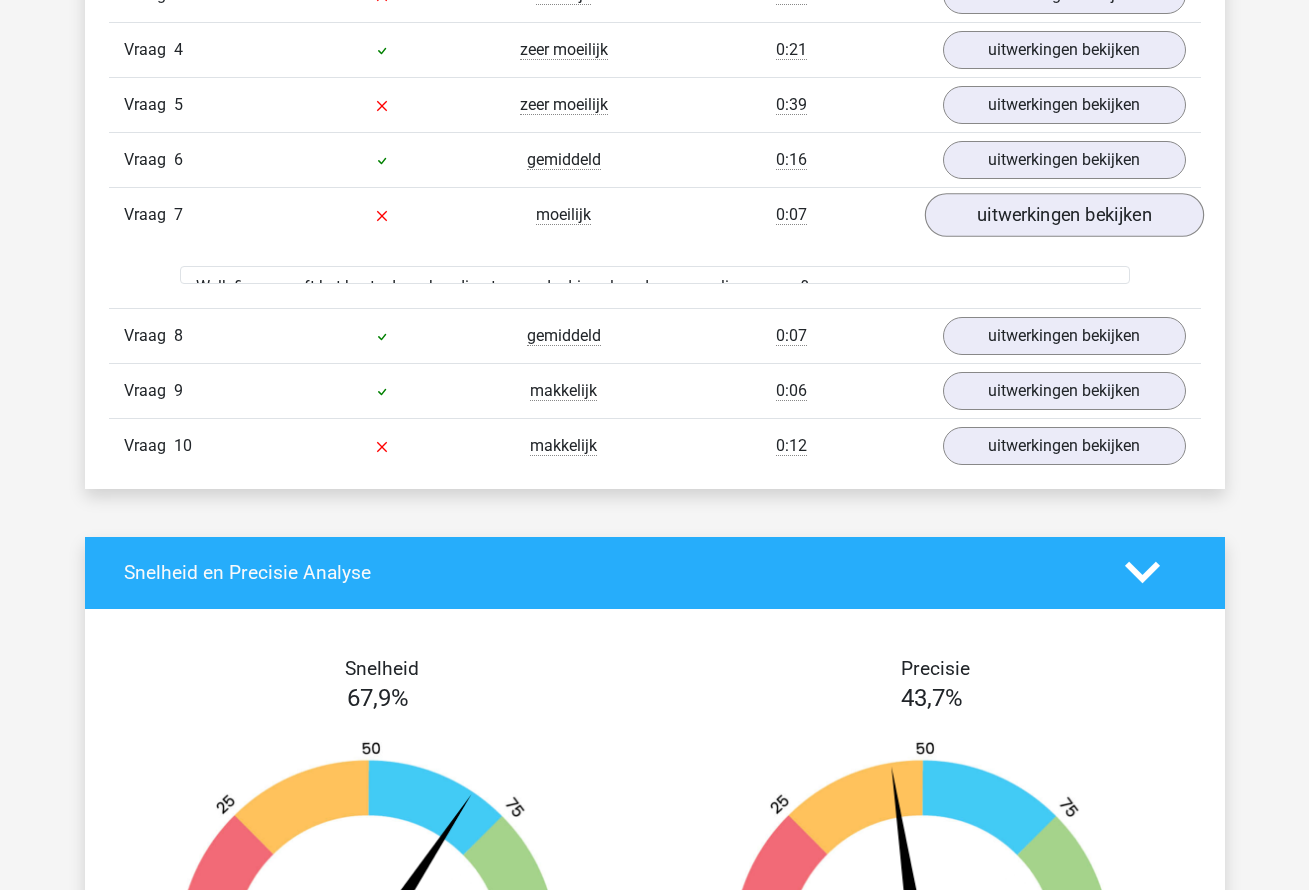 scroll, scrollTop: 1872, scrollLeft: 0, axis: vertical 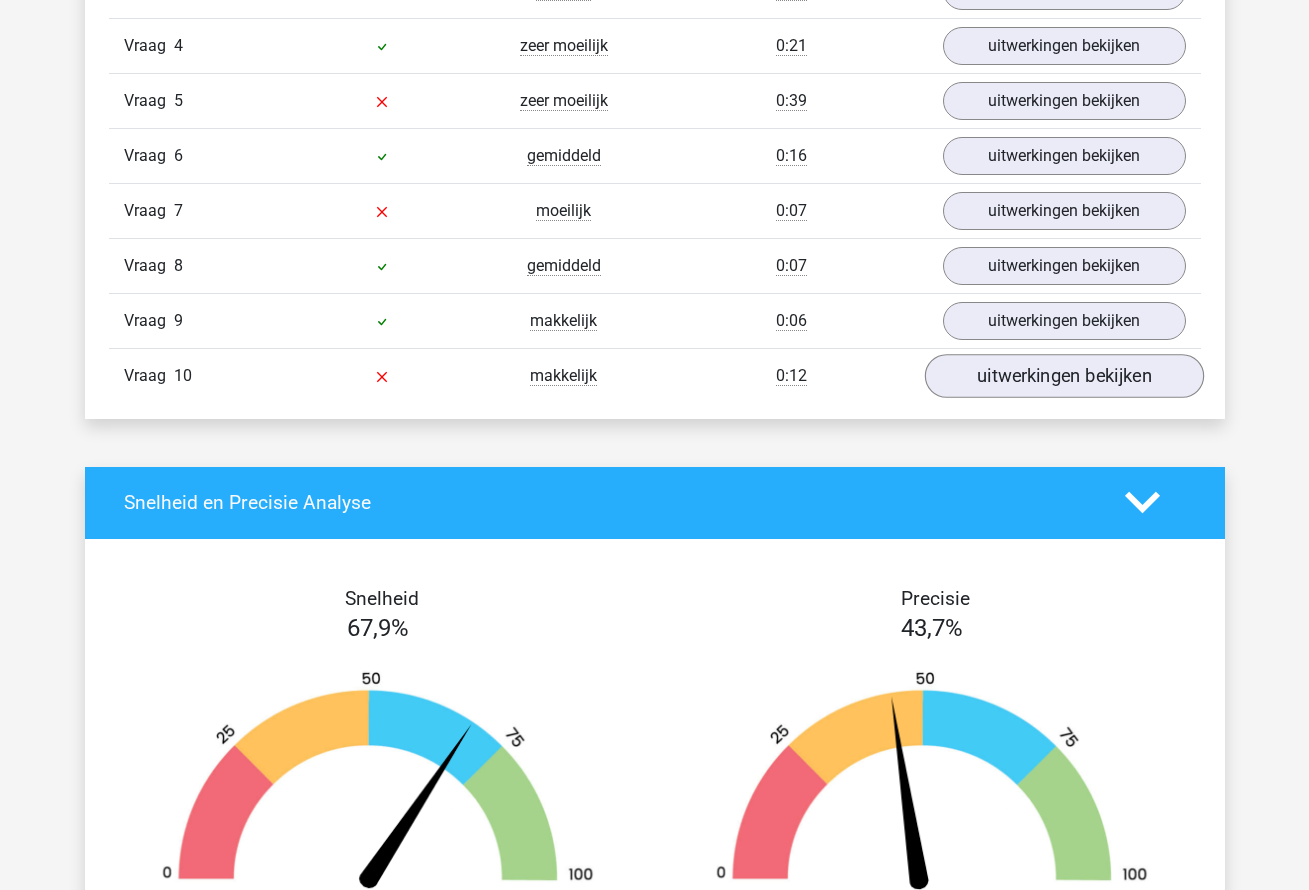 click on "uitwerkingen bekijken" at bounding box center [1063, 376] 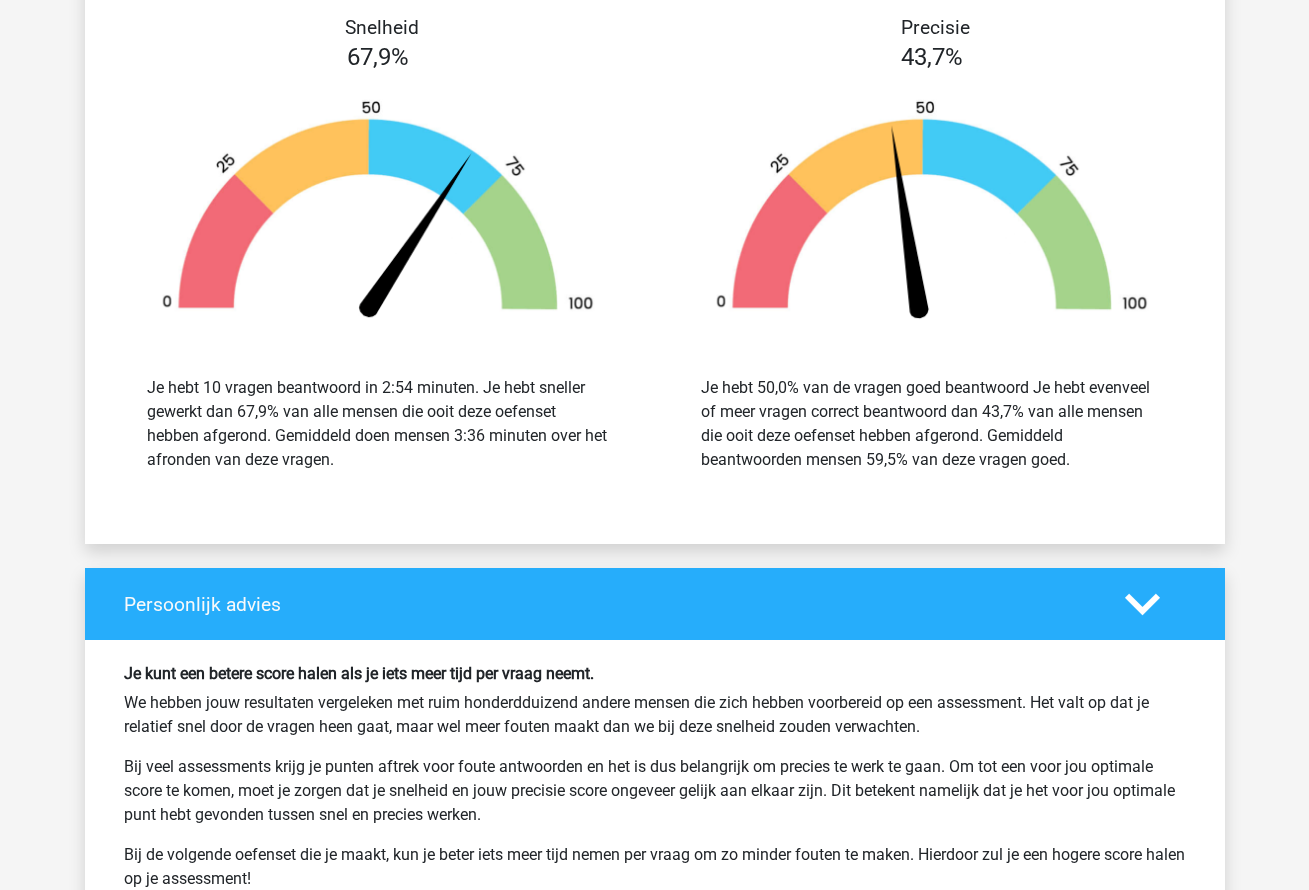 scroll, scrollTop: 3504, scrollLeft: 0, axis: vertical 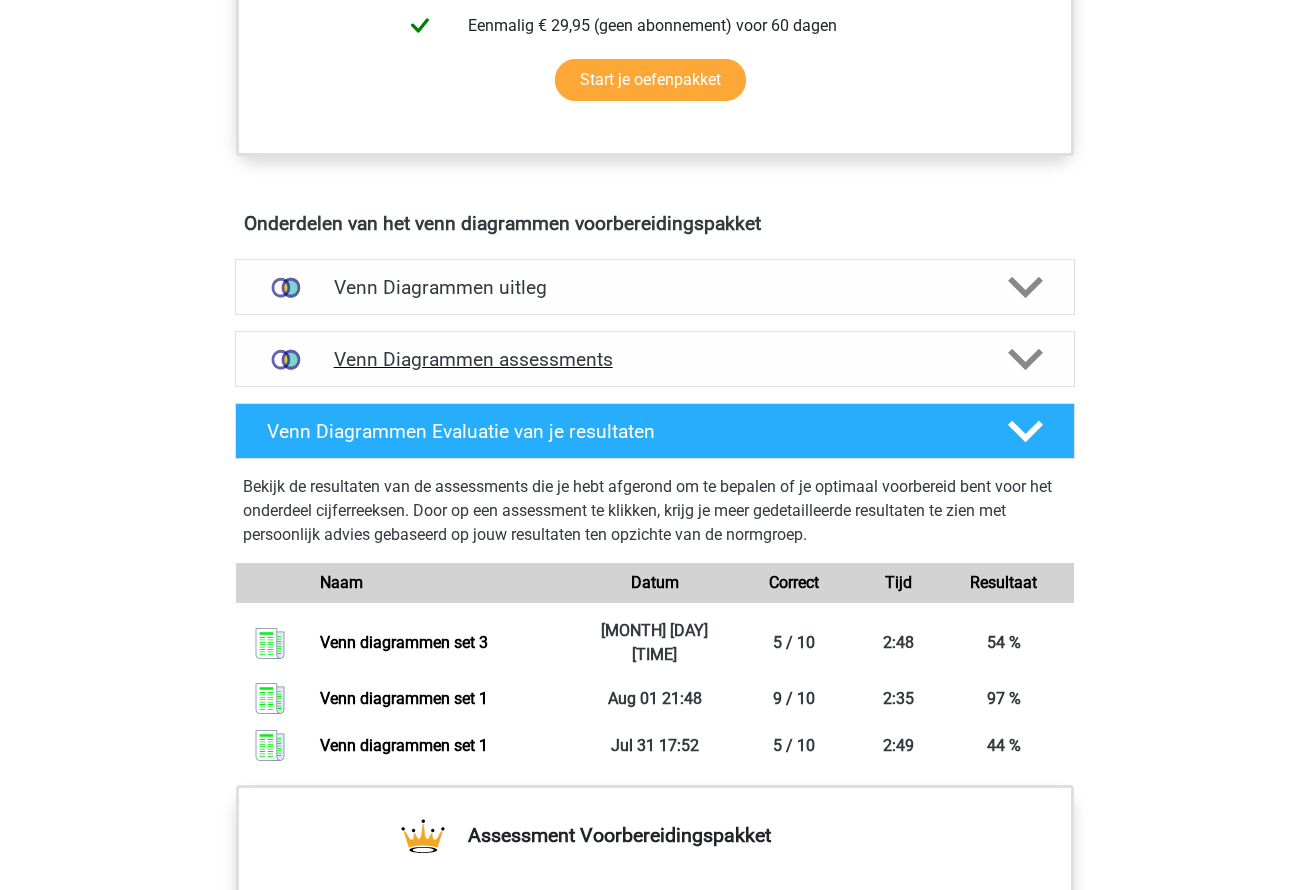 click on "Venn Diagrammen assessments" at bounding box center [655, 359] 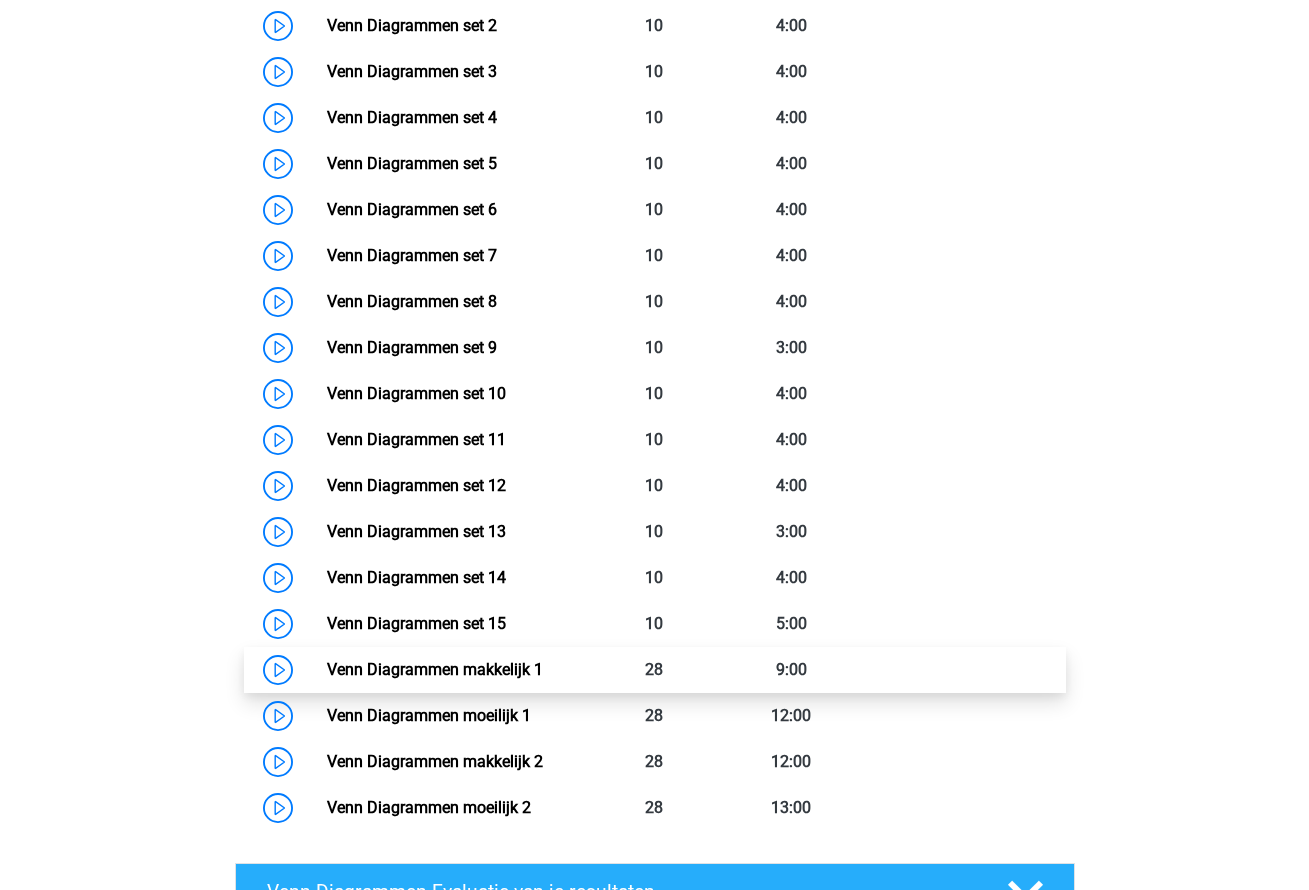 scroll, scrollTop: 1495, scrollLeft: 0, axis: vertical 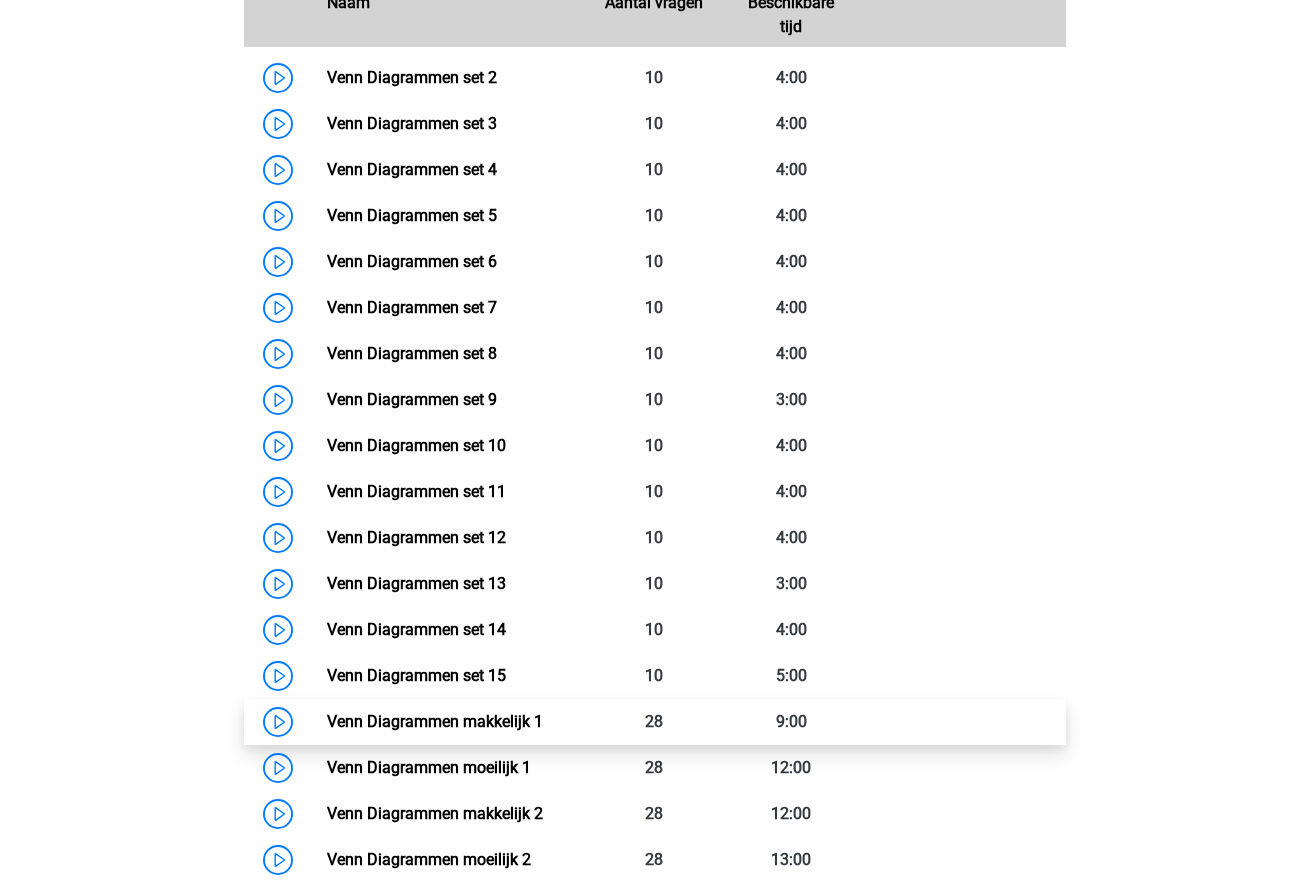 click on "Venn Diagrammen
makkelijk 1" at bounding box center (435, 721) 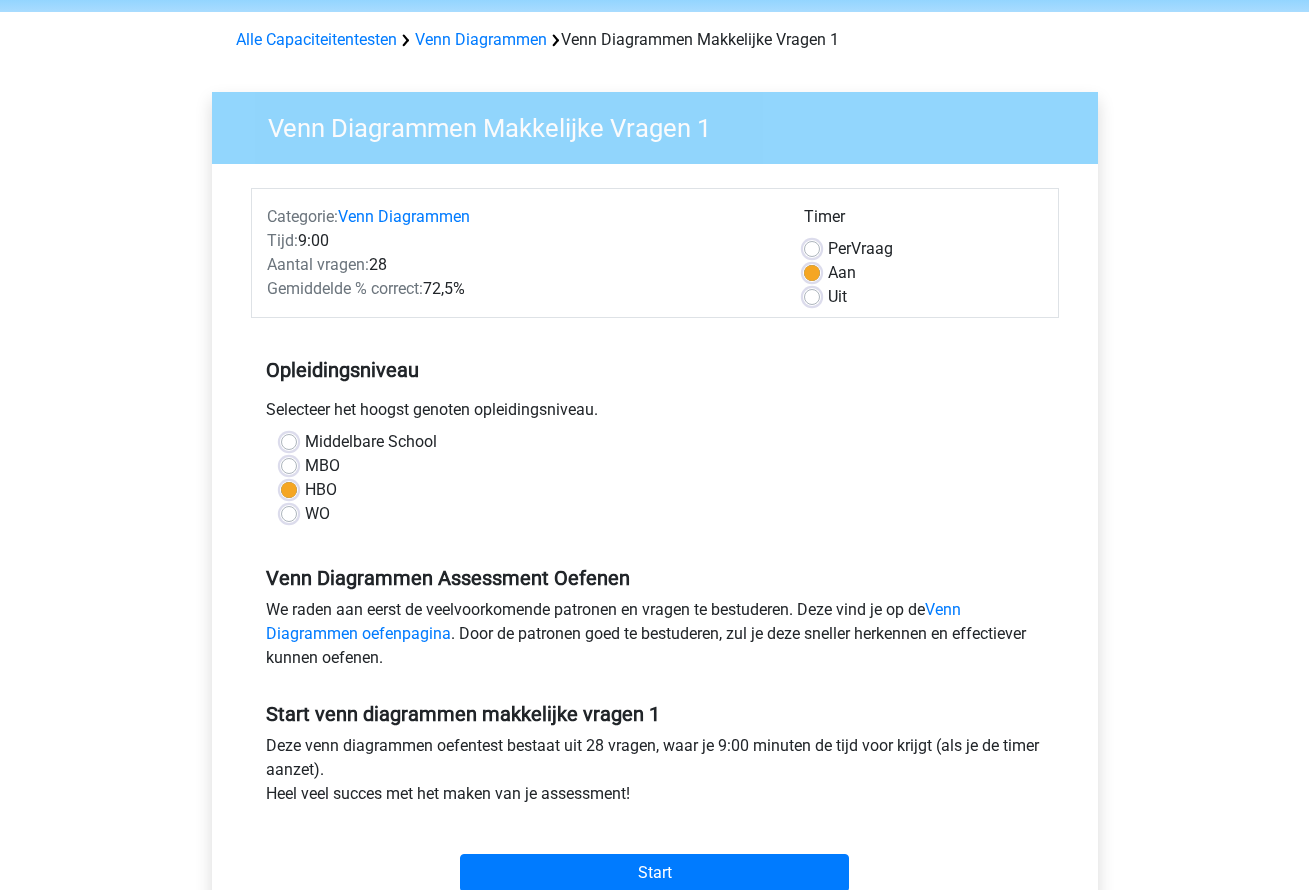 scroll, scrollTop: 136, scrollLeft: 0, axis: vertical 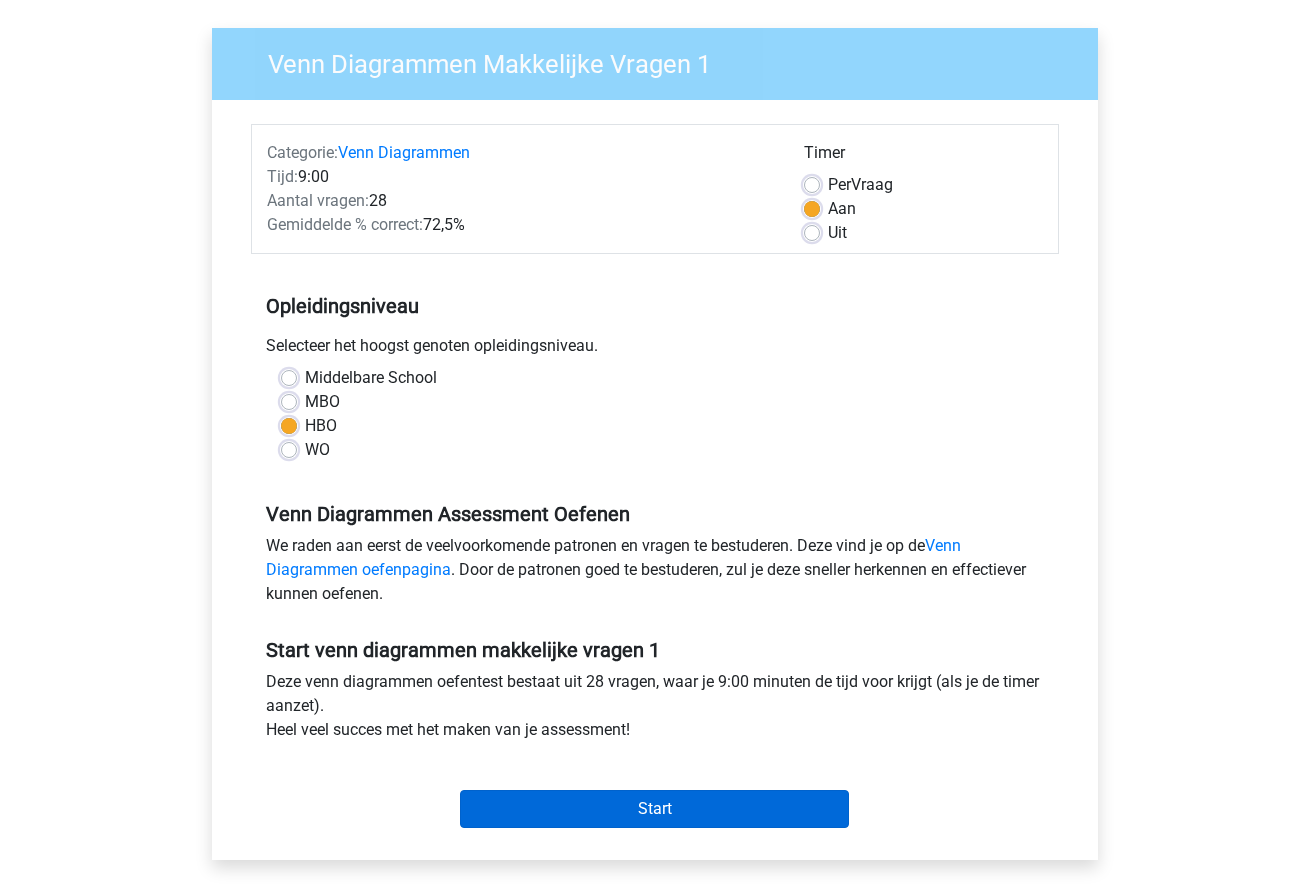 click on "Start" at bounding box center [654, 809] 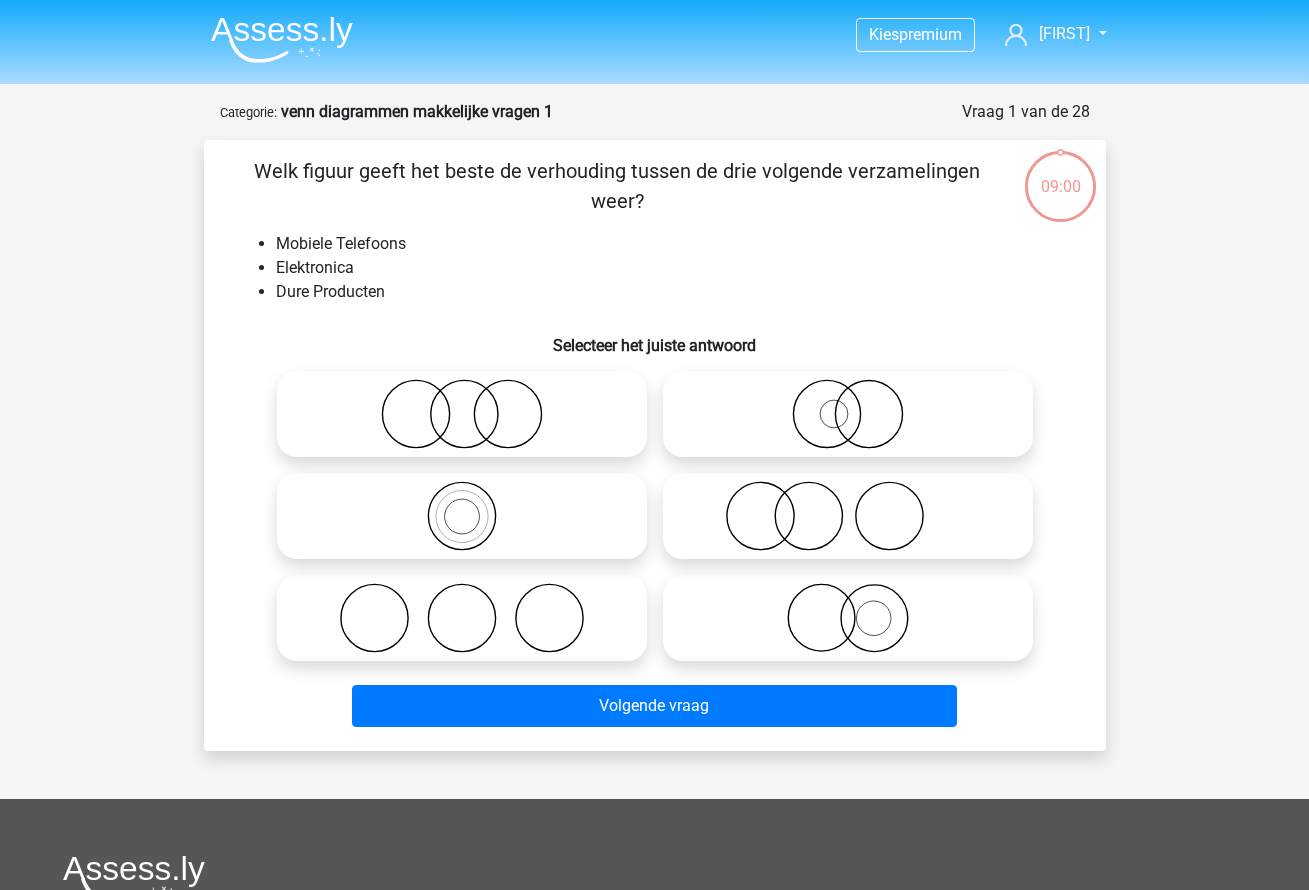 scroll, scrollTop: 0, scrollLeft: 0, axis: both 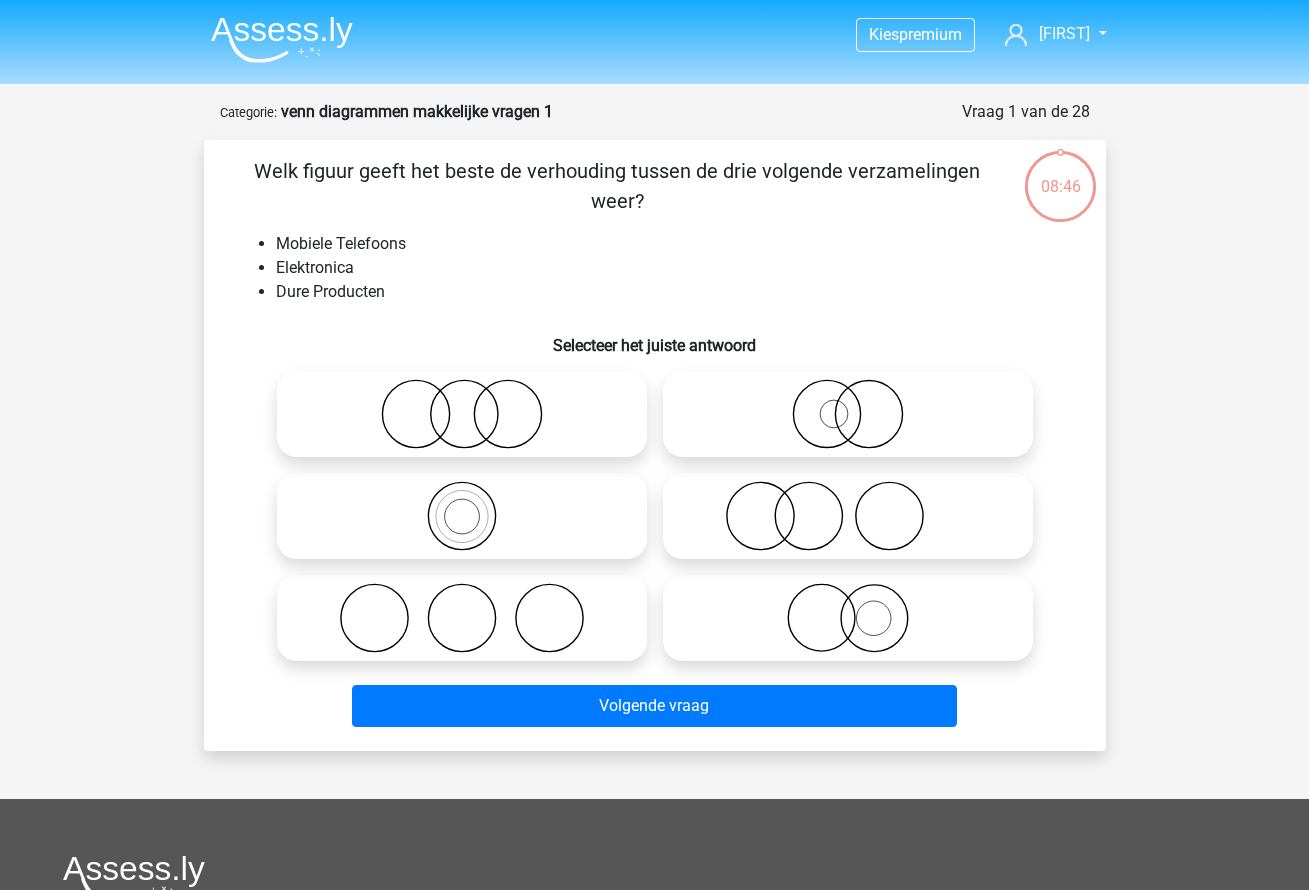 click 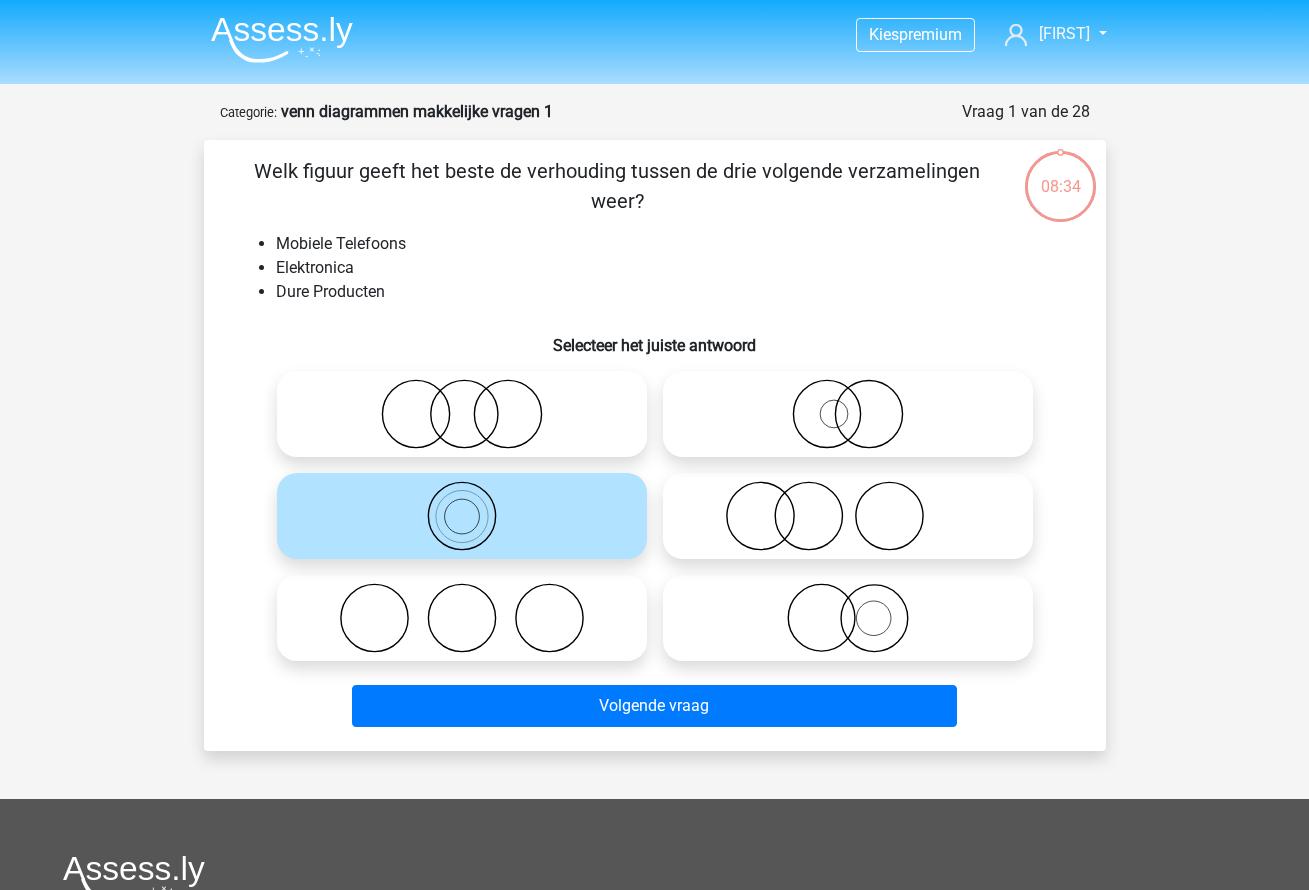 click 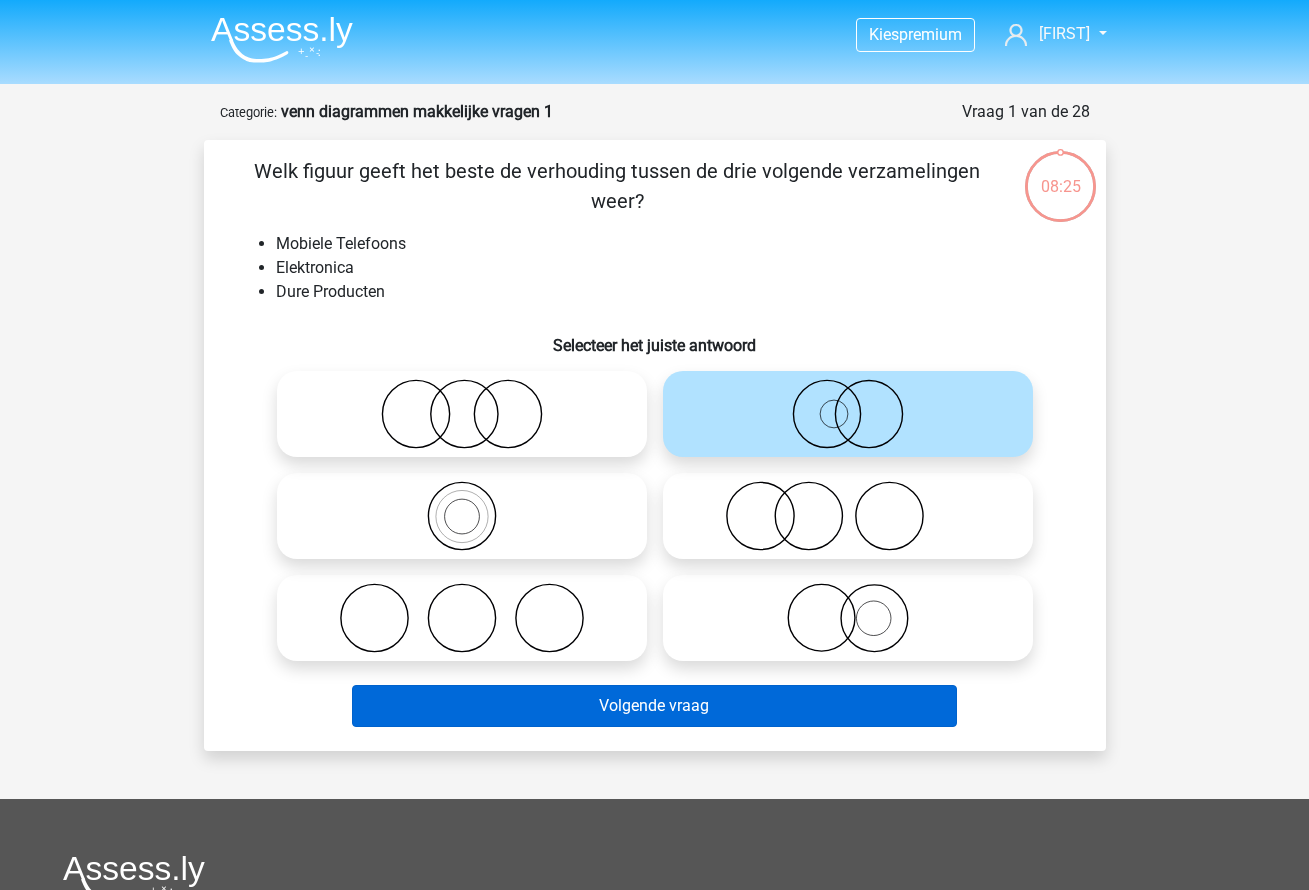 click on "Volgende vraag" at bounding box center [654, 706] 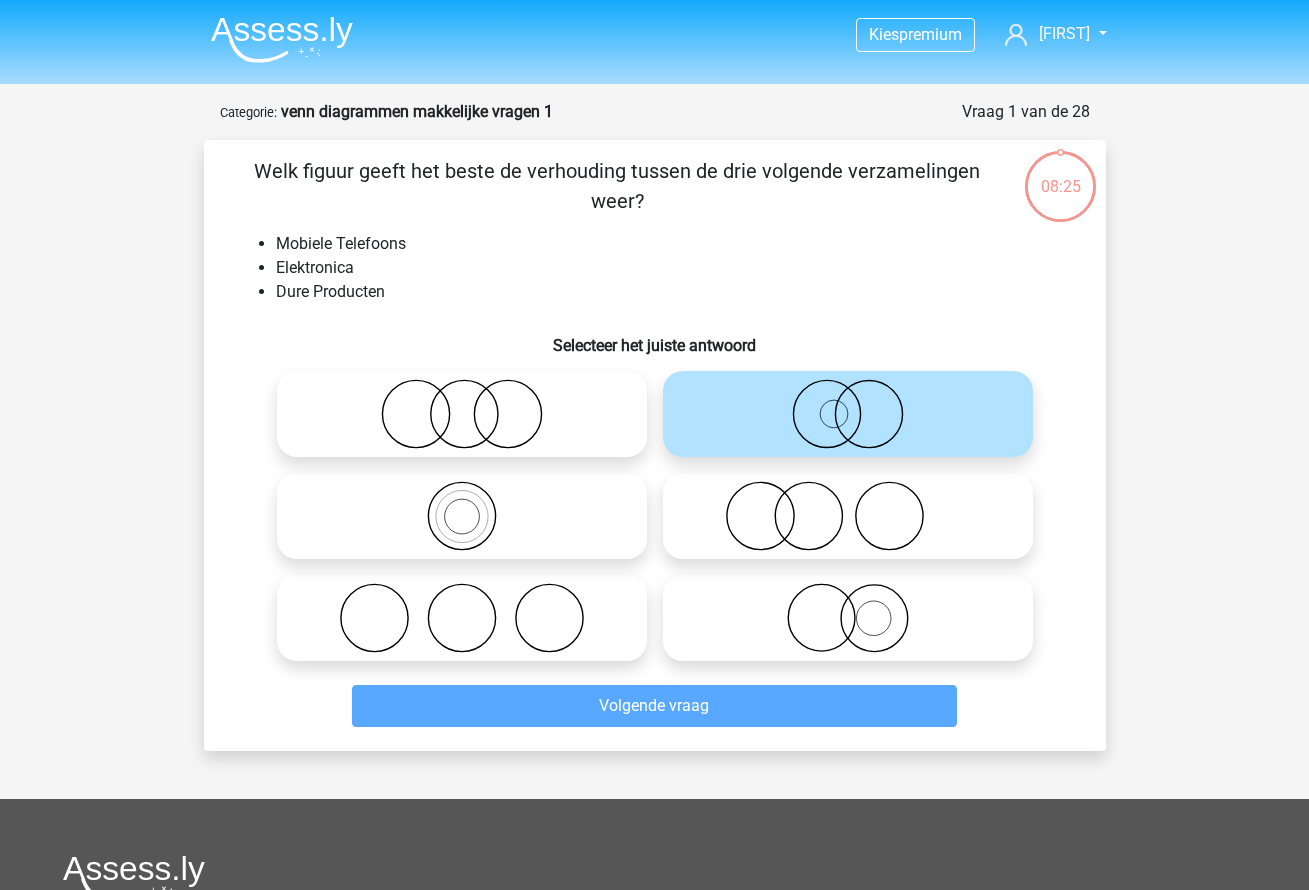 scroll, scrollTop: 100, scrollLeft: 0, axis: vertical 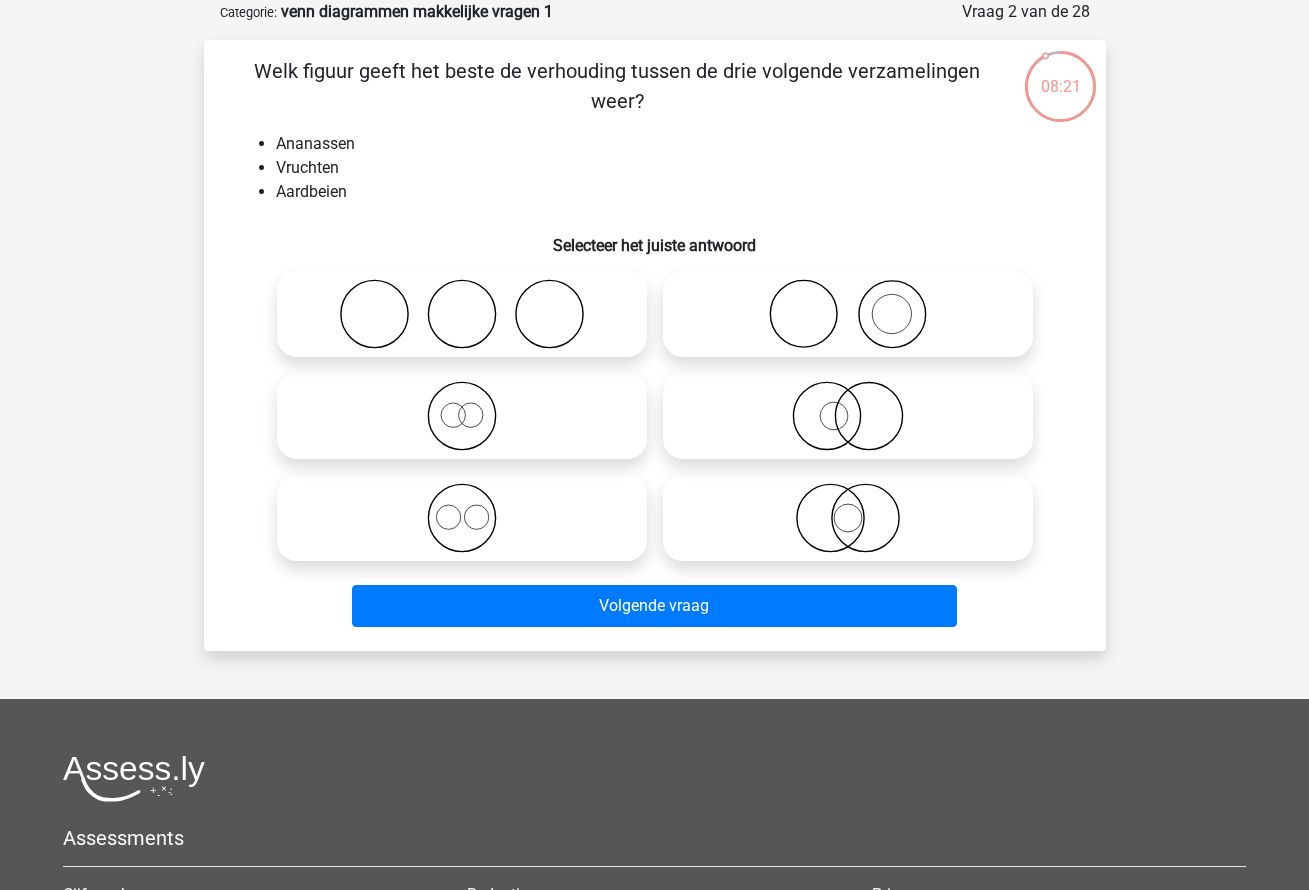 click 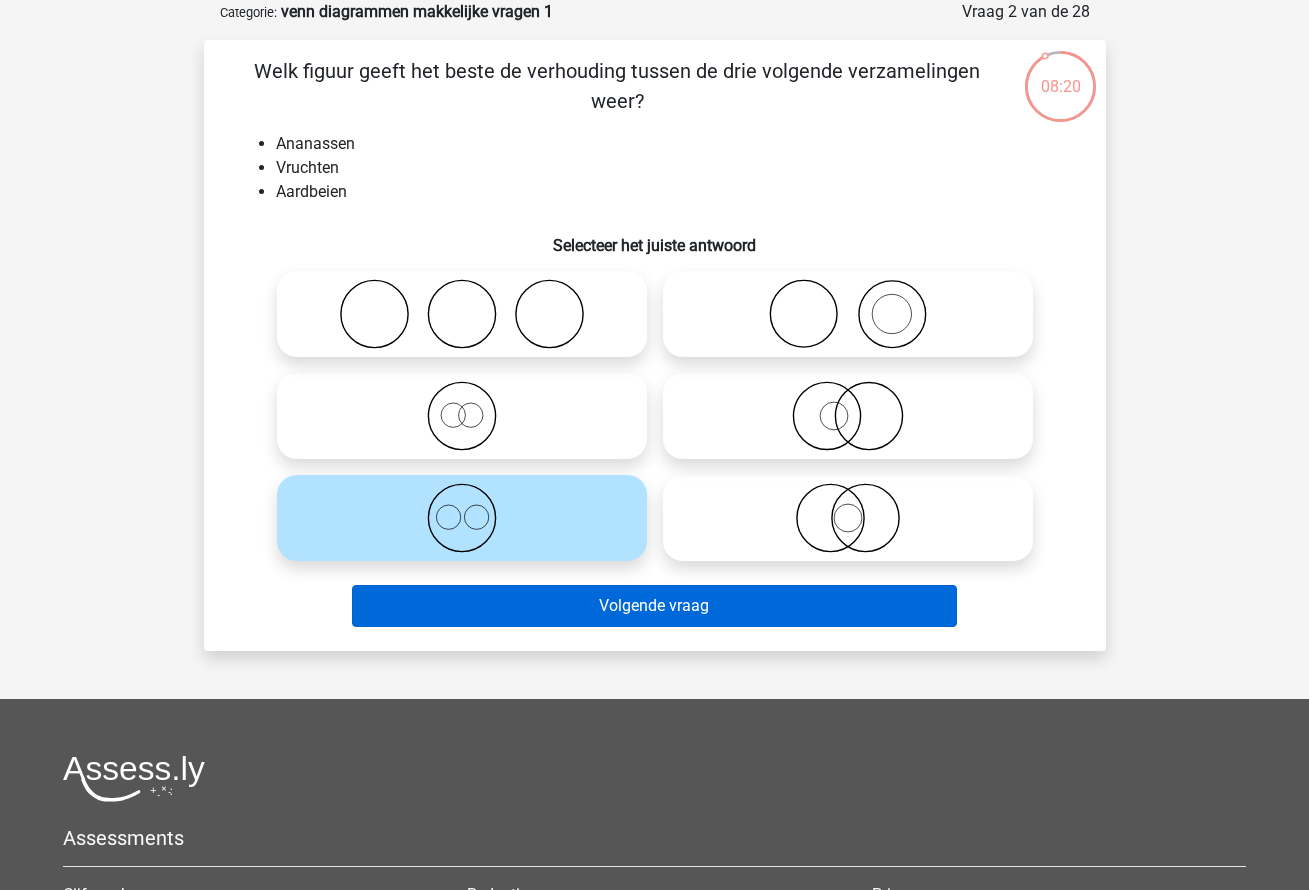 click on "Volgende vraag" at bounding box center (654, 606) 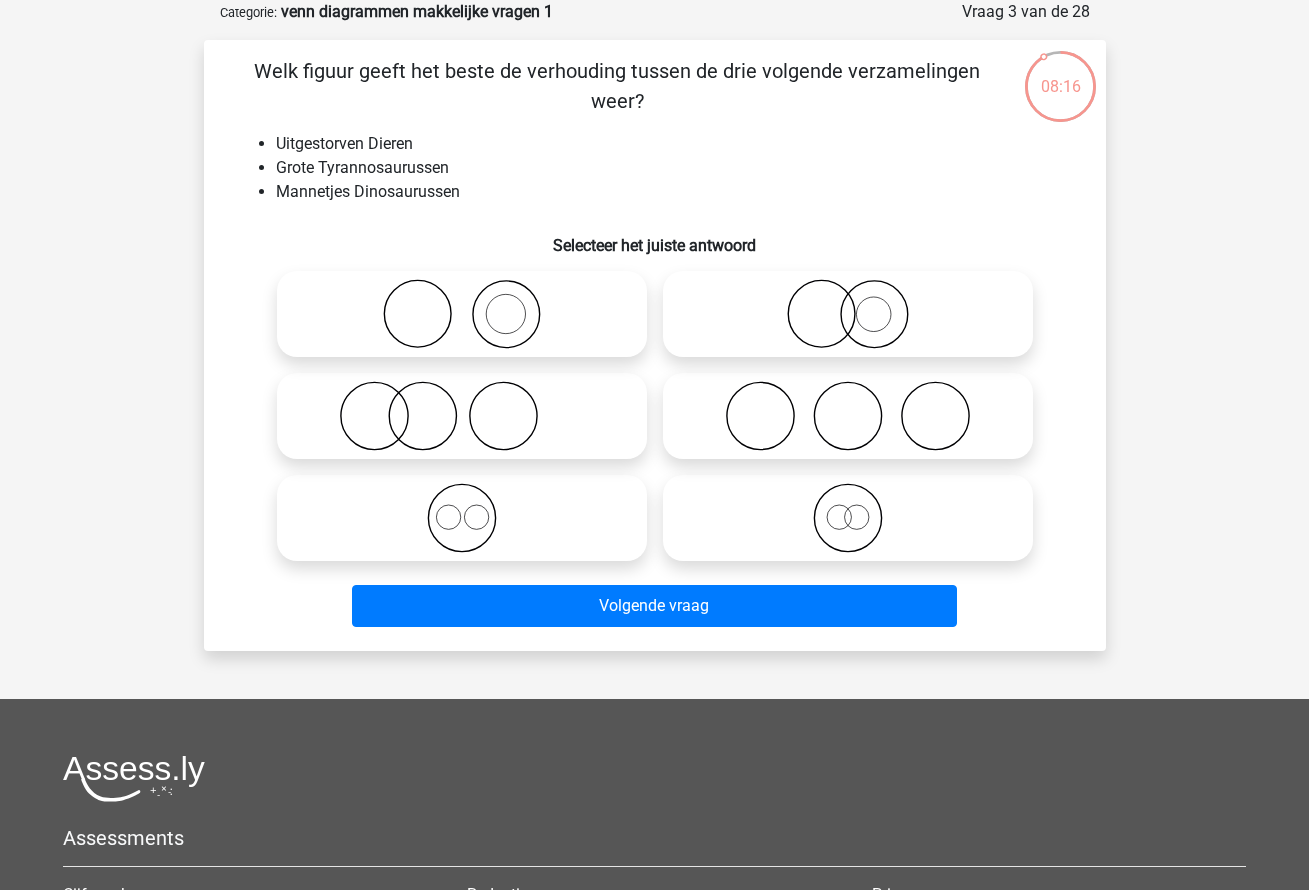 click 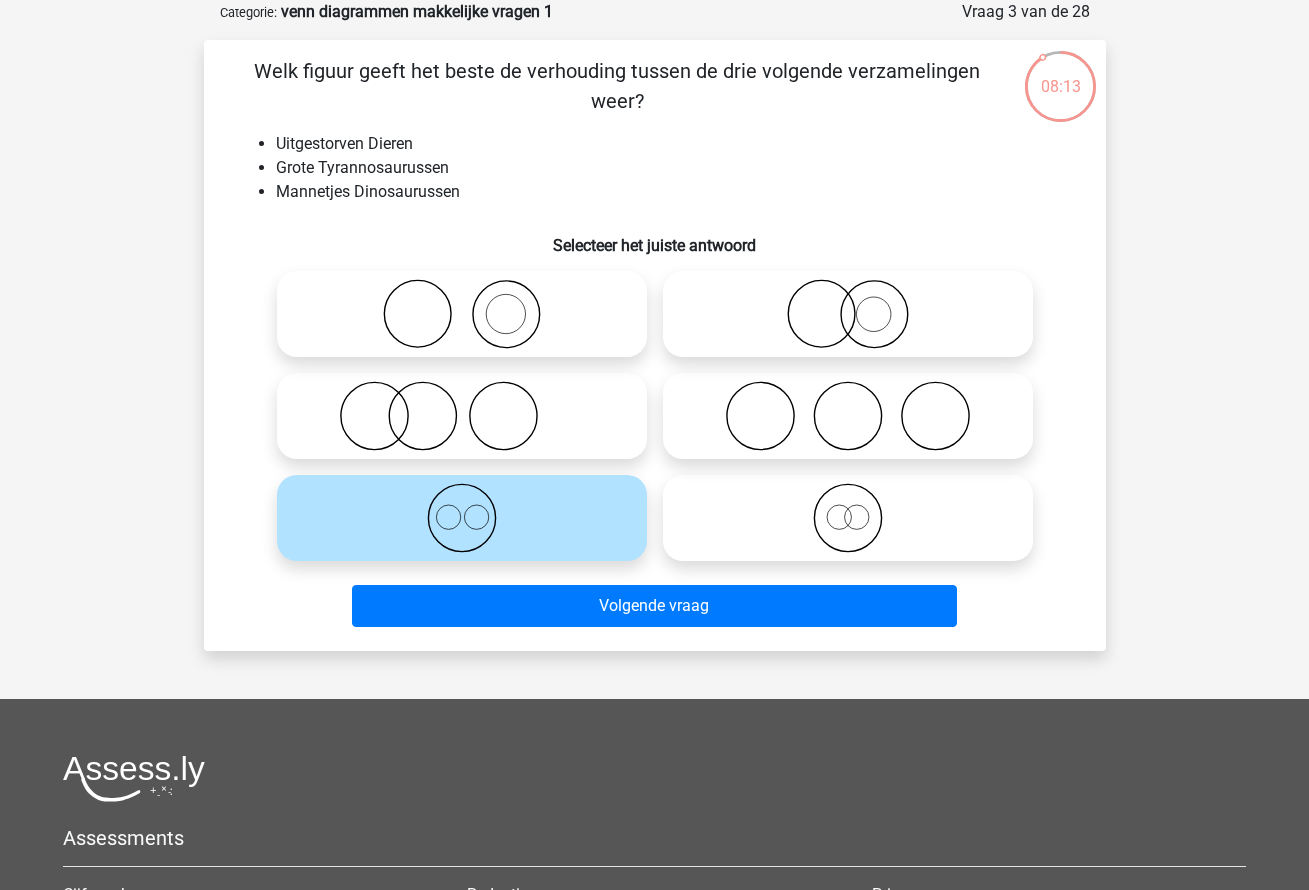click at bounding box center (854, 501) 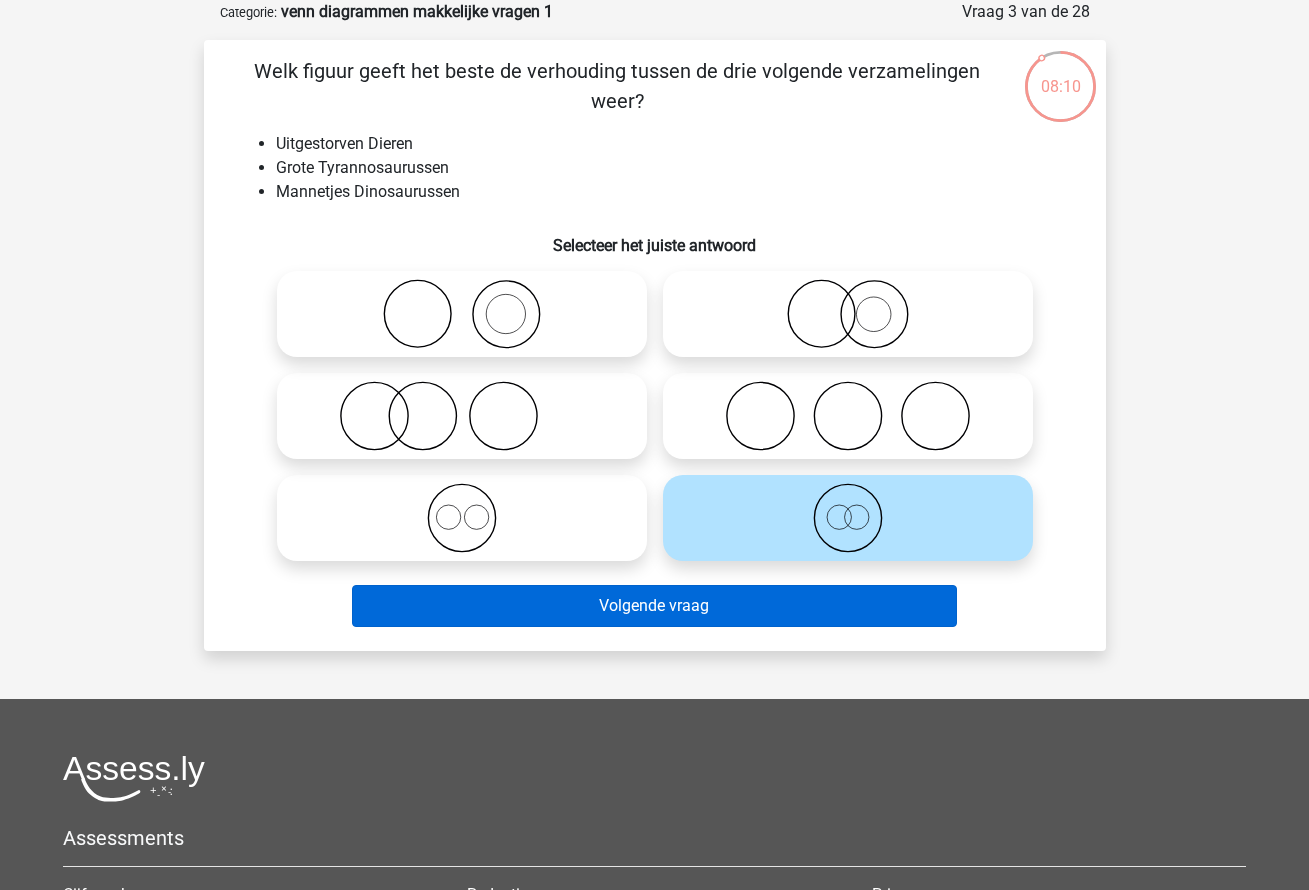 click on "Volgende vraag" at bounding box center (654, 606) 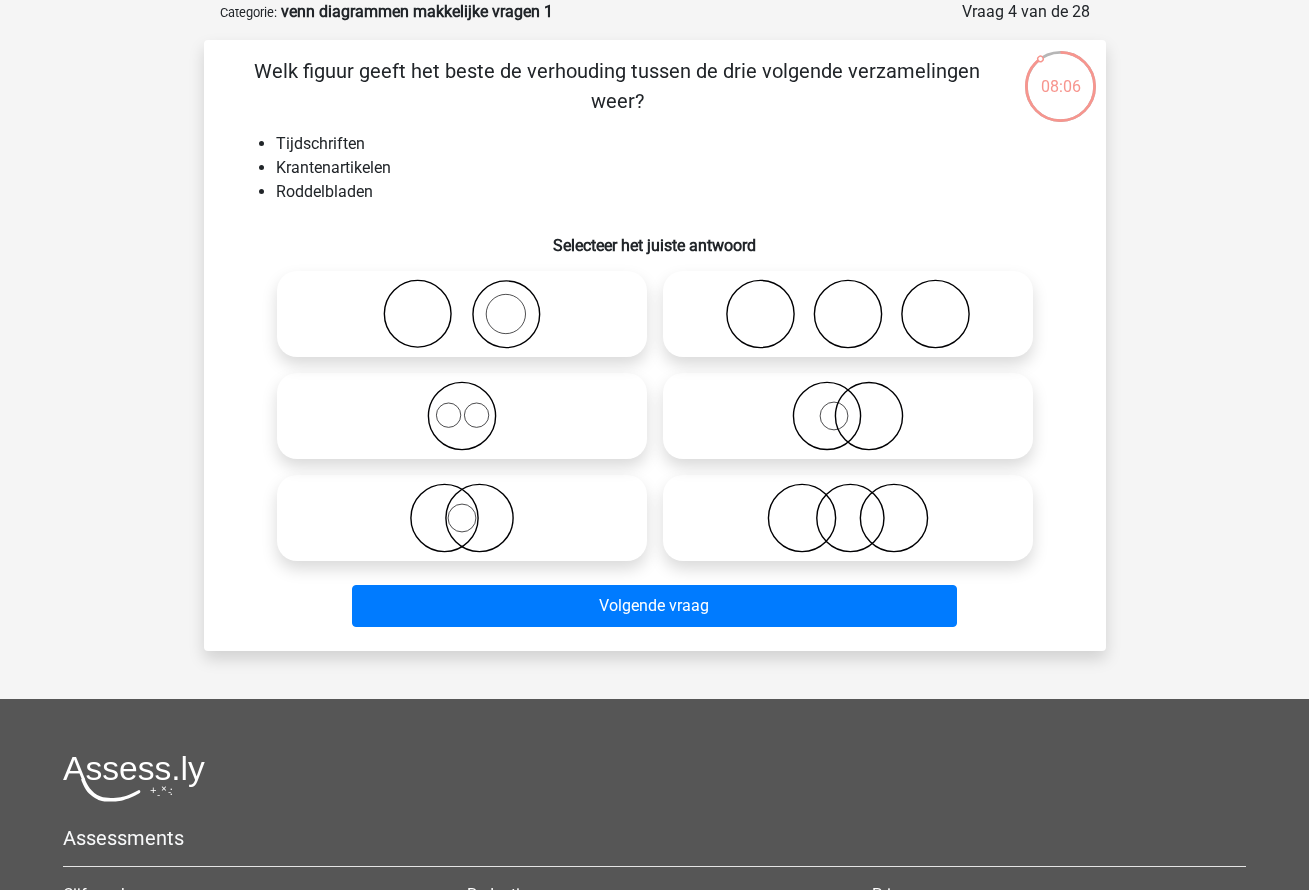 click 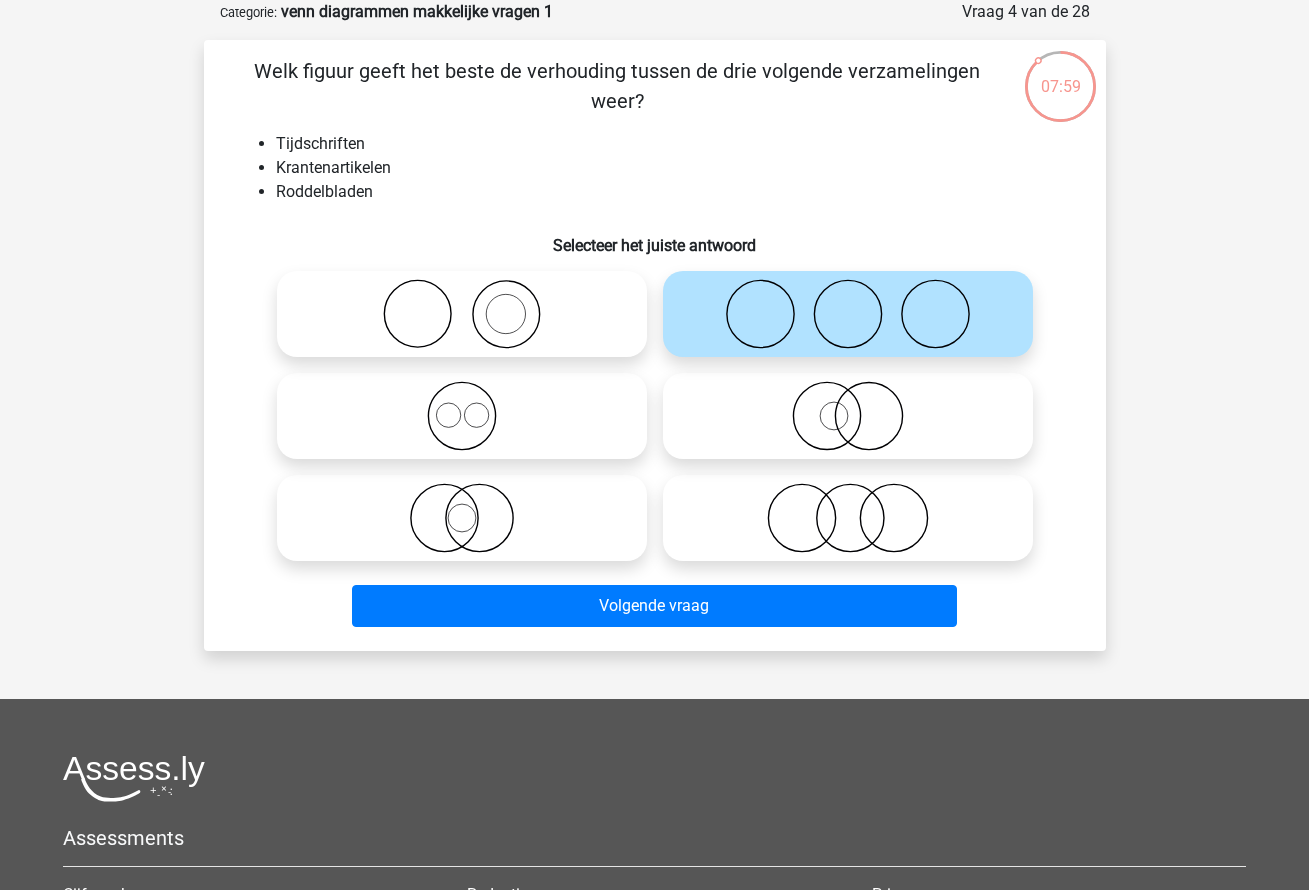 click 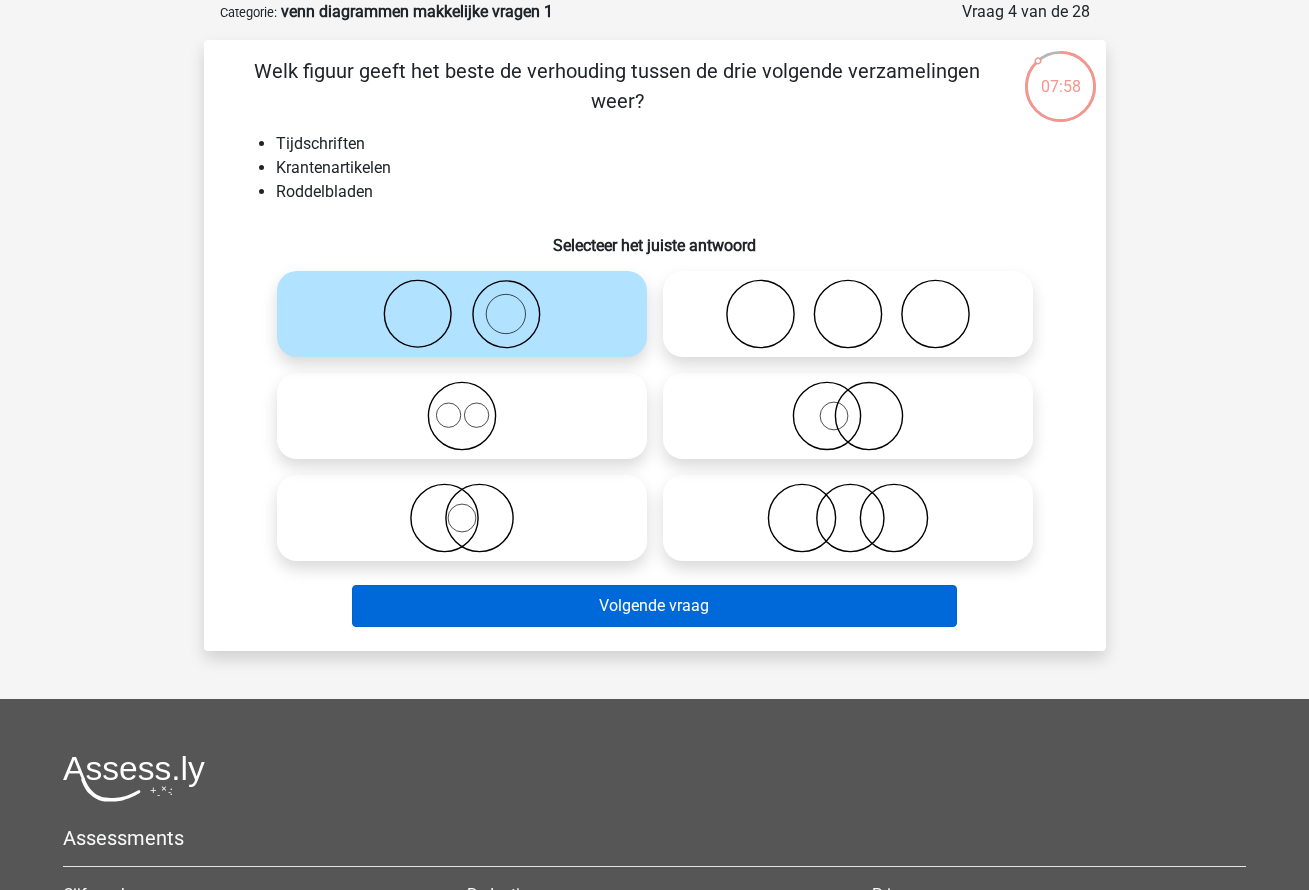click on "Volgende vraag" at bounding box center [654, 606] 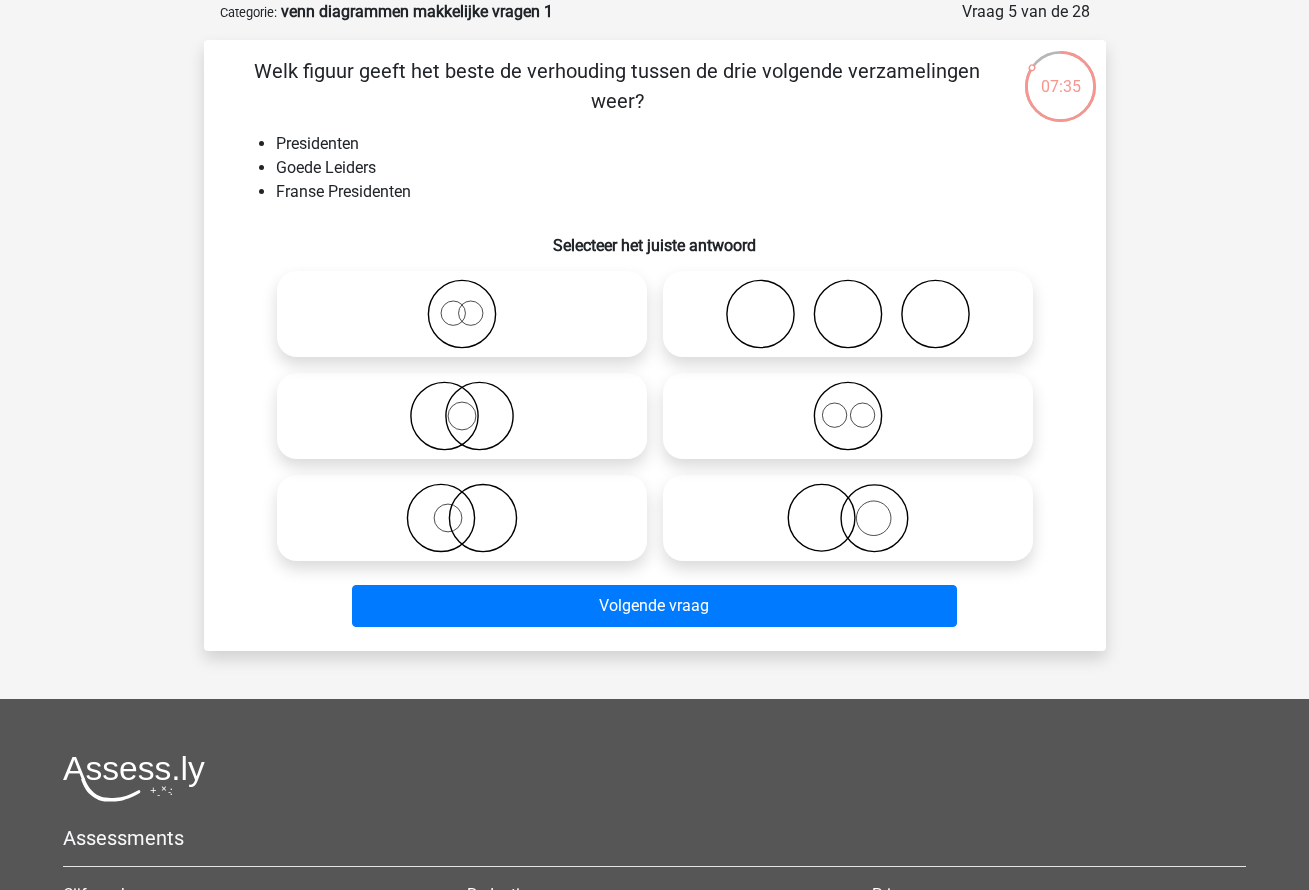 click 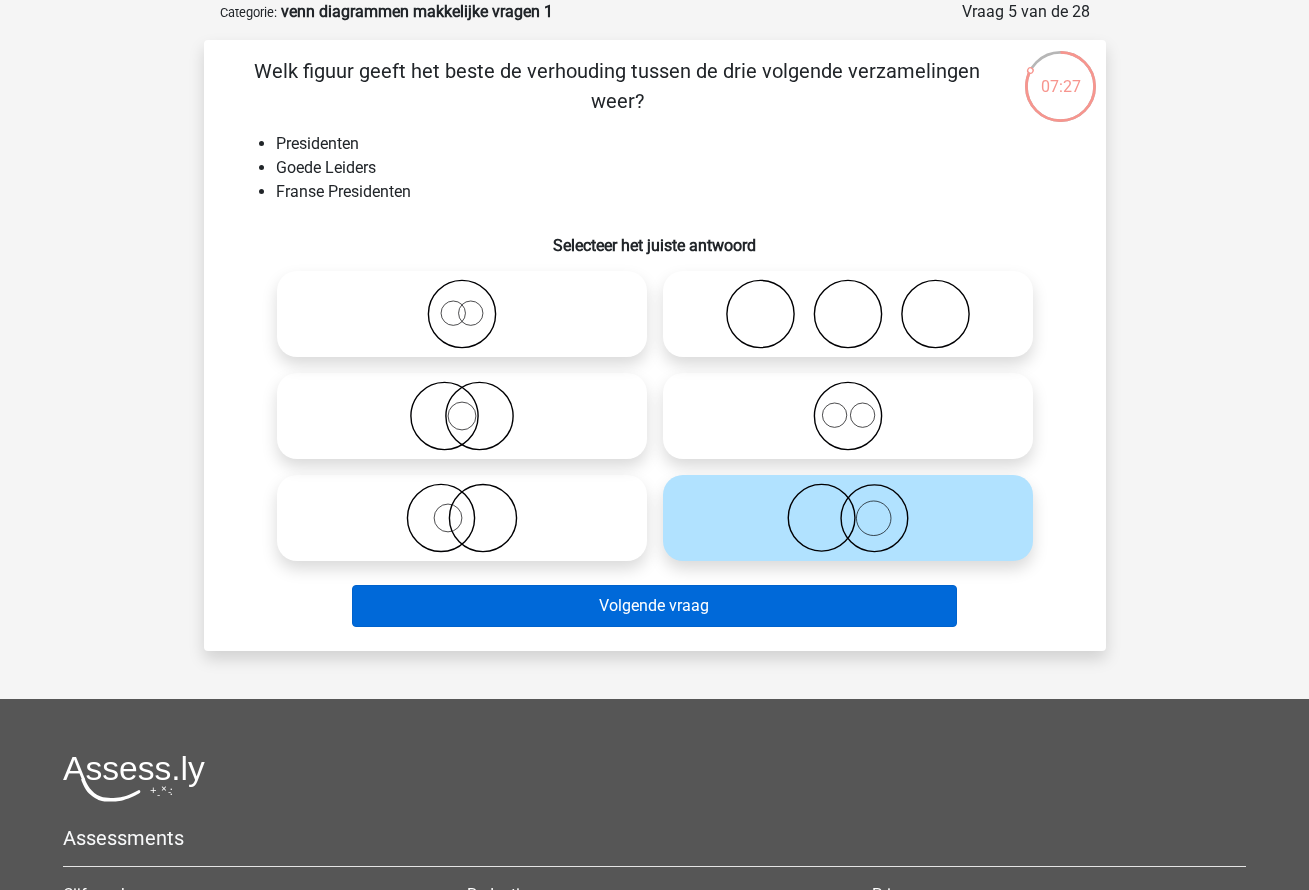 click on "Volgende vraag" at bounding box center (654, 606) 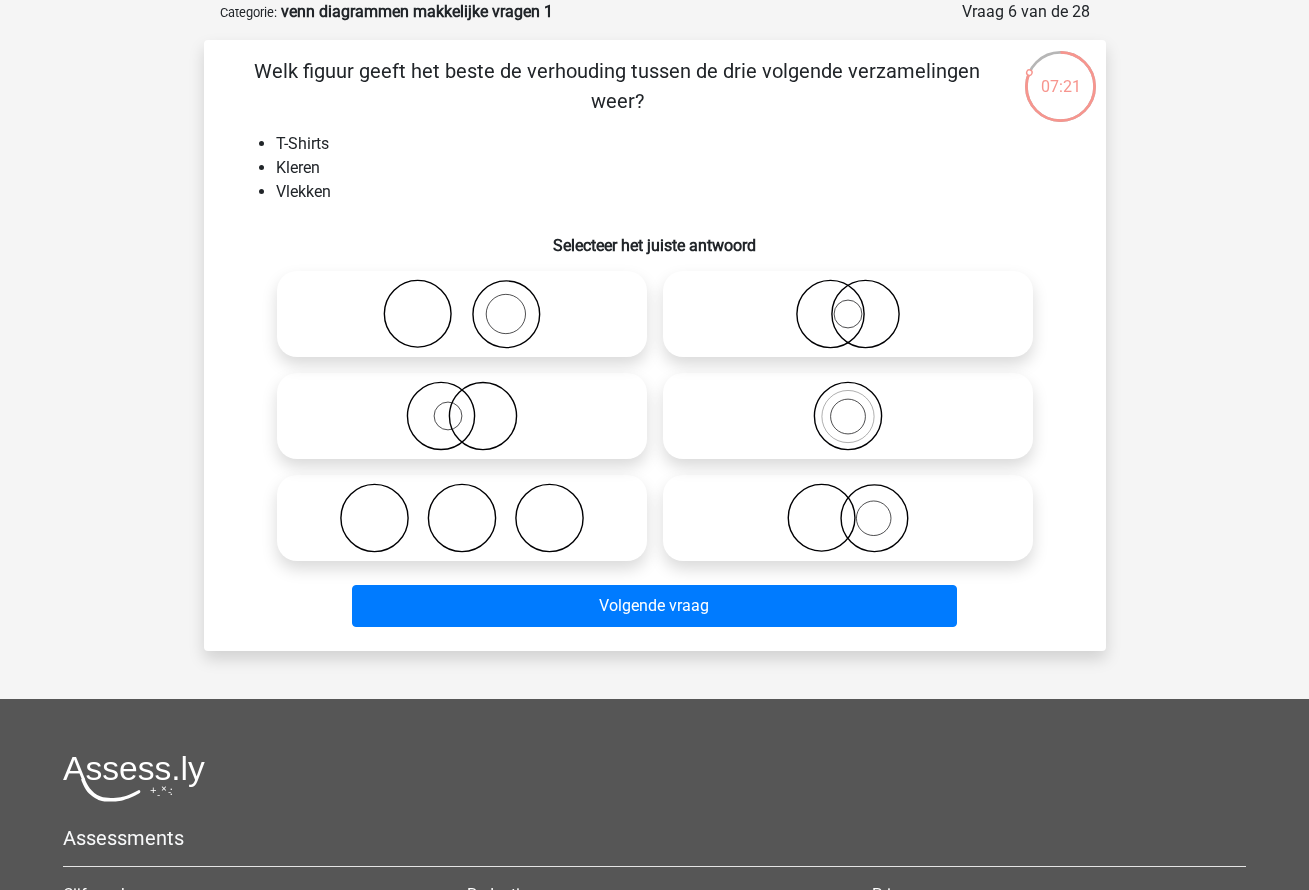 click 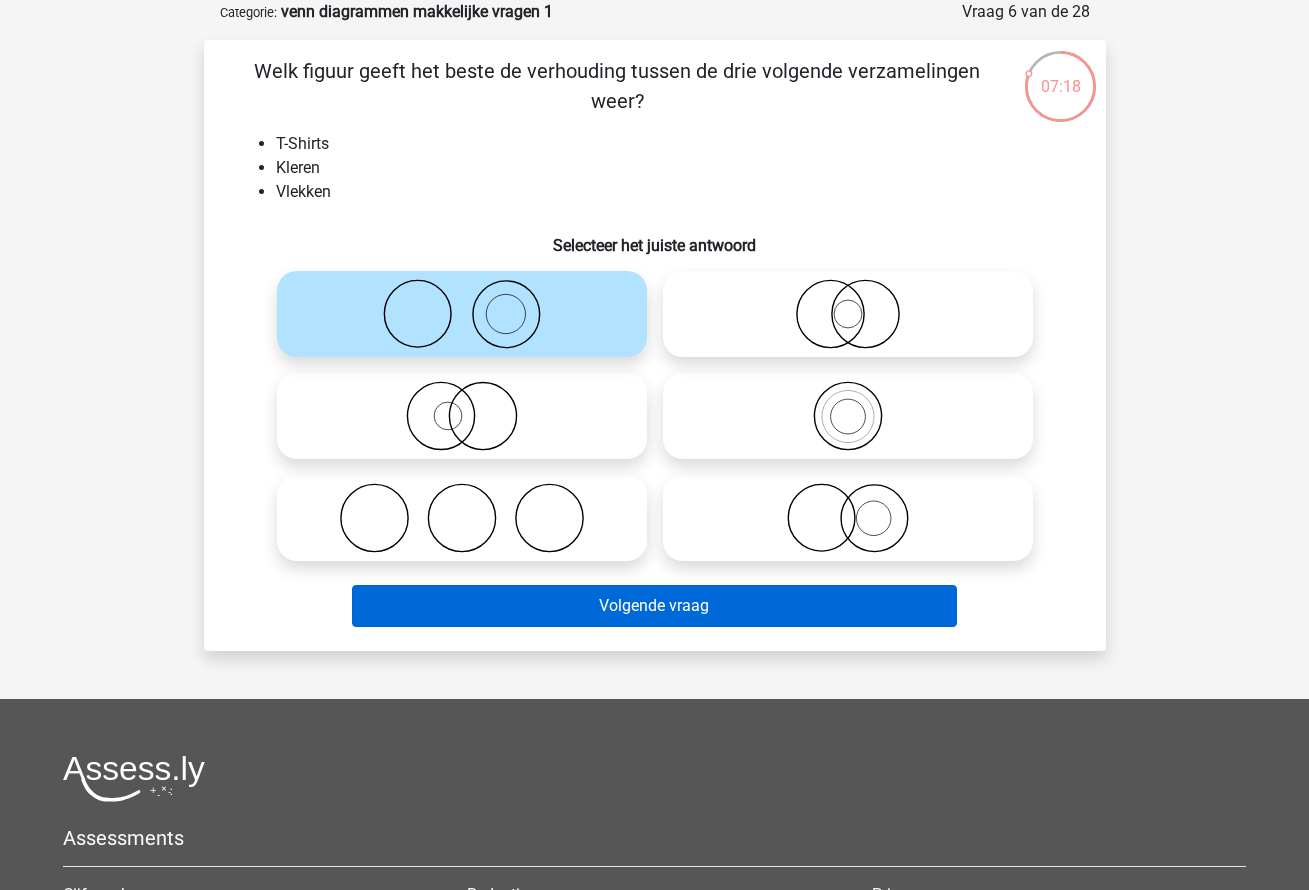 click on "Volgende vraag" at bounding box center [654, 606] 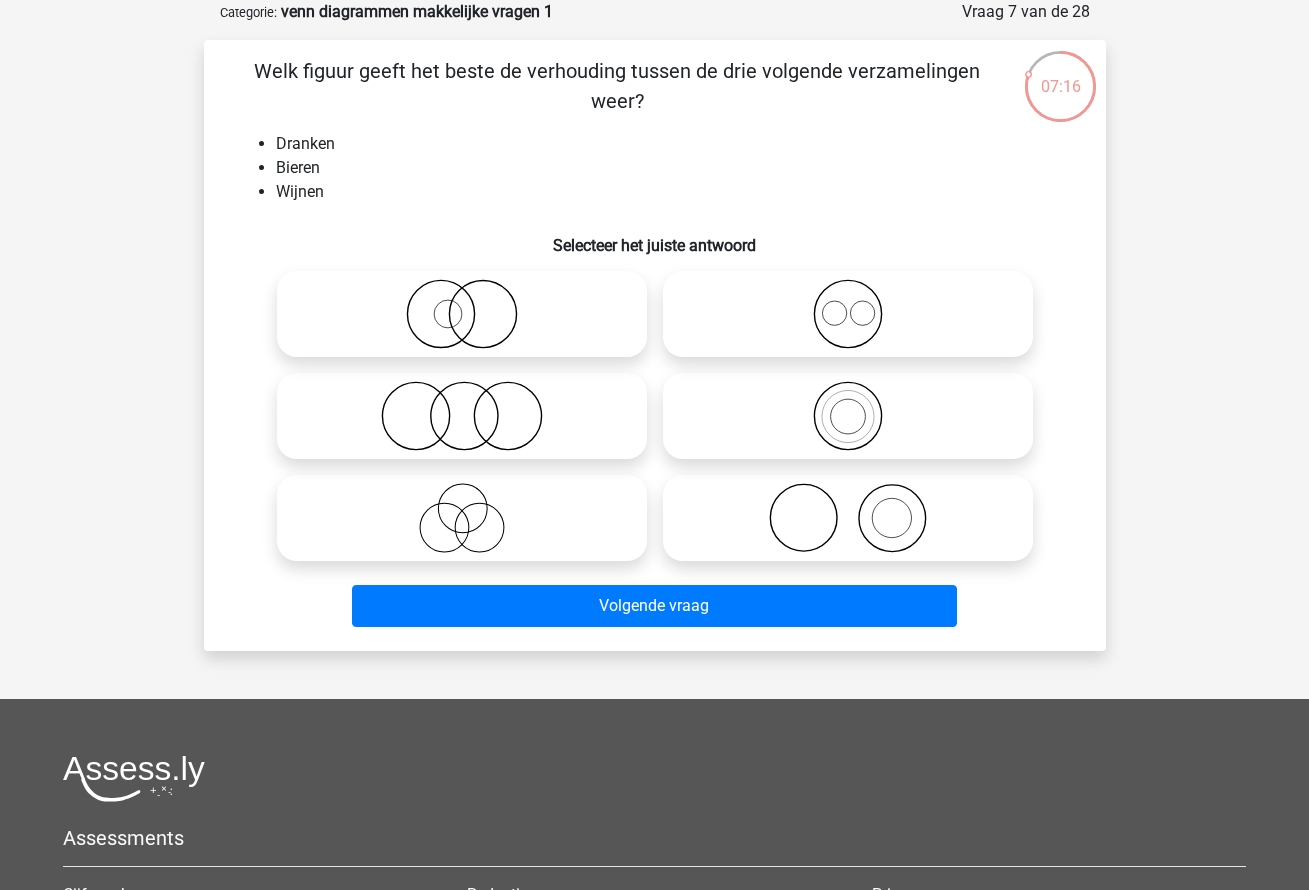click 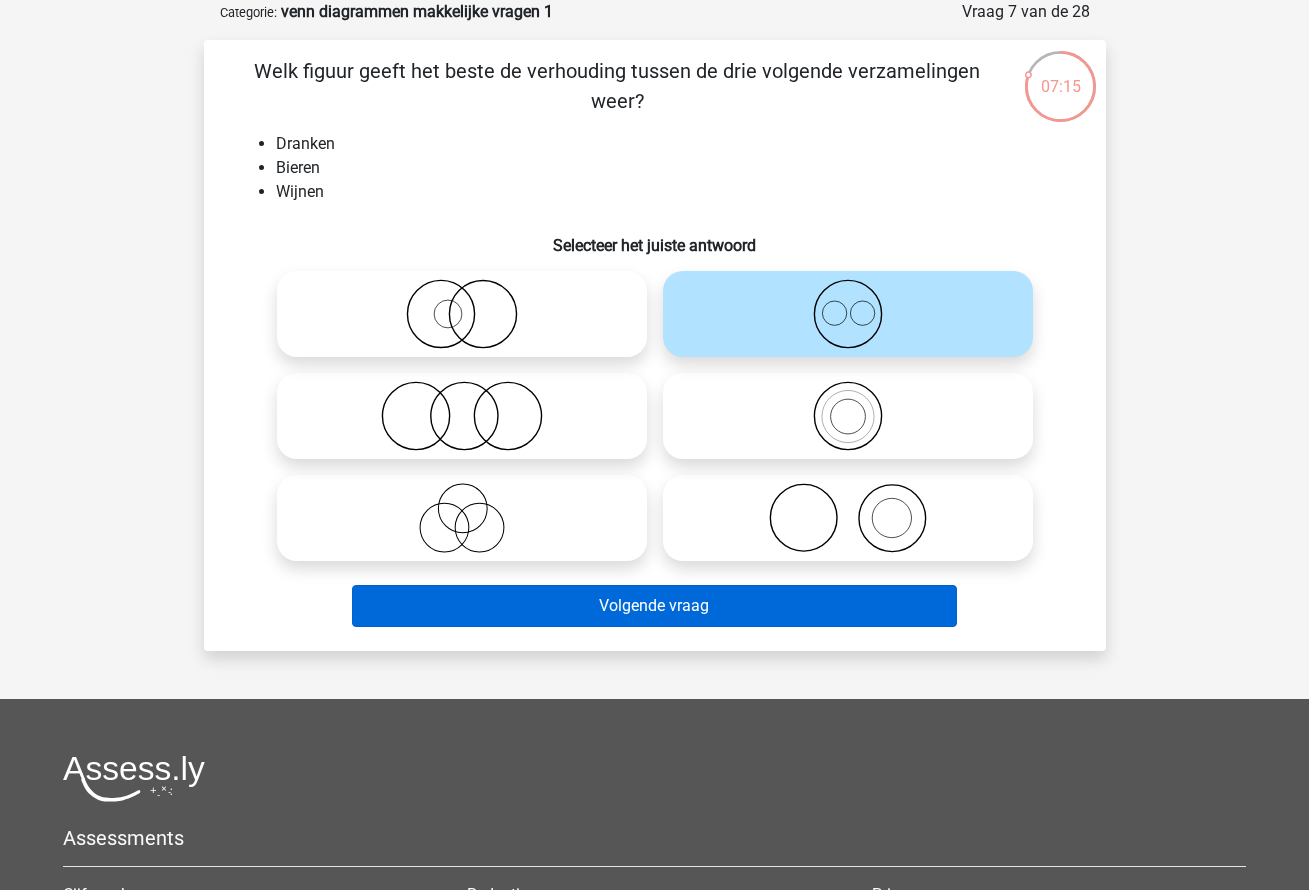 click on "Volgende vraag" at bounding box center (654, 606) 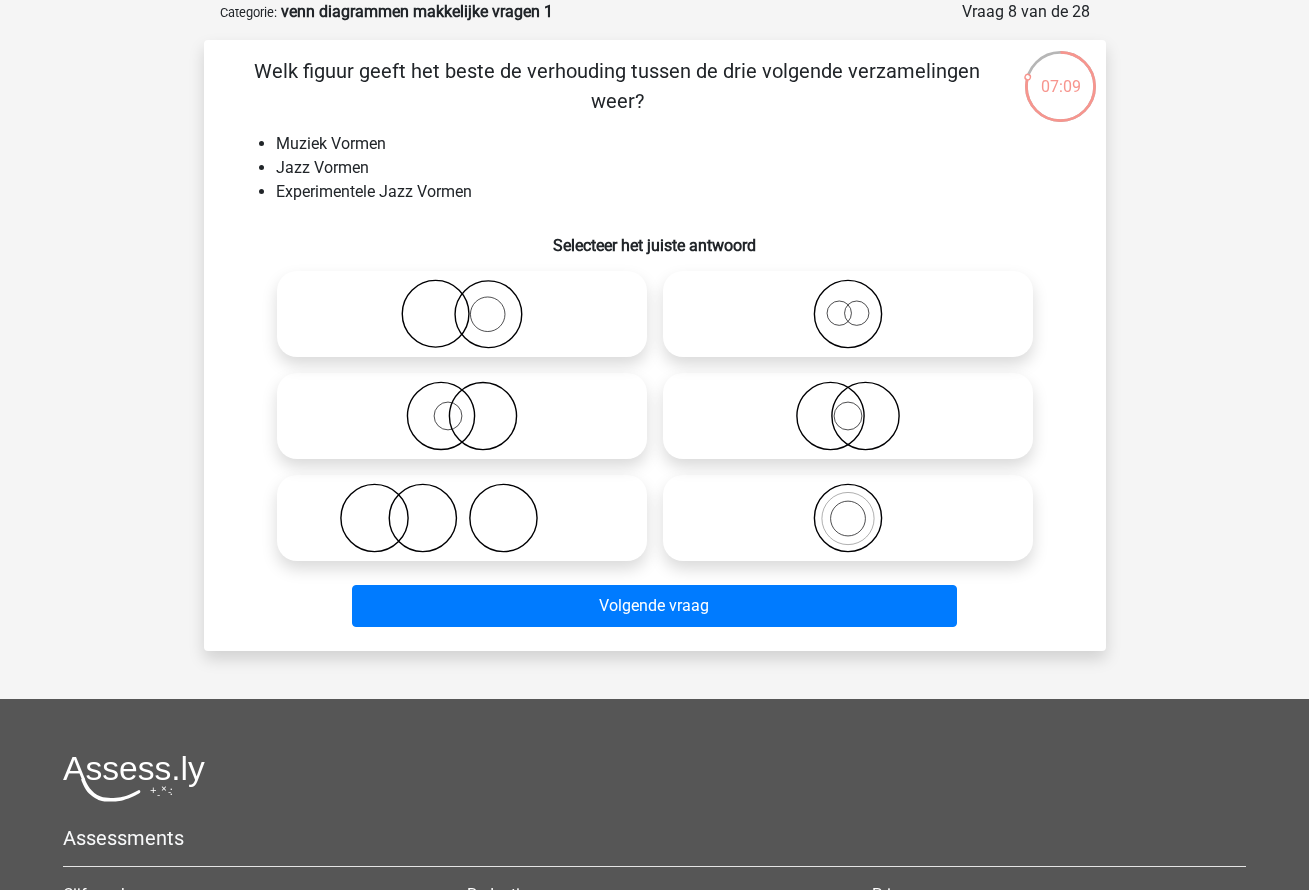 click 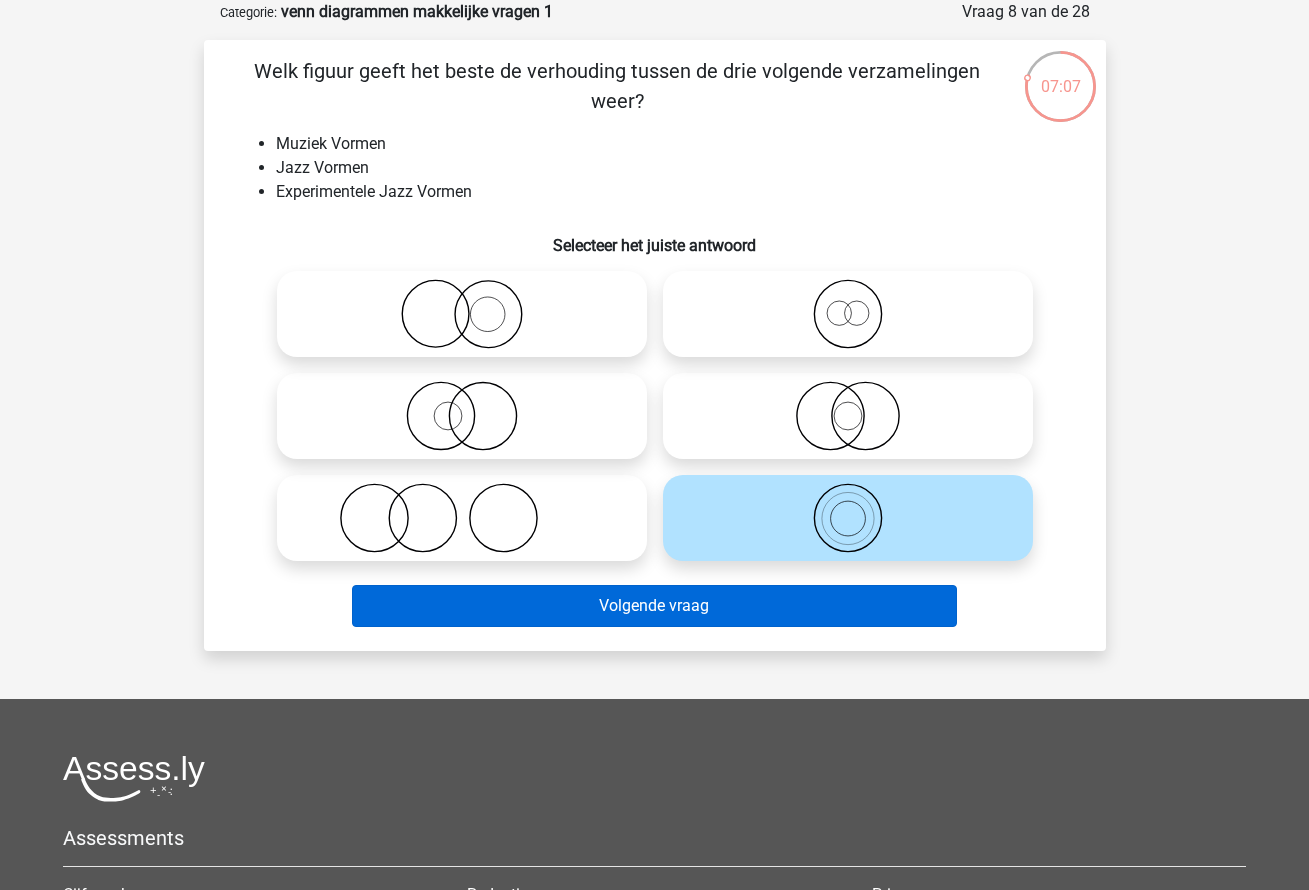 click on "Volgende vraag" at bounding box center [654, 606] 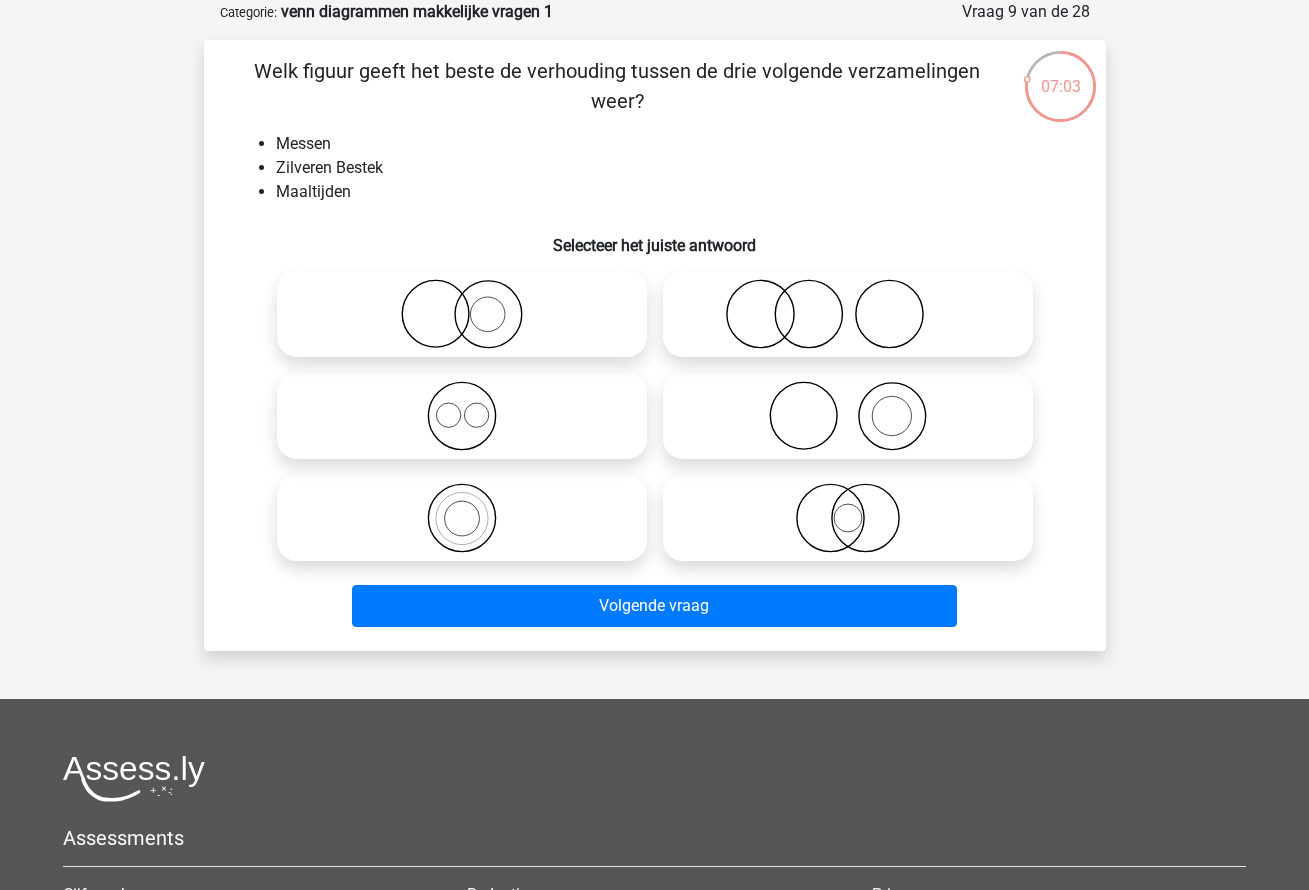 click 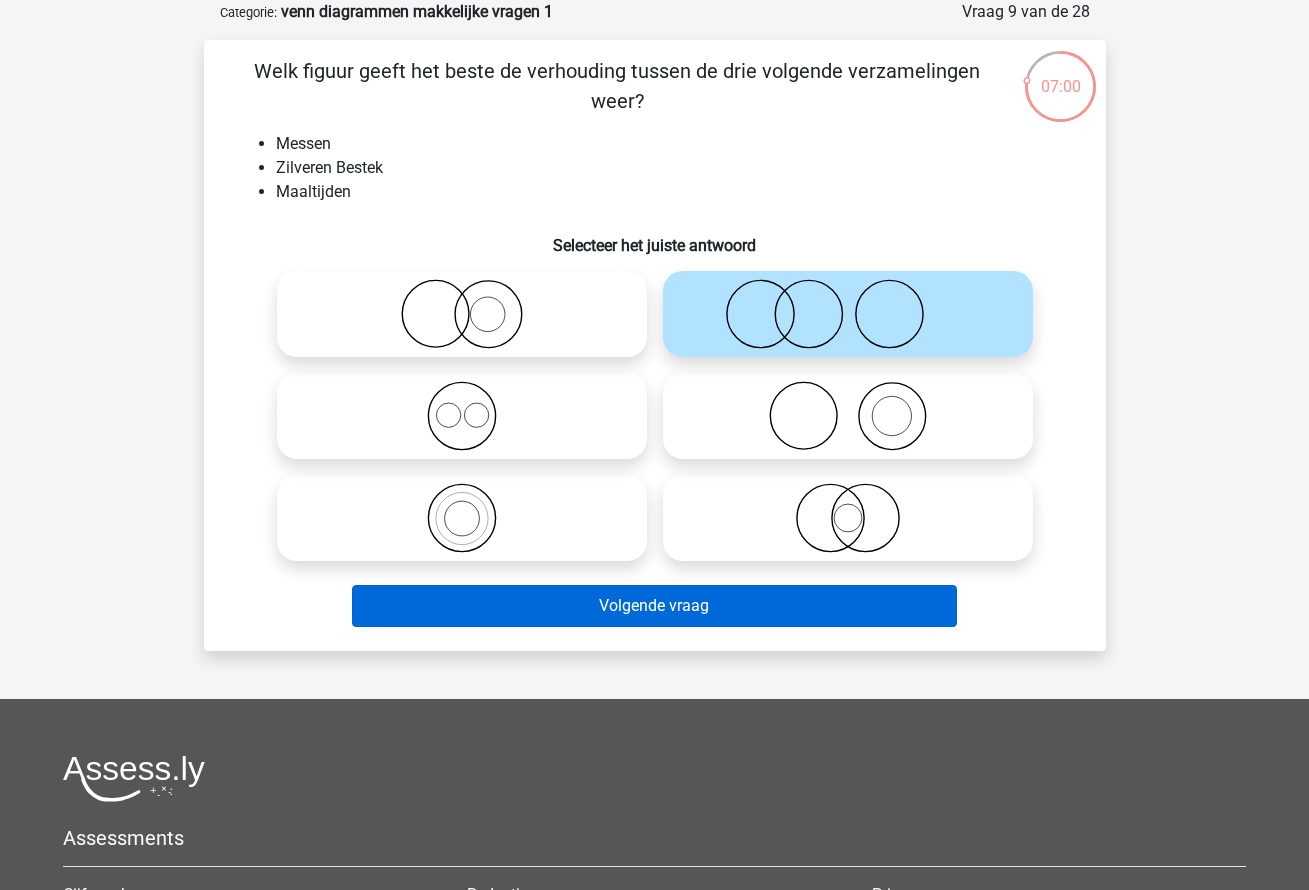 click on "Volgende vraag" at bounding box center (654, 606) 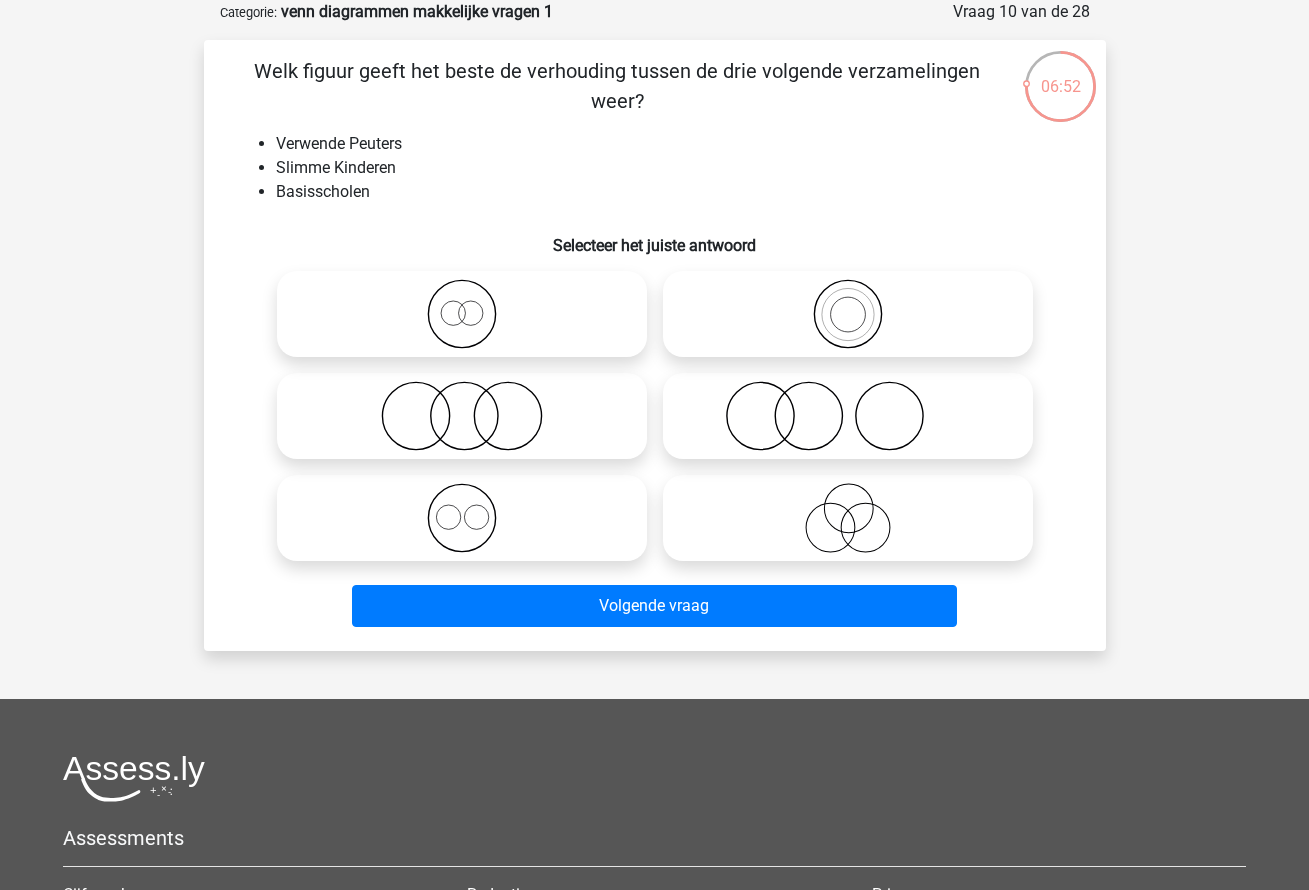 click 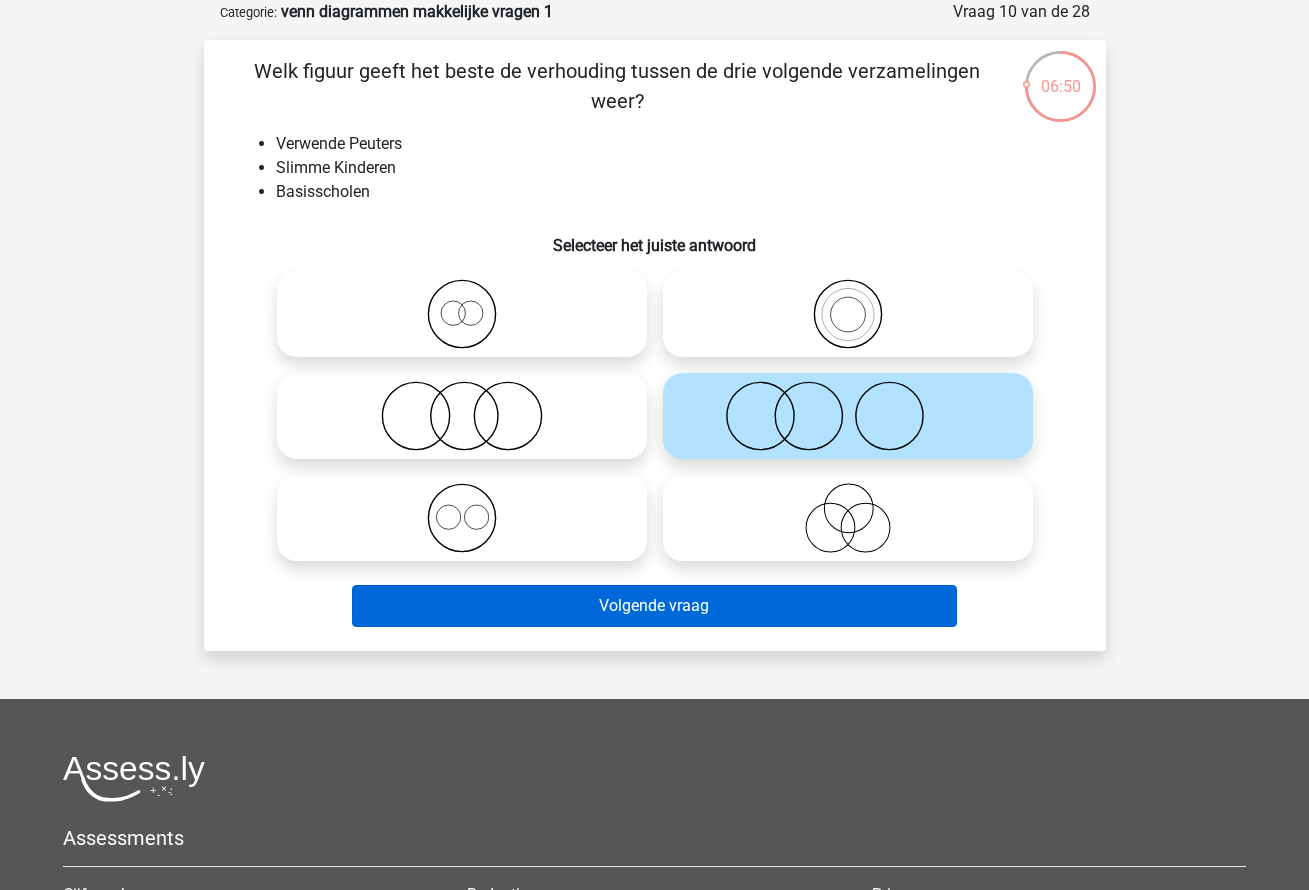 click on "Volgende vraag" at bounding box center [654, 606] 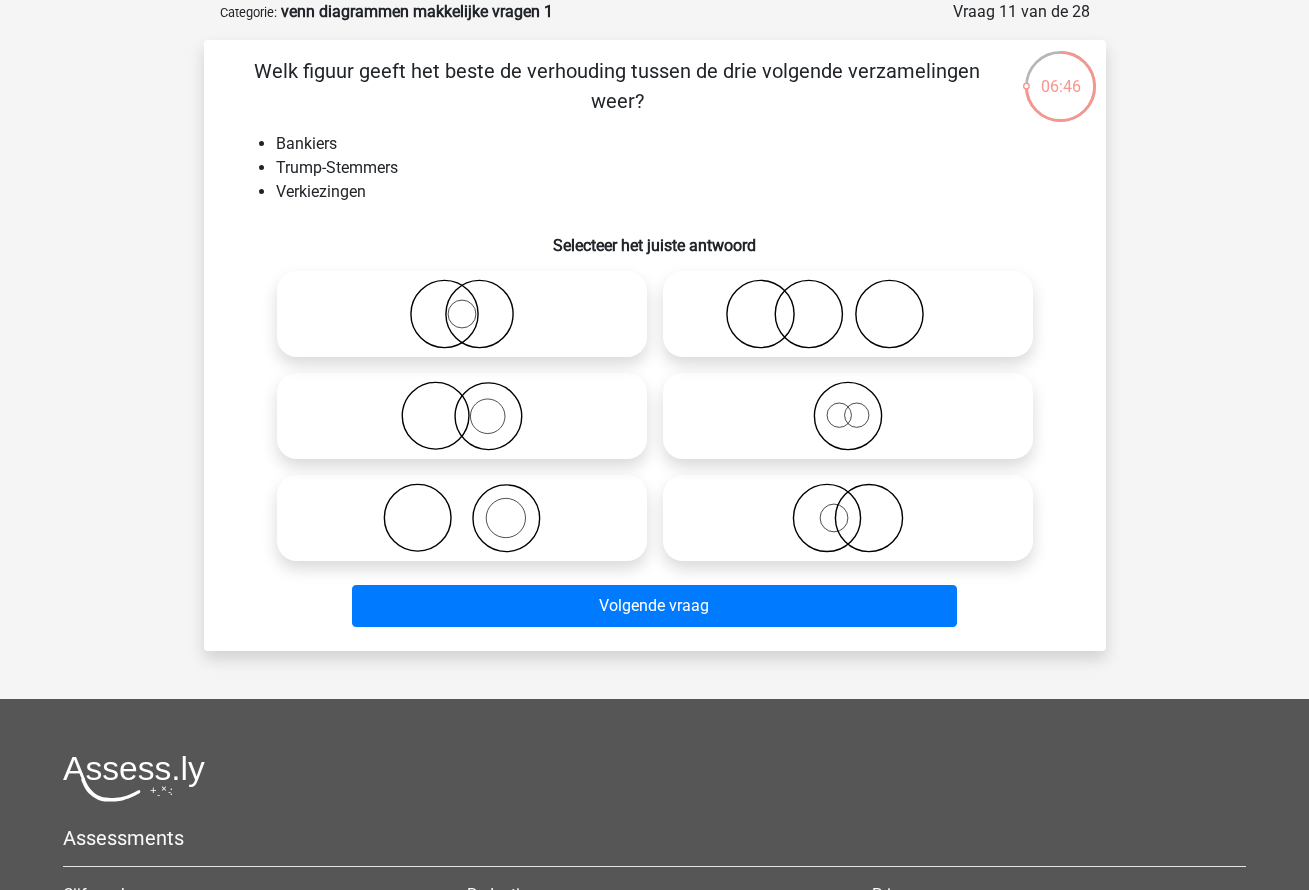 click 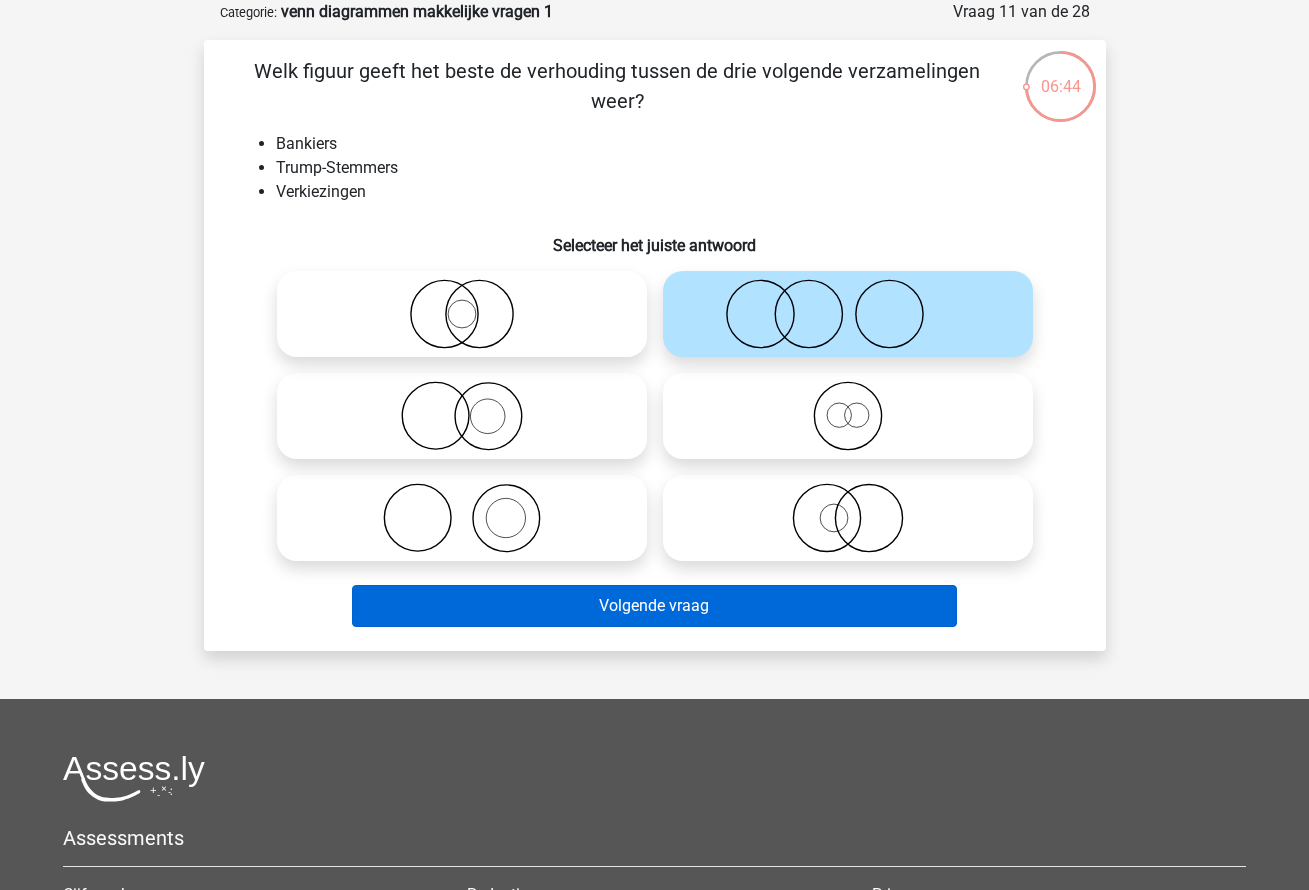 click on "Volgende vraag" at bounding box center (654, 606) 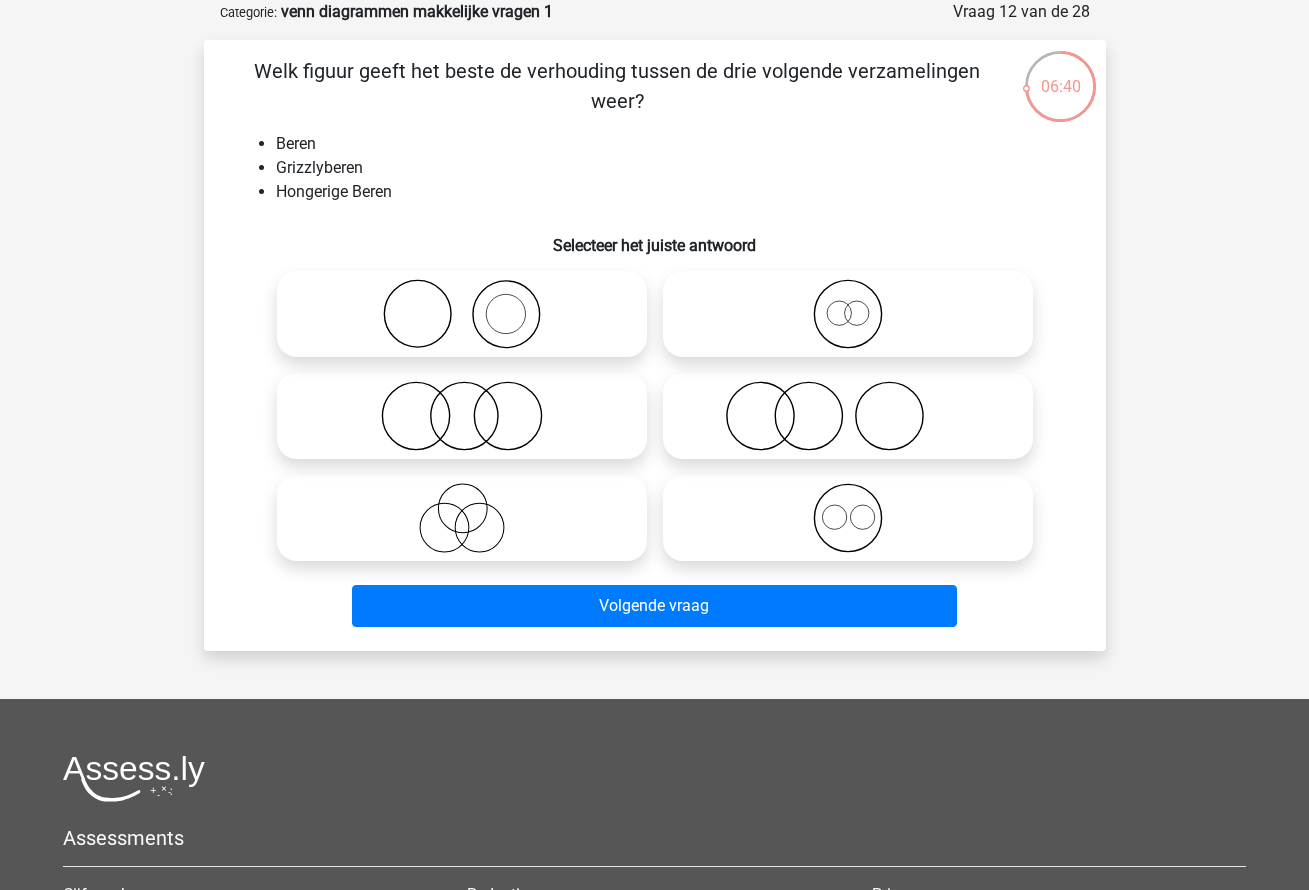 click 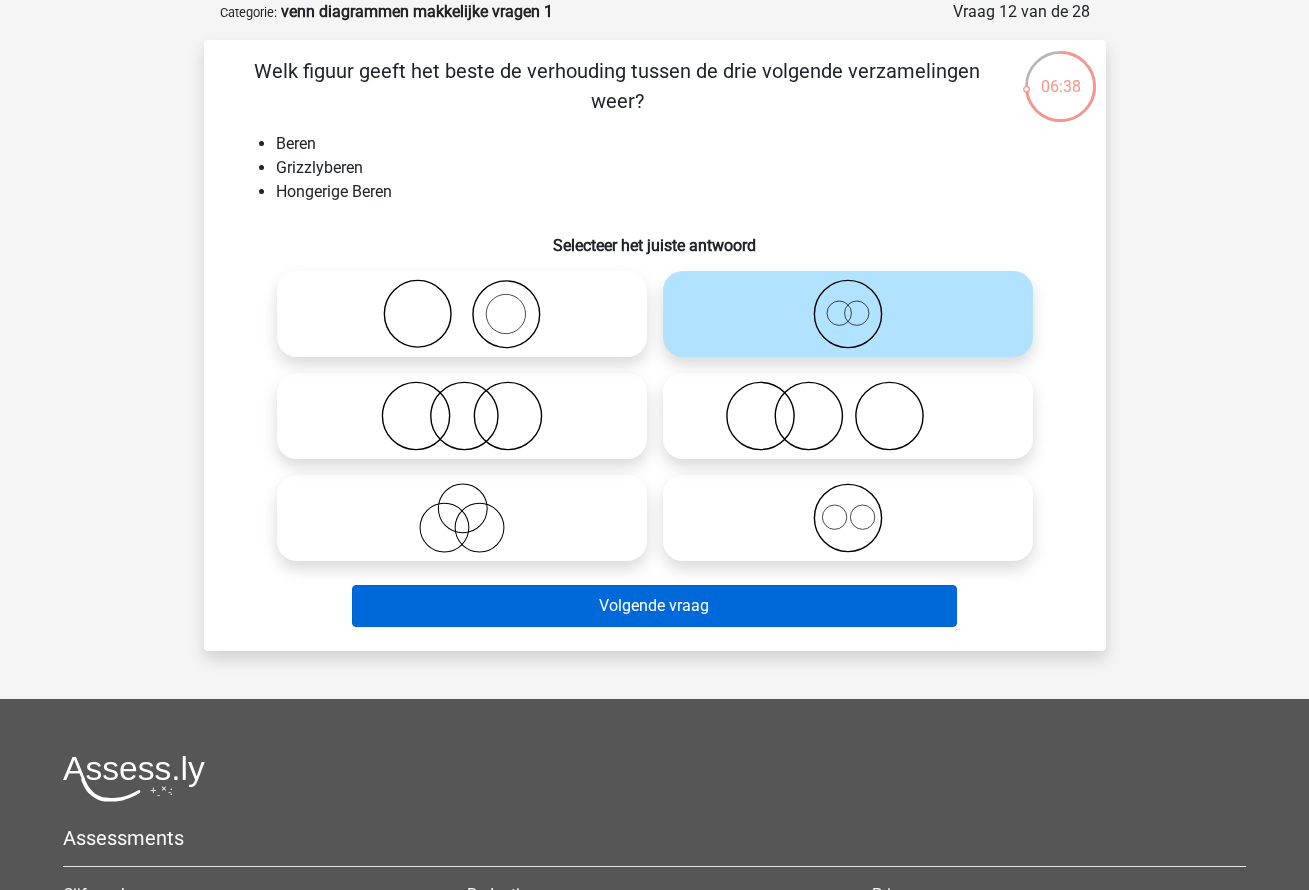 click on "Volgende vraag" at bounding box center (654, 606) 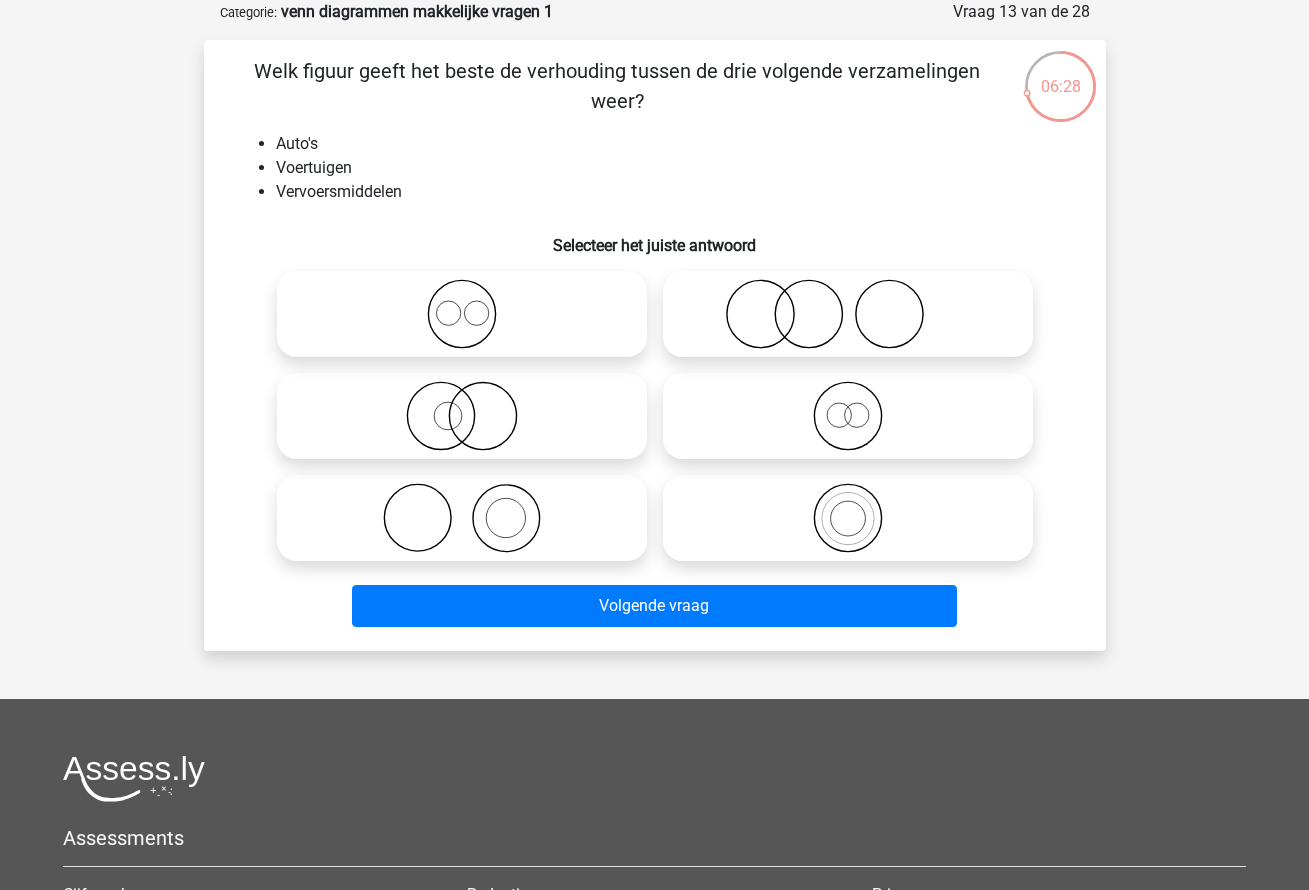 click 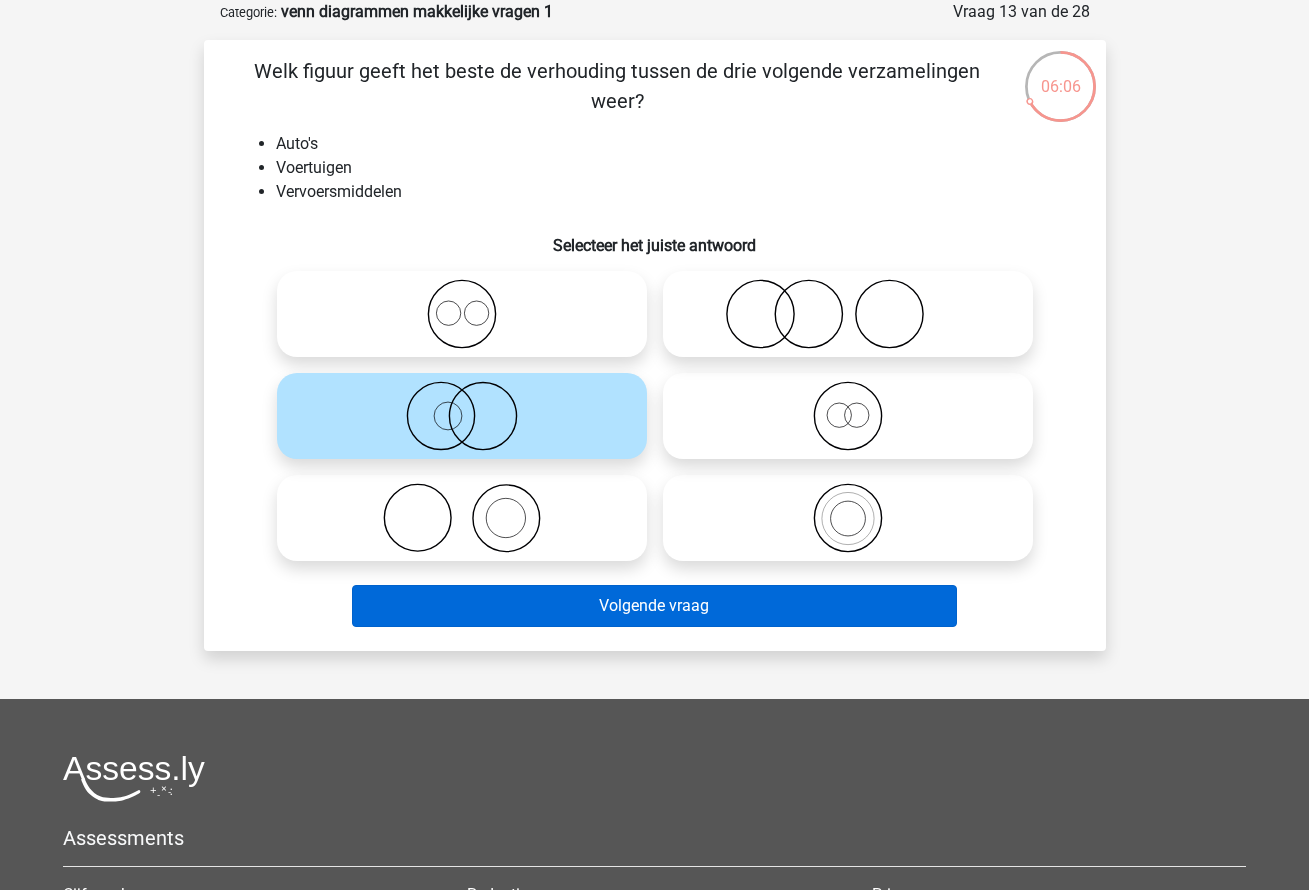 click on "Volgende vraag" at bounding box center [654, 606] 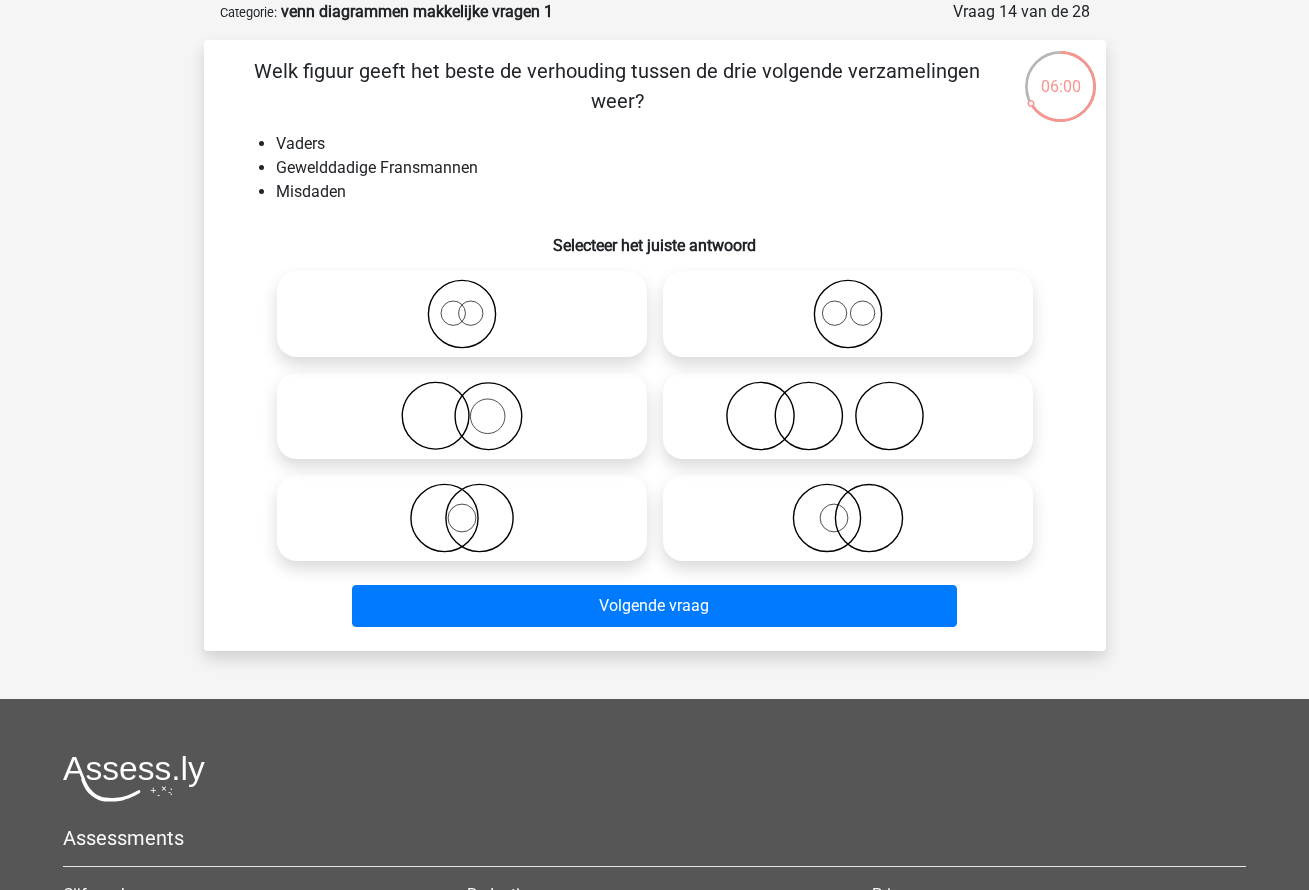 click 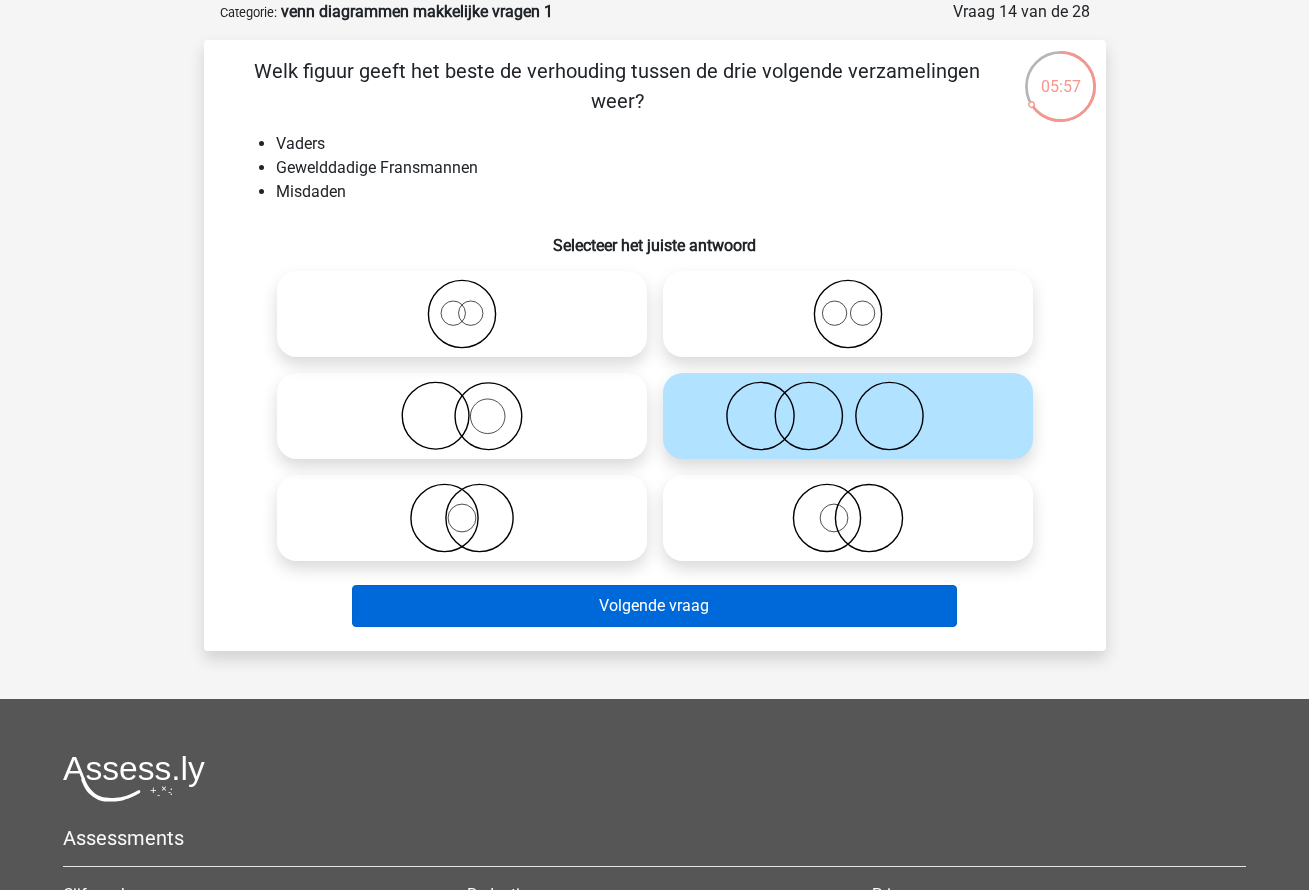 click on "Volgende vraag" at bounding box center [654, 606] 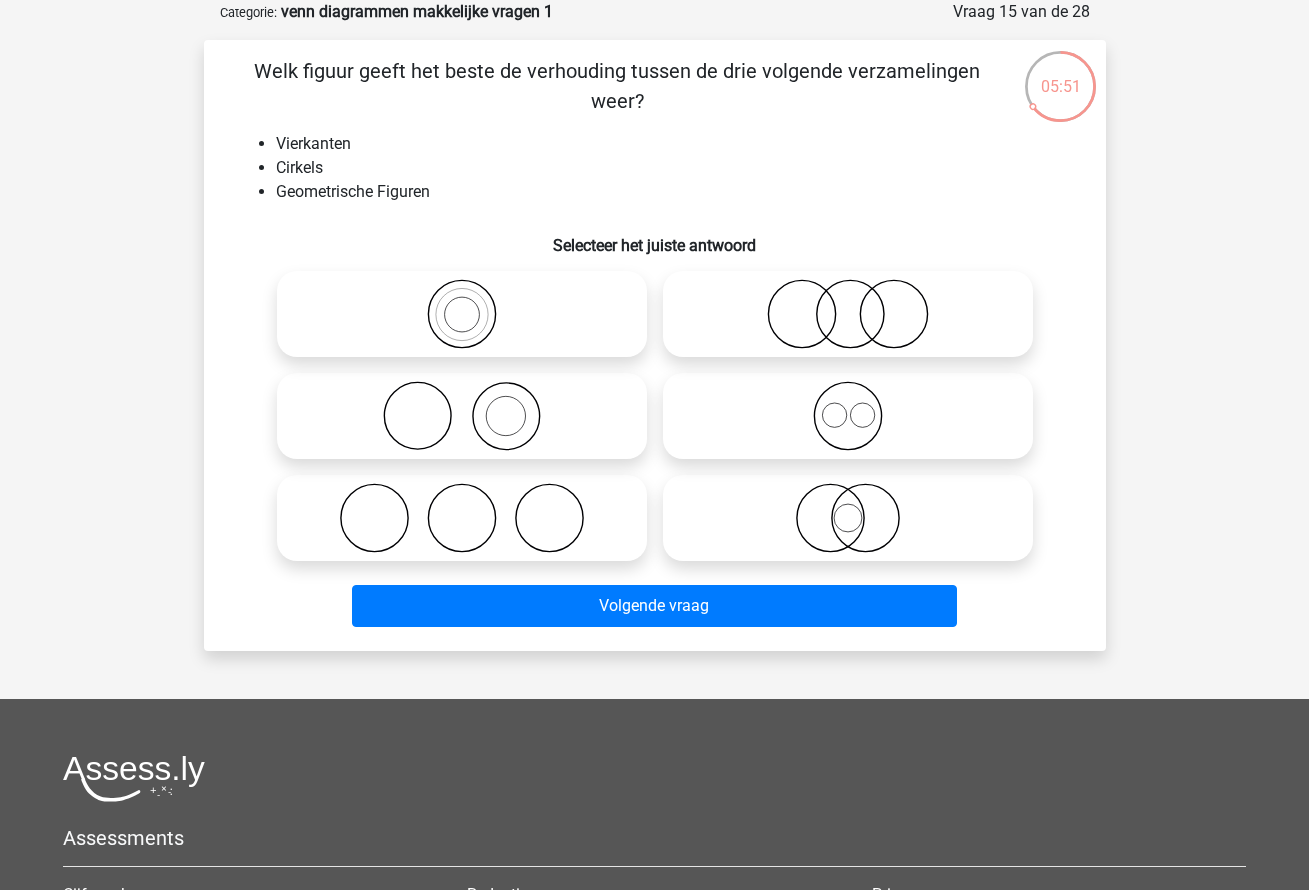 click 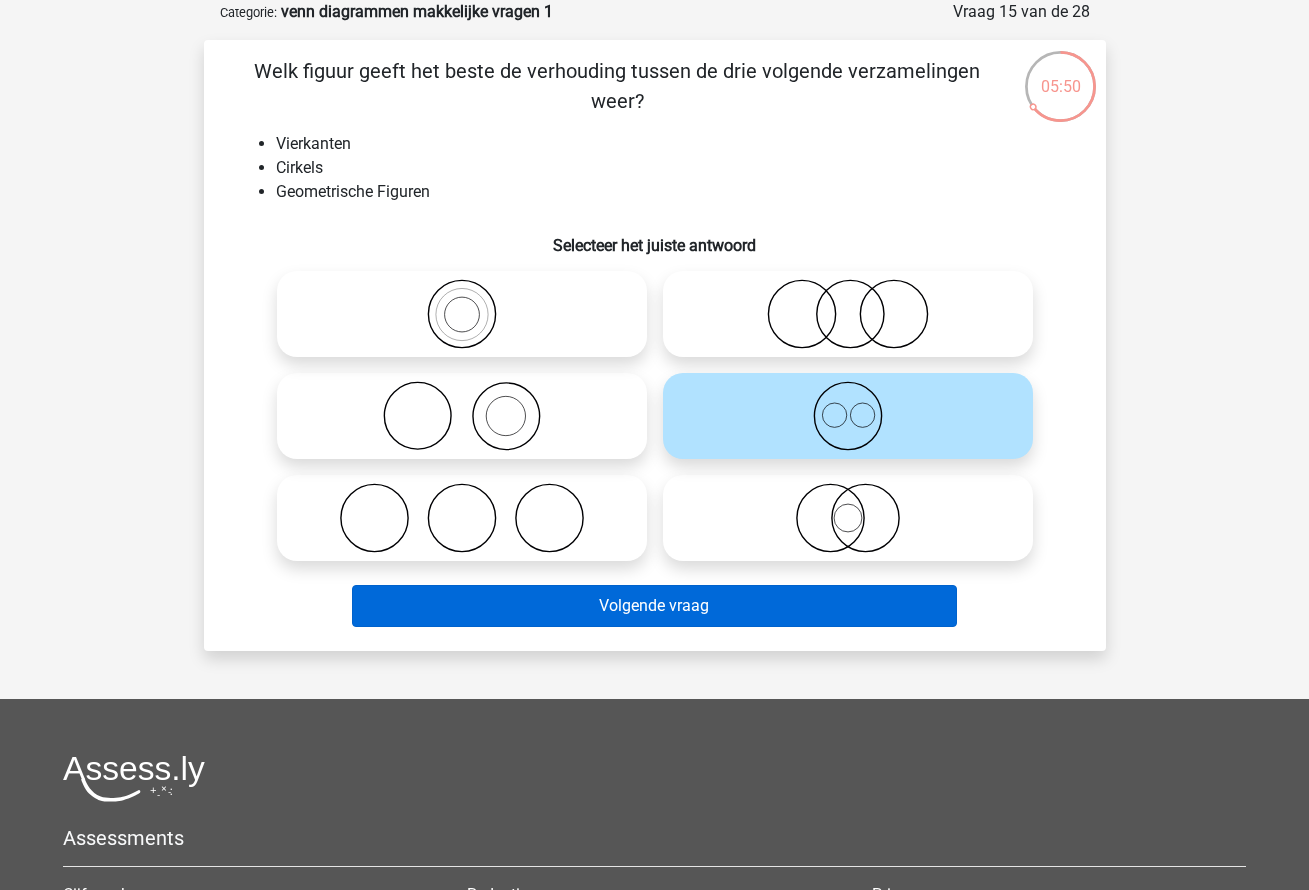 click on "Volgende vraag" at bounding box center [654, 606] 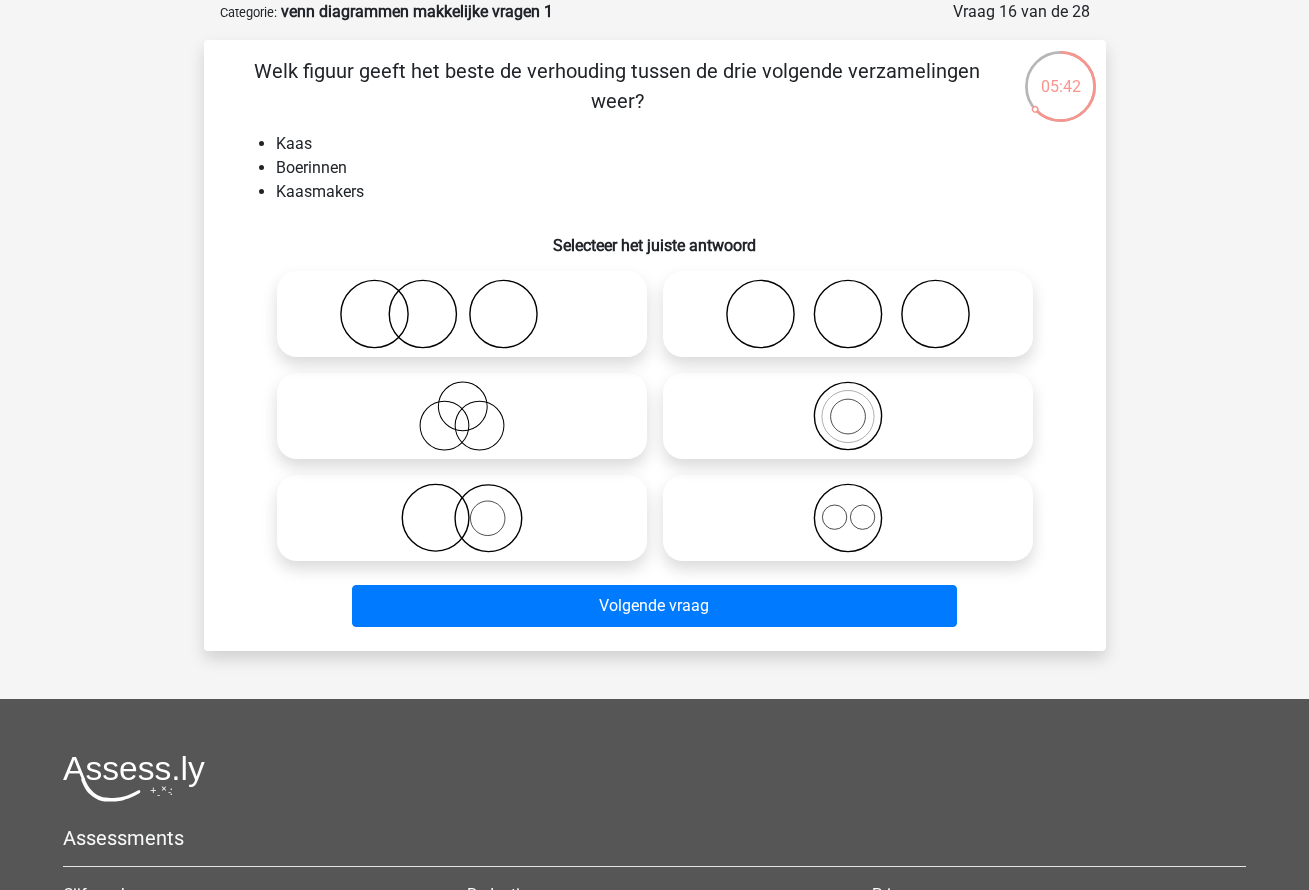 click 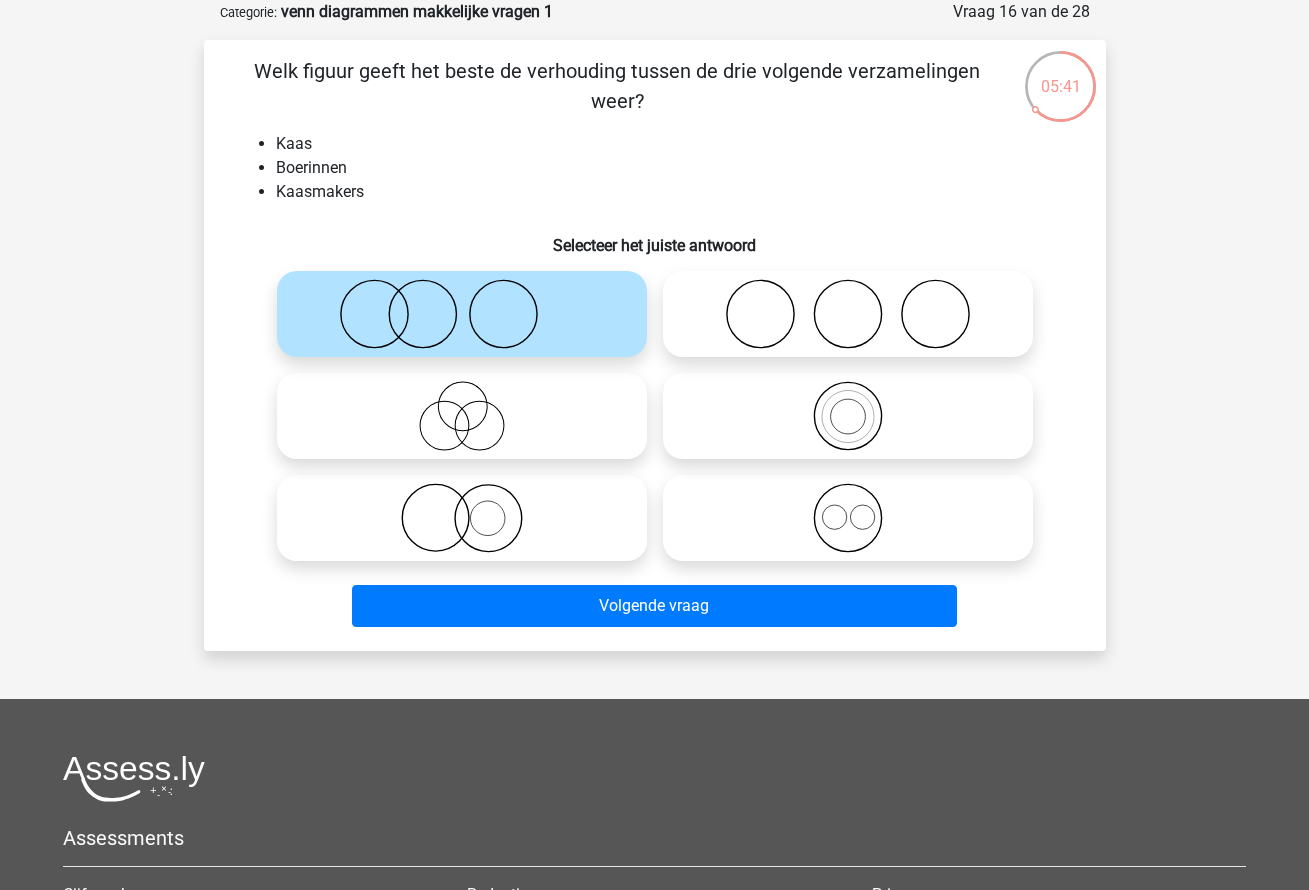 click on "Volgende vraag" at bounding box center [655, 610] 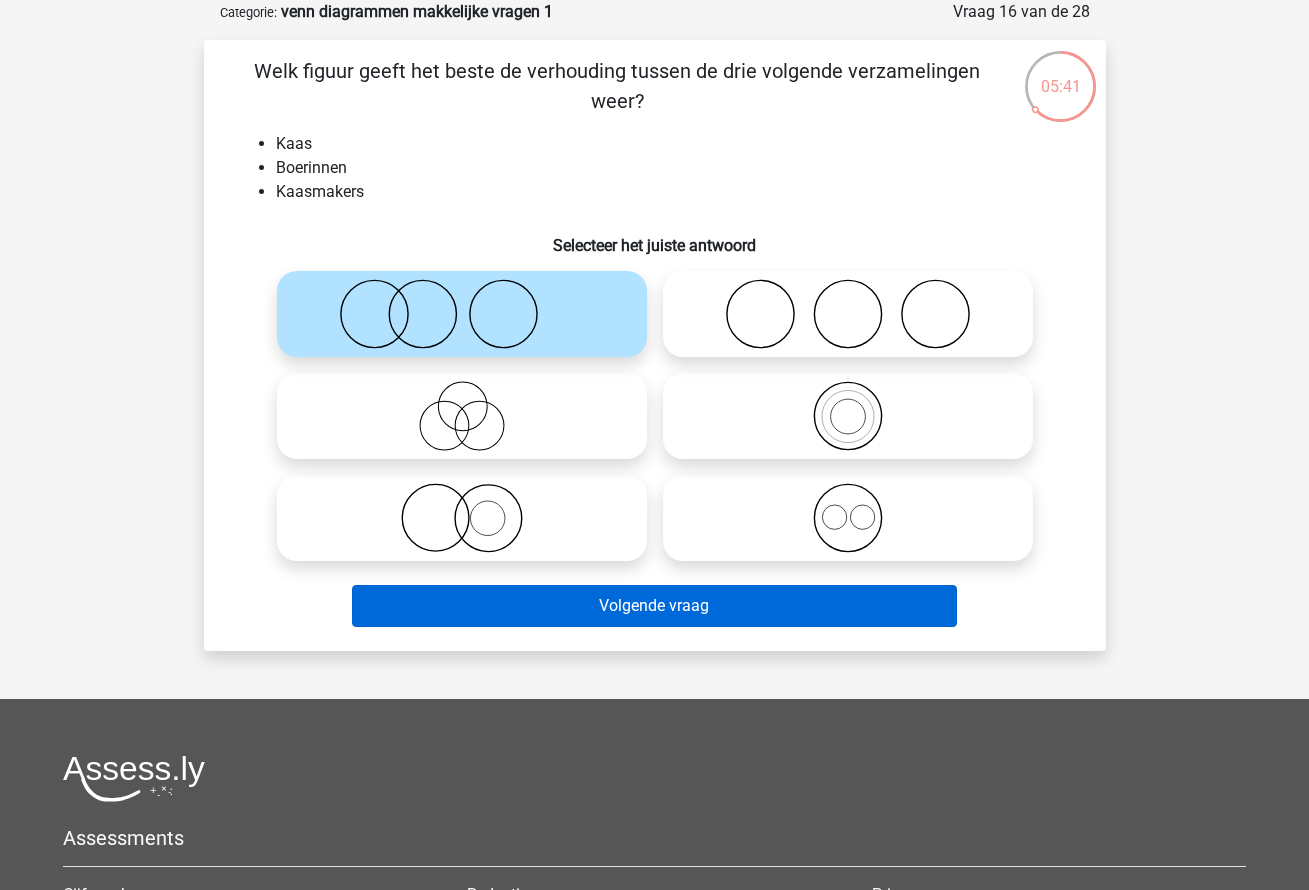 click on "Volgende vraag" at bounding box center [654, 606] 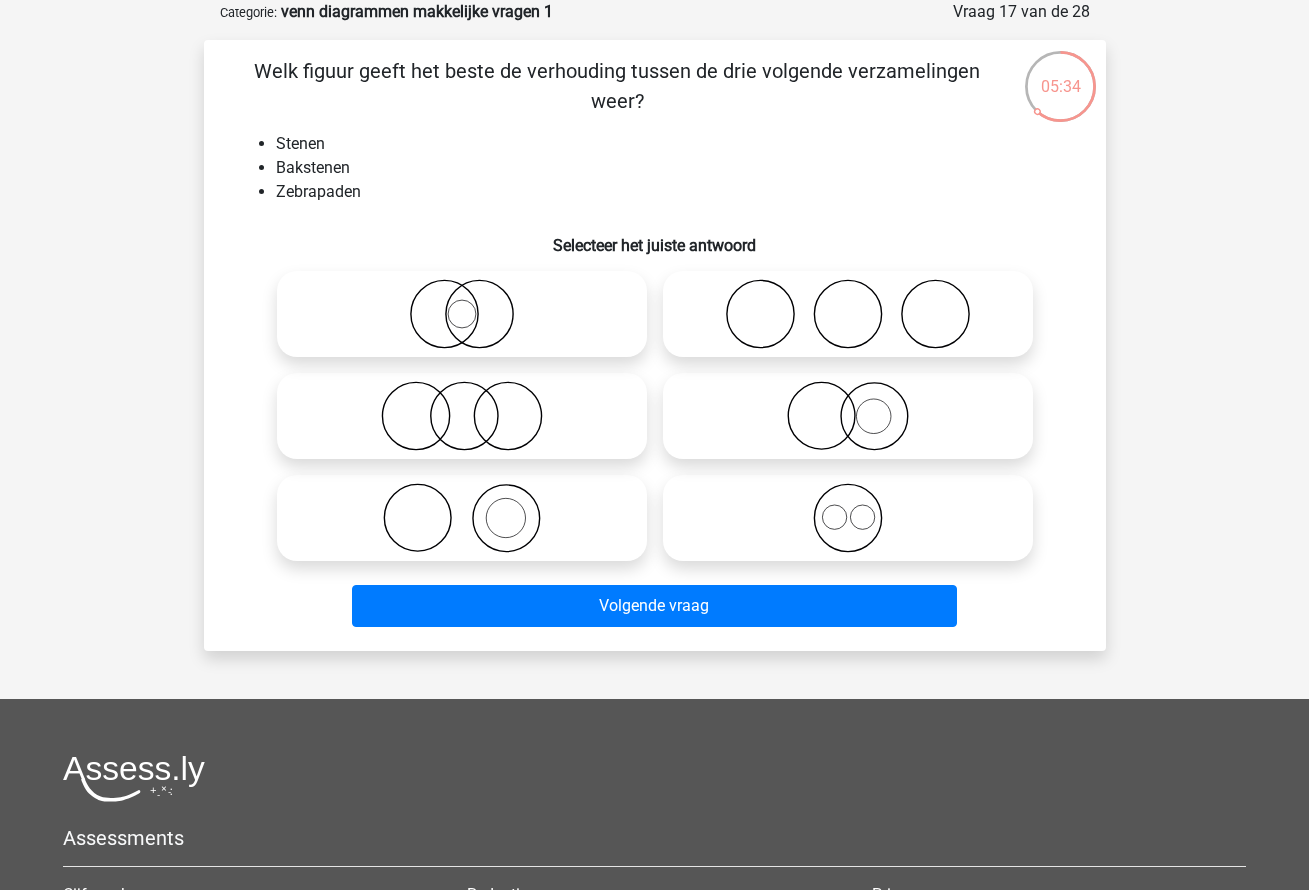 click 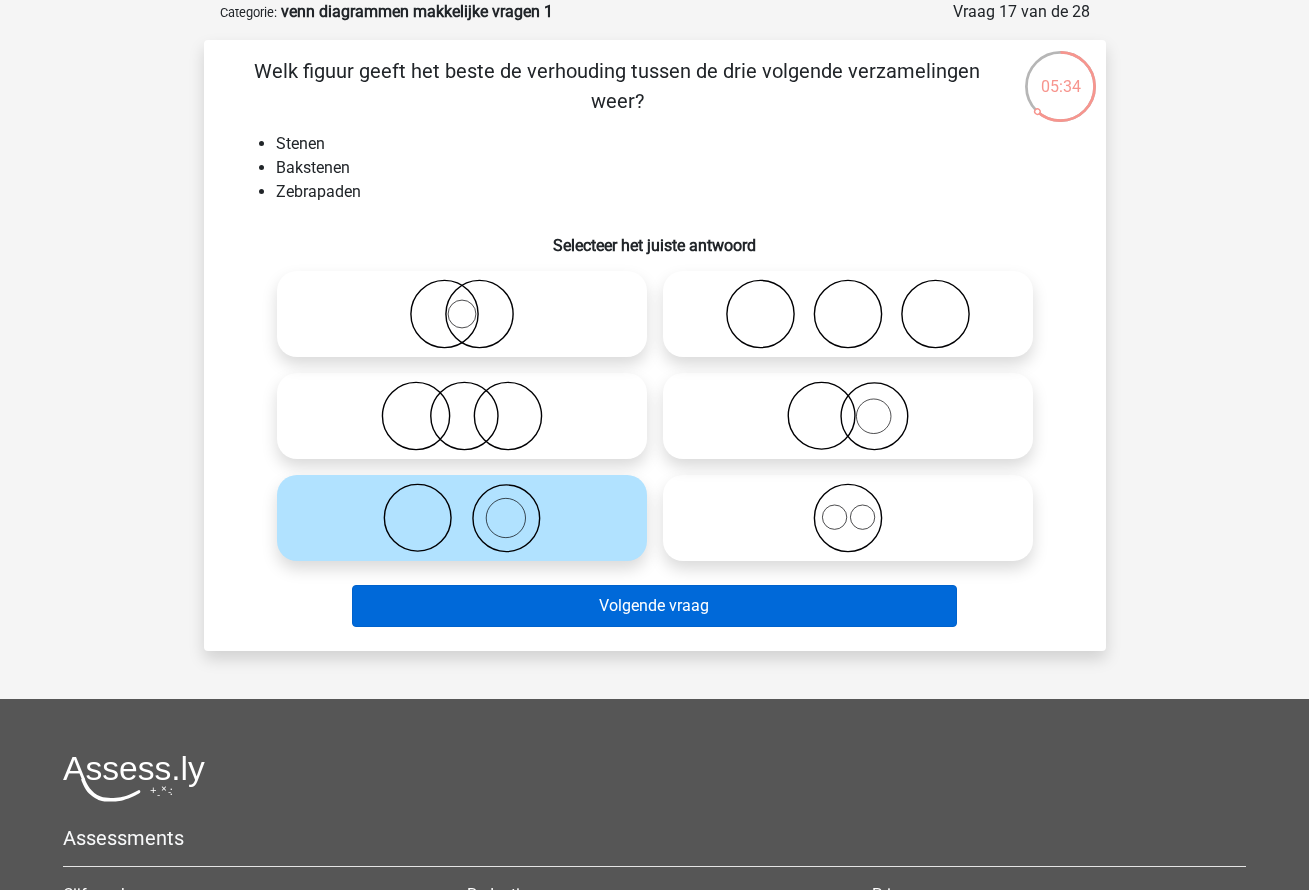 click on "Volgende vraag" at bounding box center (654, 606) 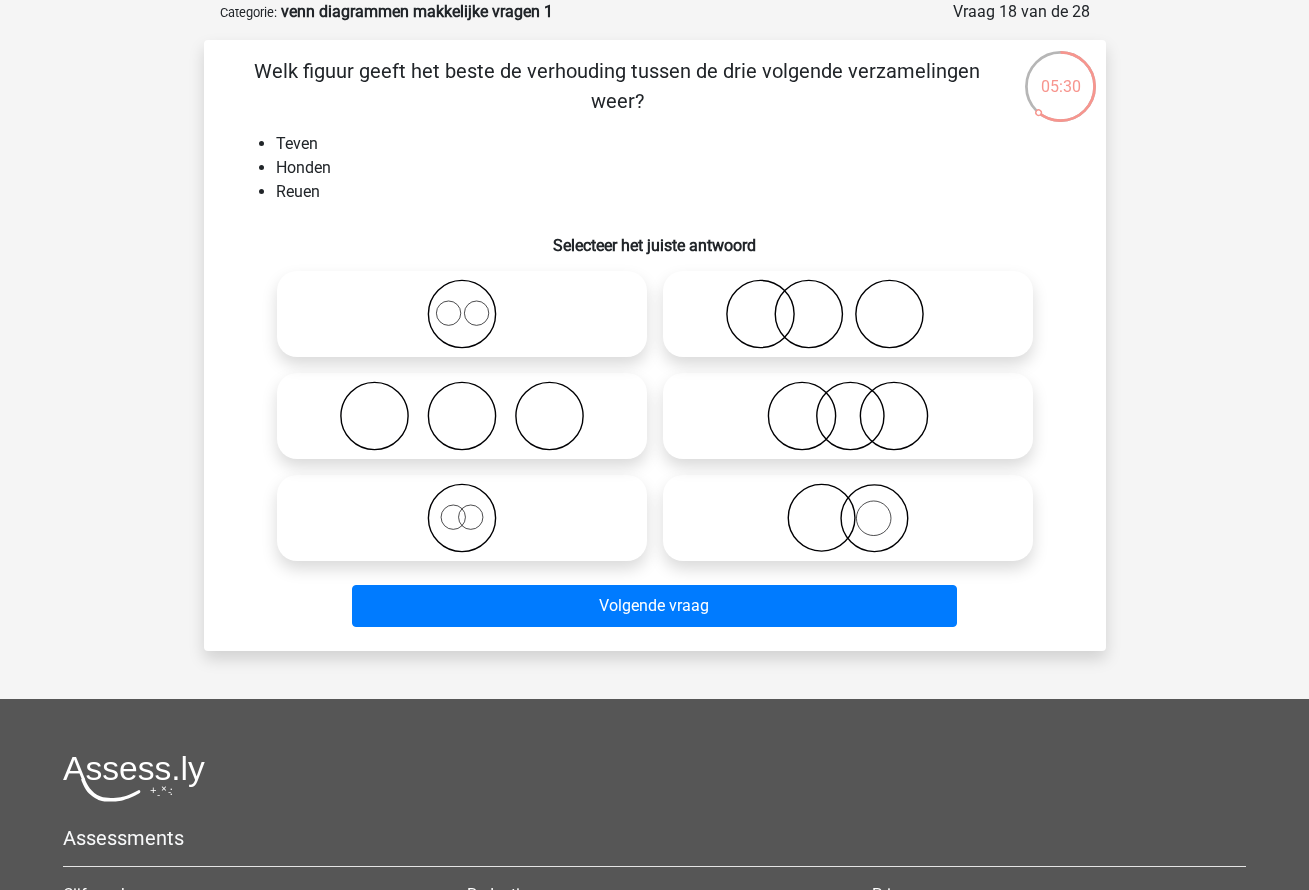 click 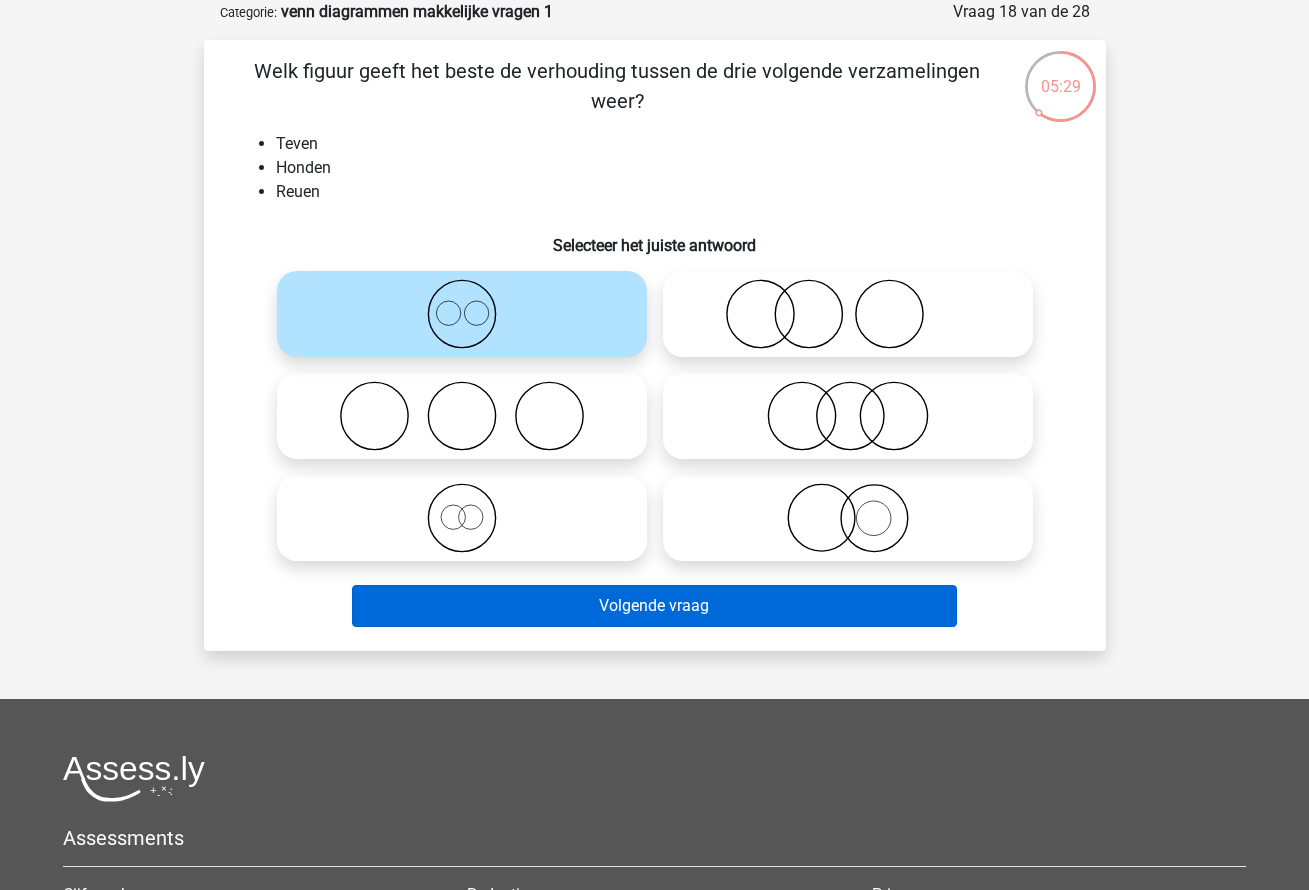 click on "Volgende vraag" at bounding box center (654, 606) 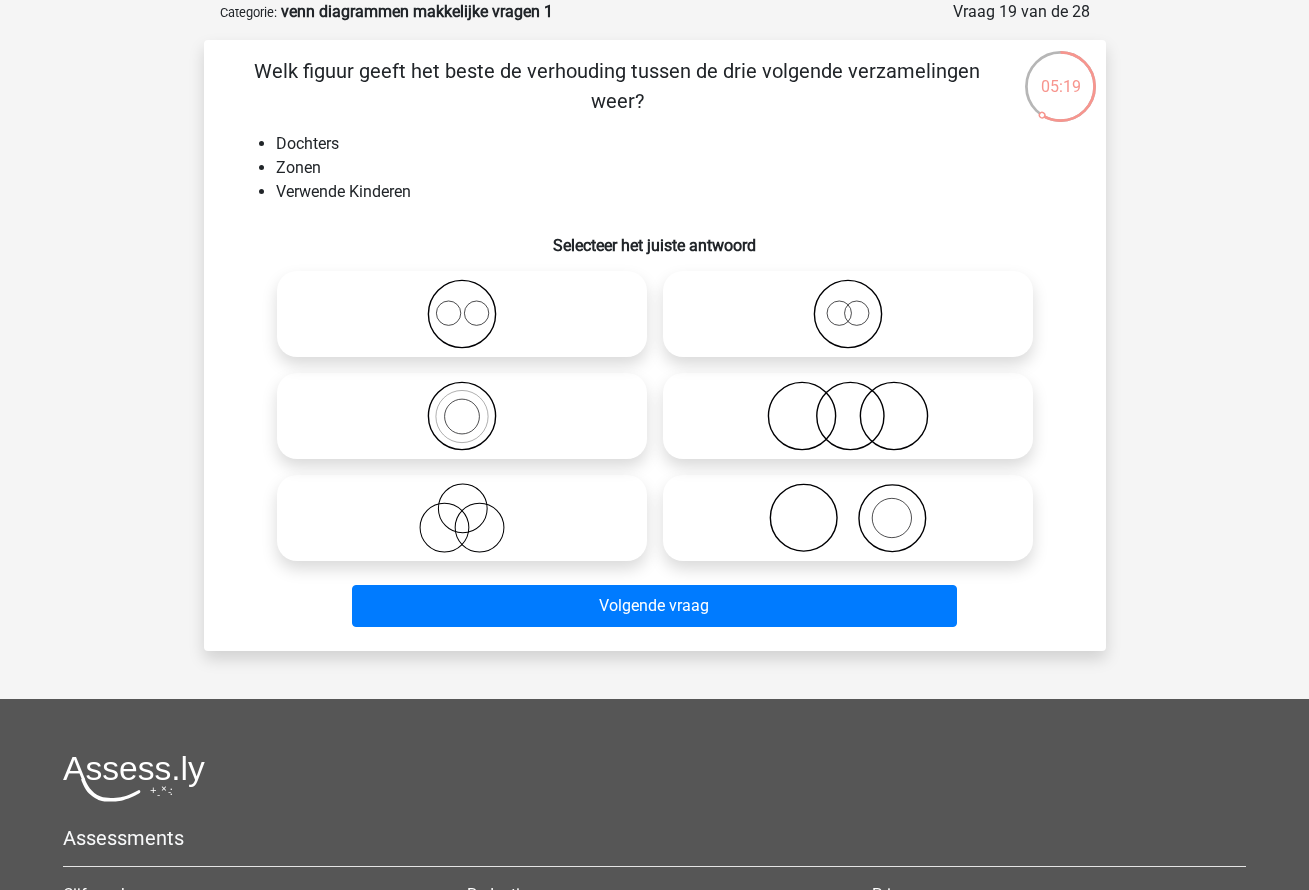 click 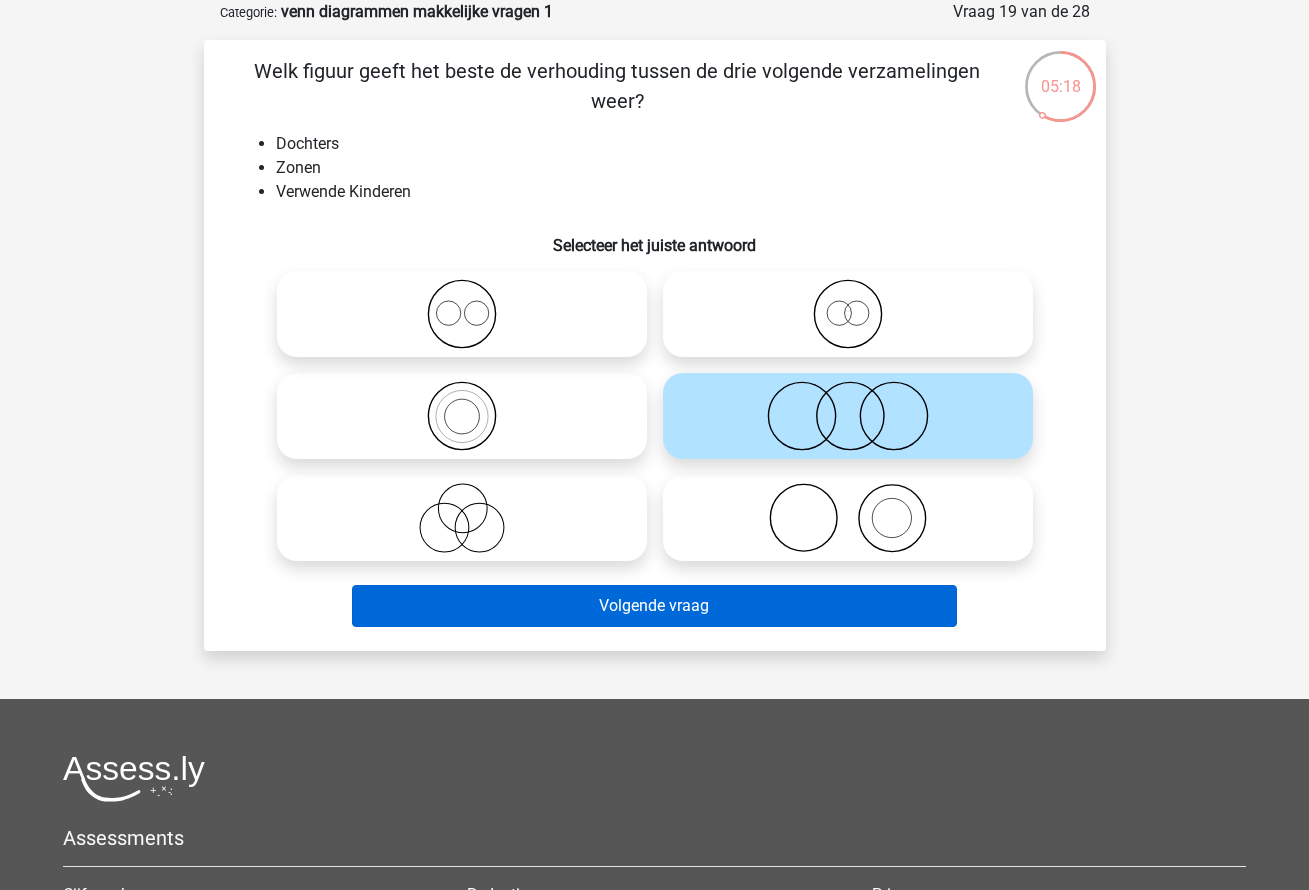 click on "Volgende vraag" at bounding box center (654, 606) 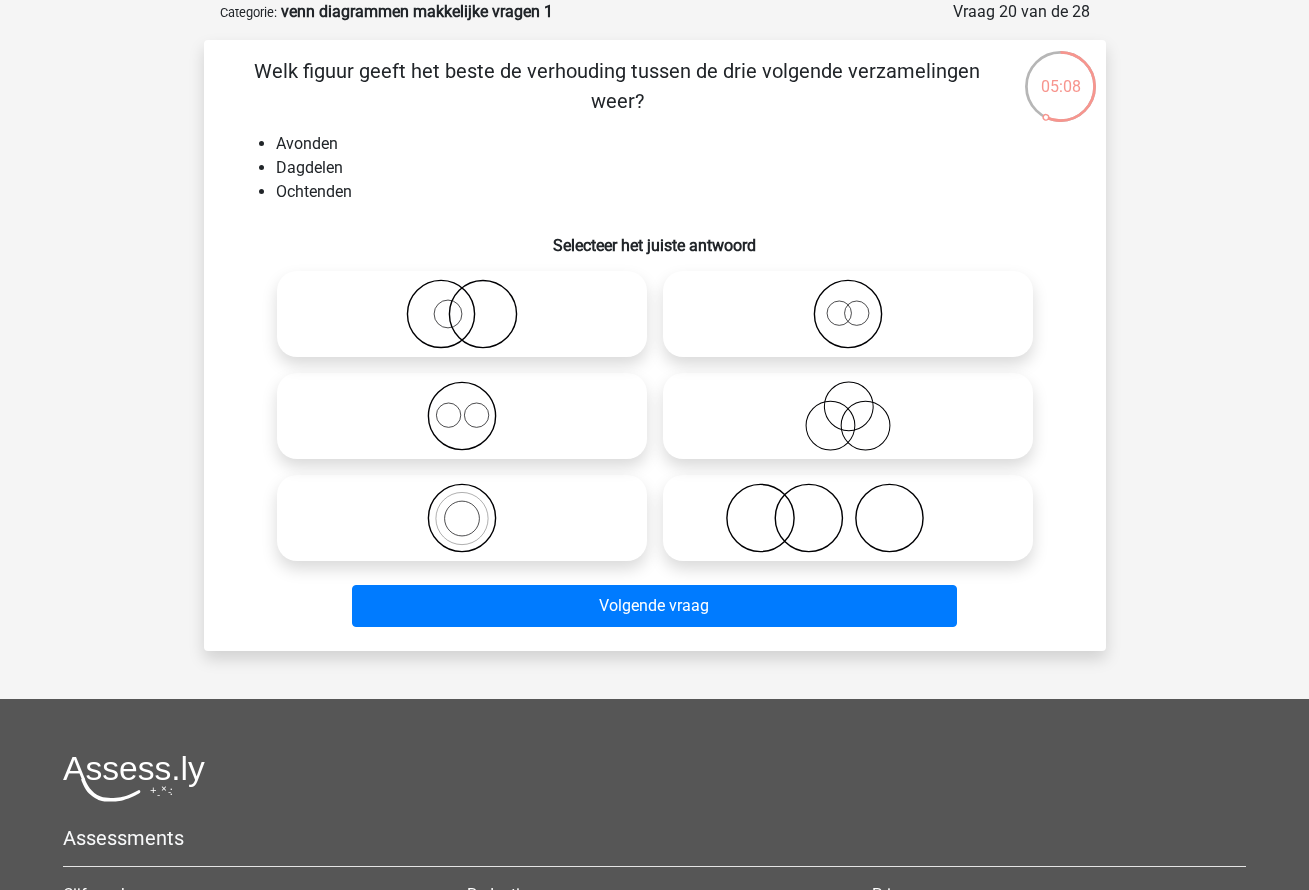 click 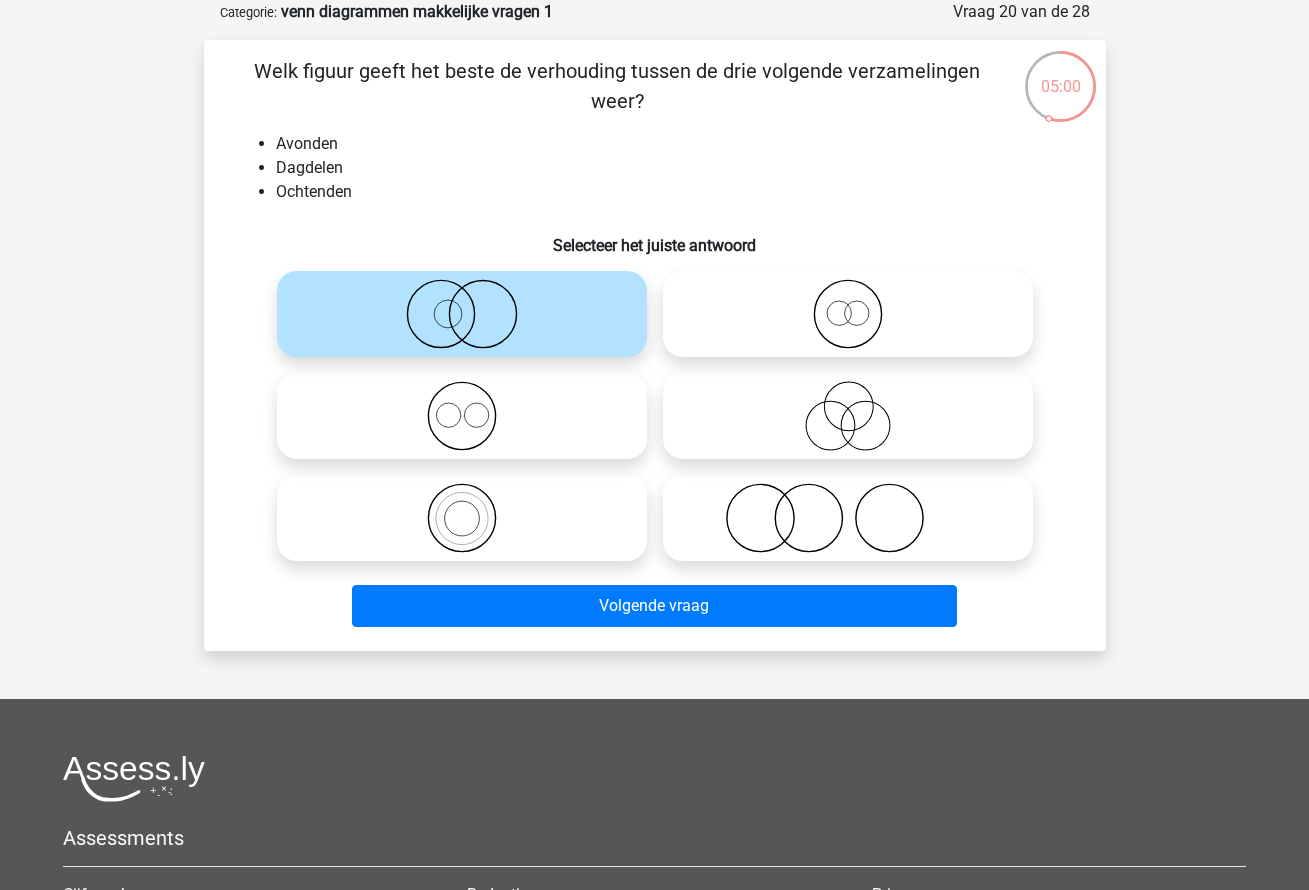 click 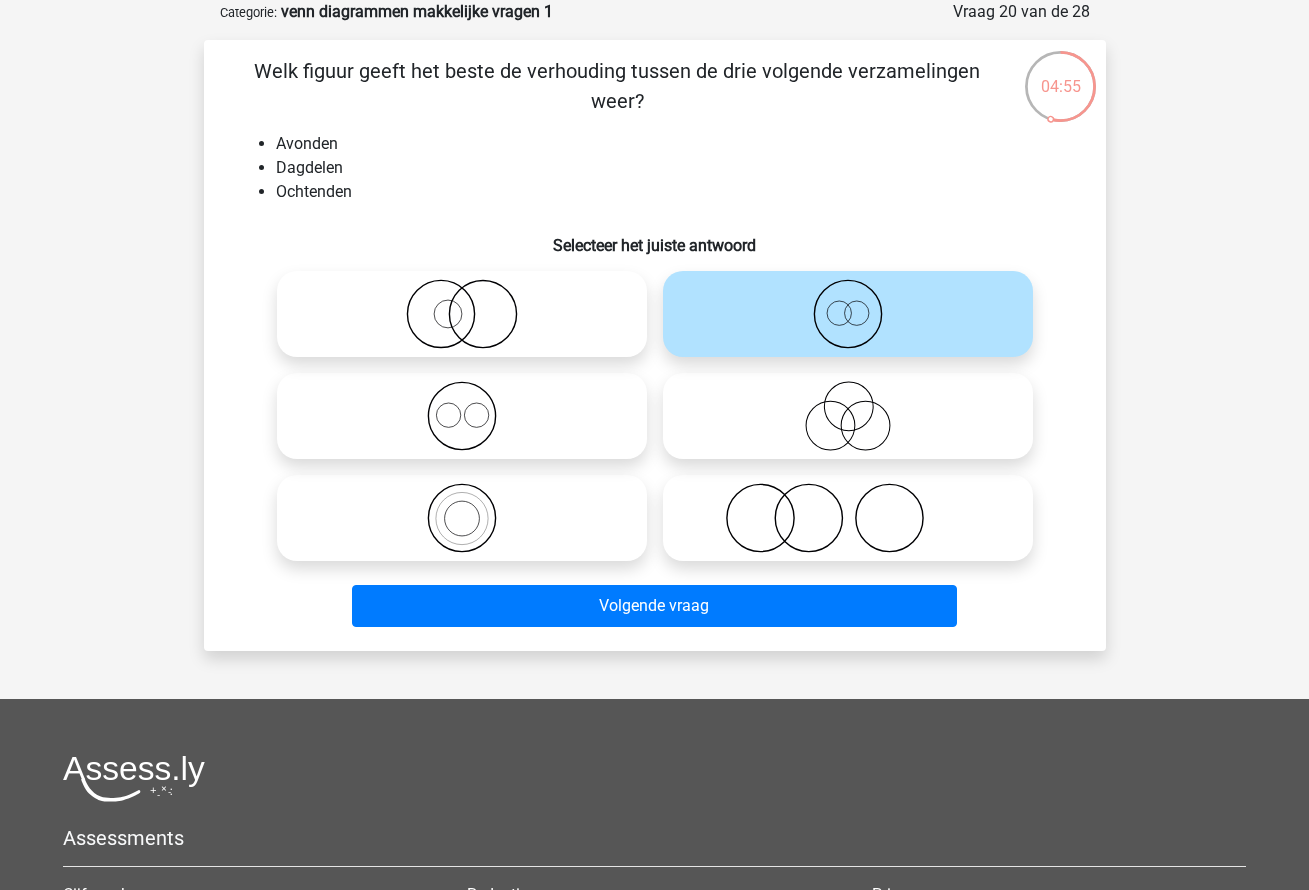 click 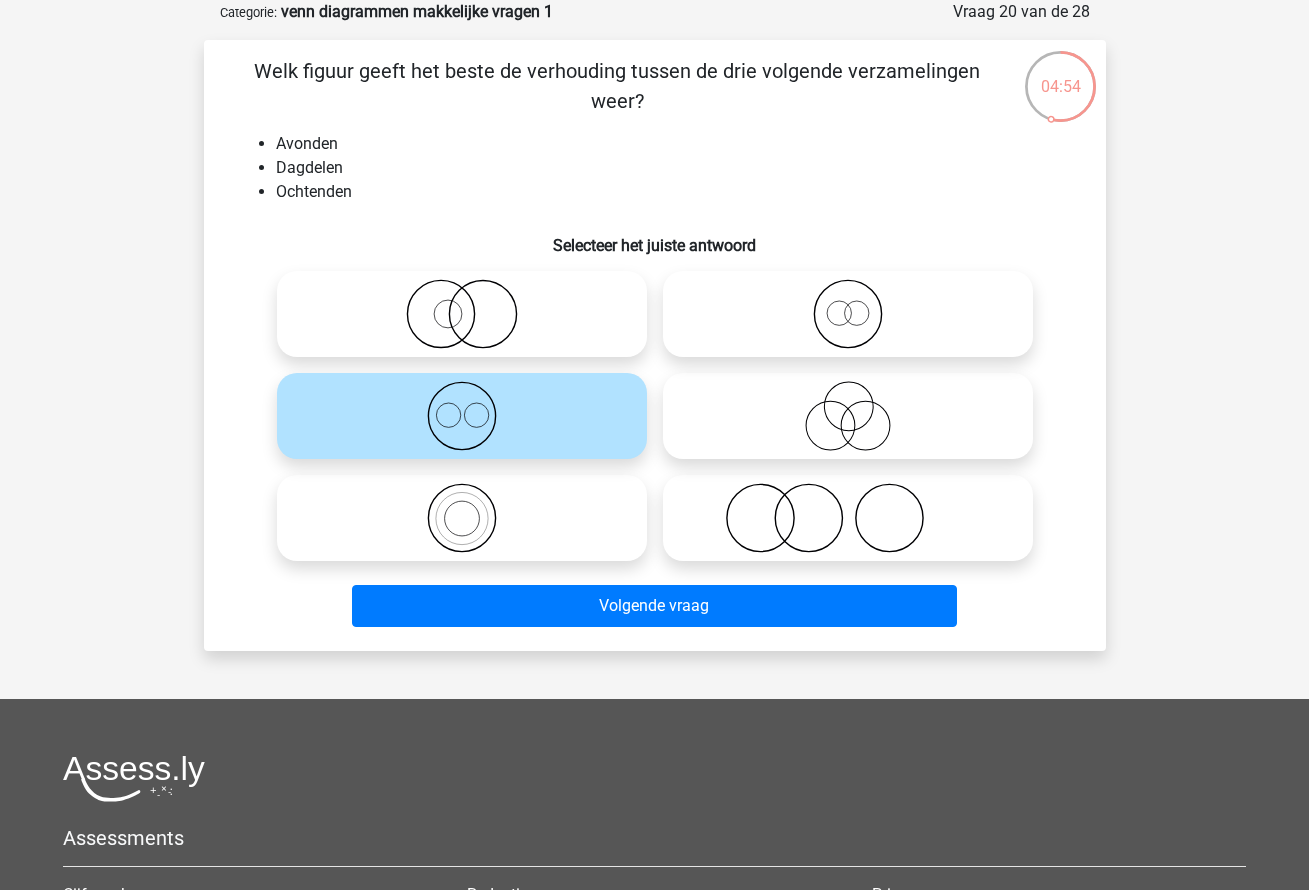 click 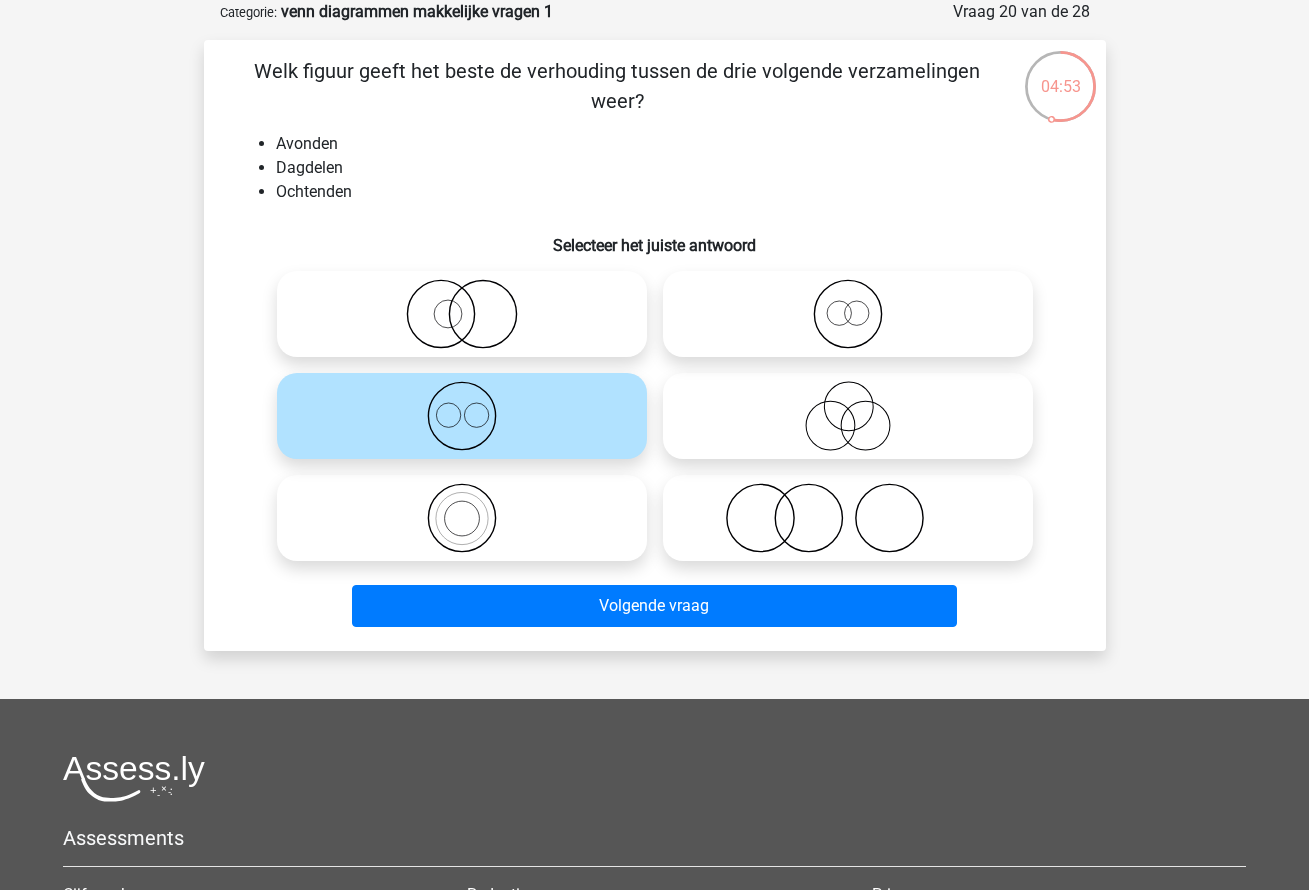 click 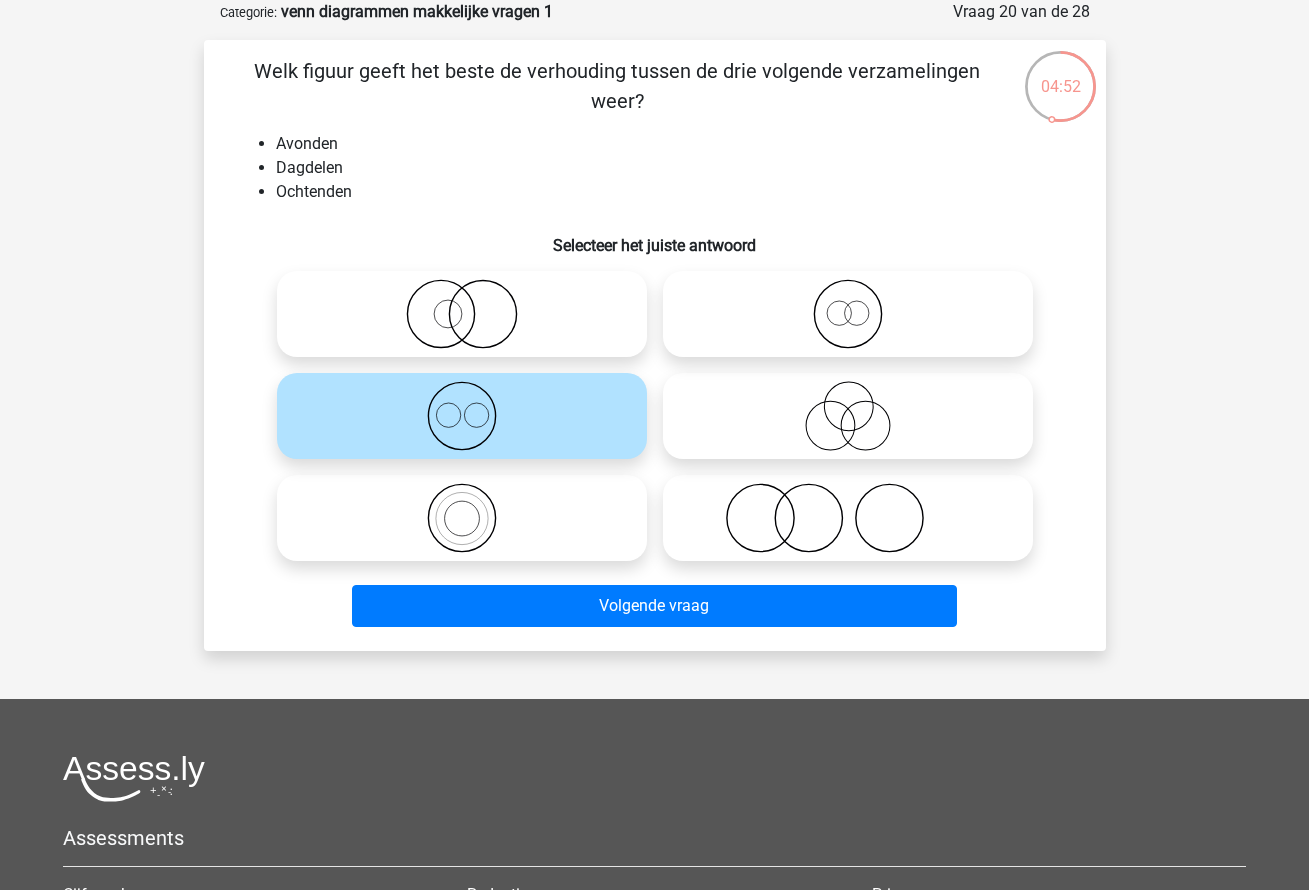 click on "Volgende vraag" at bounding box center (655, 602) 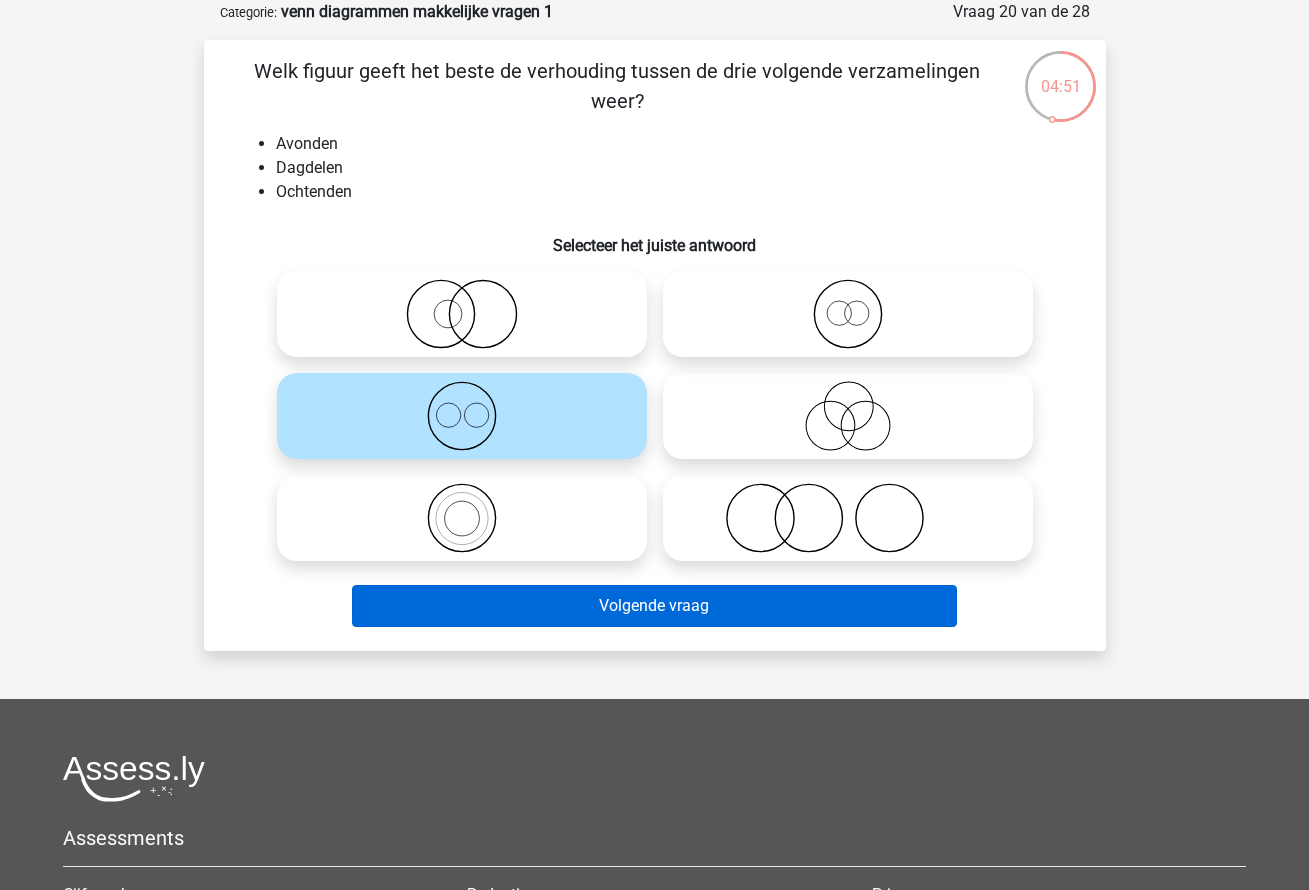 click on "Volgende vraag" at bounding box center [654, 606] 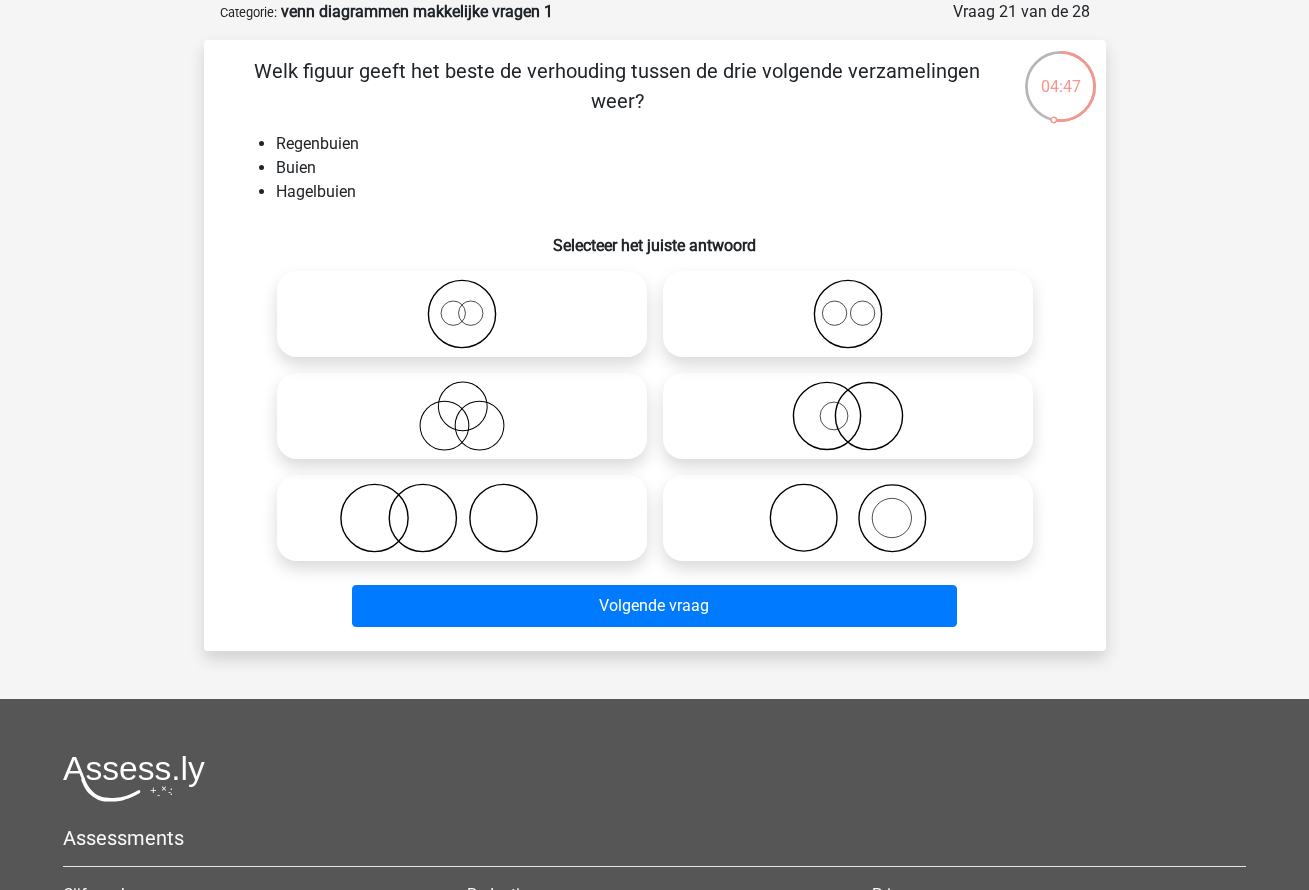click 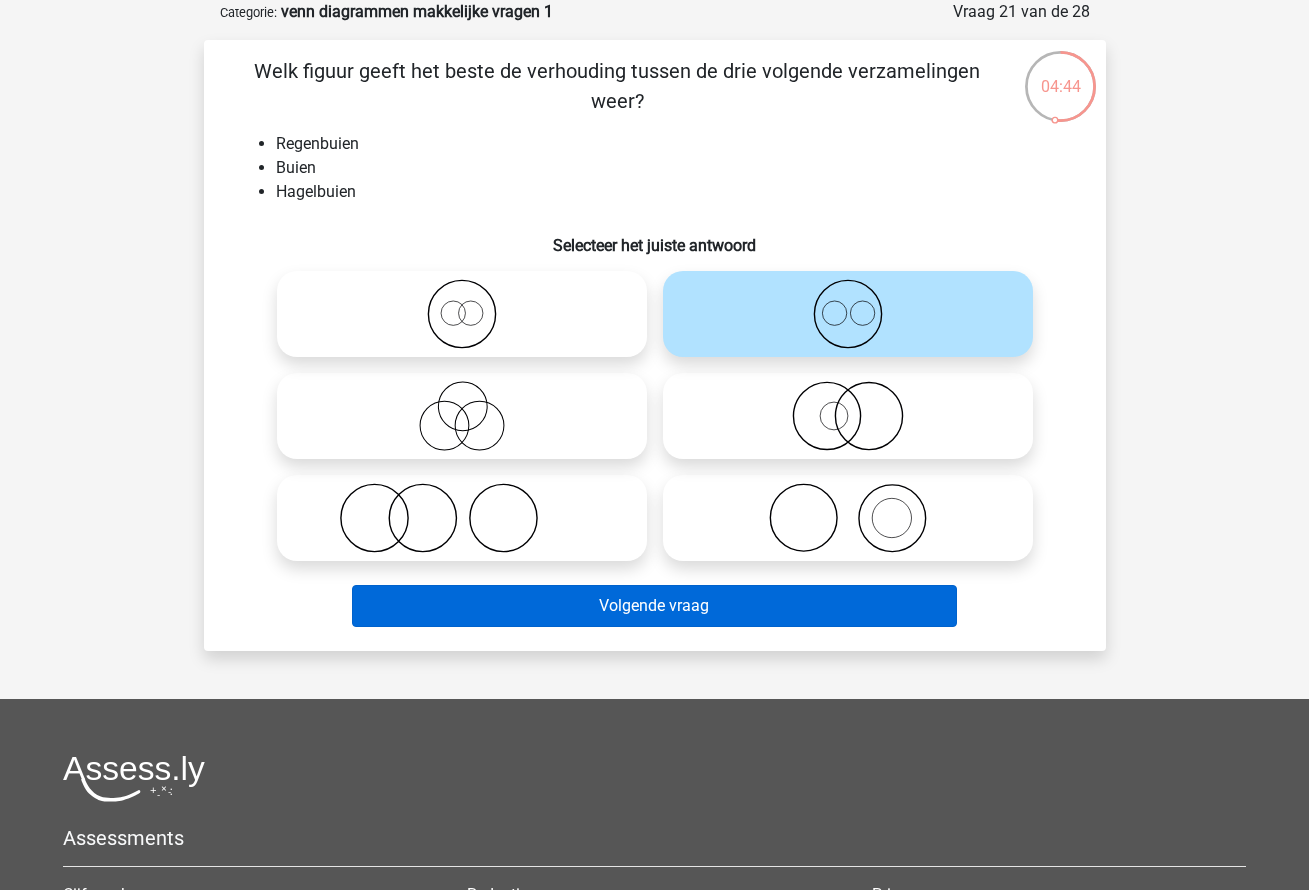 click on "Volgende vraag" at bounding box center [654, 606] 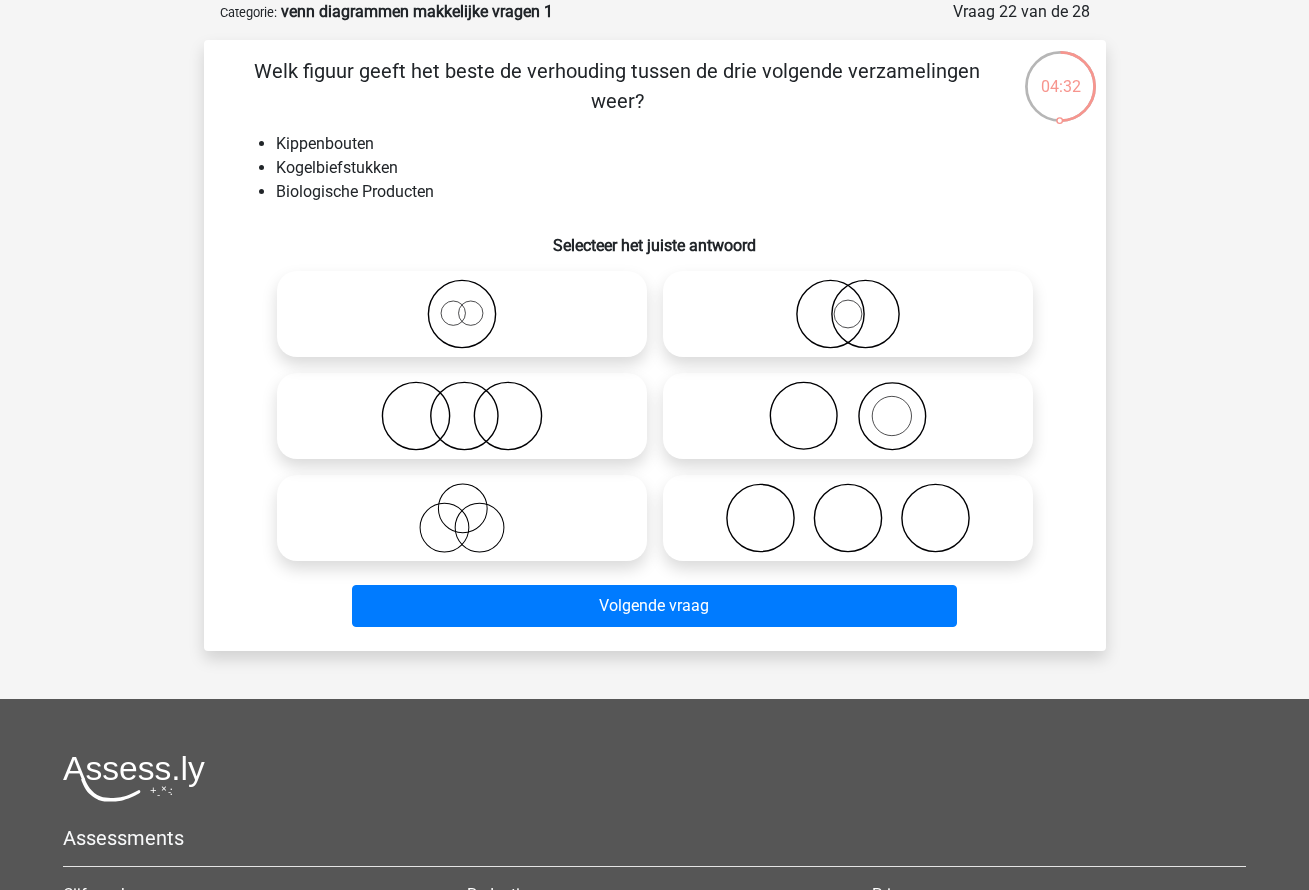 click 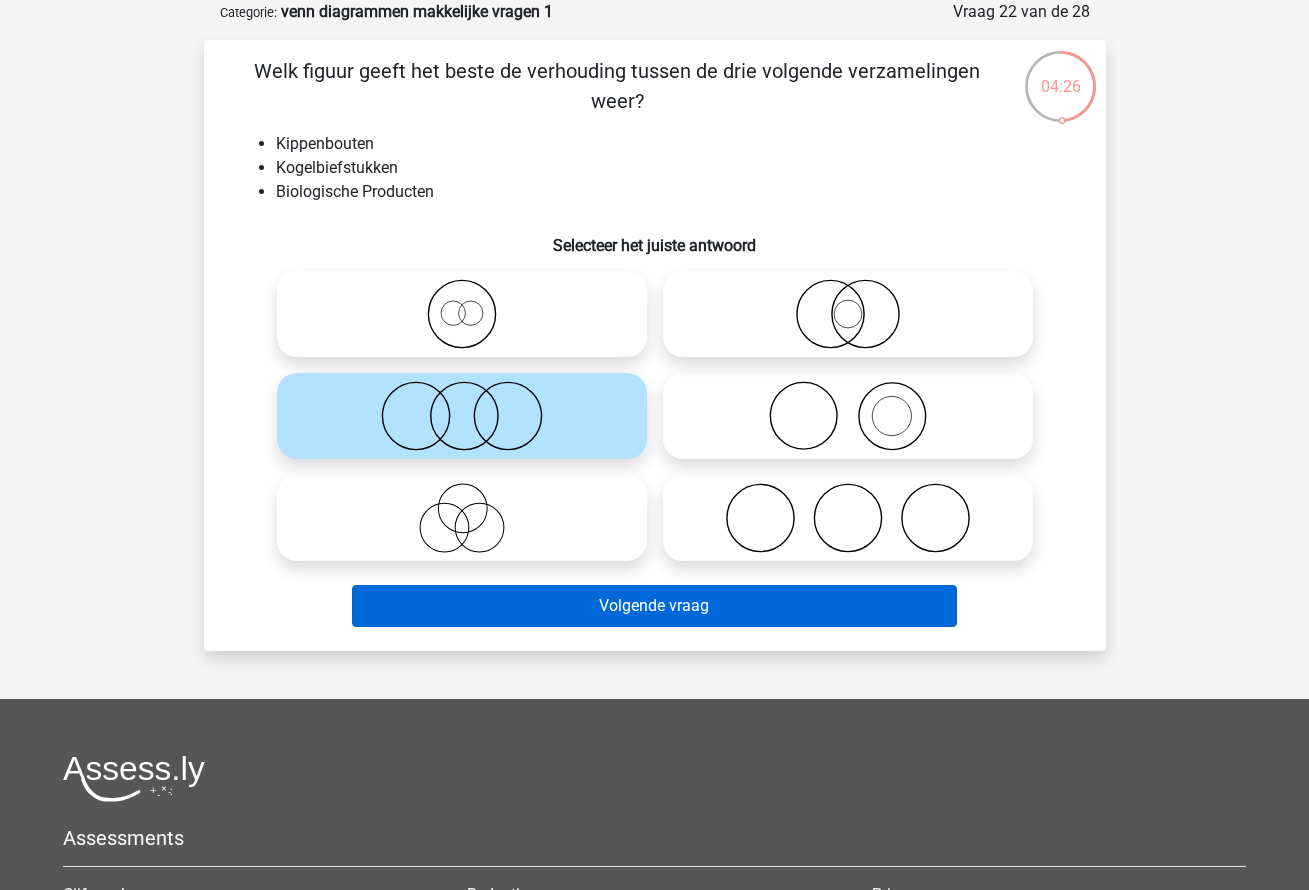 click on "Volgende vraag" at bounding box center (654, 606) 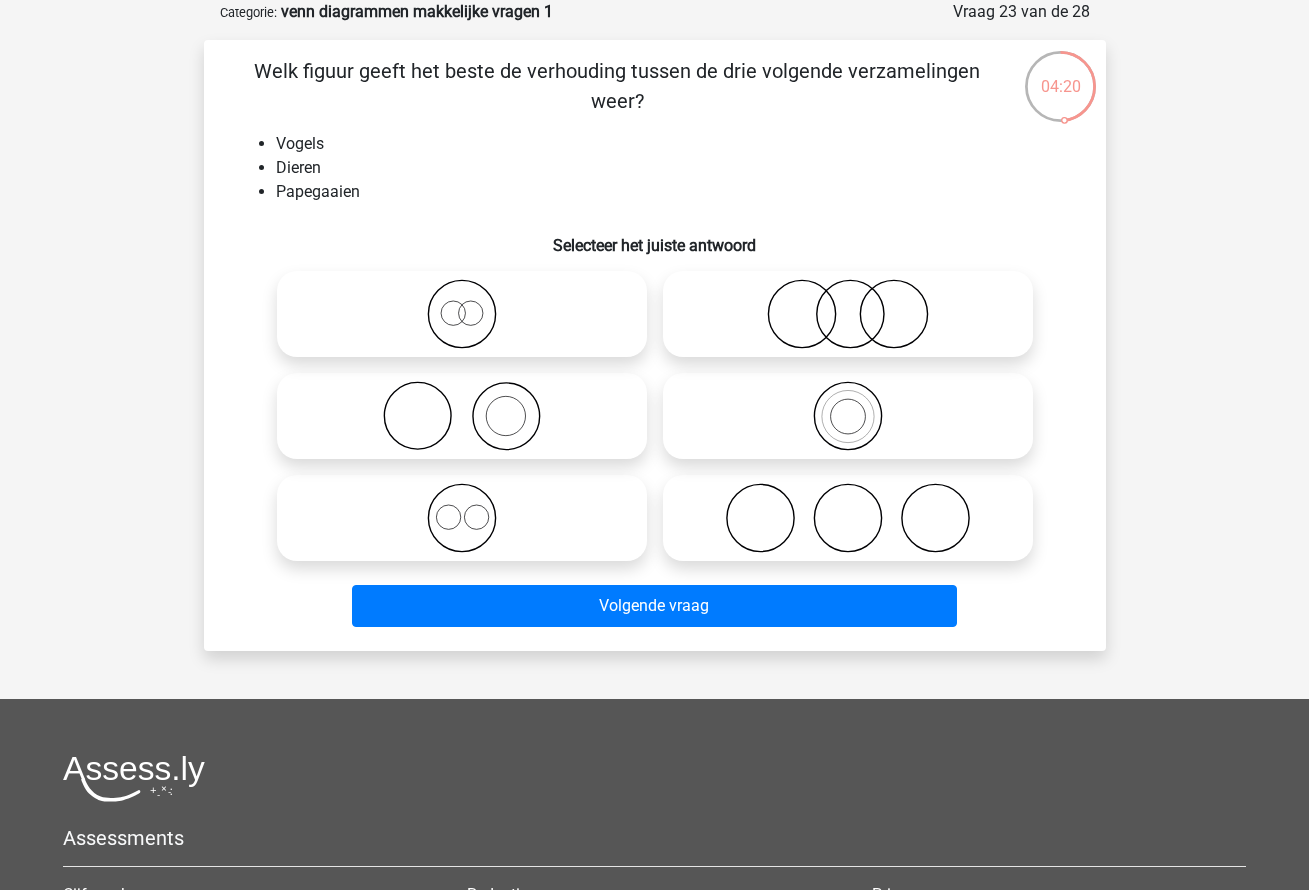 click 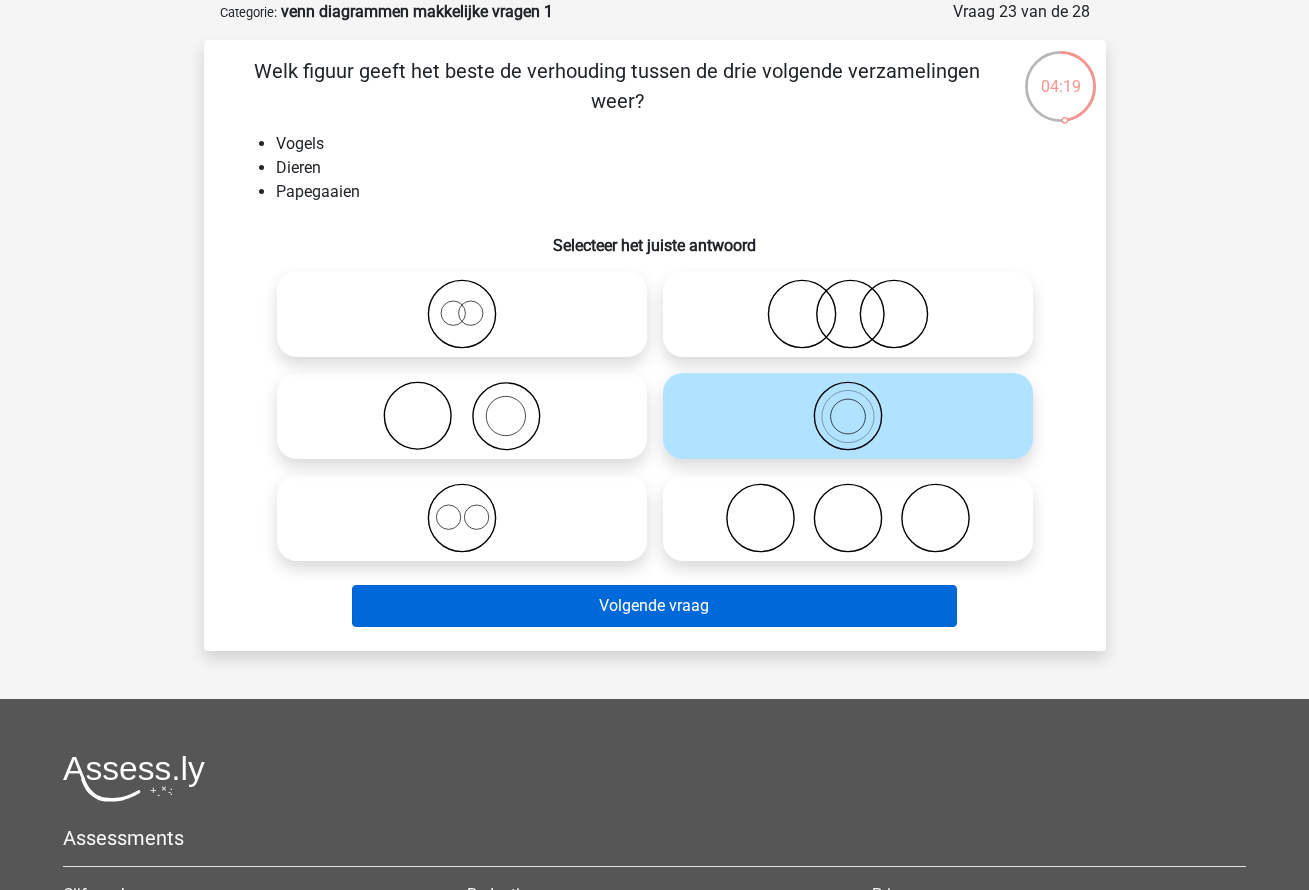 click on "Volgende vraag" at bounding box center (654, 606) 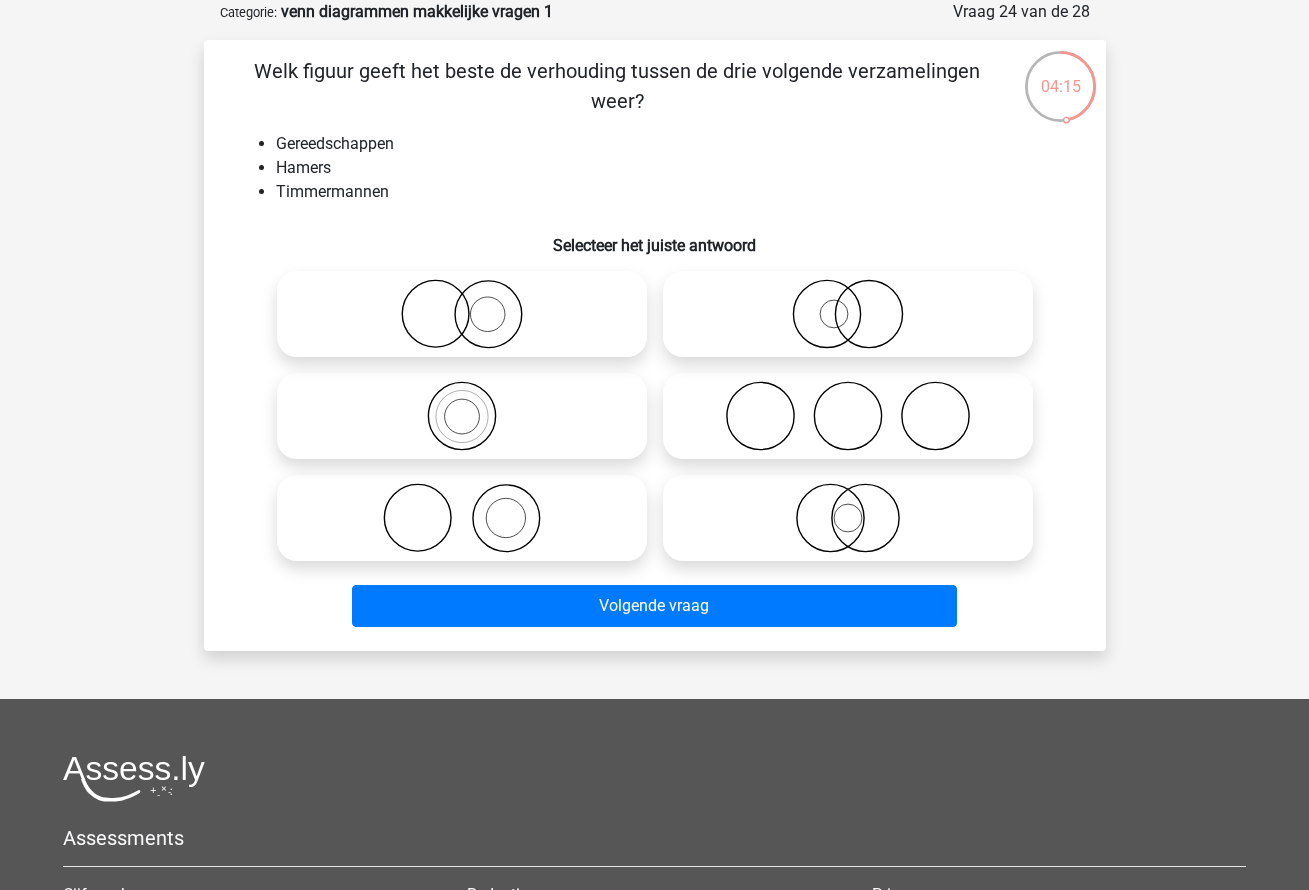 click 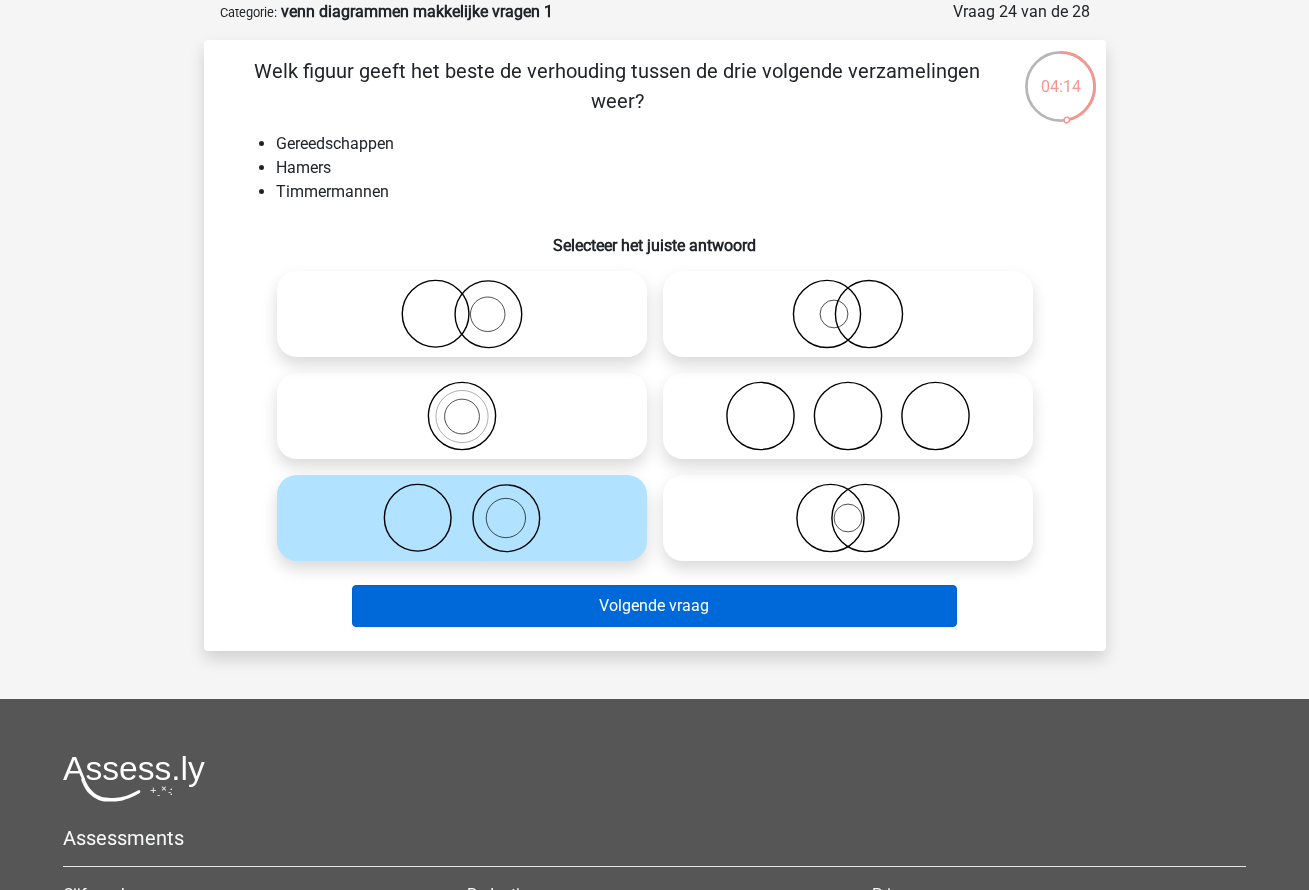 click on "Volgende vraag" at bounding box center (654, 606) 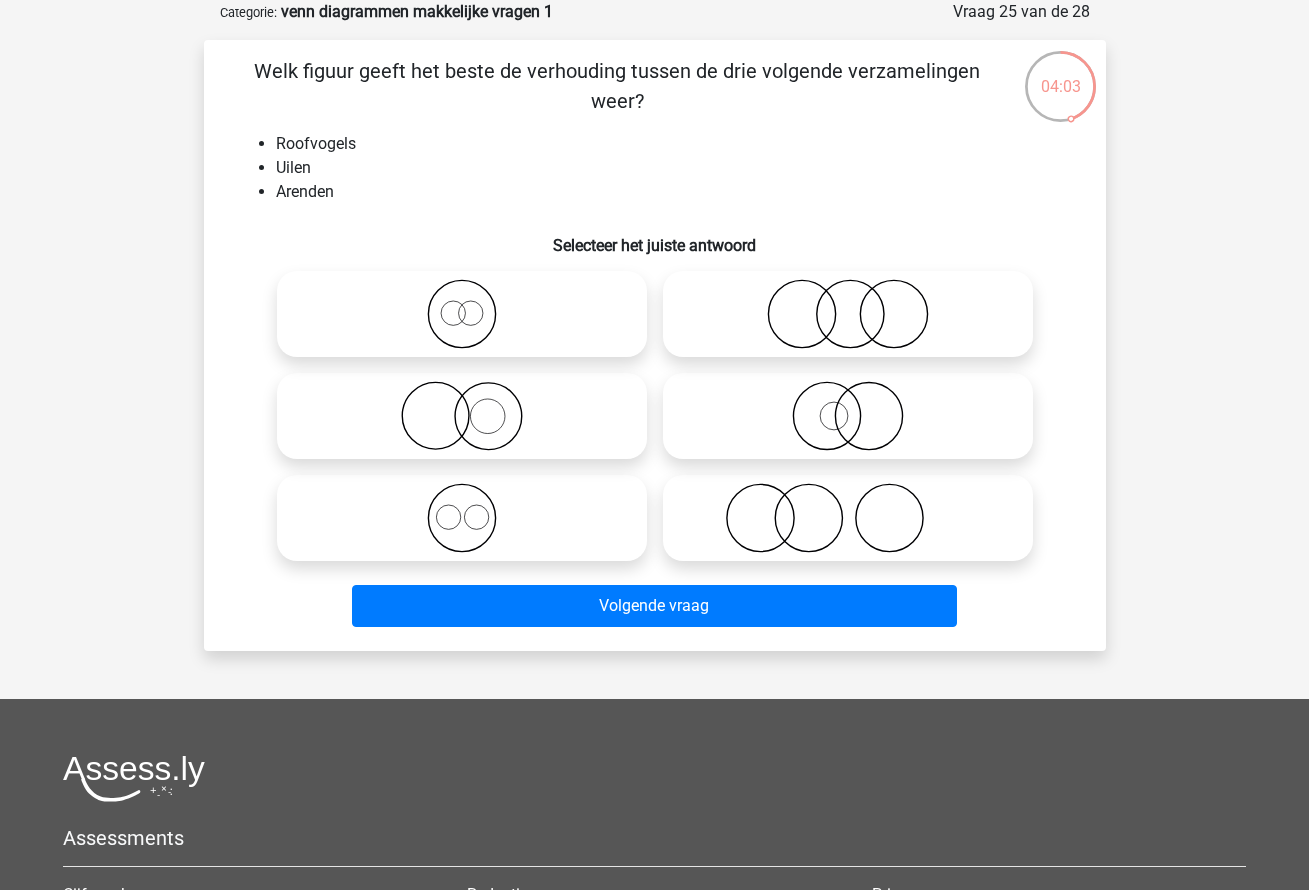 click 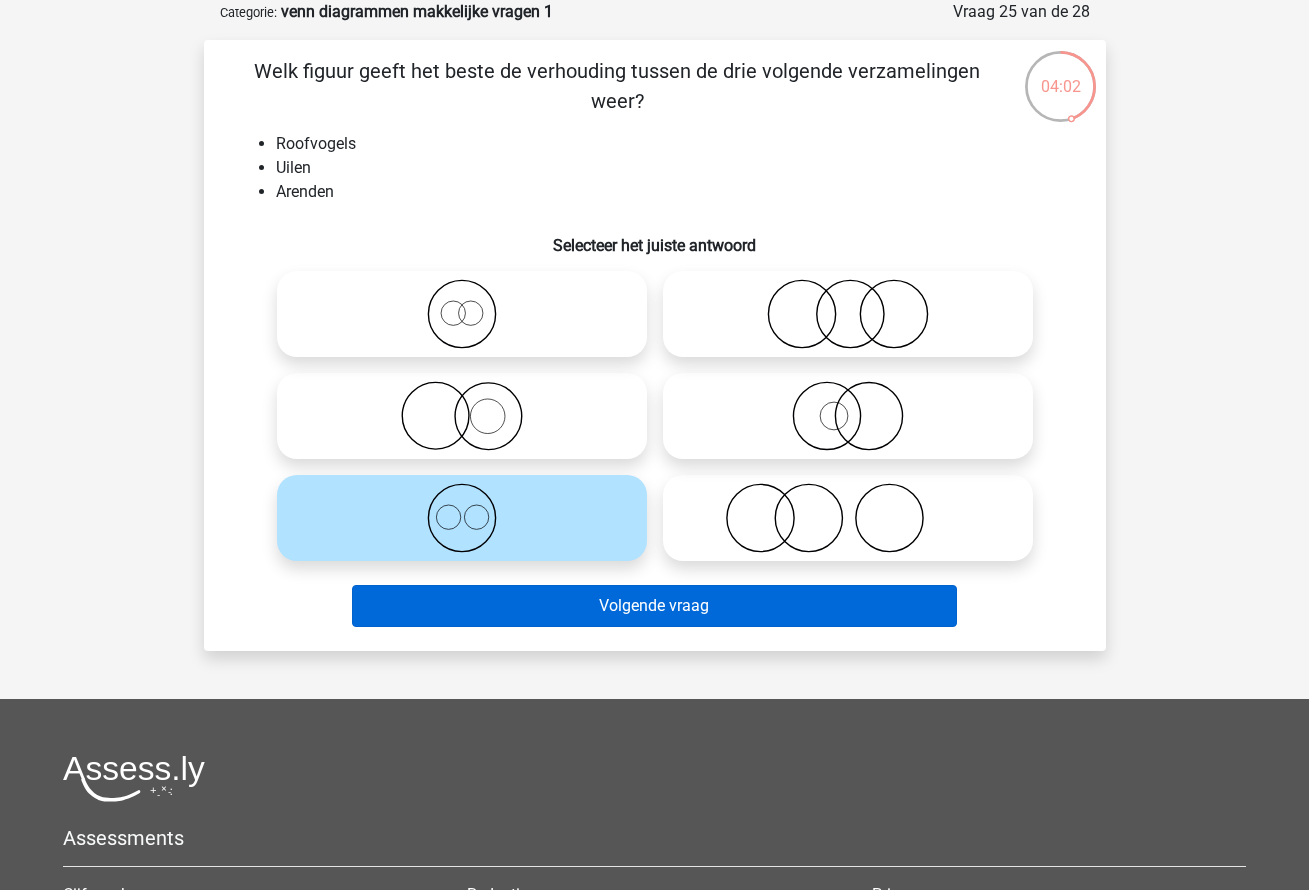 click on "Volgende vraag" at bounding box center [654, 606] 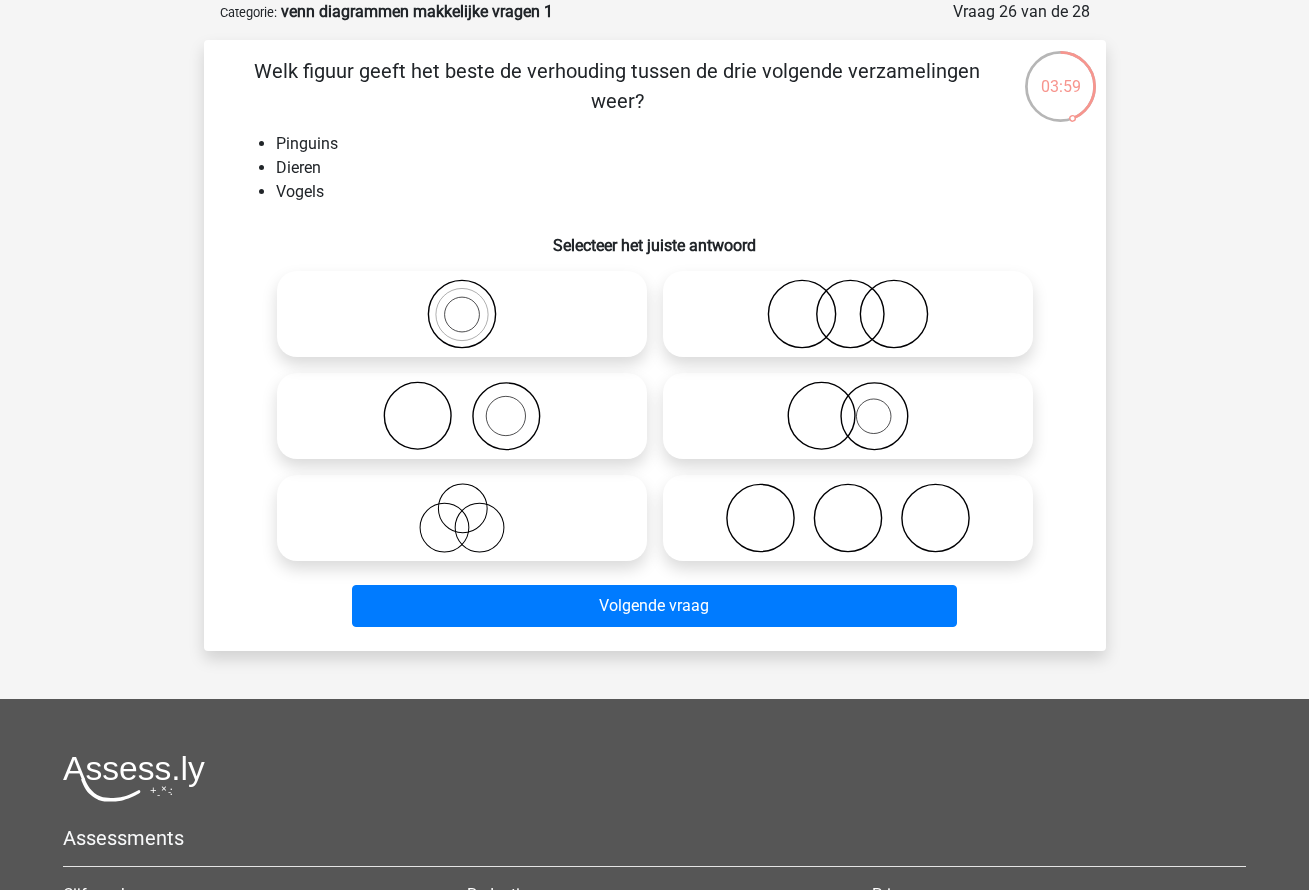 click 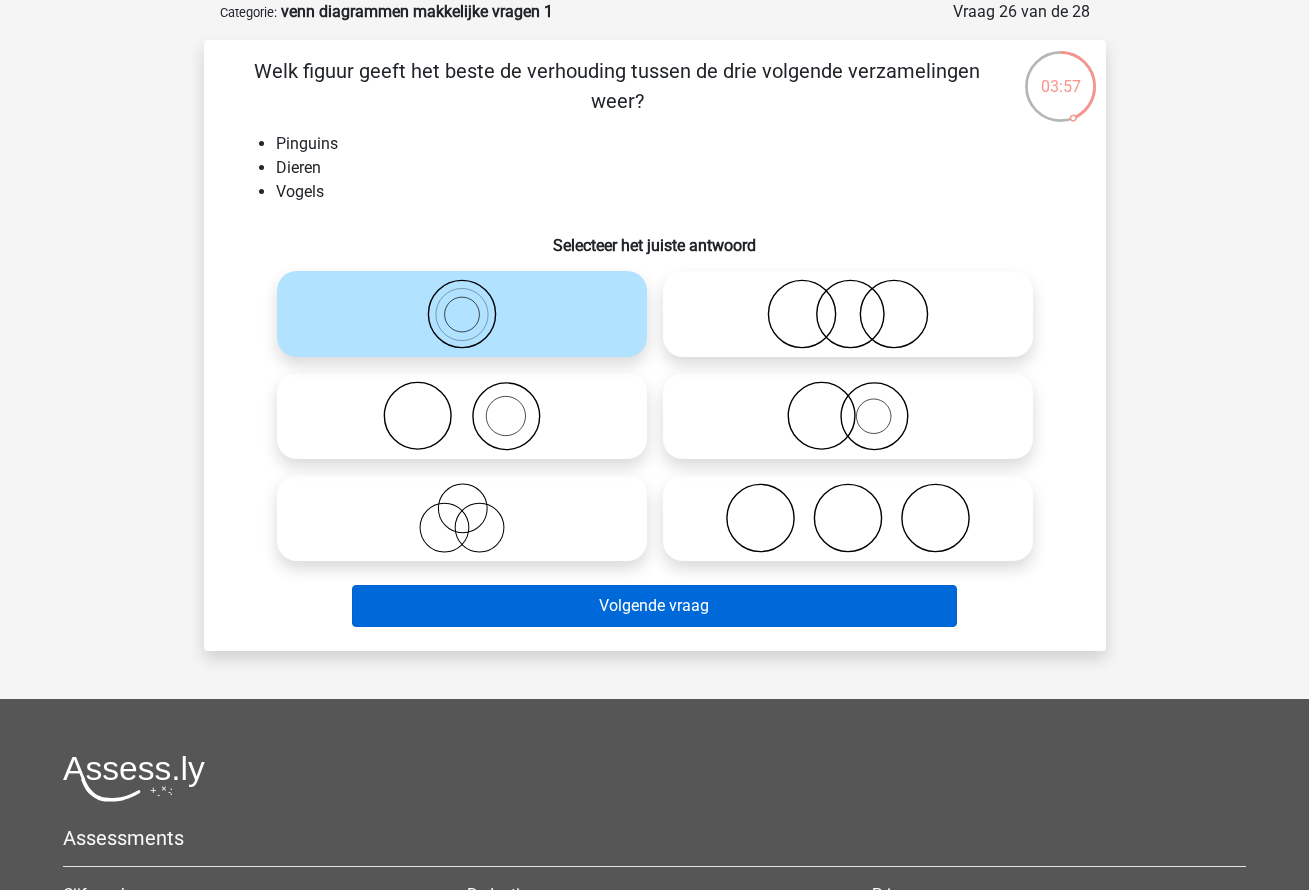 click on "Volgende vraag" at bounding box center (654, 606) 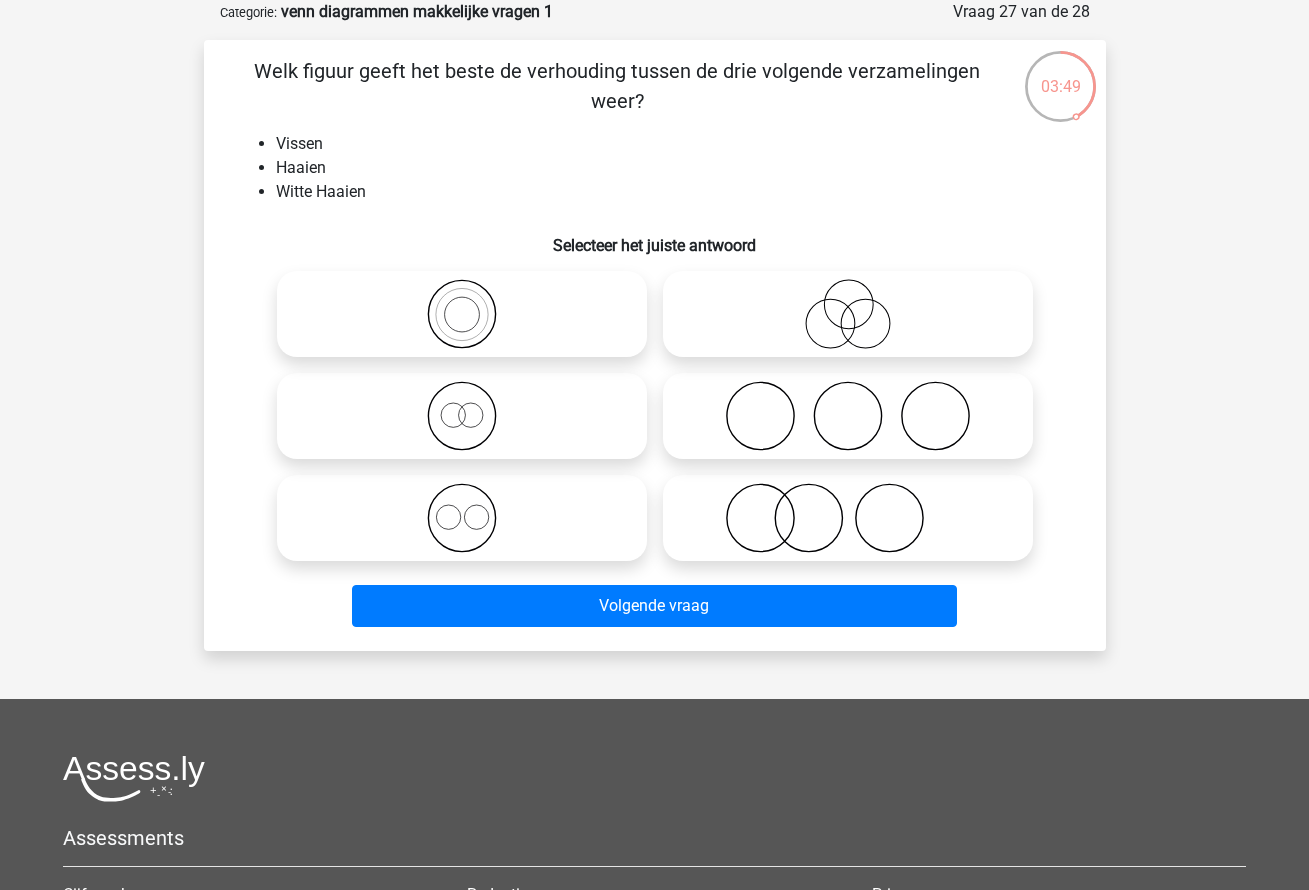 click 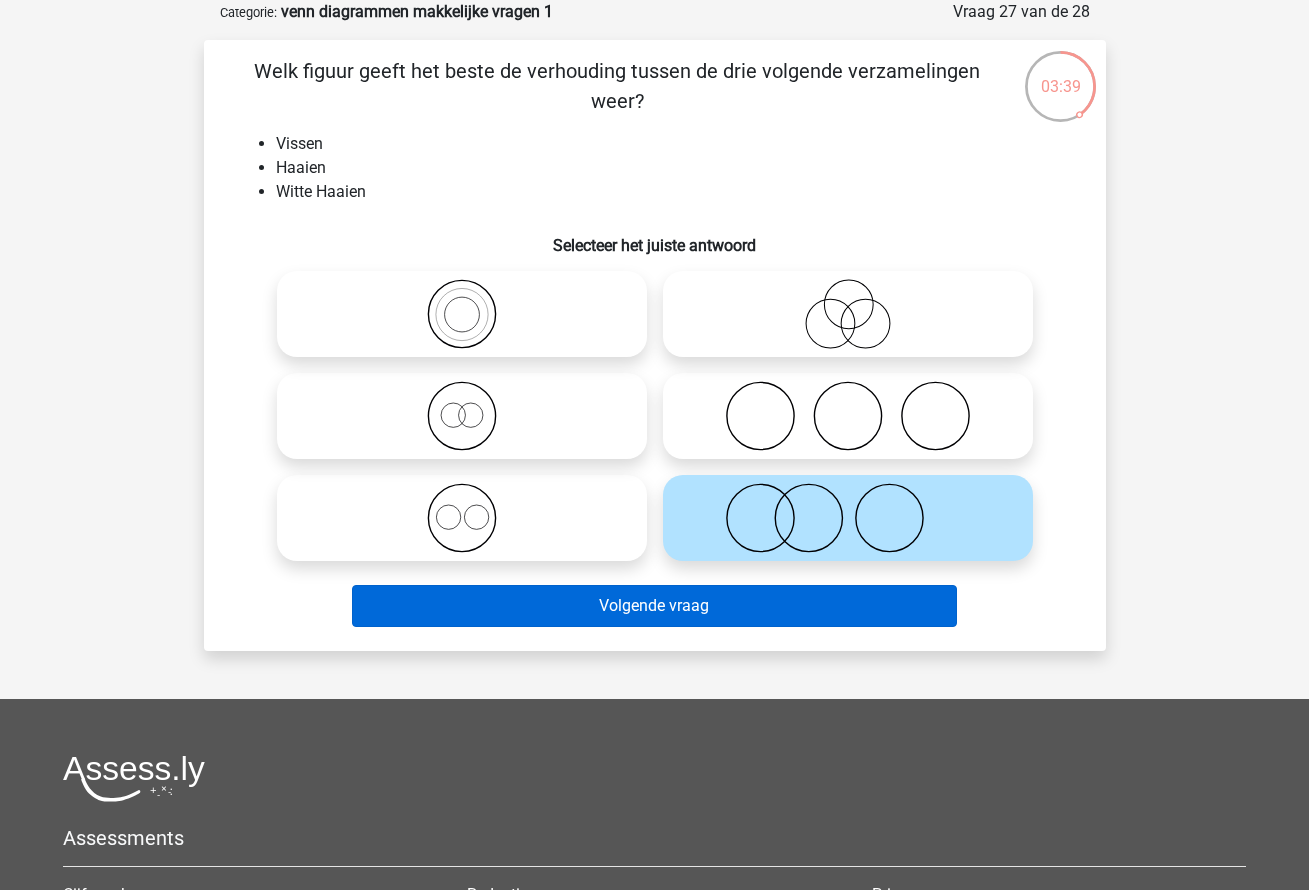 drag, startPoint x: 790, startPoint y: 618, endPoint x: 799, endPoint y: 593, distance: 26.57066 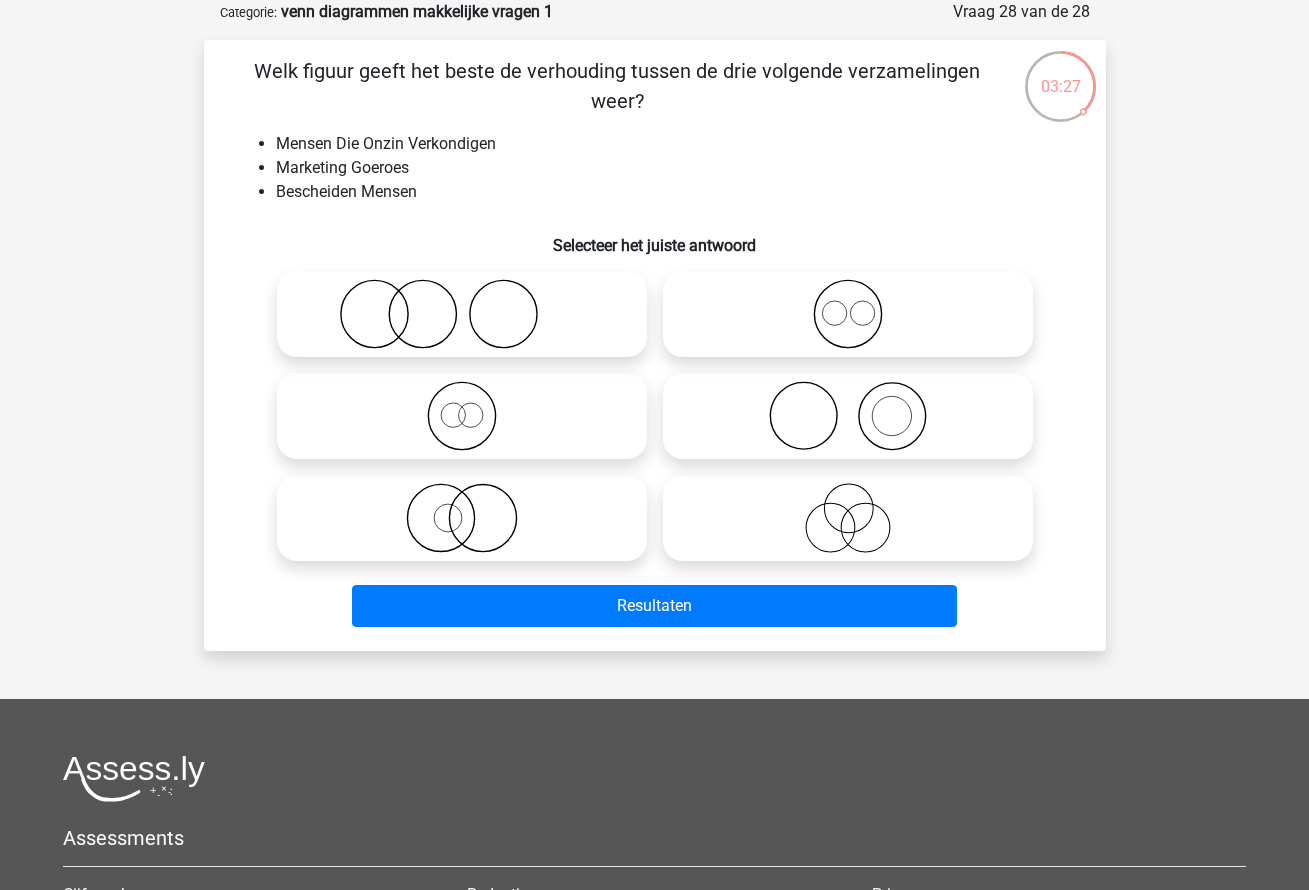 click 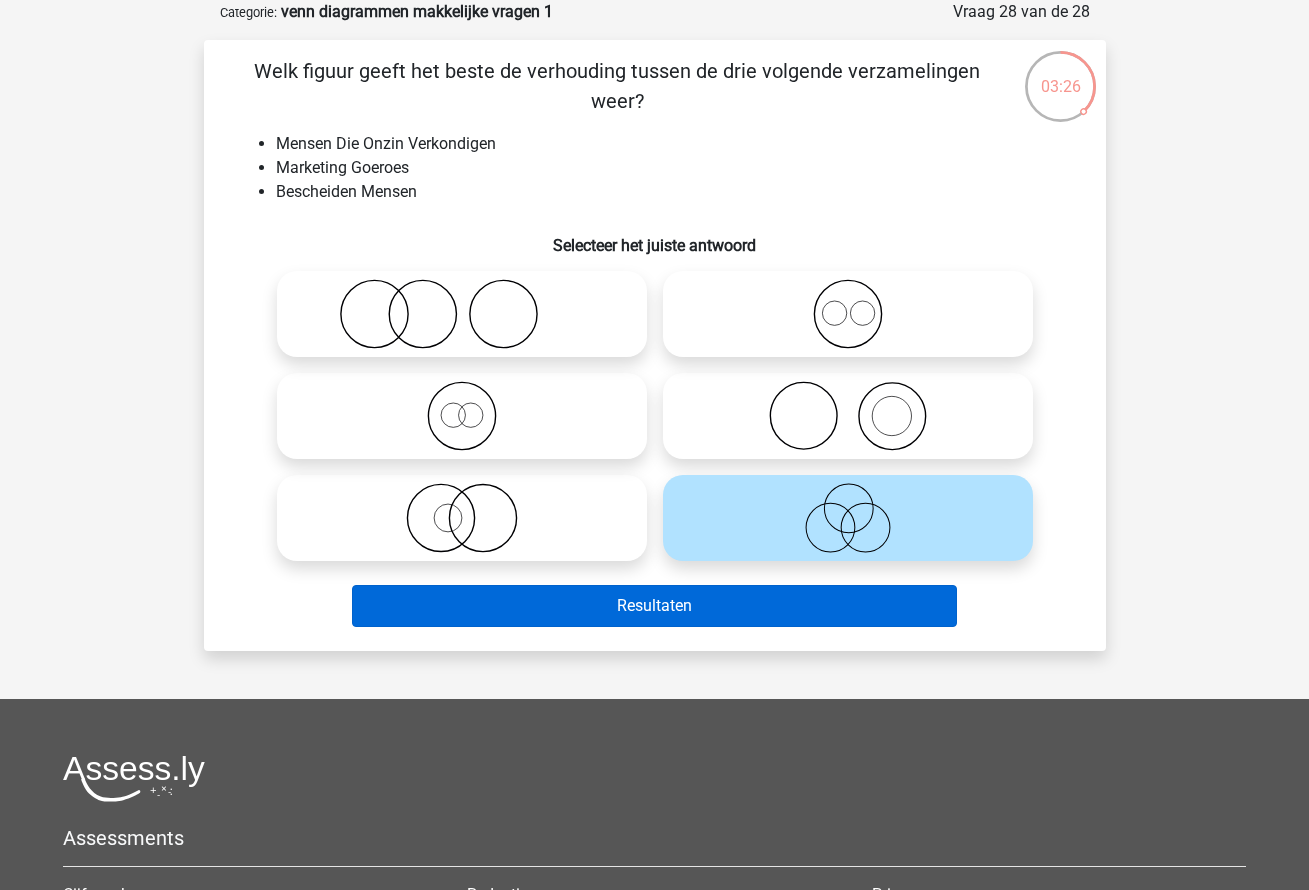 click on "Resultaten" at bounding box center [654, 606] 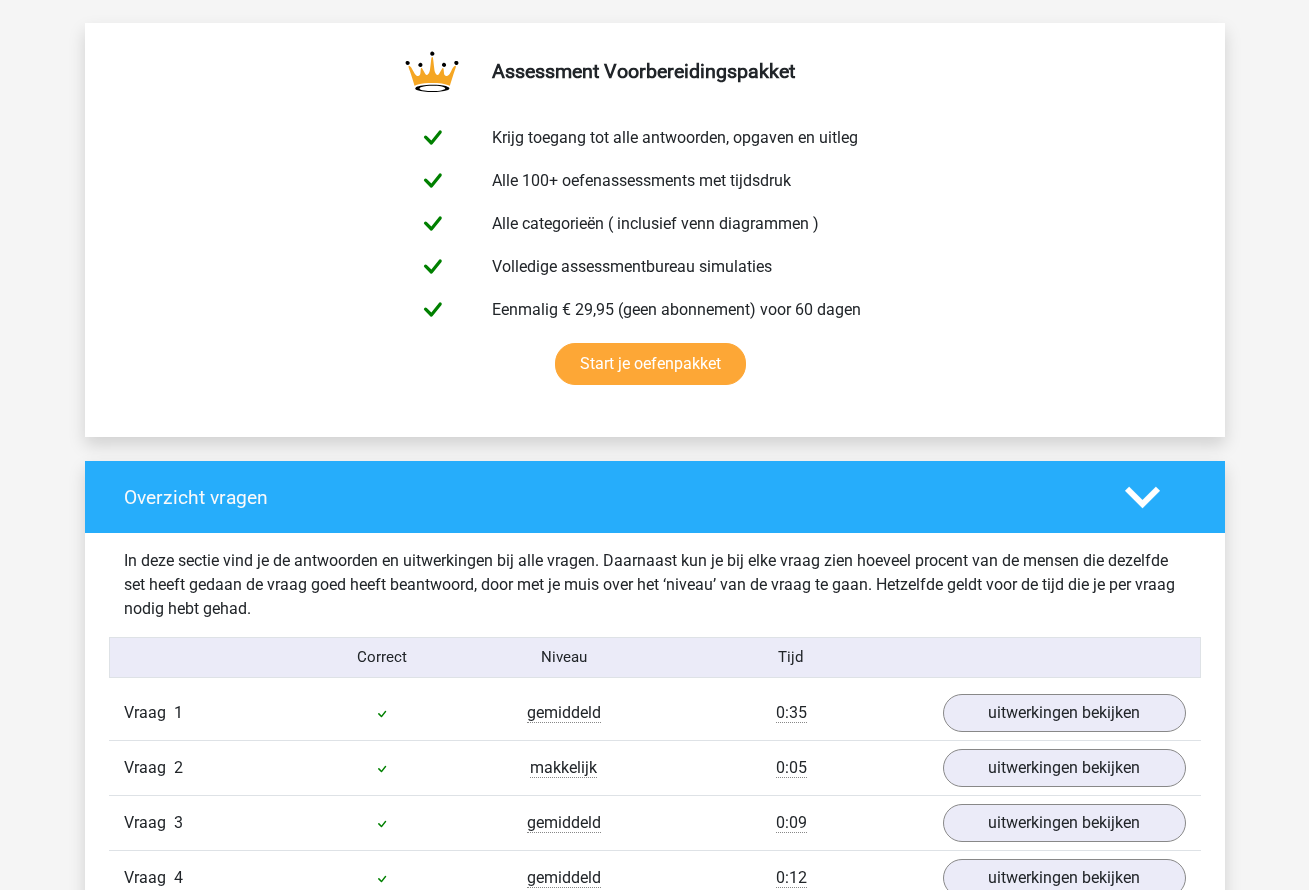 scroll, scrollTop: 1372, scrollLeft: 0, axis: vertical 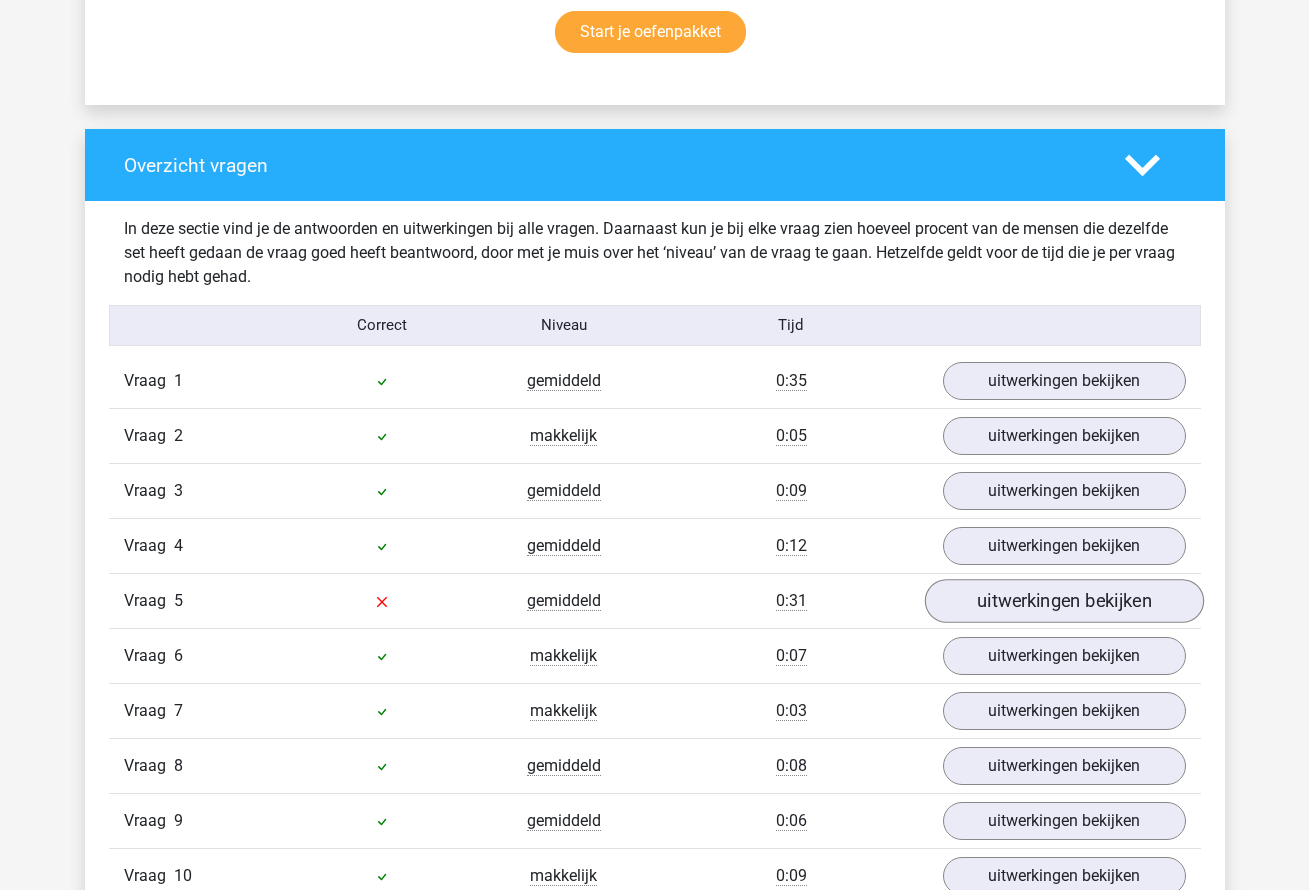 click on "uitwerkingen bekijken" at bounding box center [1063, 601] 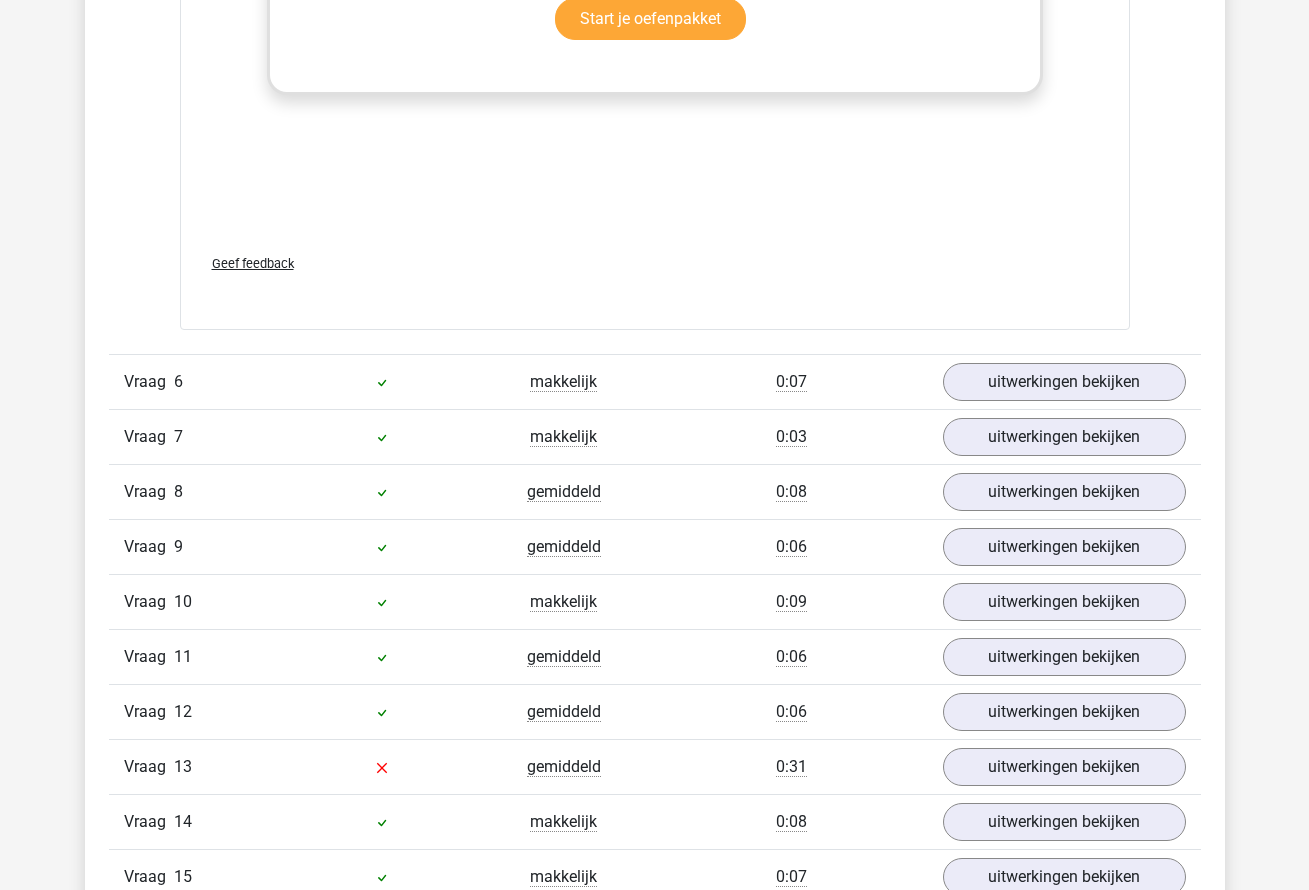 scroll, scrollTop: 3145, scrollLeft: 0, axis: vertical 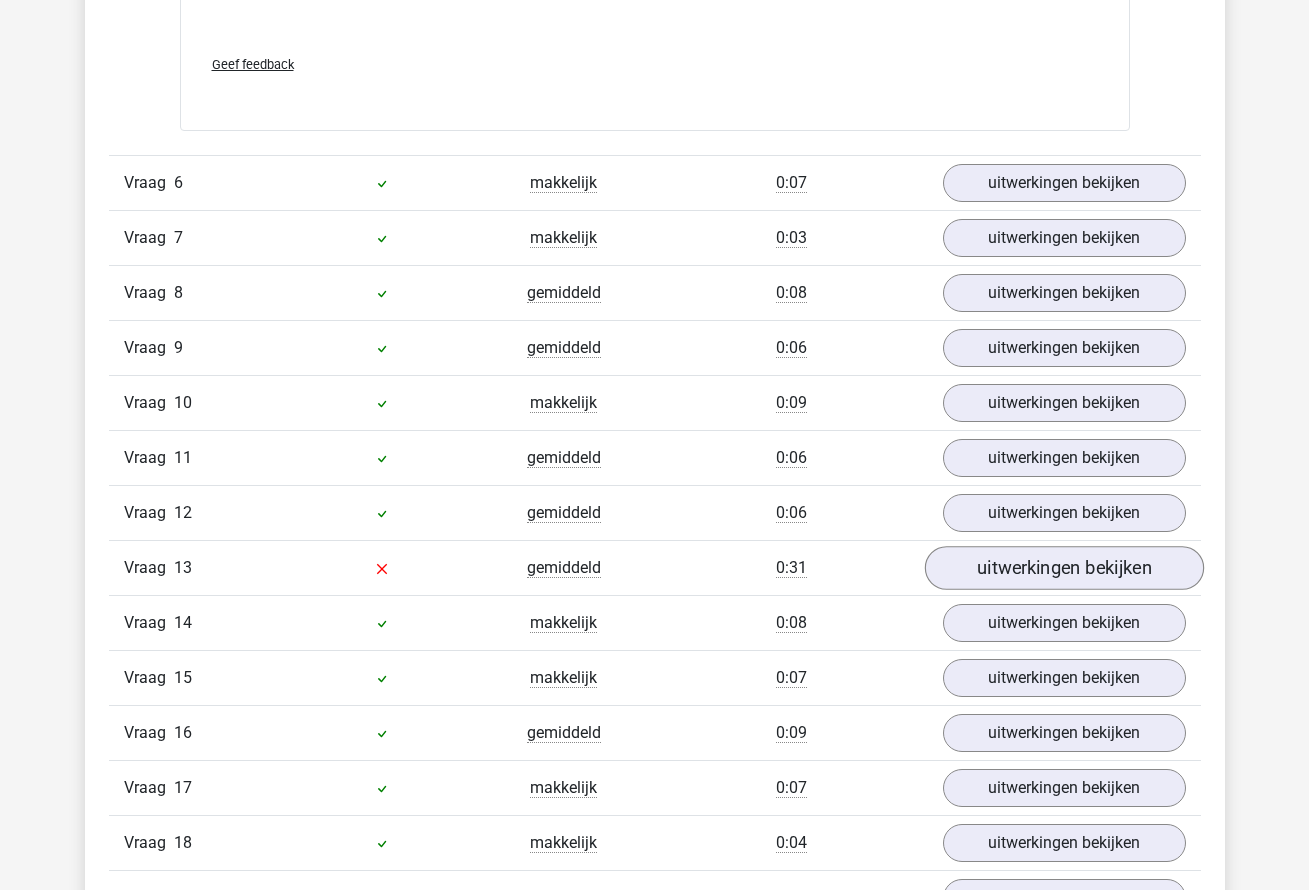 click on "uitwerkingen bekijken" at bounding box center (1063, 568) 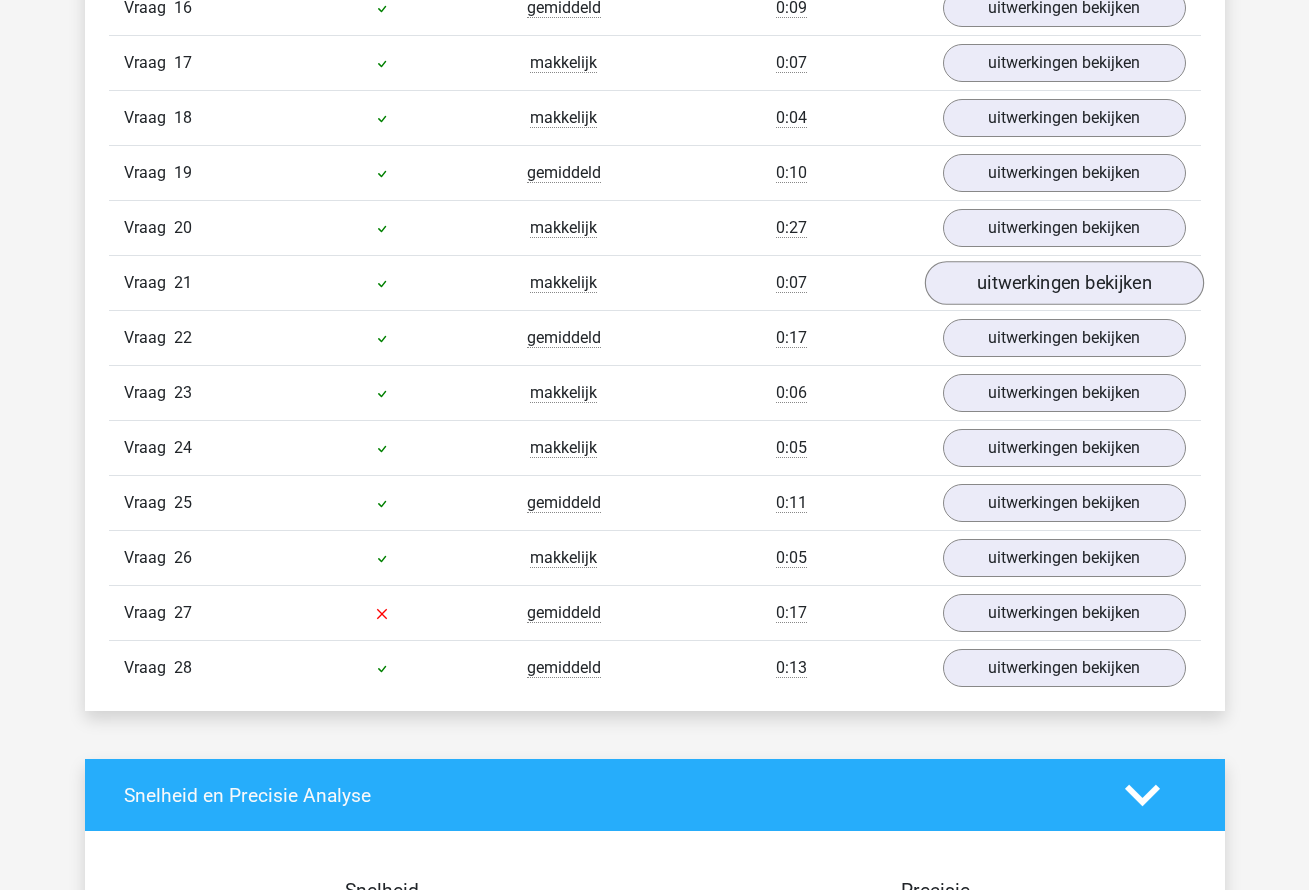scroll, scrollTop: 5174, scrollLeft: 0, axis: vertical 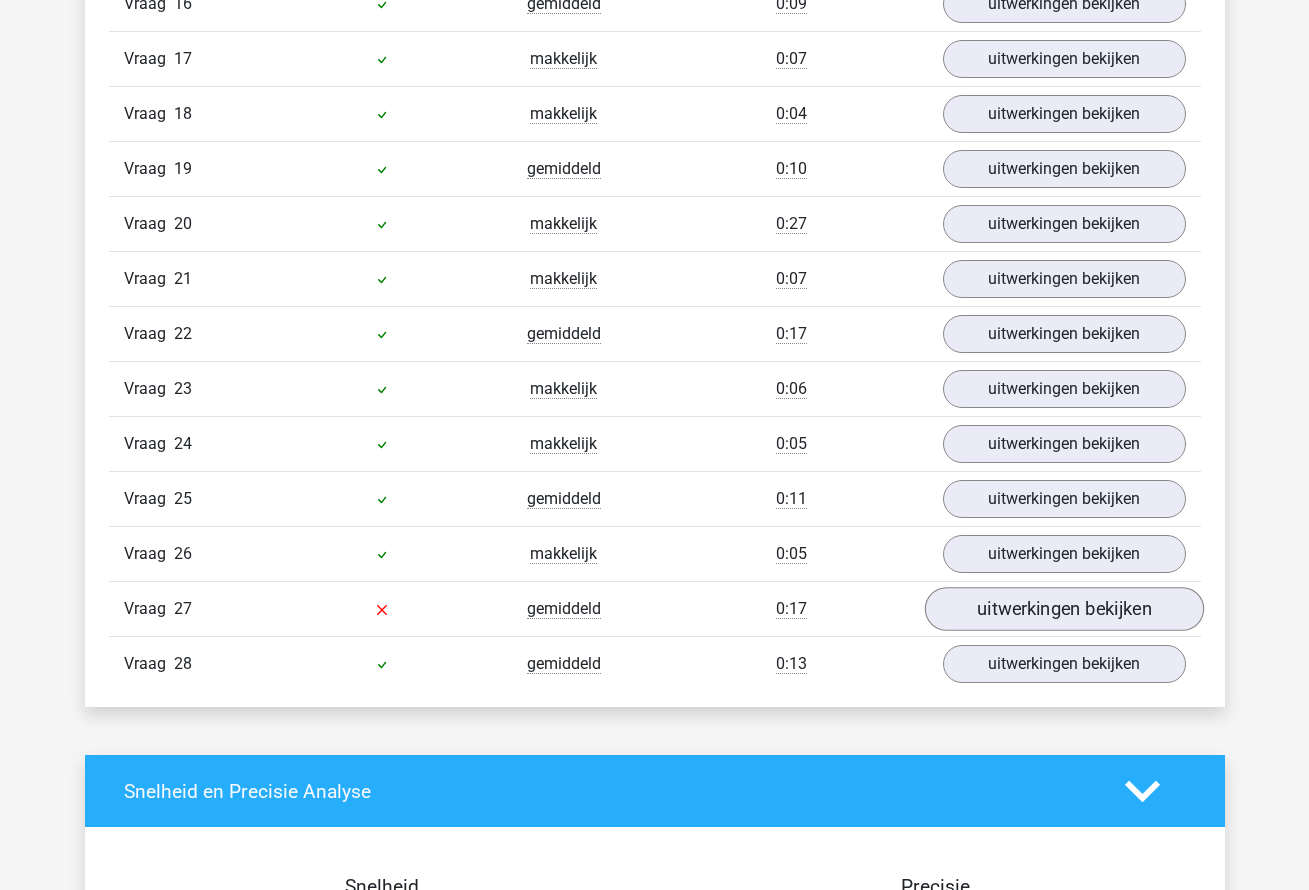 click on "uitwerkingen bekijken" at bounding box center (1063, 609) 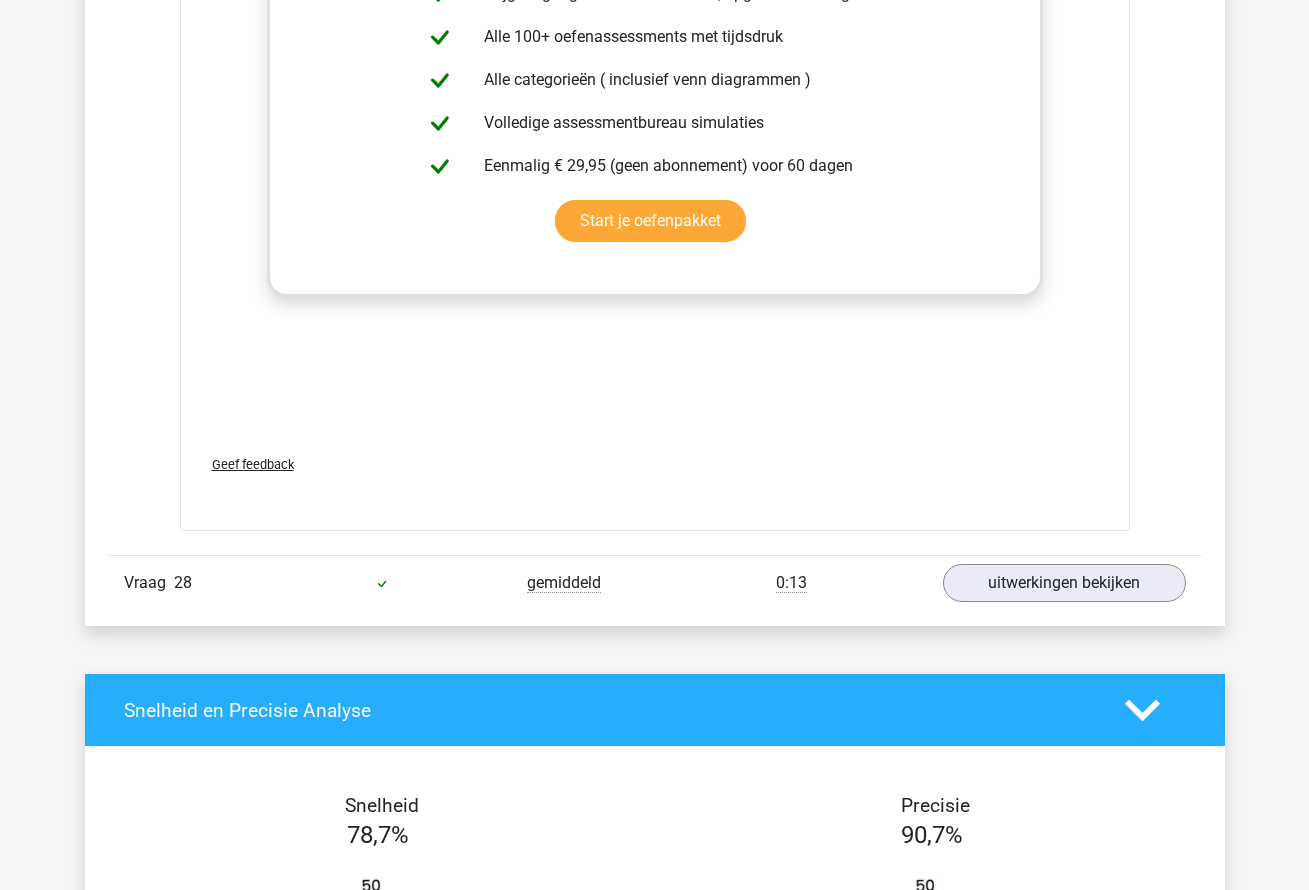 scroll, scrollTop: 6551, scrollLeft: 0, axis: vertical 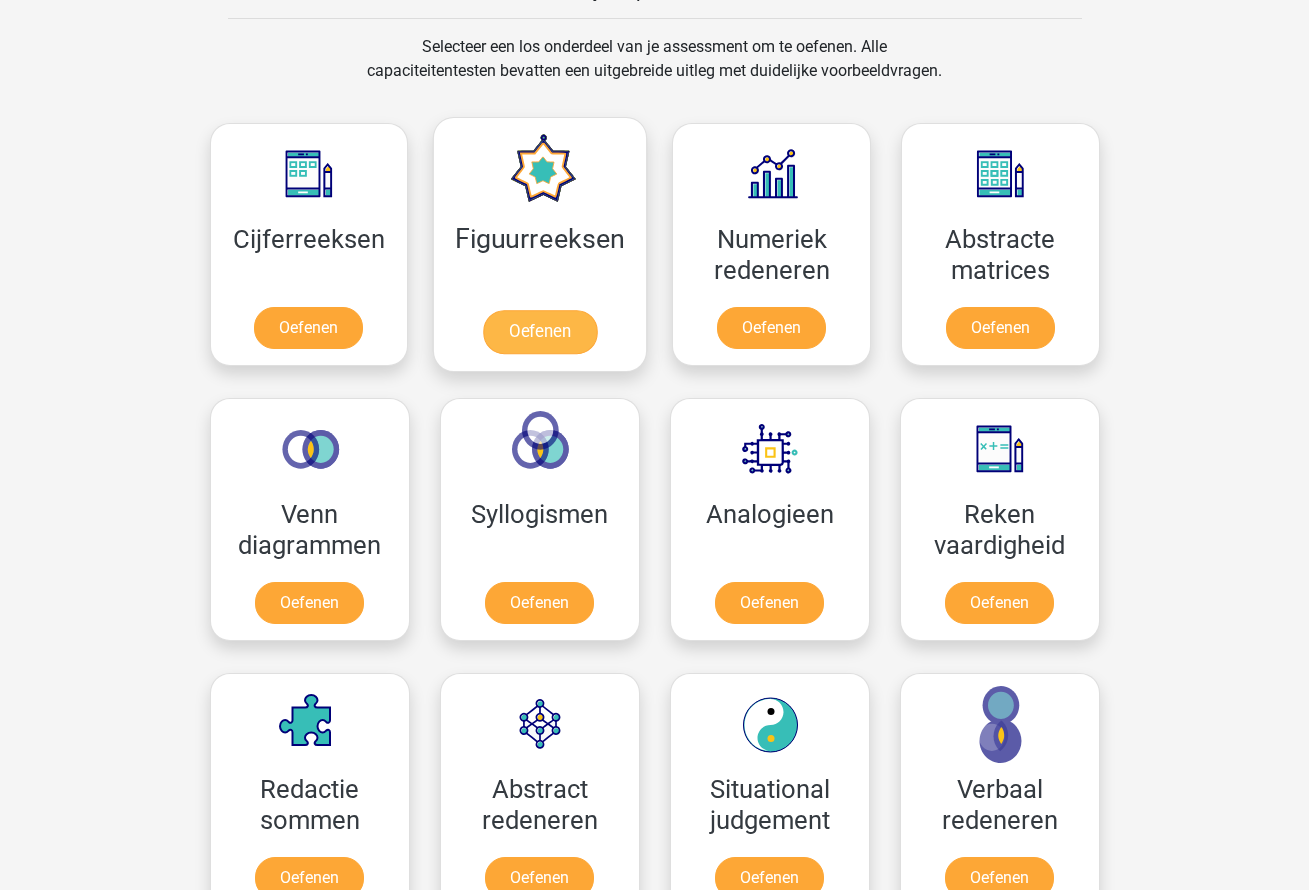 click on "Oefenen" at bounding box center [540, 332] 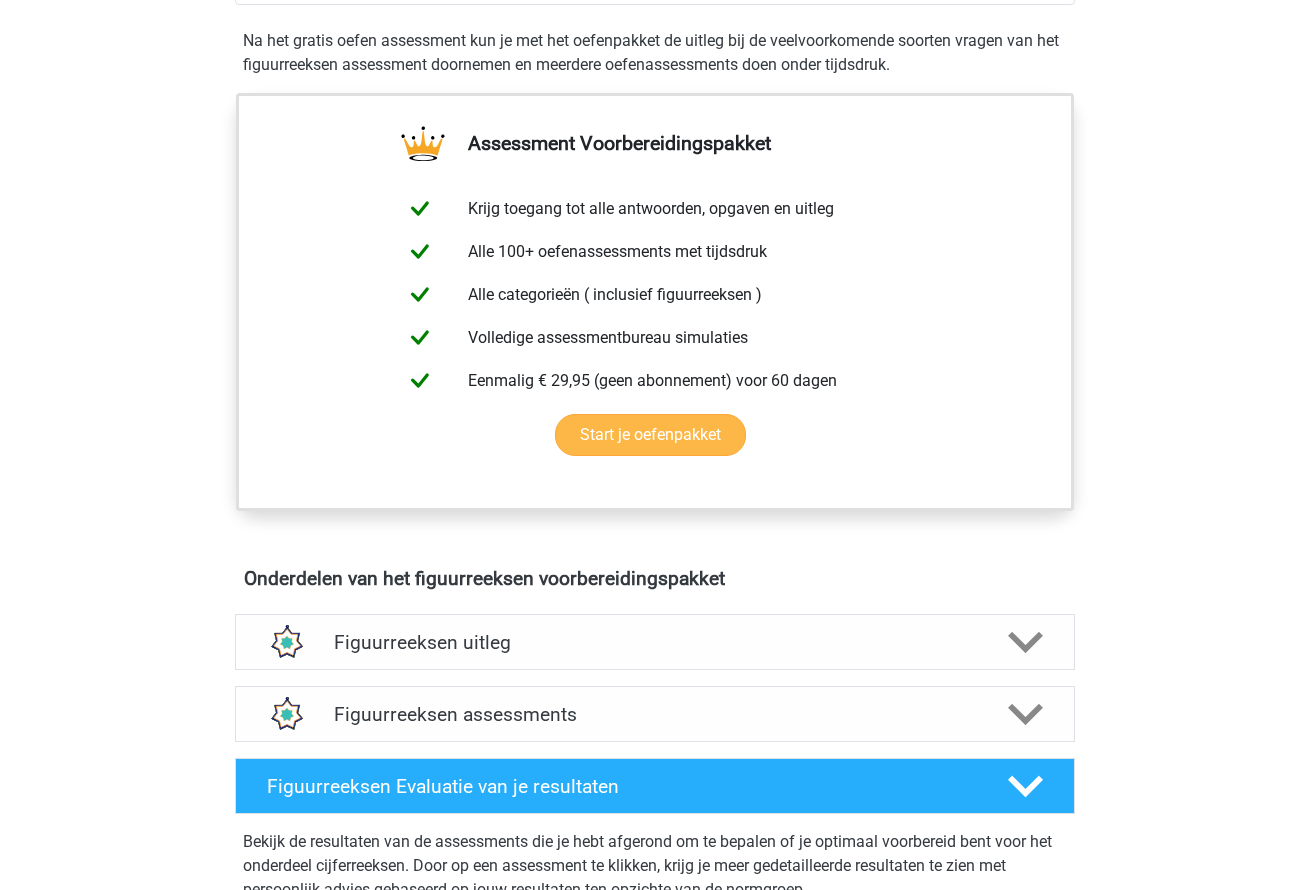 scroll, scrollTop: 1041, scrollLeft: 0, axis: vertical 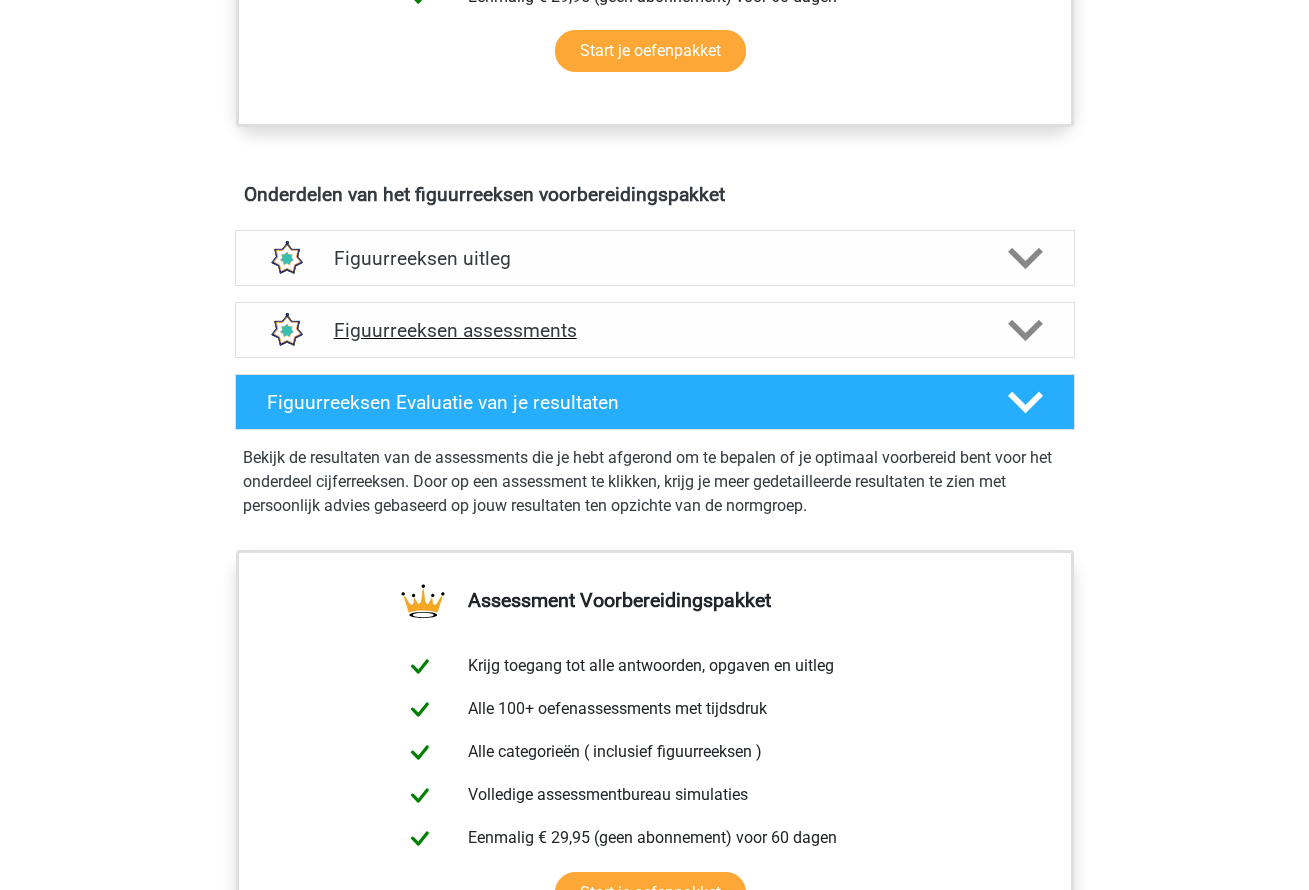 click on "Figuurreeksen assessments" at bounding box center (655, 330) 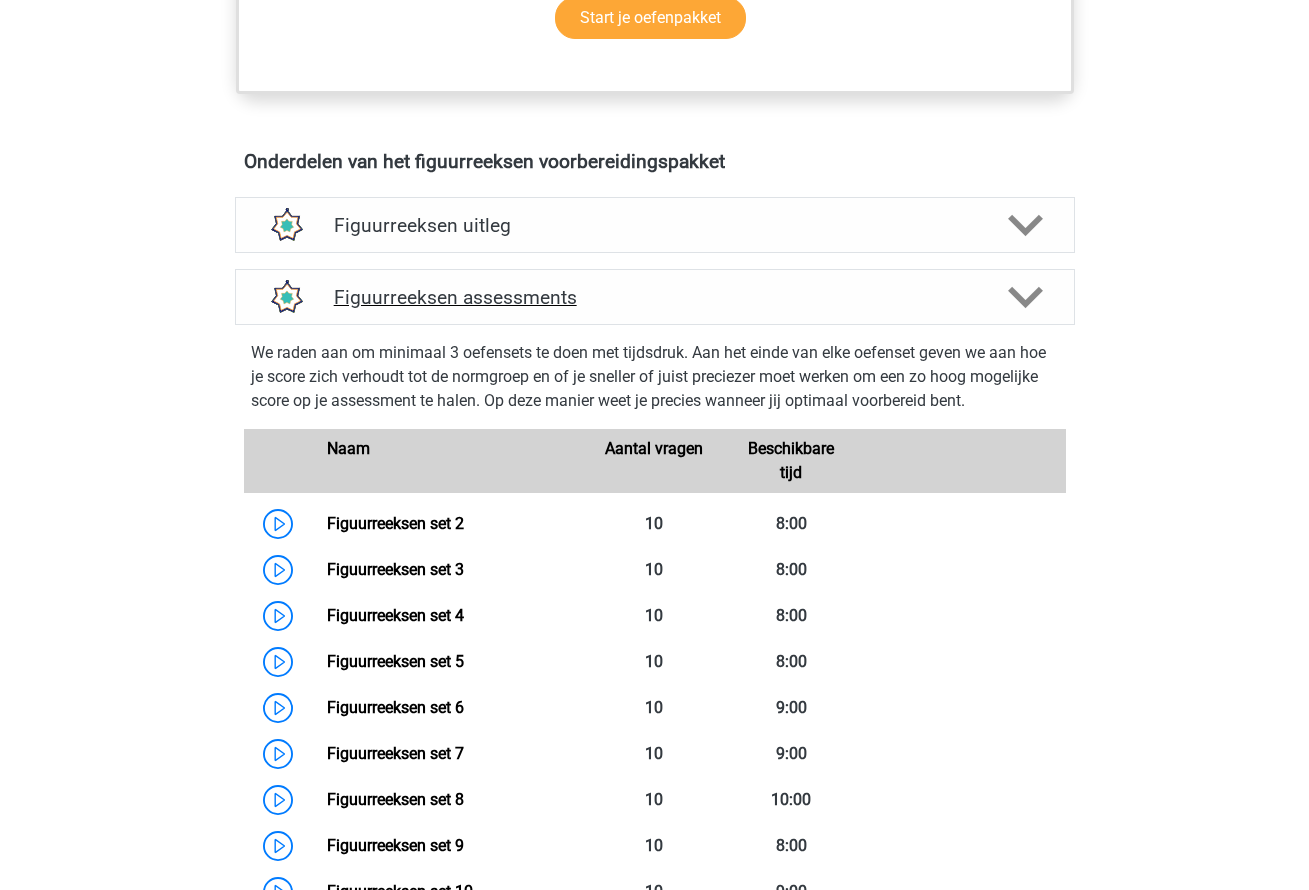 scroll, scrollTop: 1177, scrollLeft: 0, axis: vertical 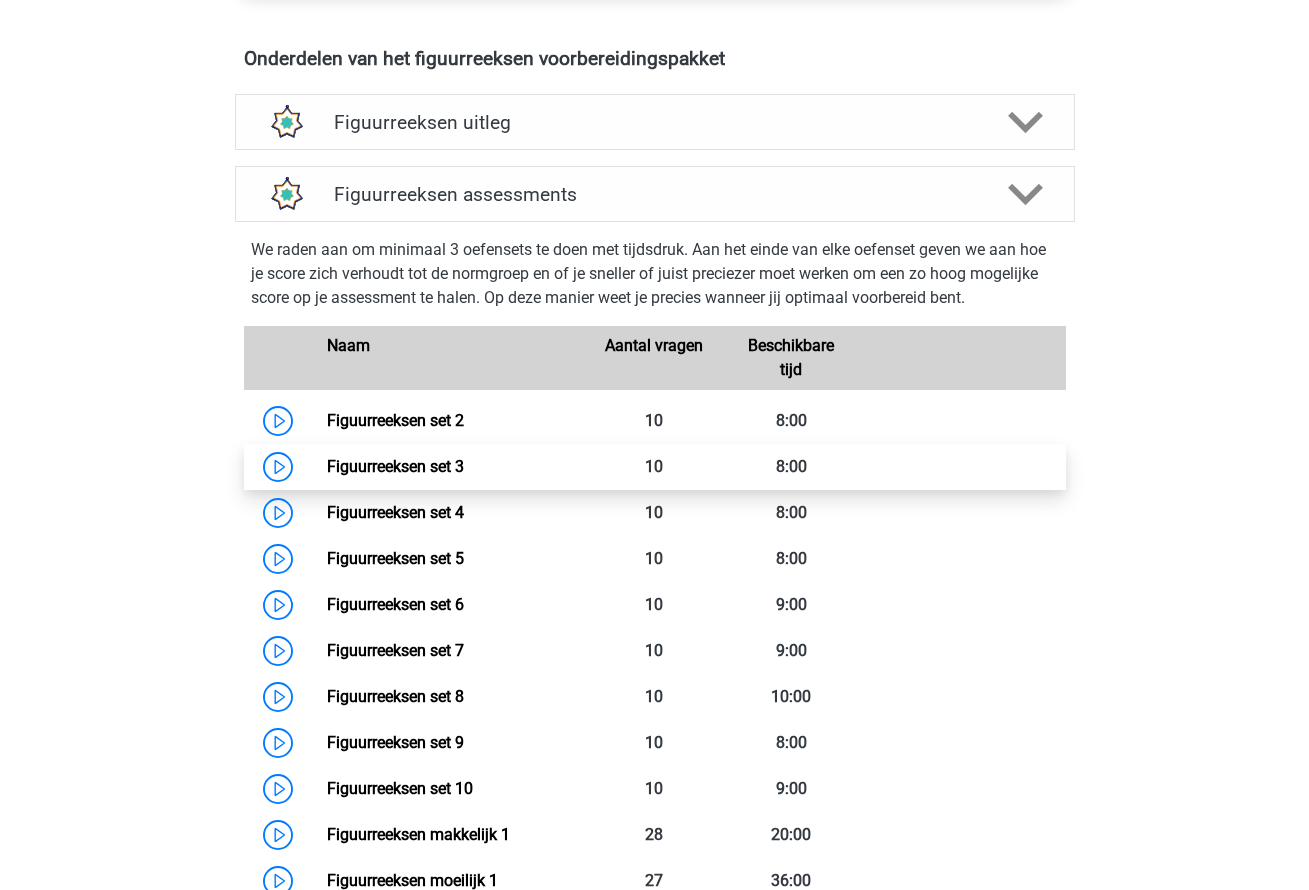 click on "Figuurreeksen
set 3" at bounding box center [395, 466] 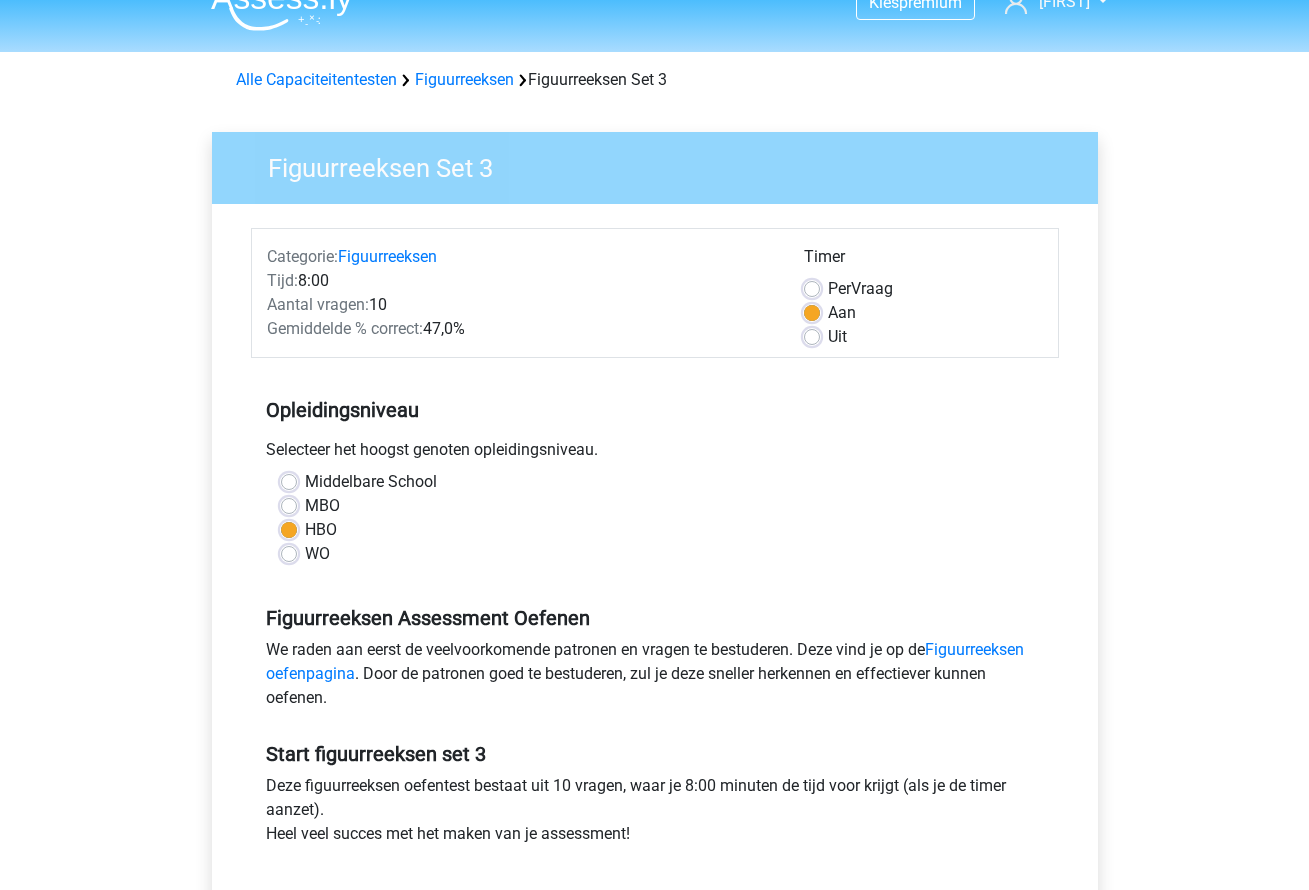 scroll, scrollTop: 690, scrollLeft: 0, axis: vertical 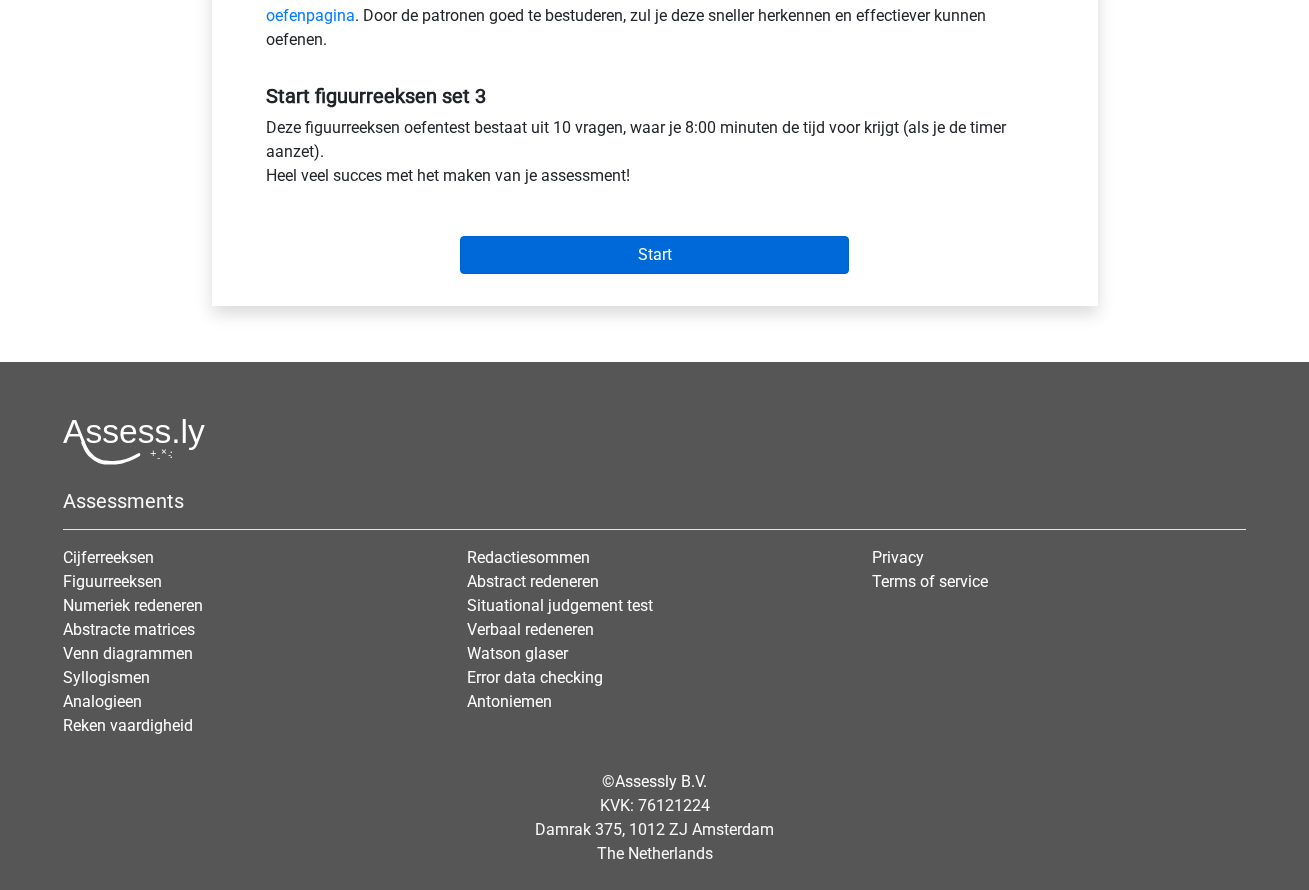 click on "Start" at bounding box center [654, 255] 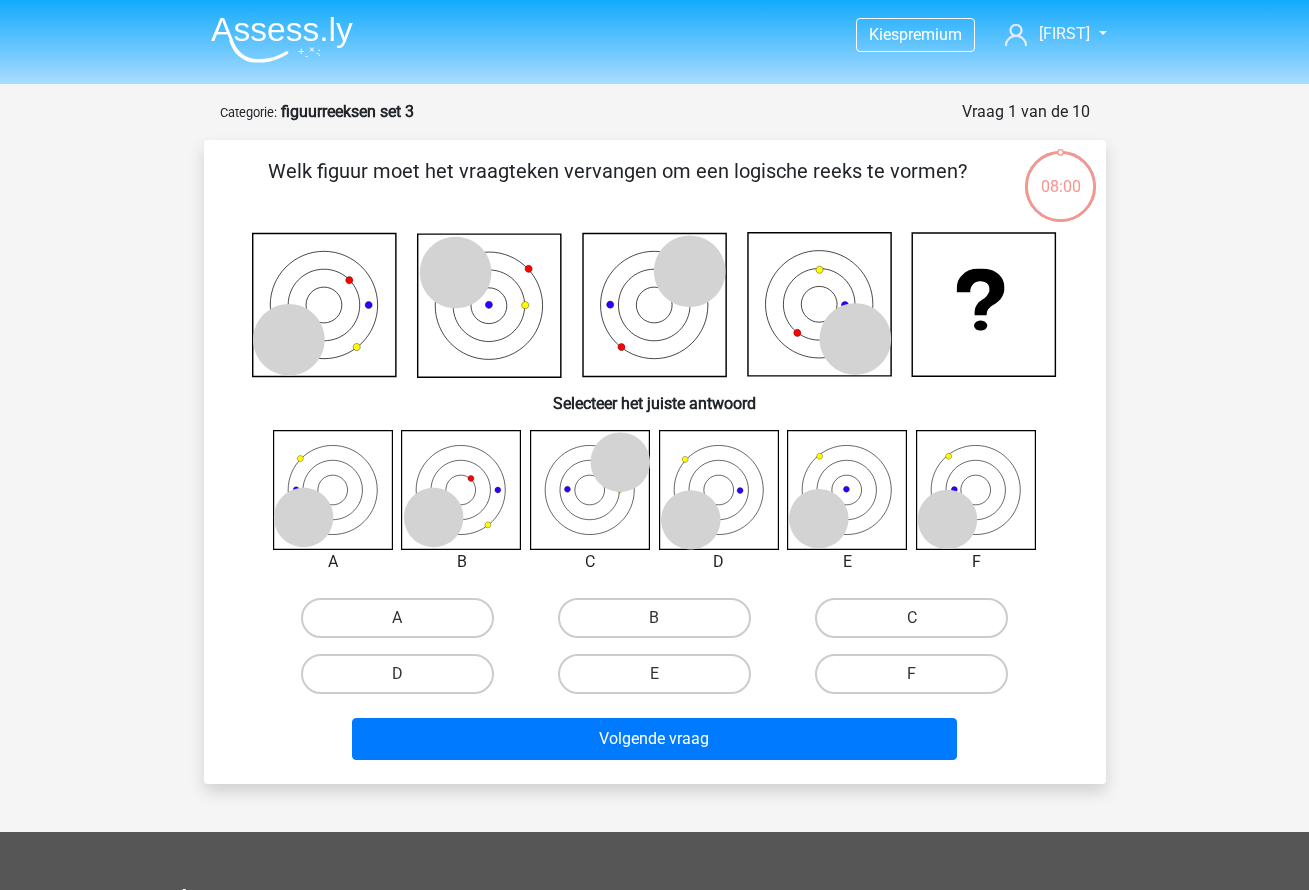 scroll, scrollTop: 25, scrollLeft: 0, axis: vertical 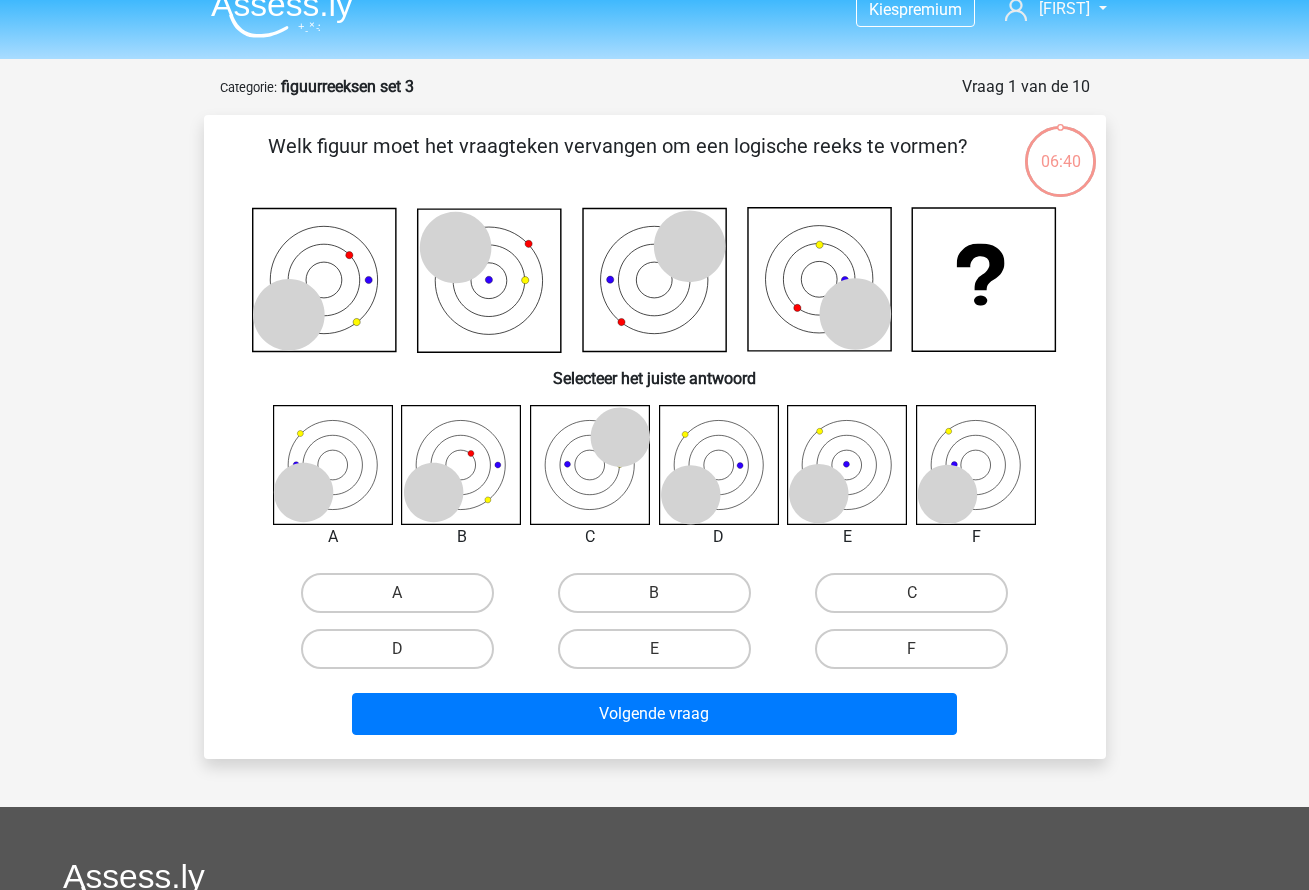 click 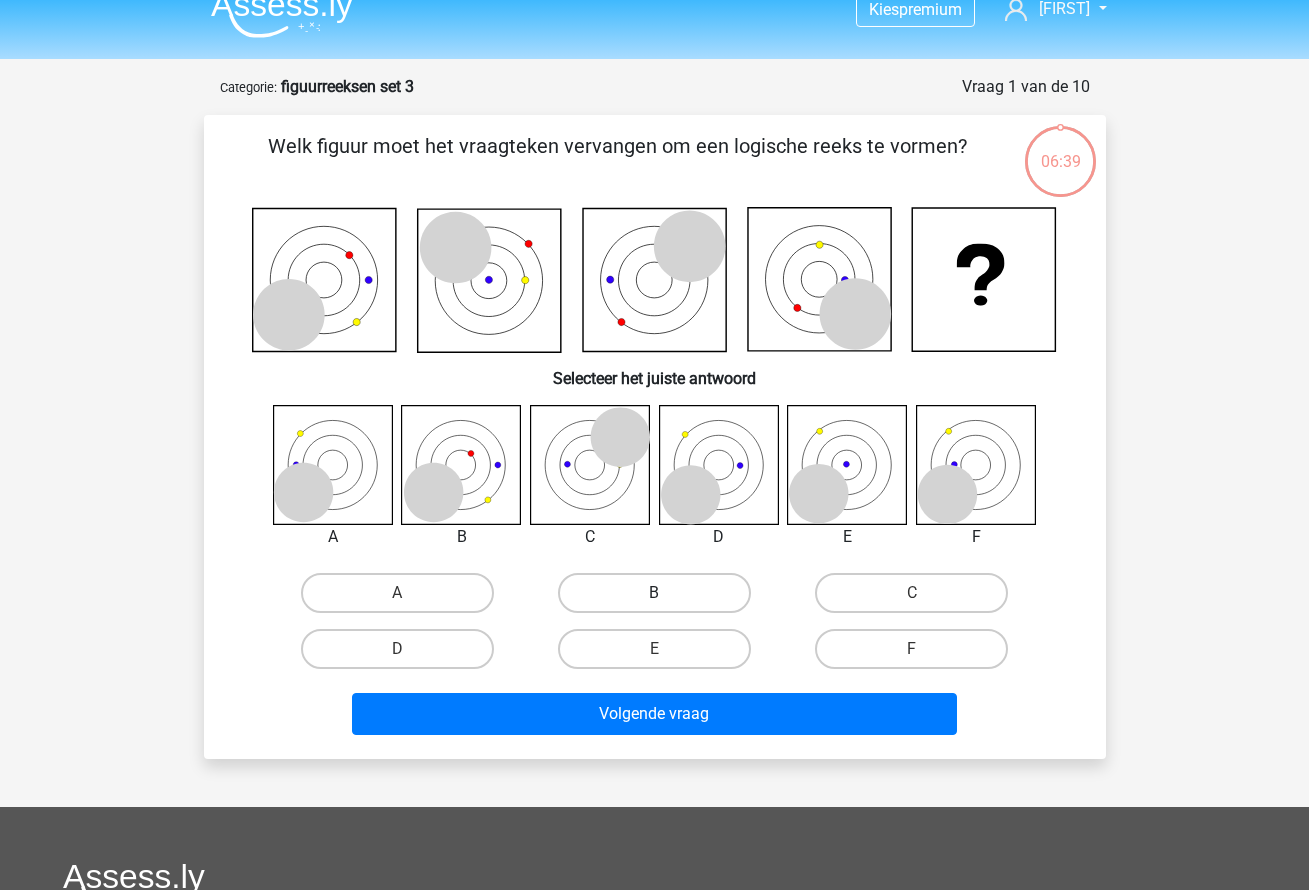 click on "B" at bounding box center (654, 593) 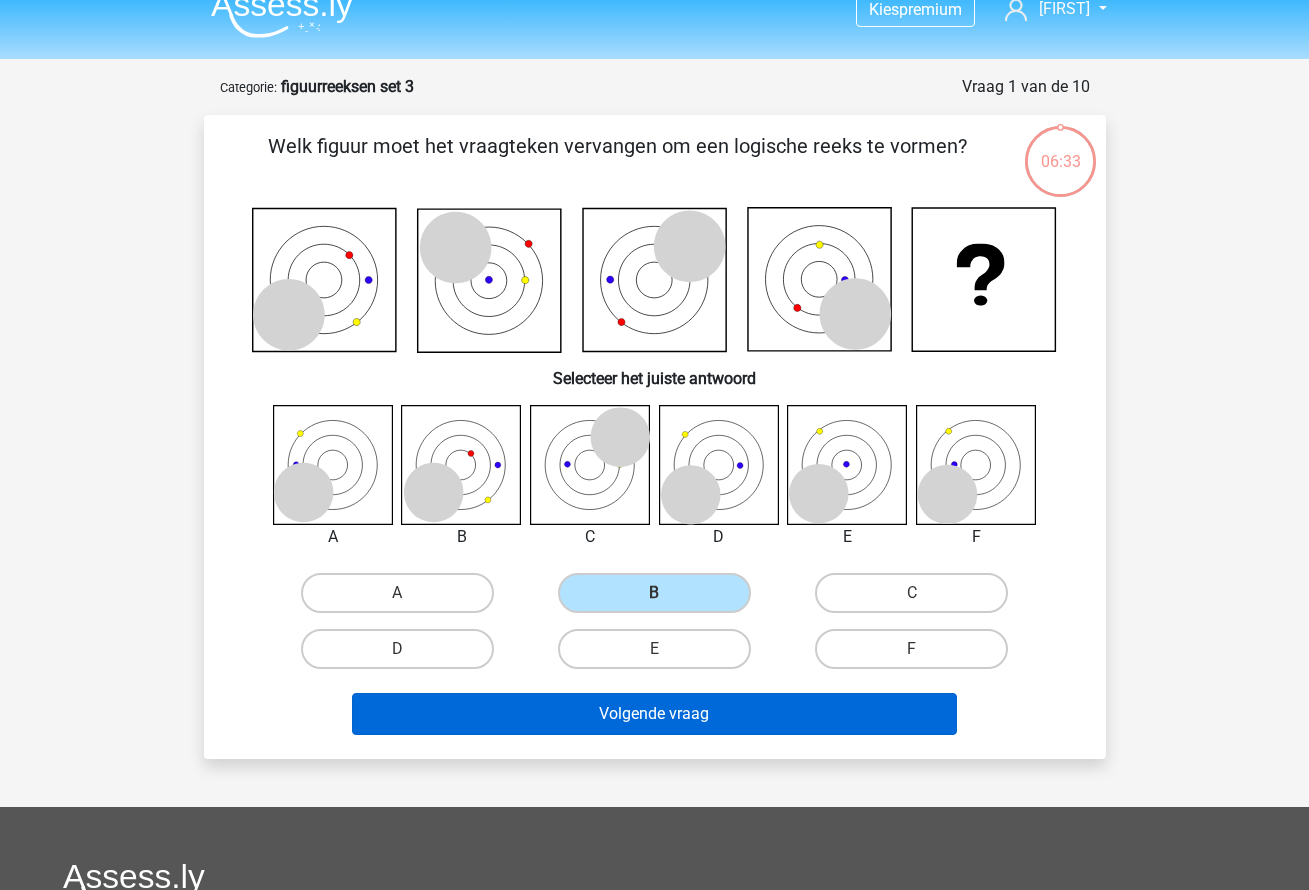 click on "Volgende vraag" at bounding box center [654, 714] 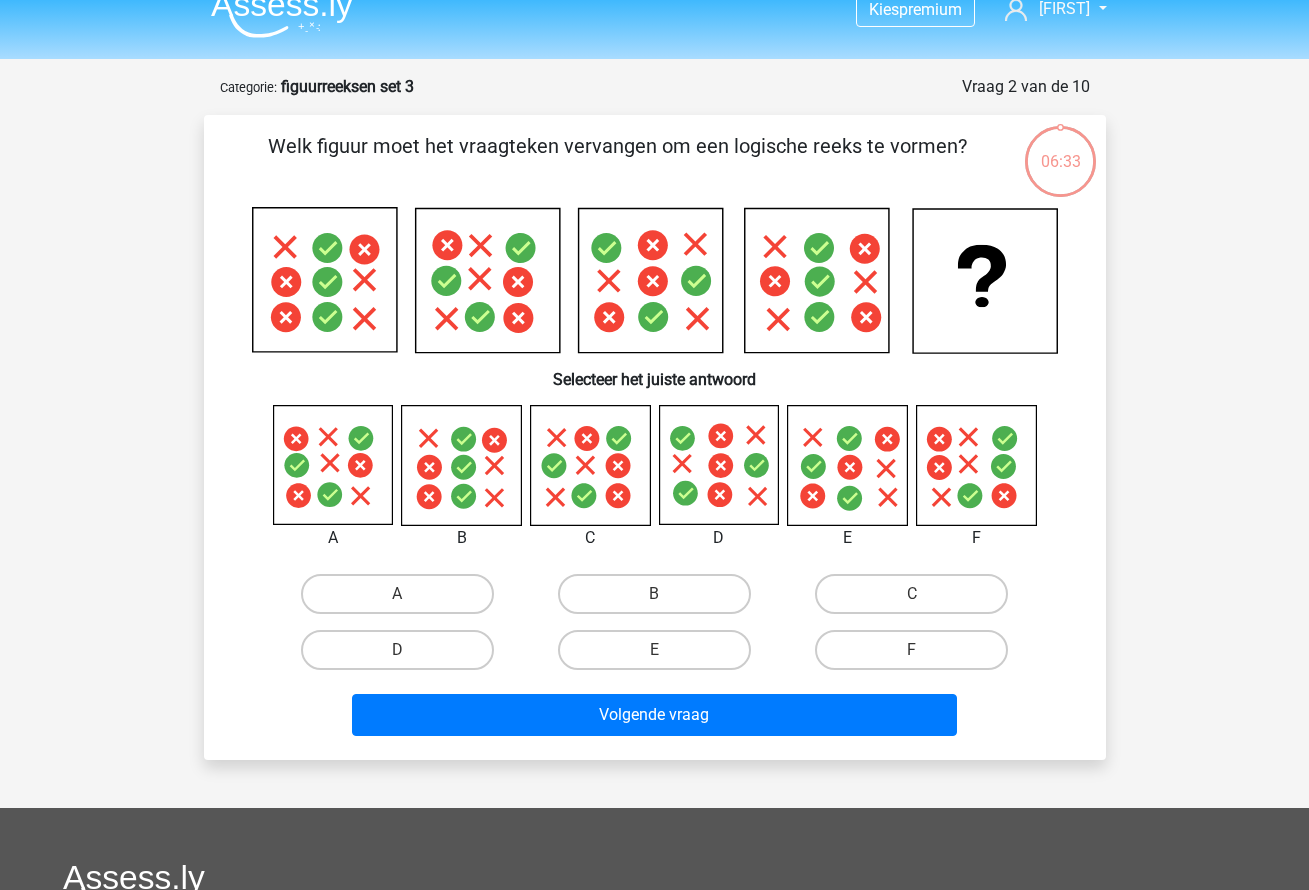 scroll, scrollTop: 100, scrollLeft: 0, axis: vertical 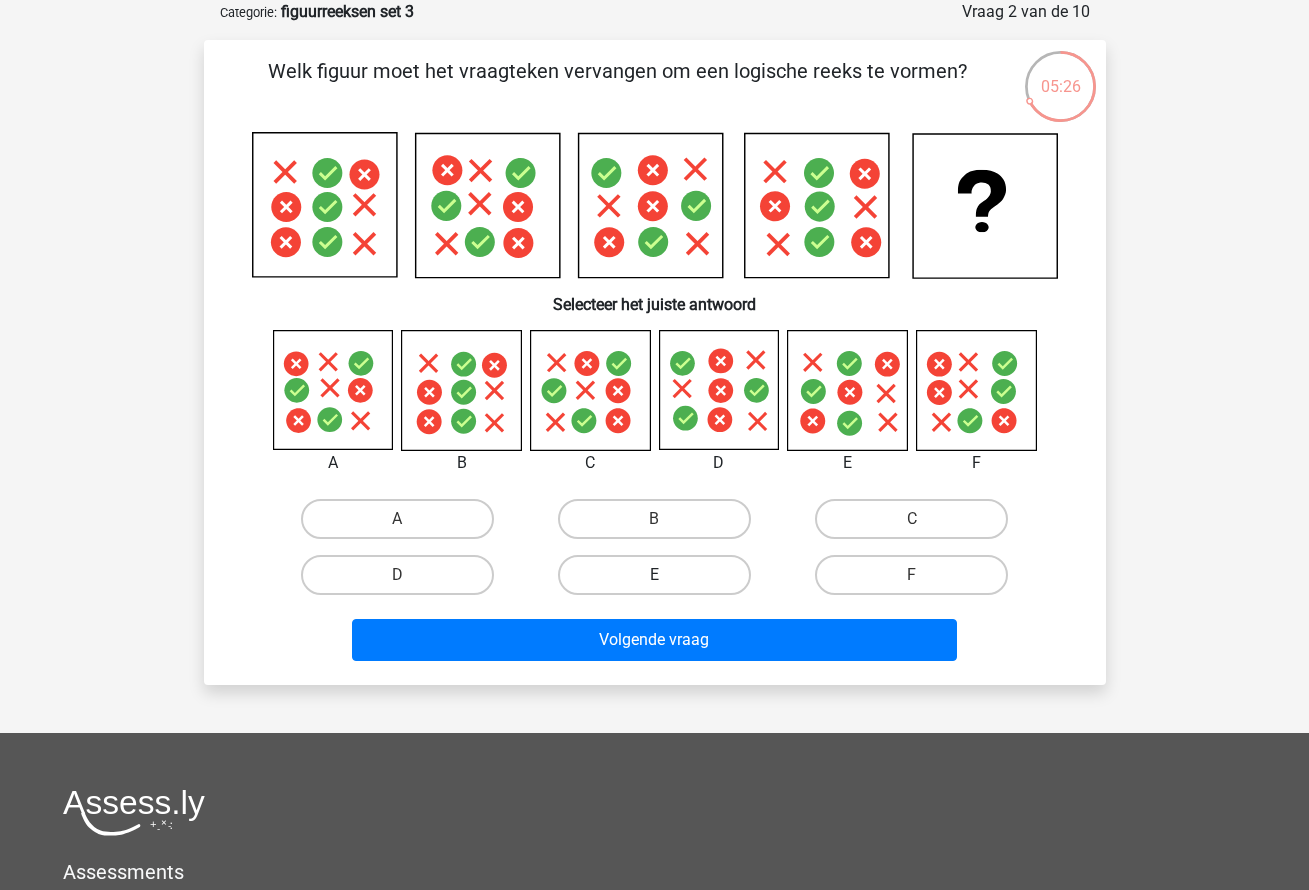 click on "E" at bounding box center [654, 575] 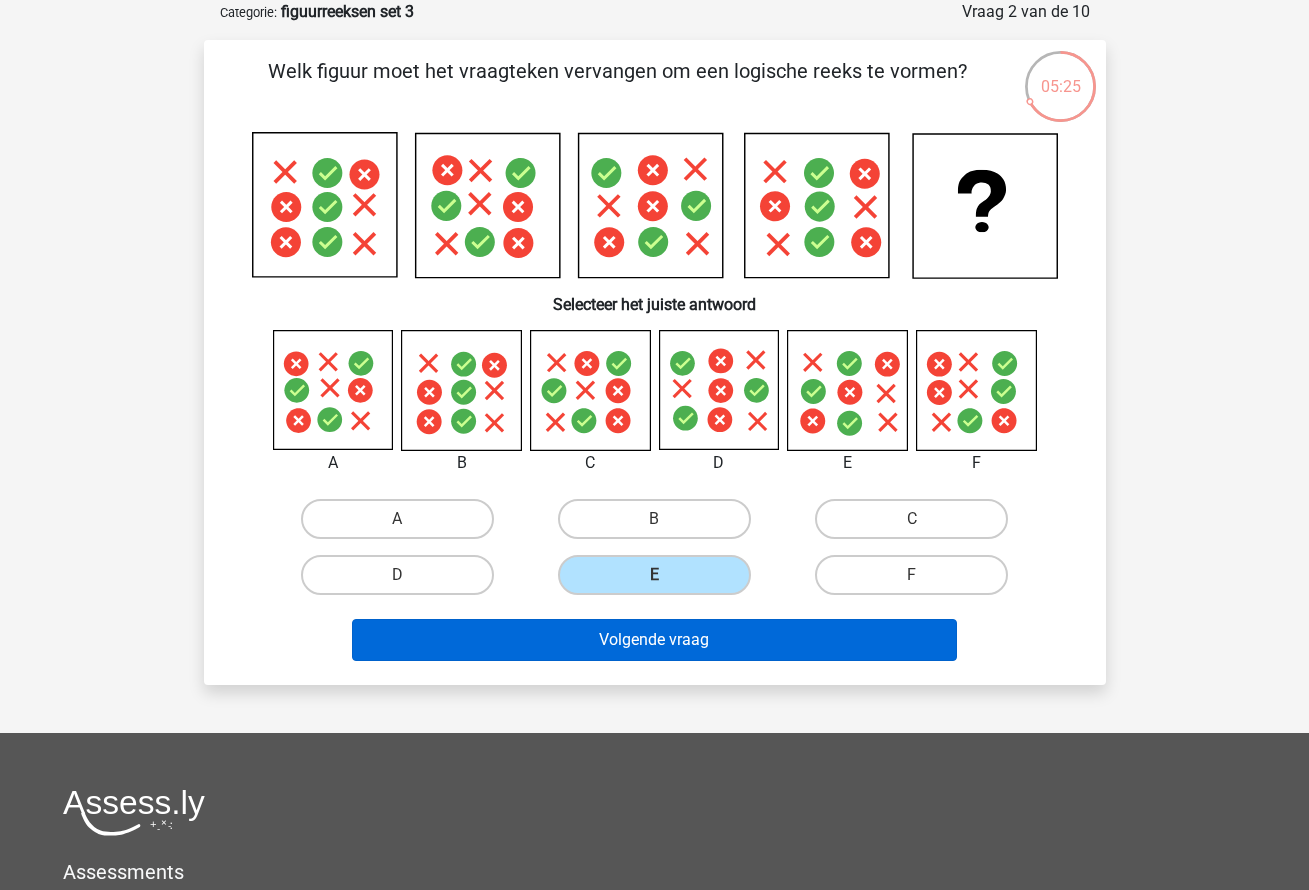 click on "Volgende vraag" at bounding box center [654, 640] 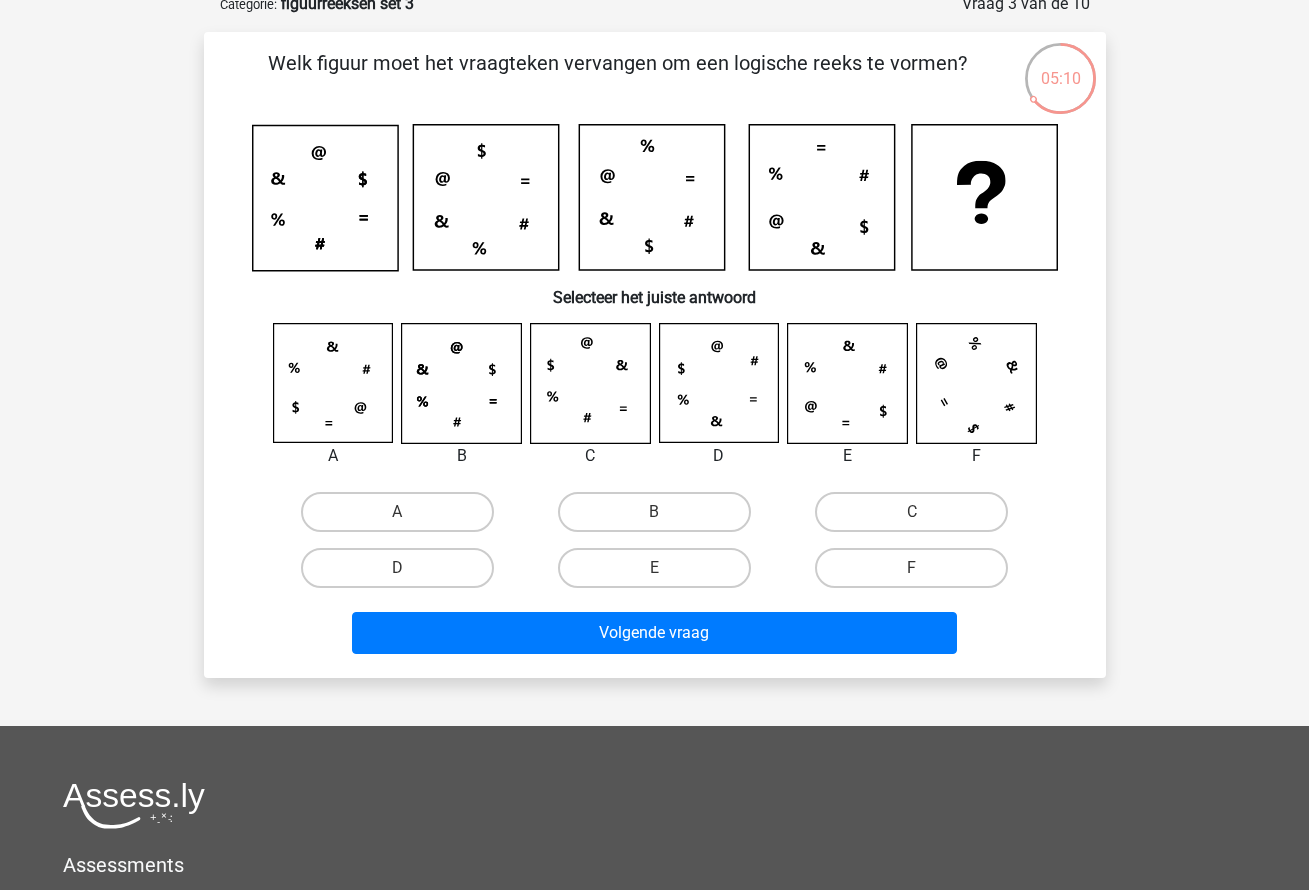 scroll, scrollTop: 104, scrollLeft: 0, axis: vertical 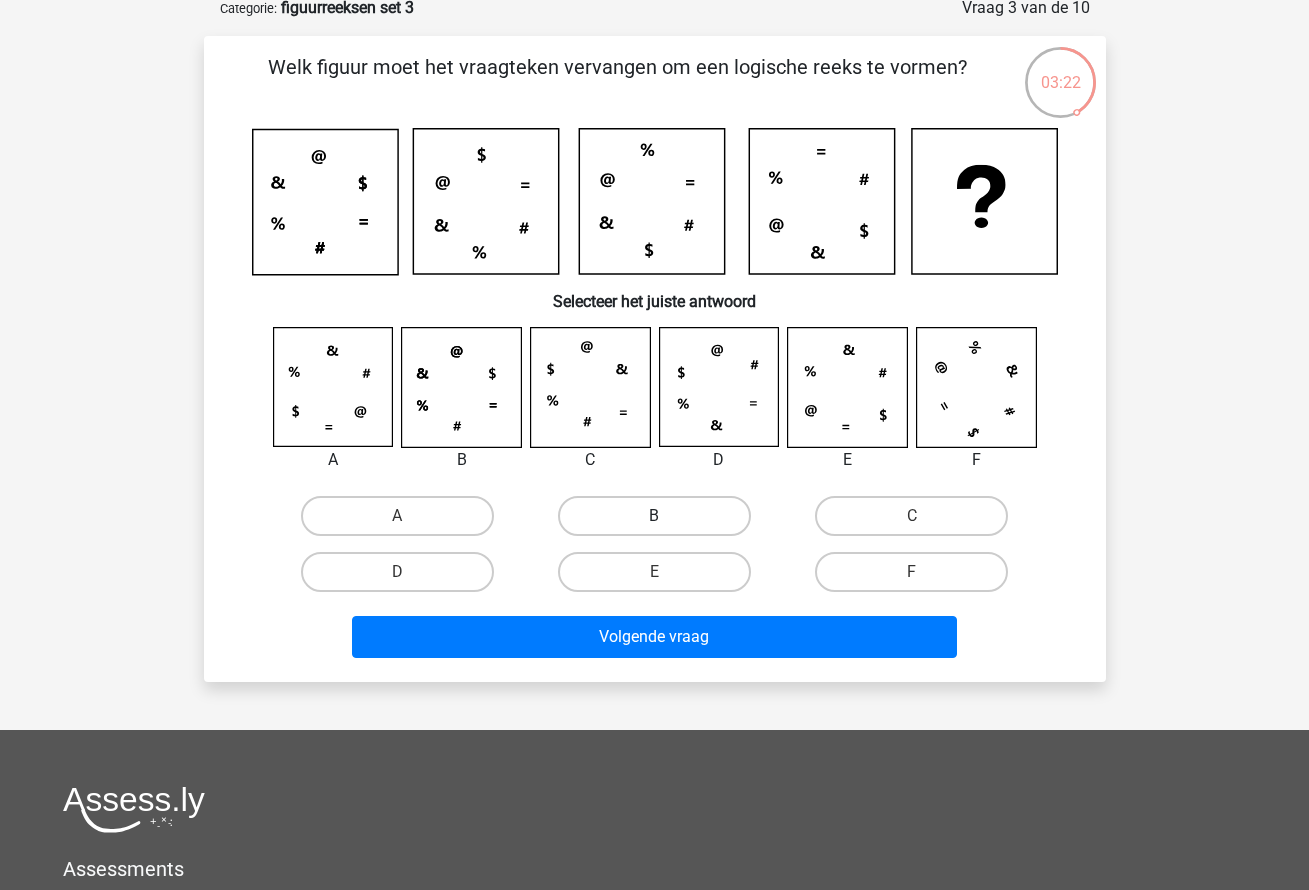 click on "B" at bounding box center (654, 516) 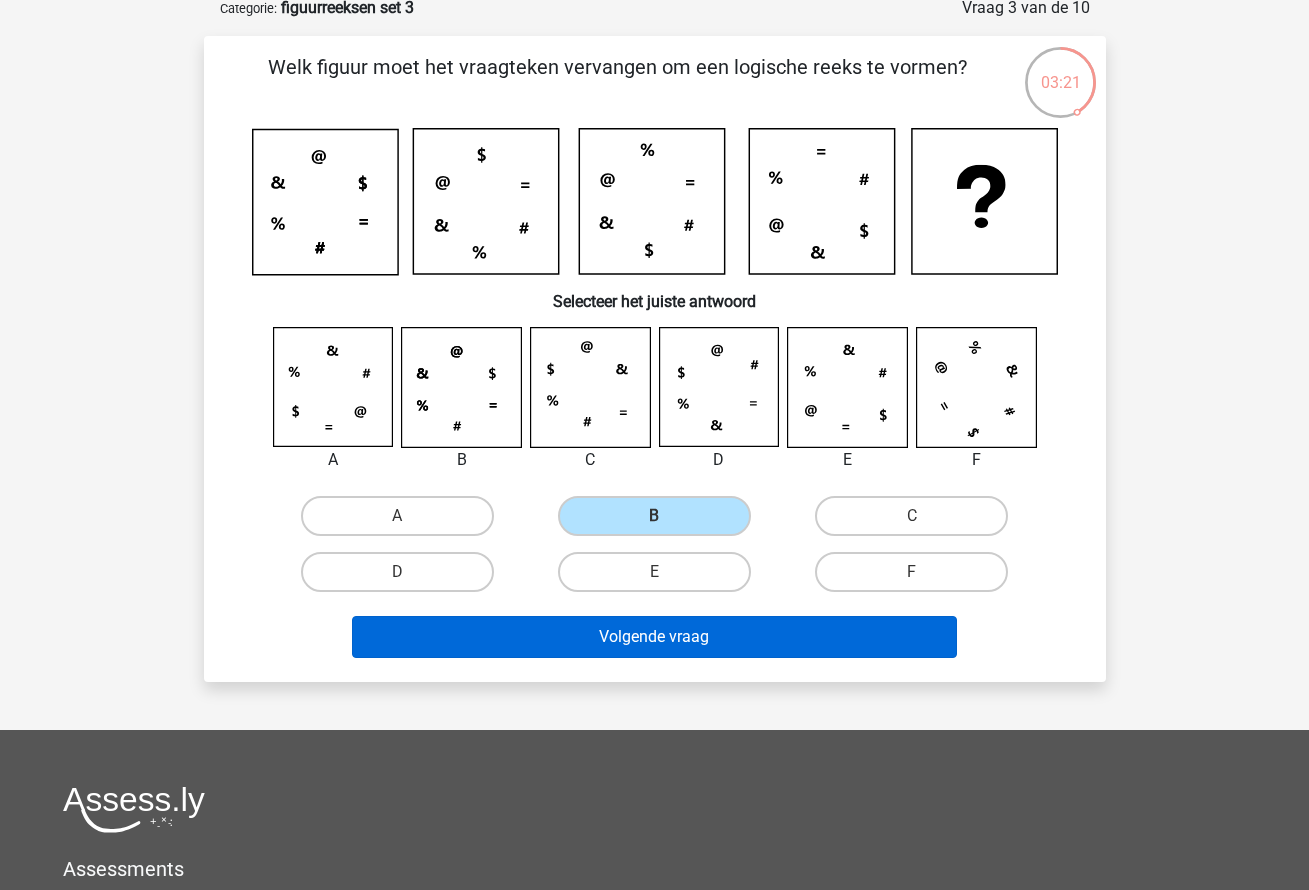 click on "Volgende vraag" at bounding box center (654, 637) 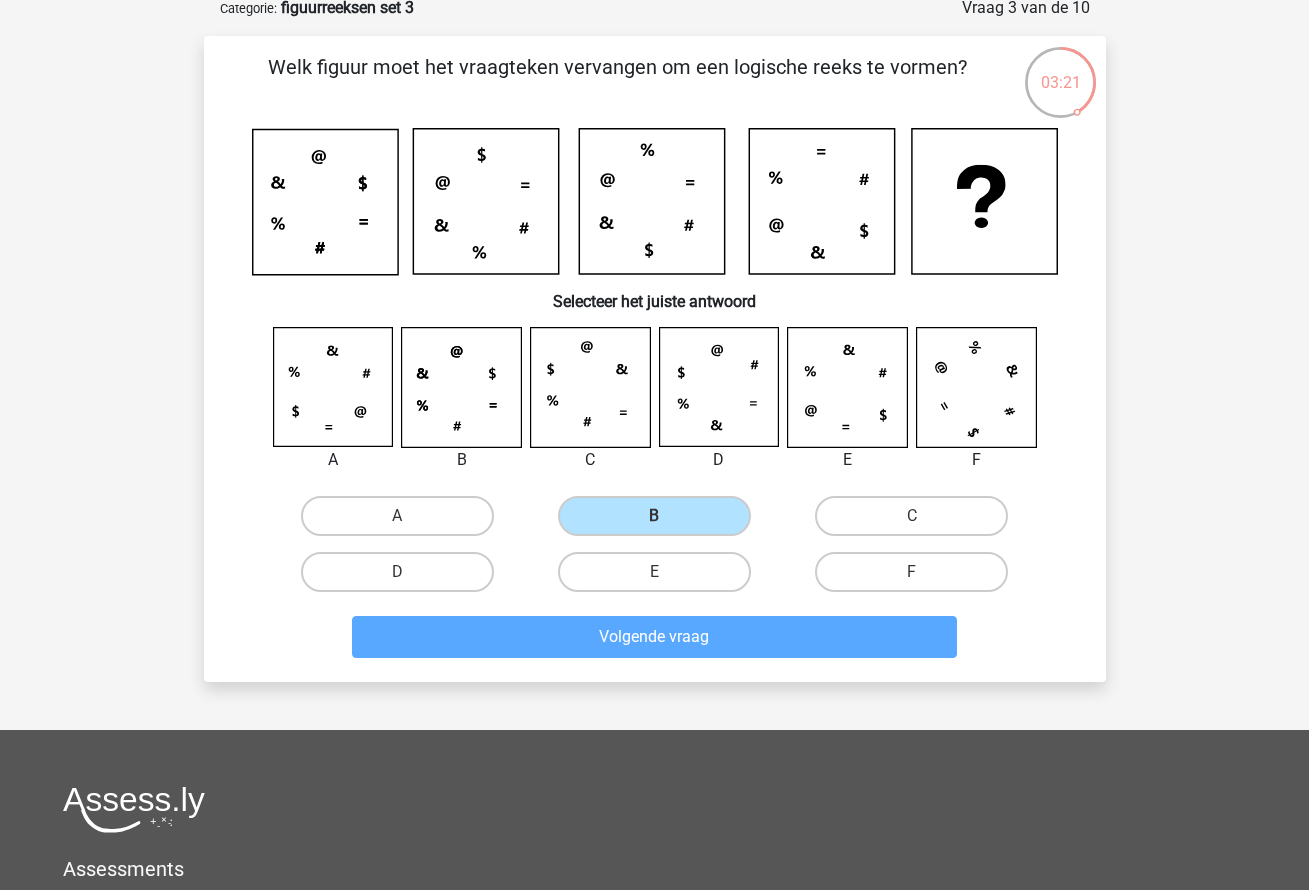 scroll, scrollTop: 100, scrollLeft: 0, axis: vertical 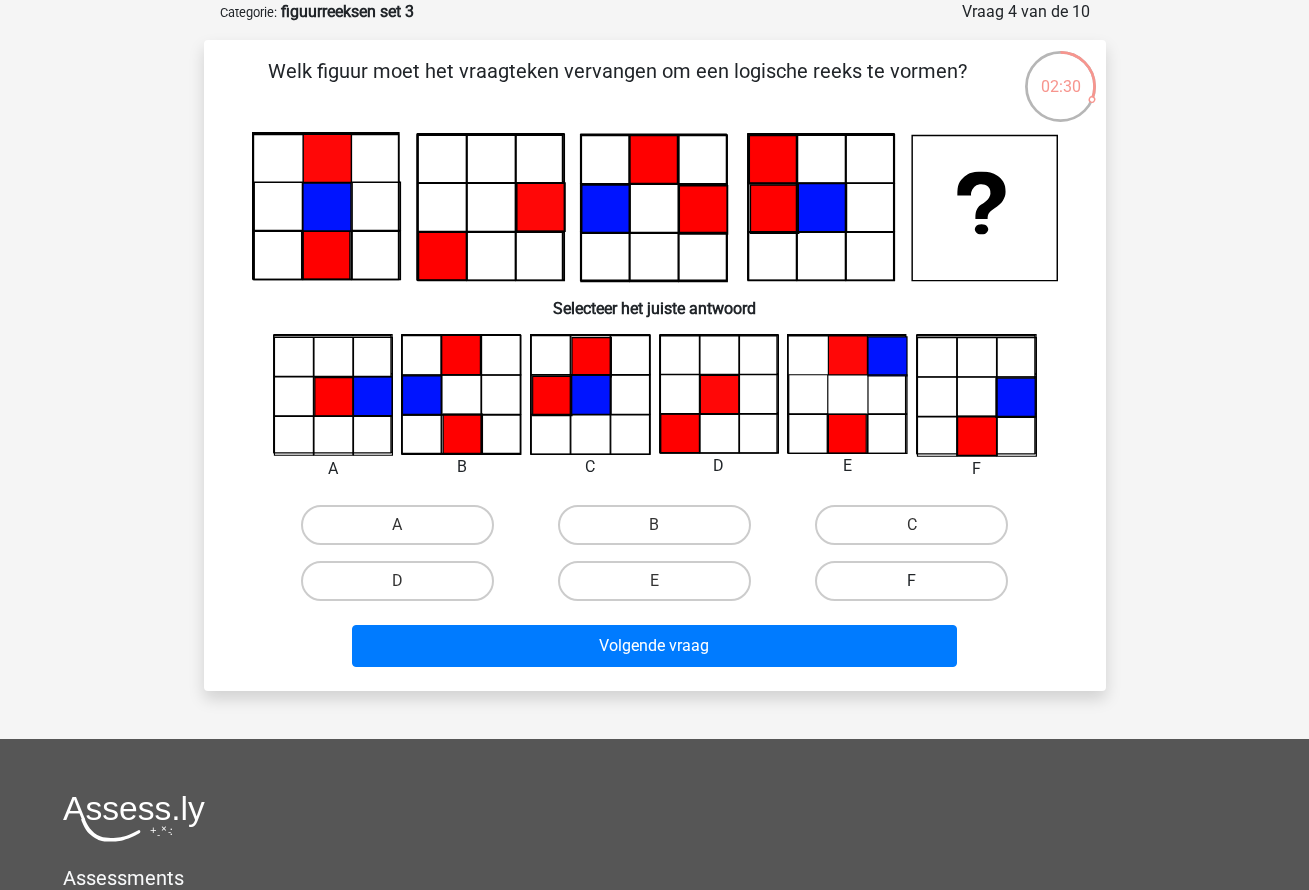 click on "F" at bounding box center (911, 581) 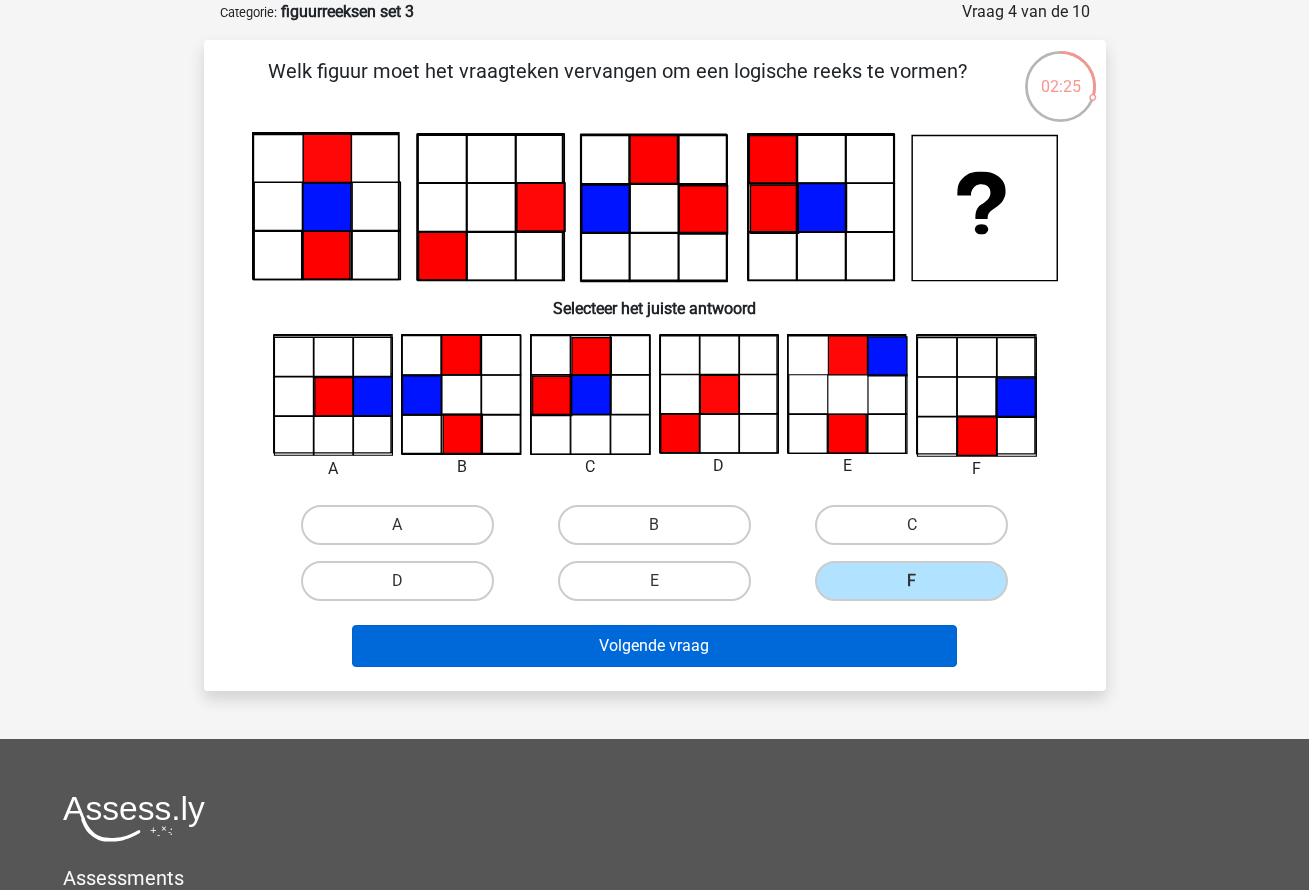 click on "Volgende vraag" at bounding box center (654, 646) 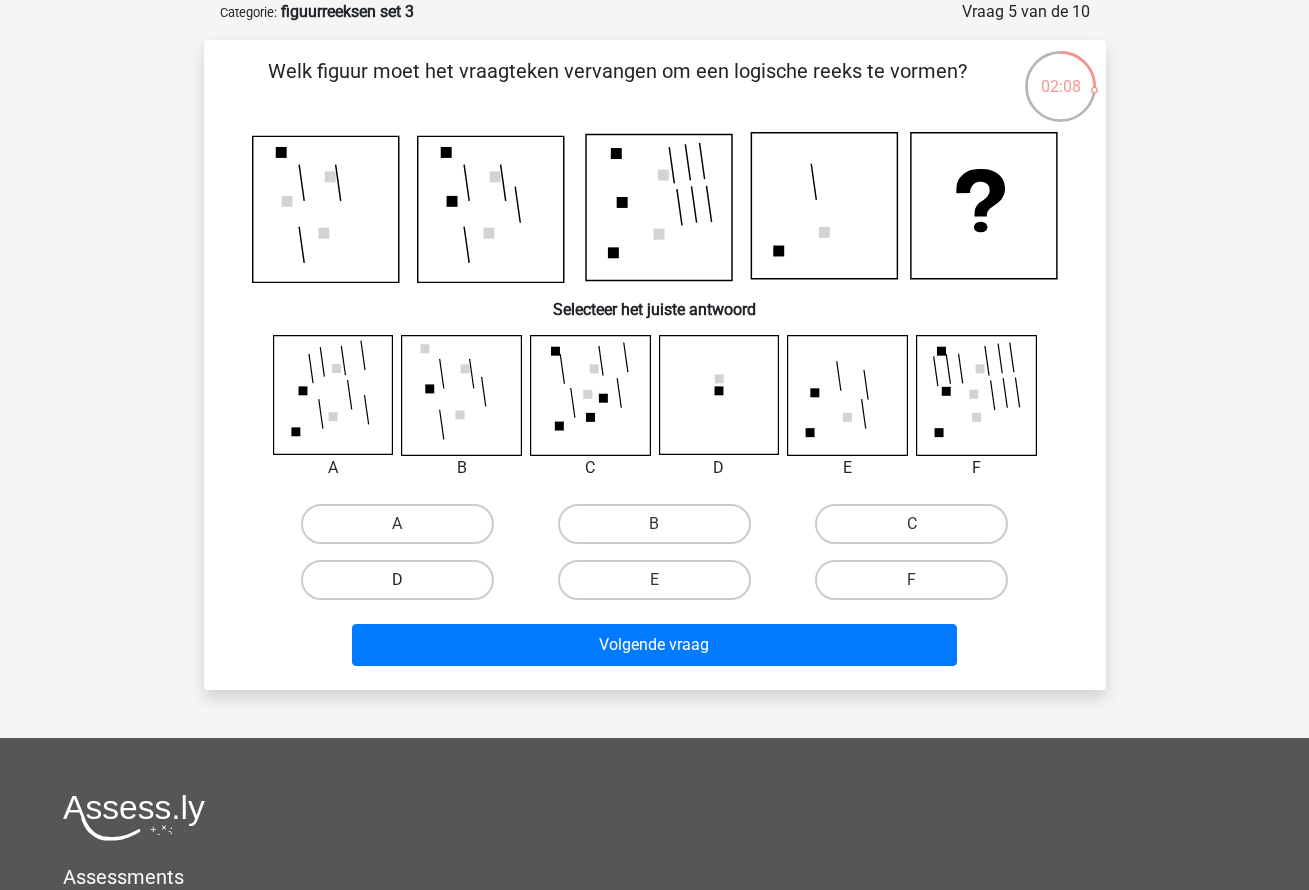 click on "D" at bounding box center [397, 580] 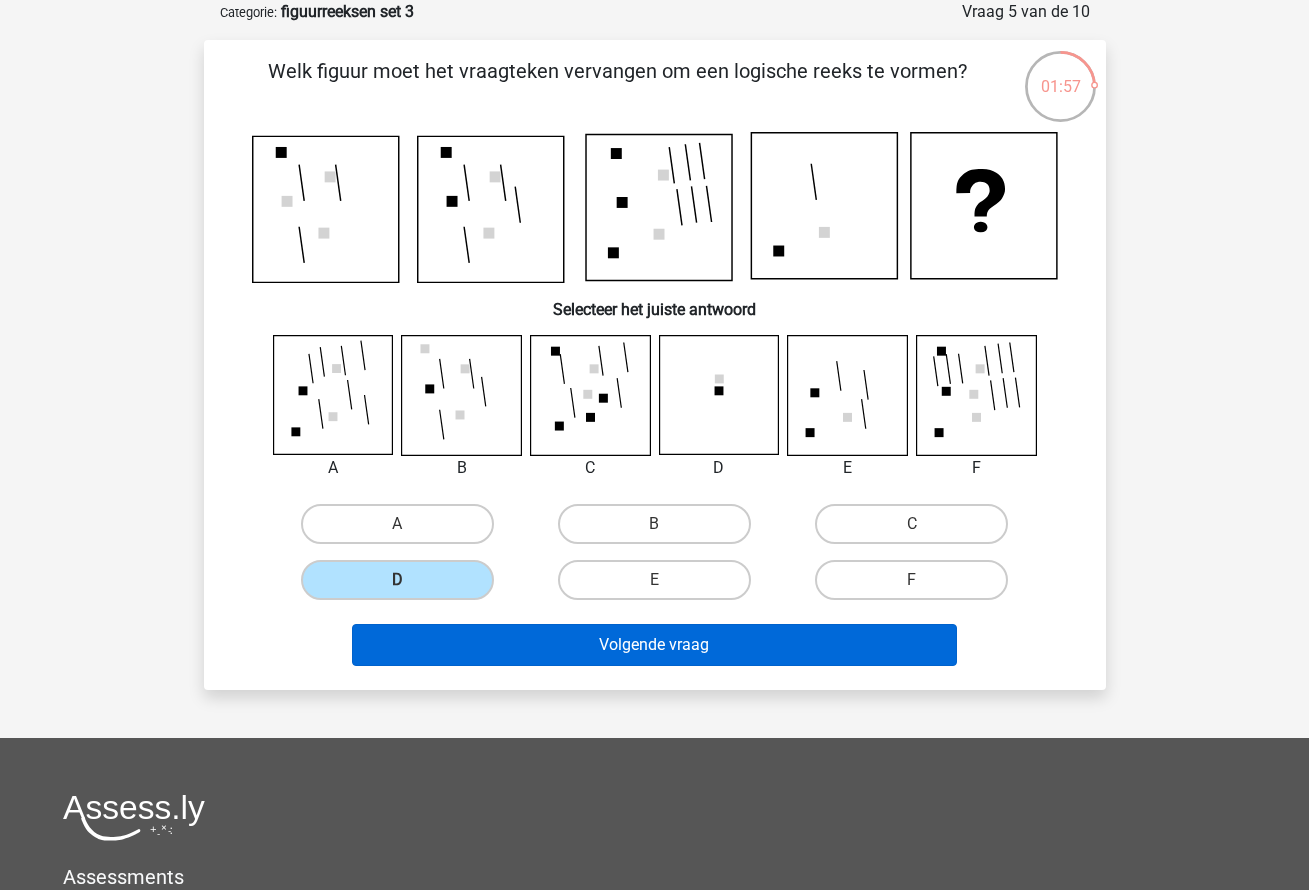 click on "Volgende vraag" at bounding box center [654, 645] 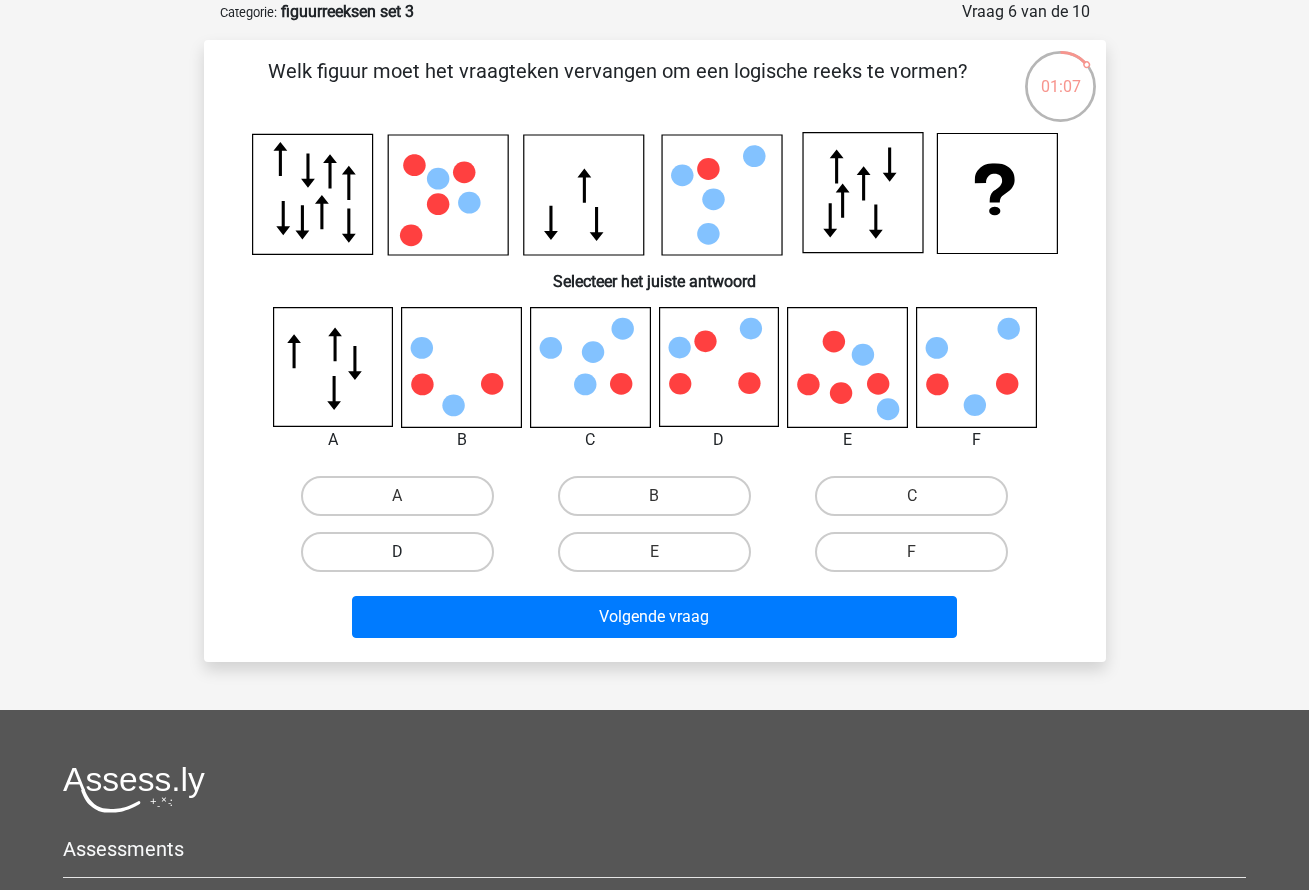 click on "D" at bounding box center (397, 552) 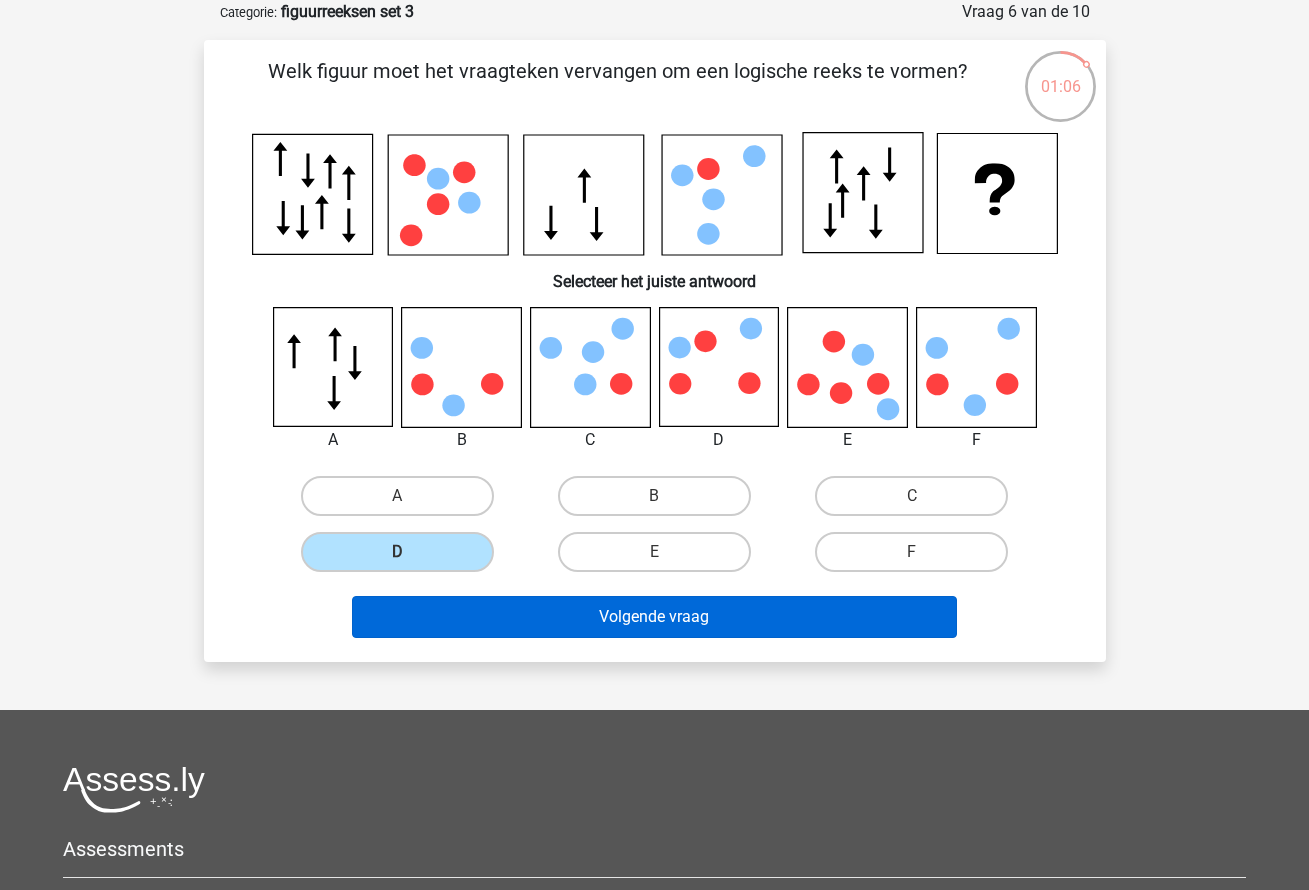 click on "Volgende vraag" at bounding box center [654, 617] 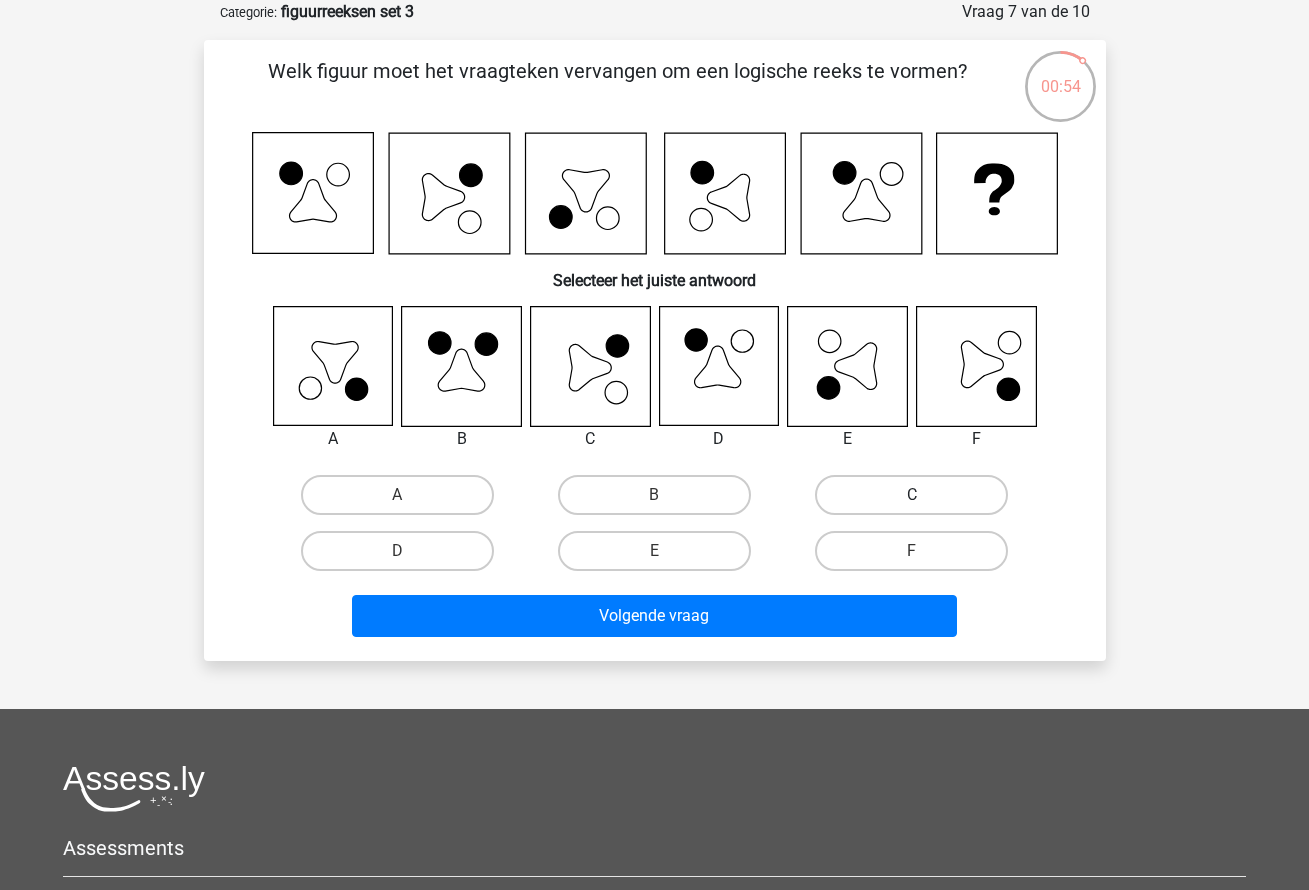 click on "C" at bounding box center (911, 495) 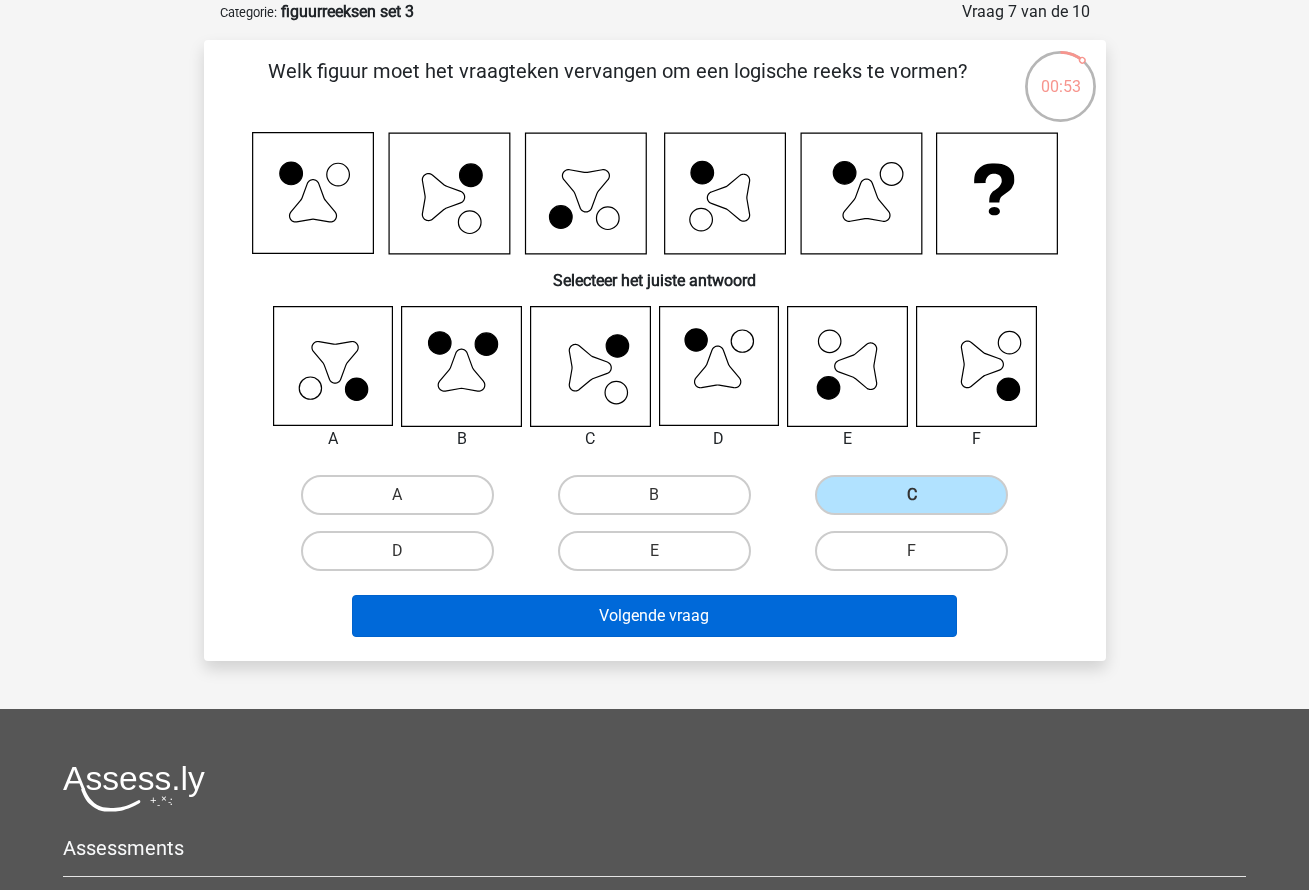 click on "Volgende vraag" at bounding box center (654, 616) 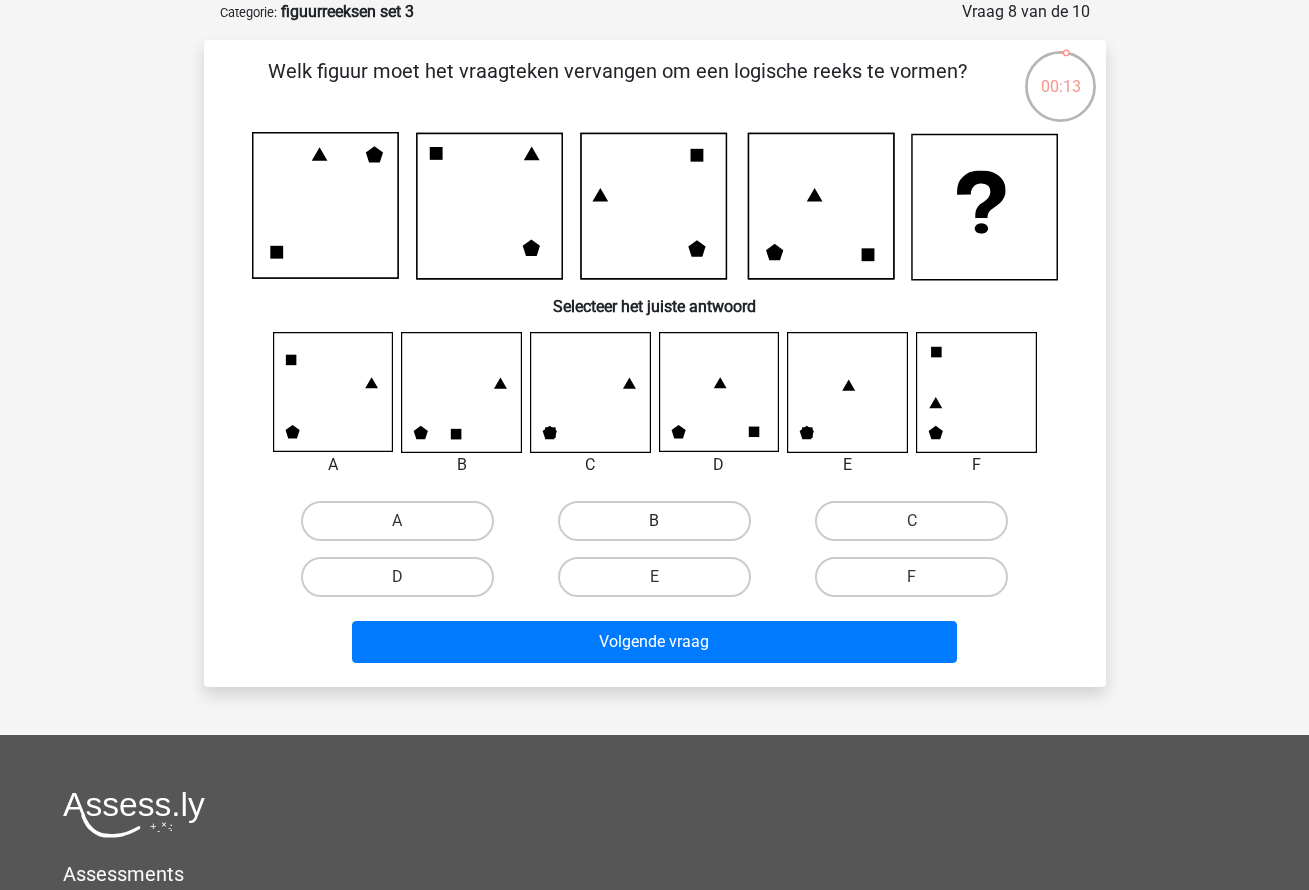 click on "B" at bounding box center [654, 521] 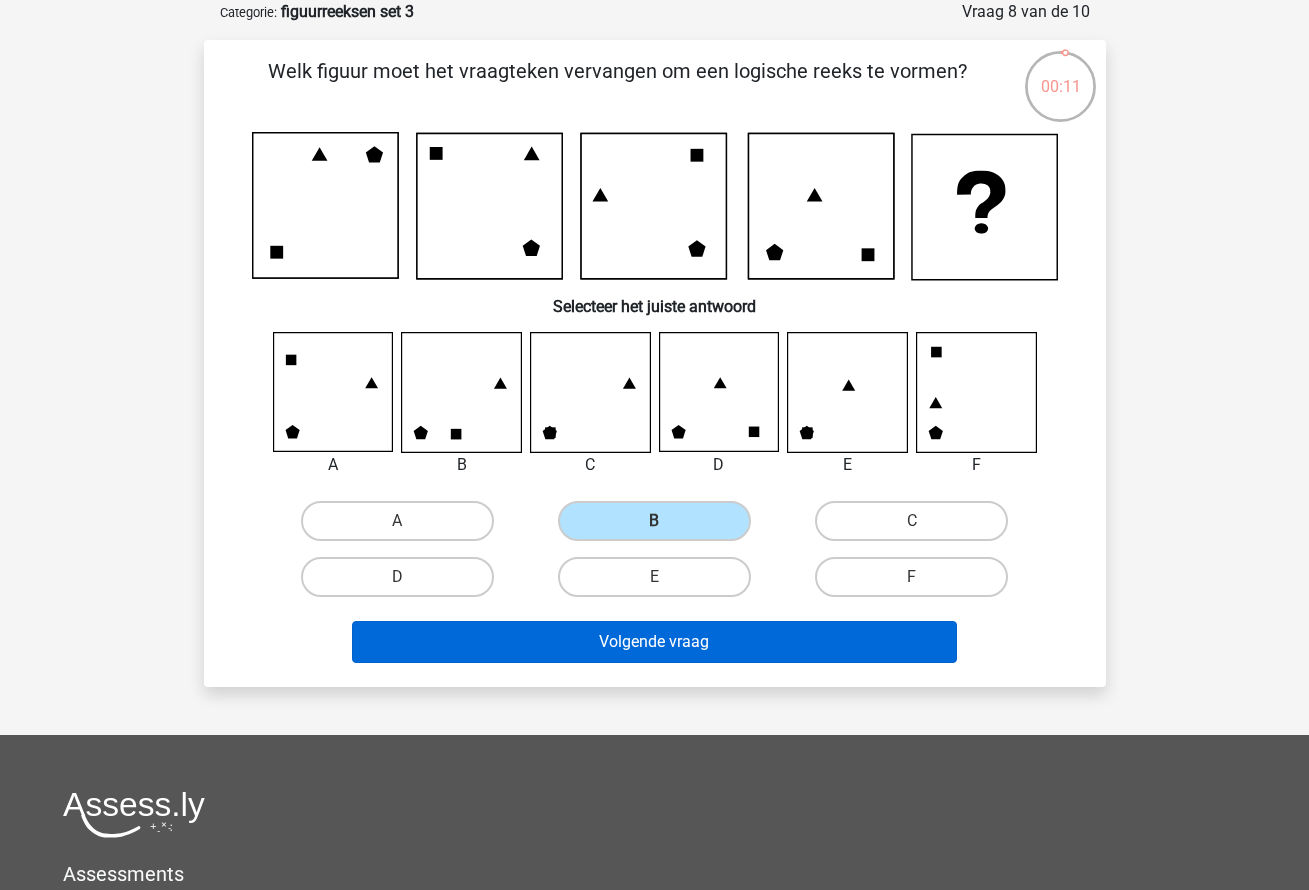 click on "Volgende vraag" at bounding box center [654, 642] 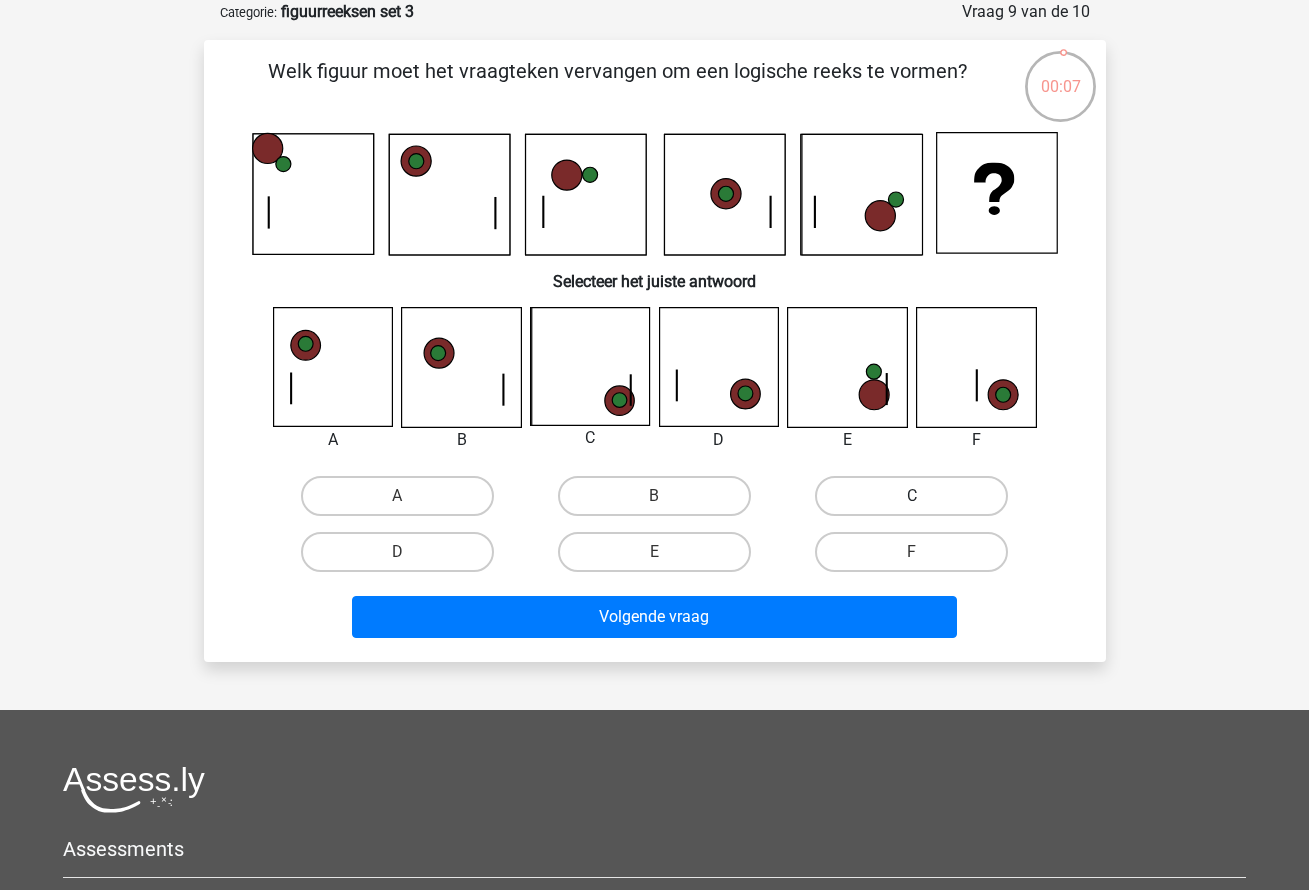 click on "C" at bounding box center (911, 496) 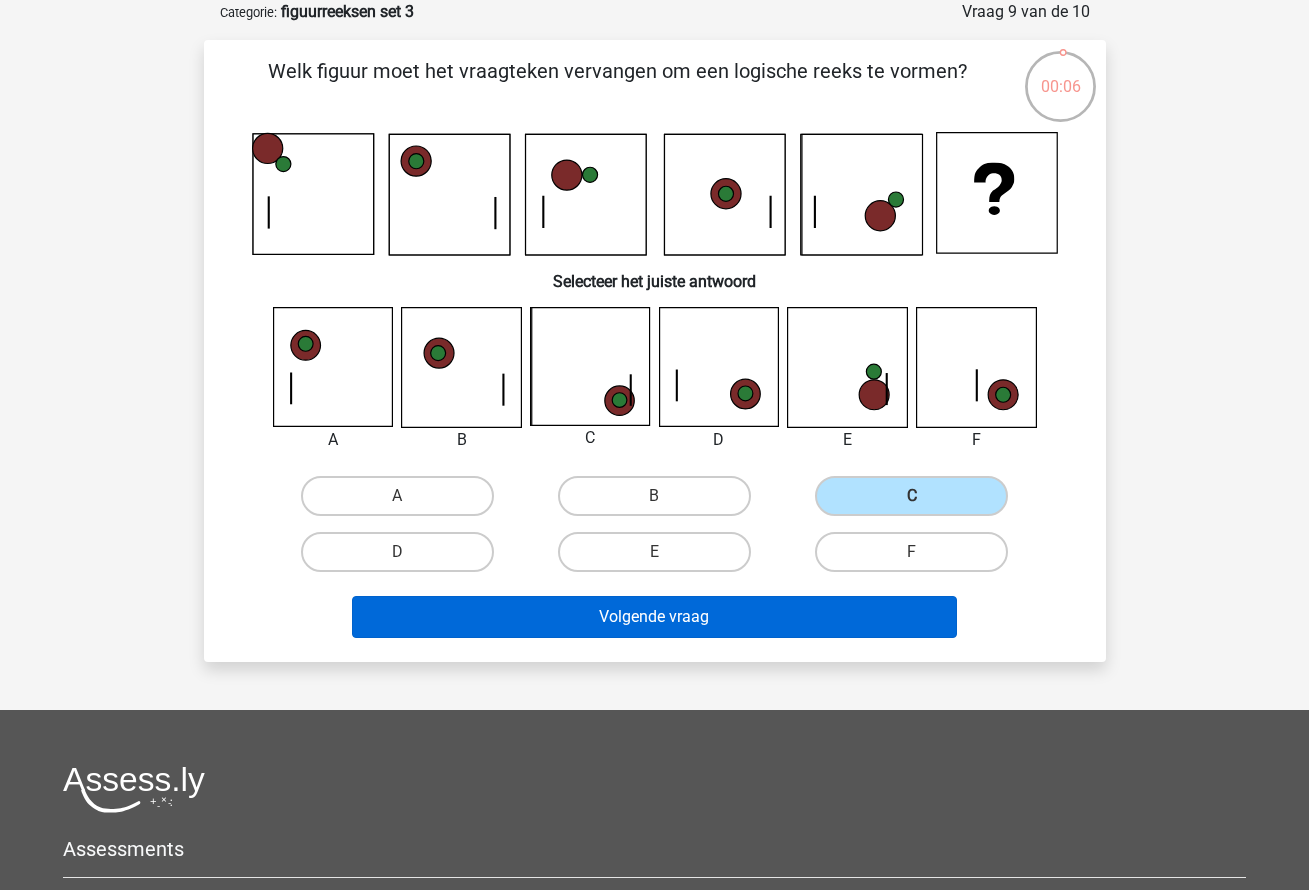 click on "Volgende vraag" at bounding box center (654, 617) 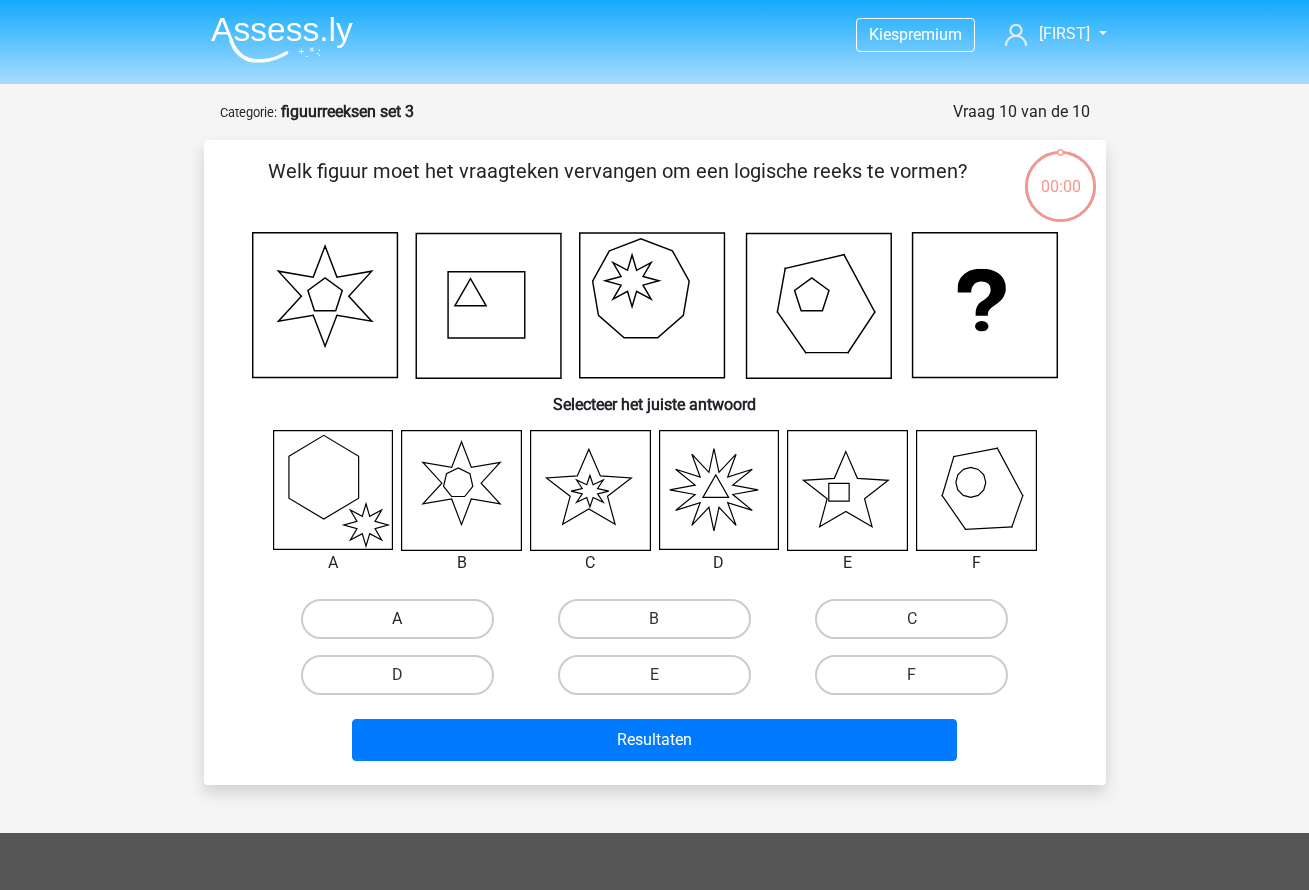 scroll, scrollTop: 100, scrollLeft: 0, axis: vertical 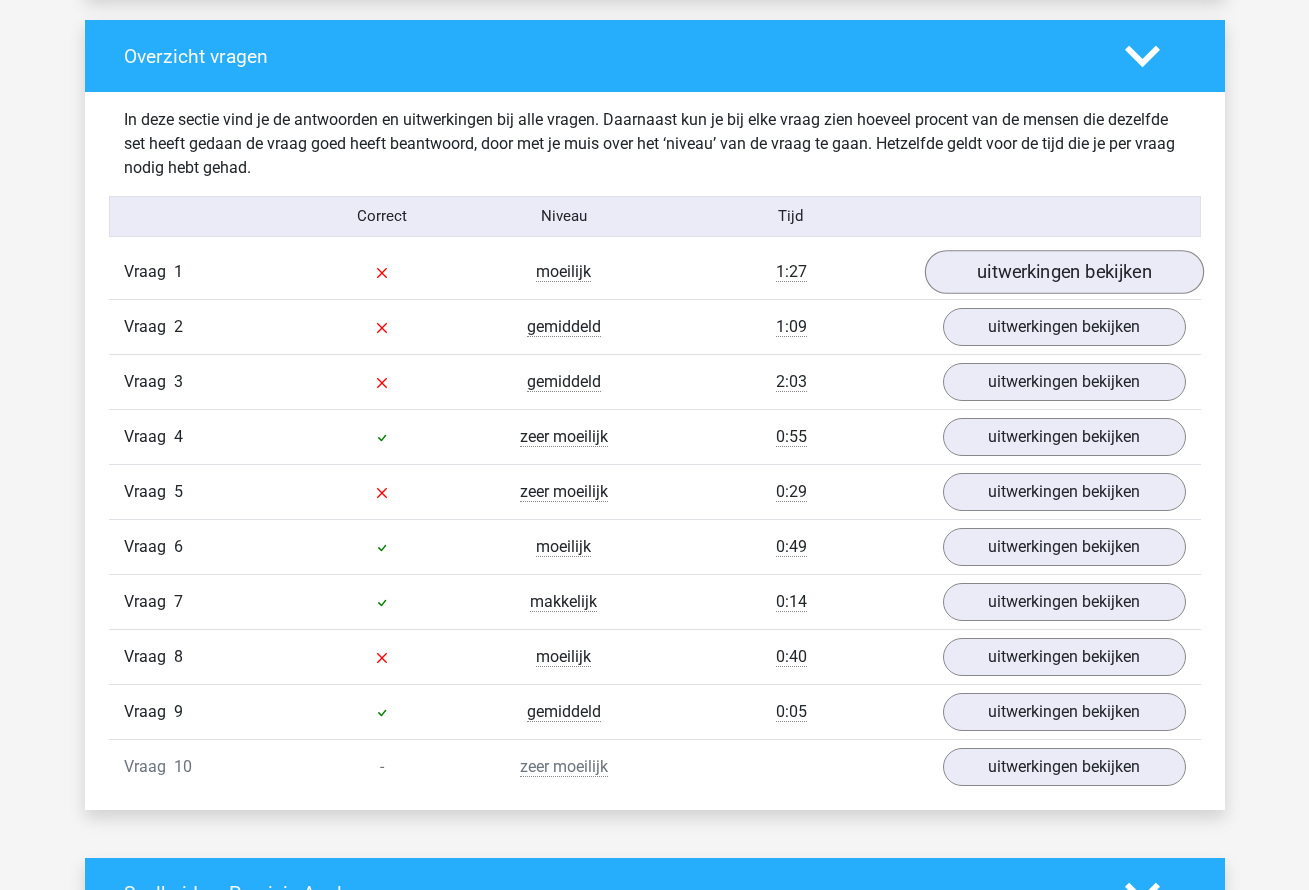 click on "uitwerkingen bekijken" at bounding box center (1063, 272) 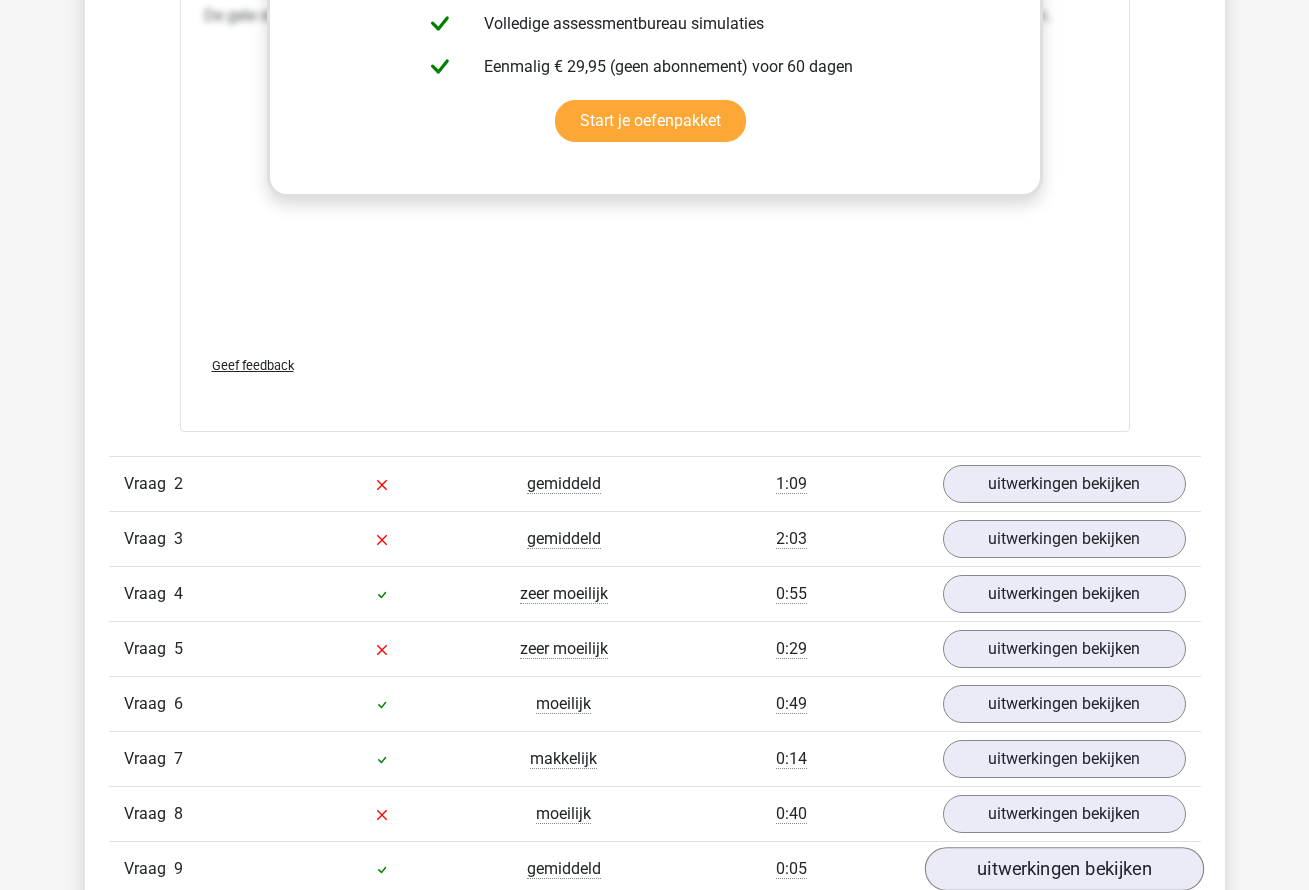 scroll, scrollTop: 3221, scrollLeft: 0, axis: vertical 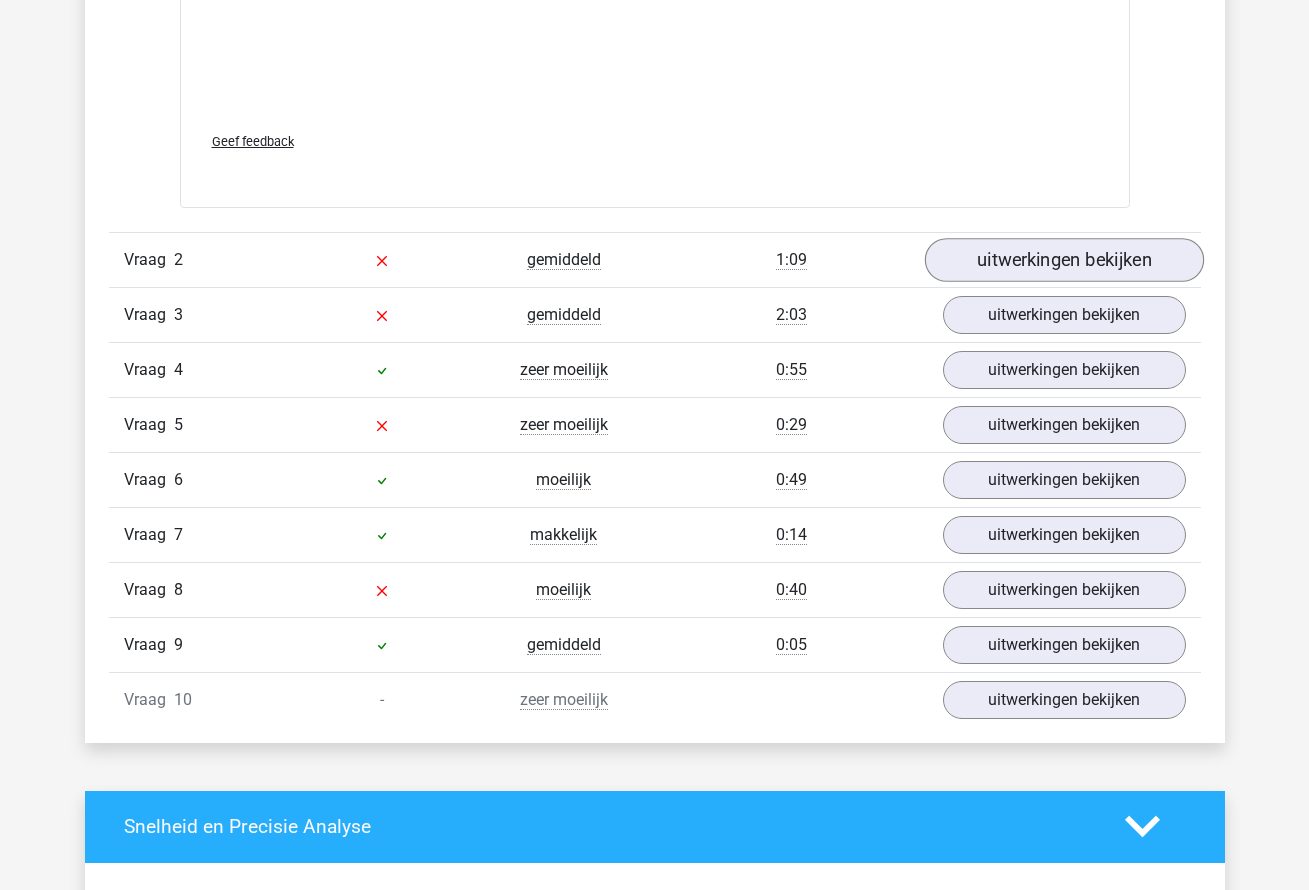 click on "uitwerkingen bekijken" at bounding box center (1063, 260) 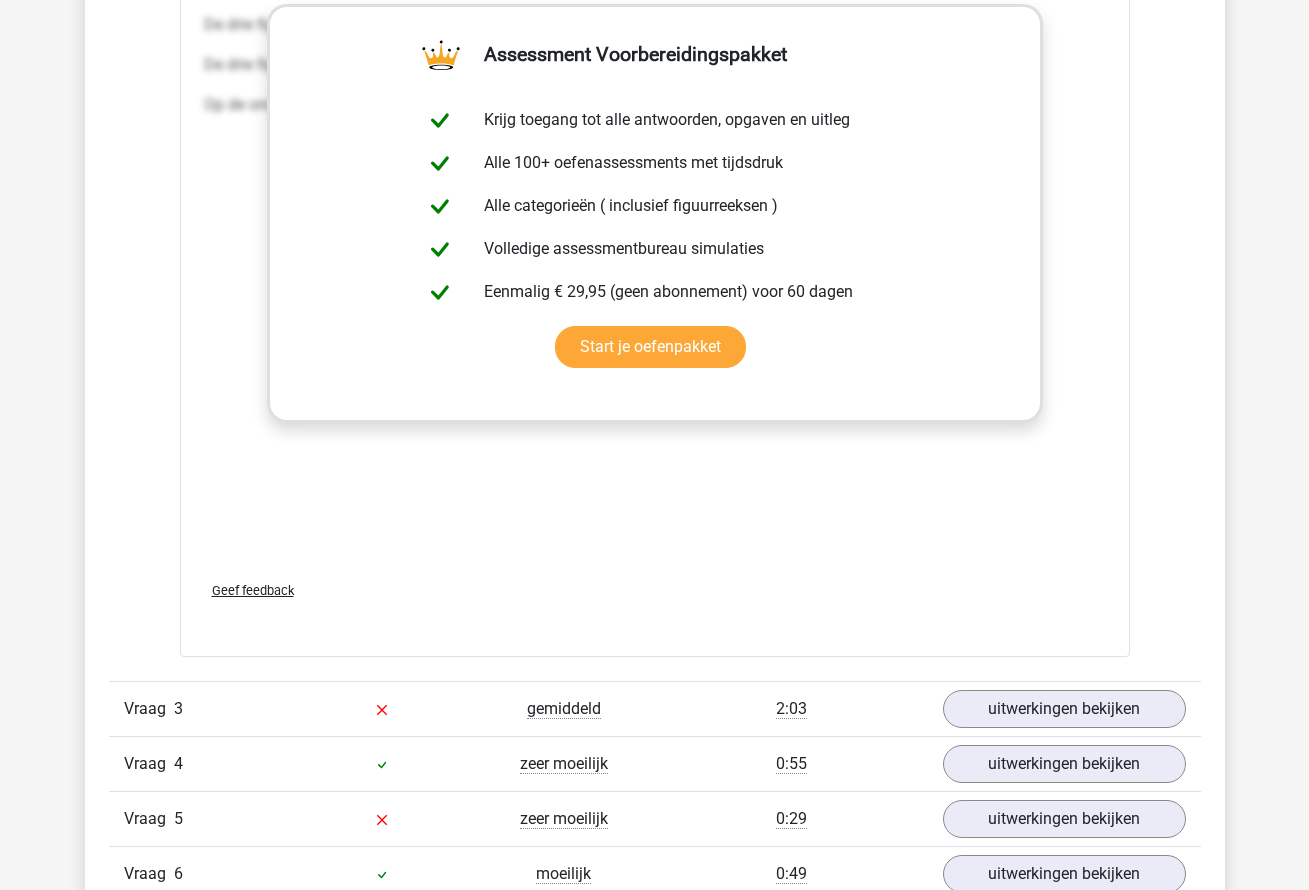 scroll, scrollTop: 4934, scrollLeft: 0, axis: vertical 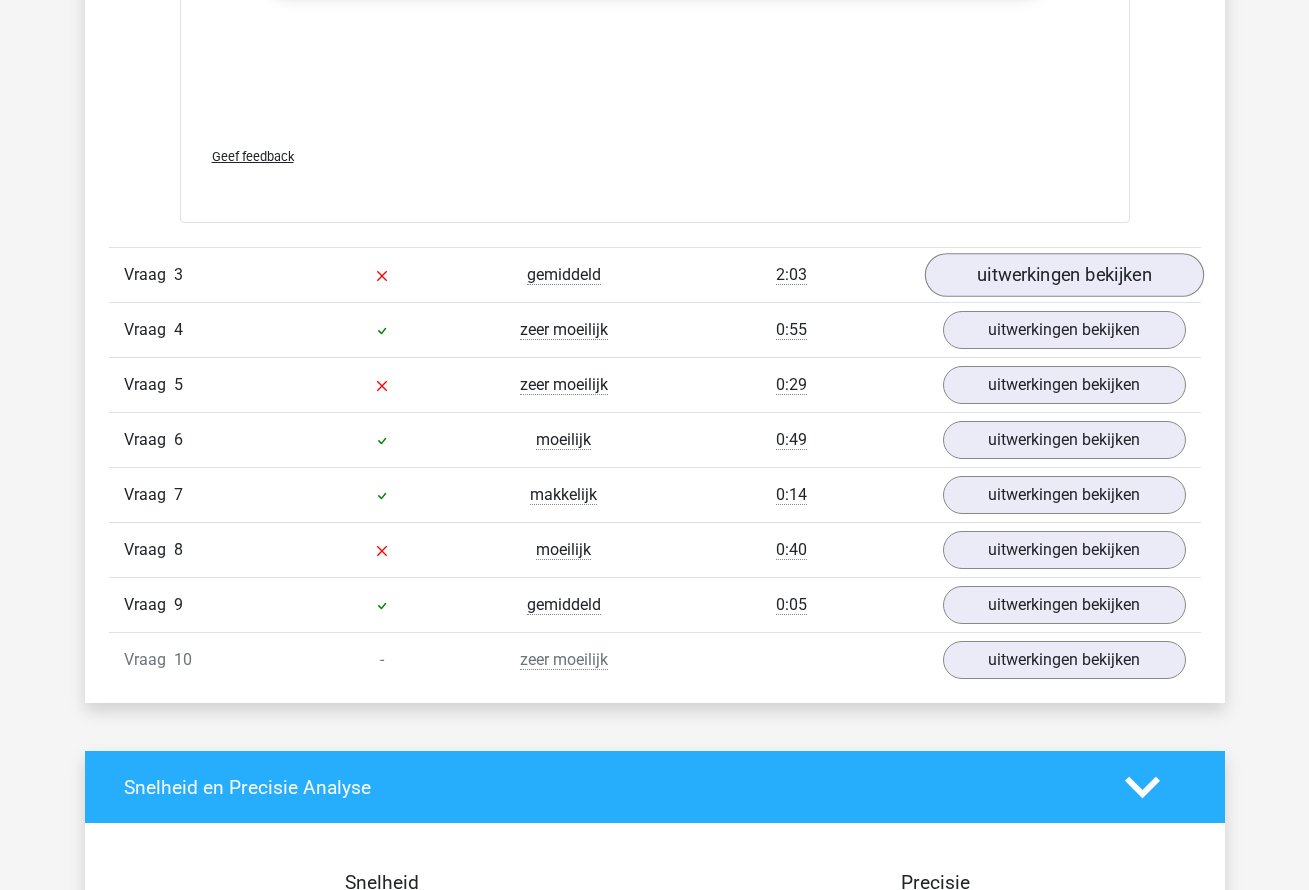 click on "uitwerkingen bekijken" at bounding box center (1063, 276) 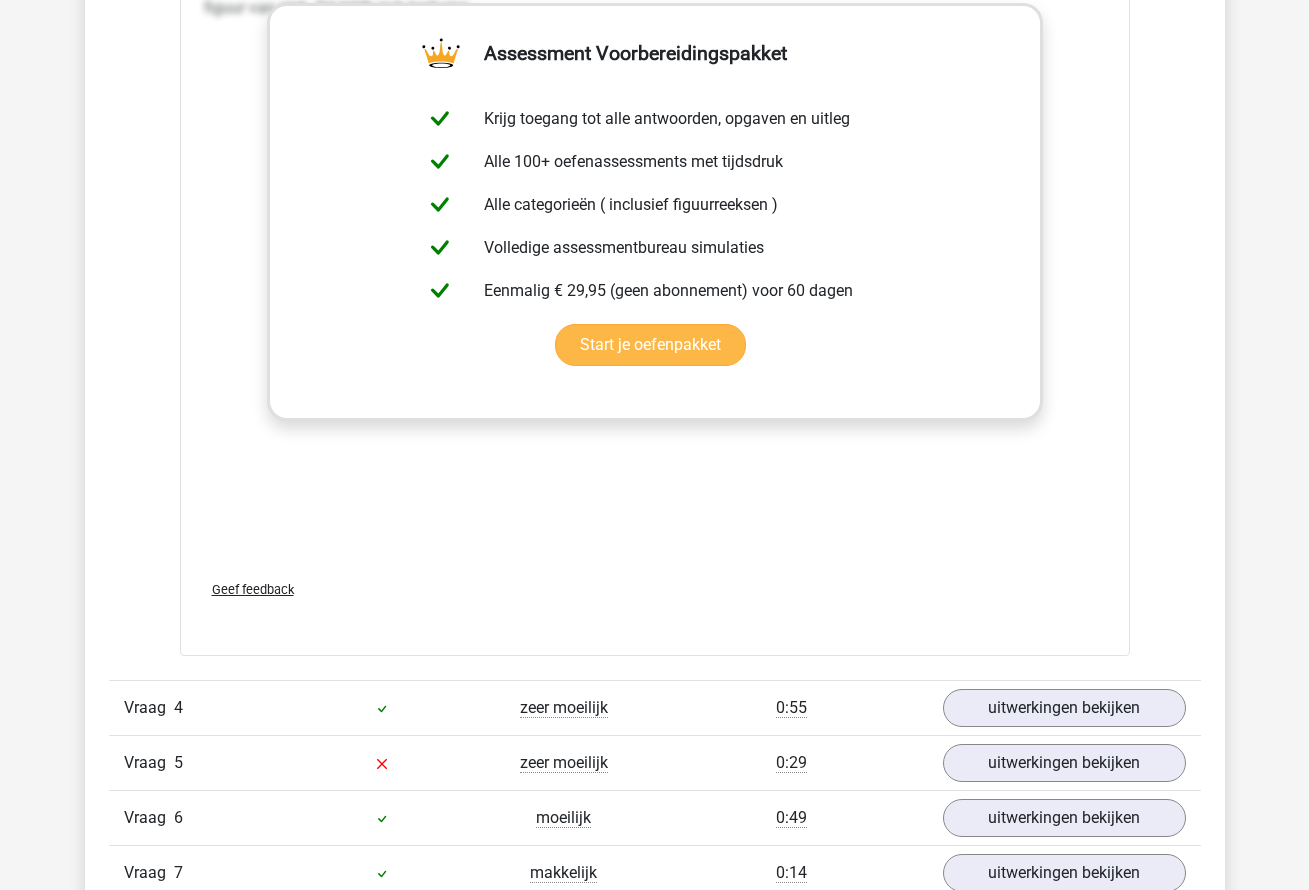 scroll, scrollTop: 6642, scrollLeft: 0, axis: vertical 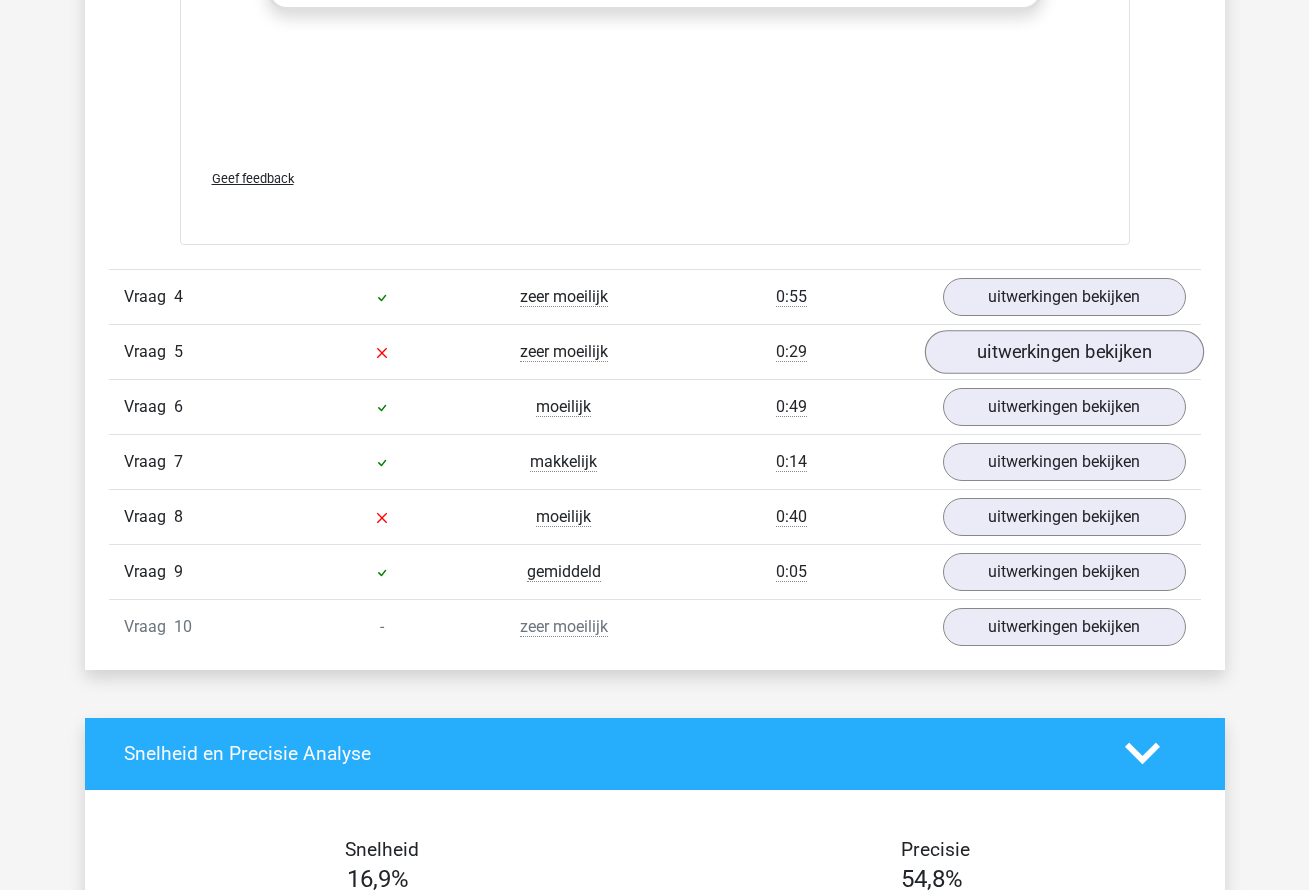 click on "uitwerkingen bekijken" at bounding box center [1063, 352] 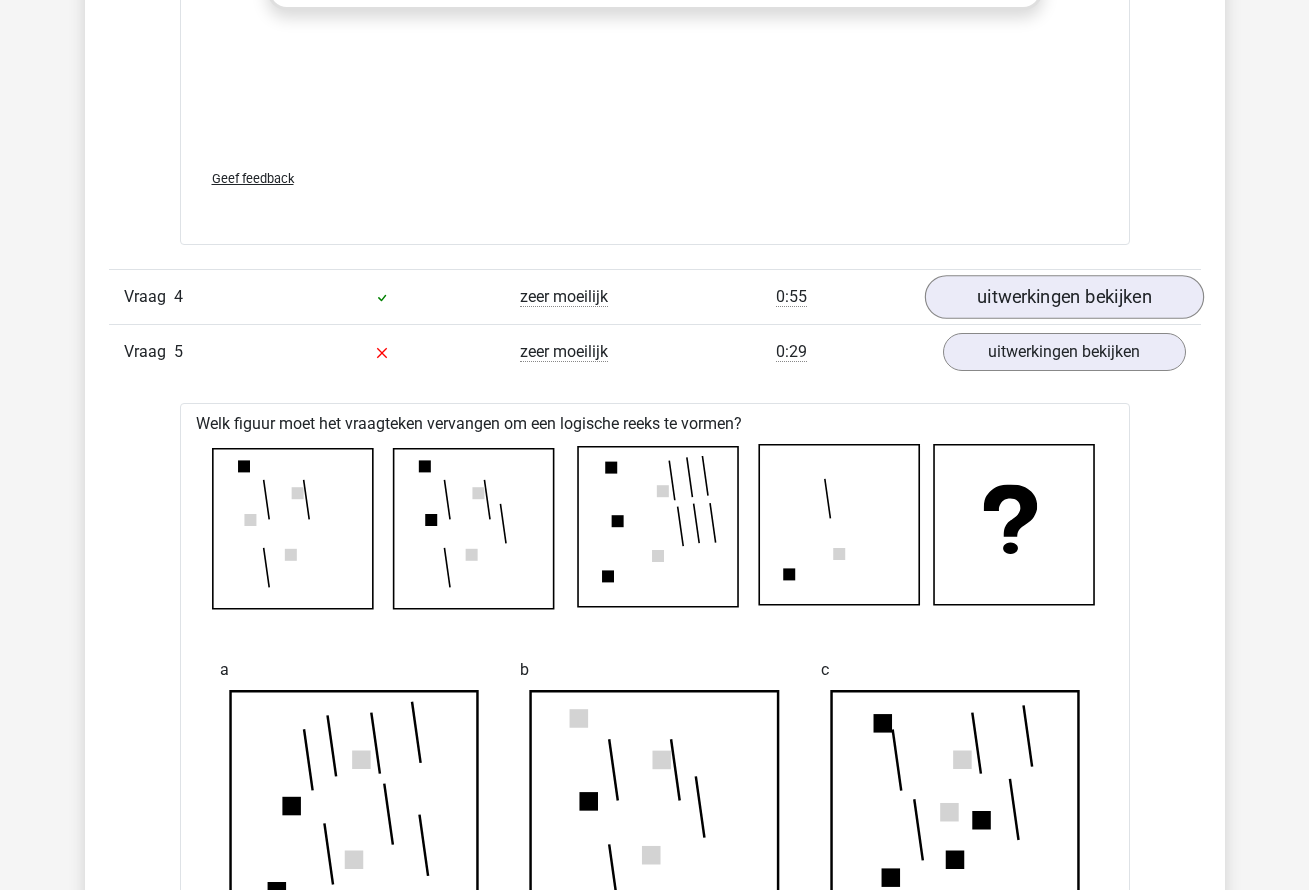 click on "uitwerkingen bekijken" at bounding box center (1063, 297) 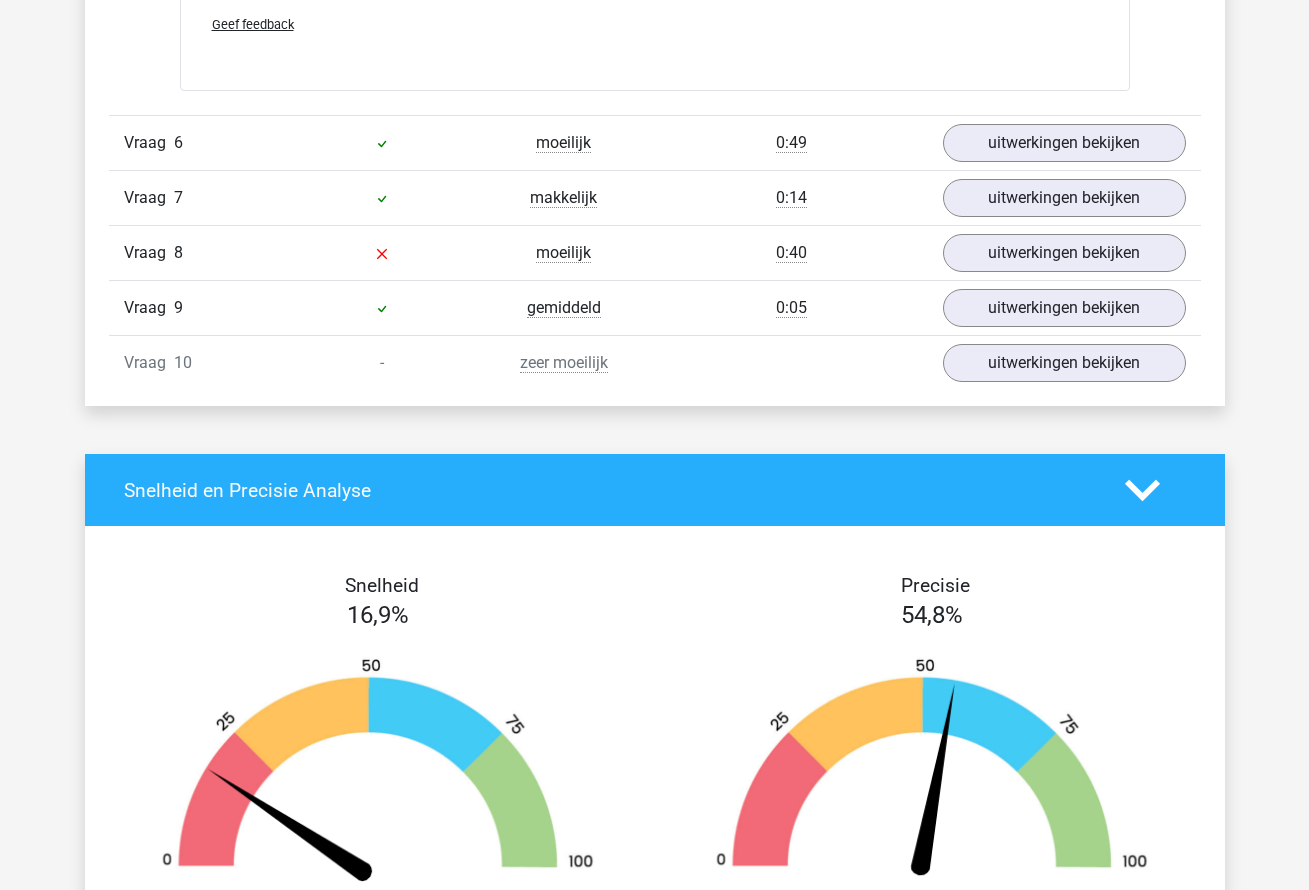 scroll, scrollTop: 10258, scrollLeft: 0, axis: vertical 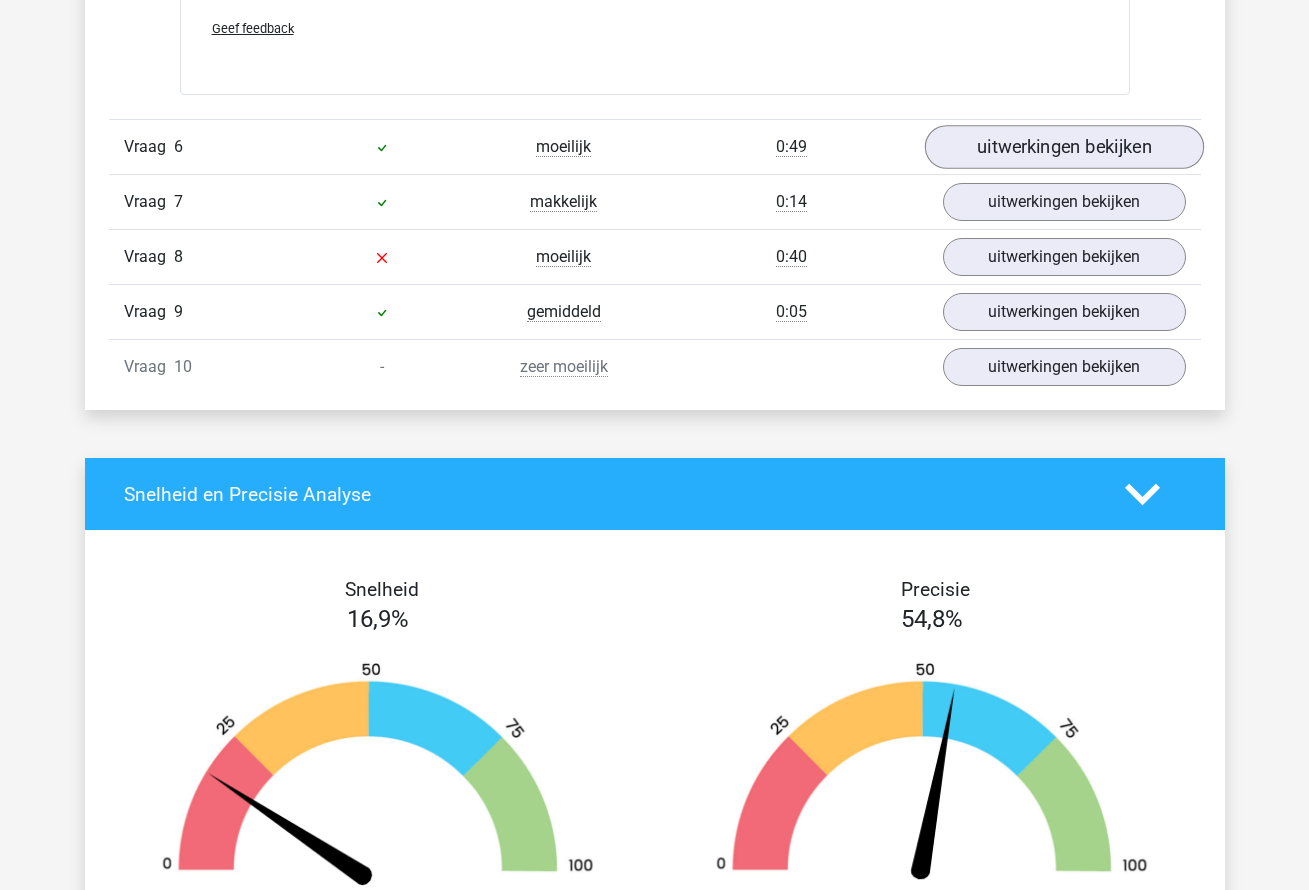 click on "uitwerkingen bekijken" at bounding box center (1063, 147) 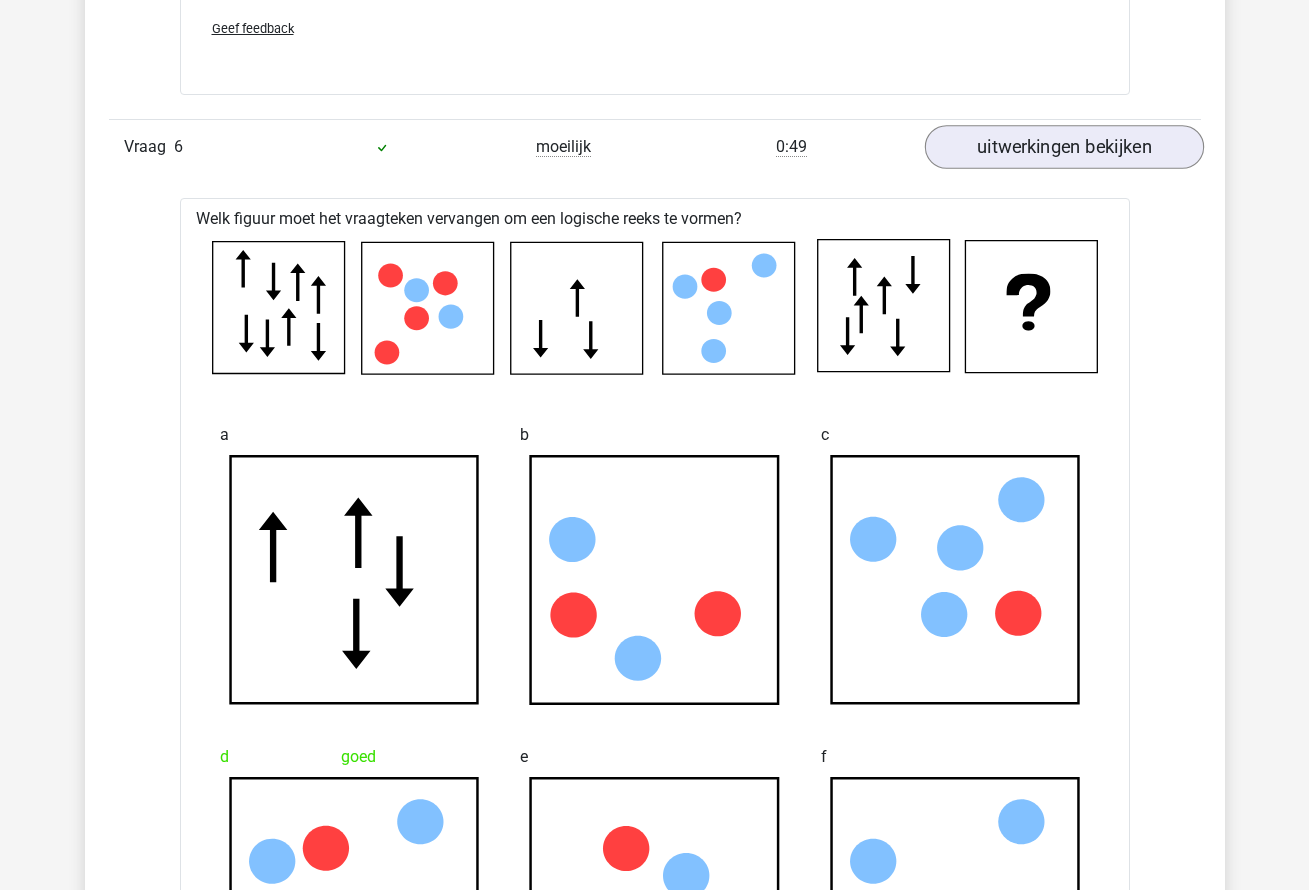 click on "uitwerkingen bekijken" at bounding box center [1063, 147] 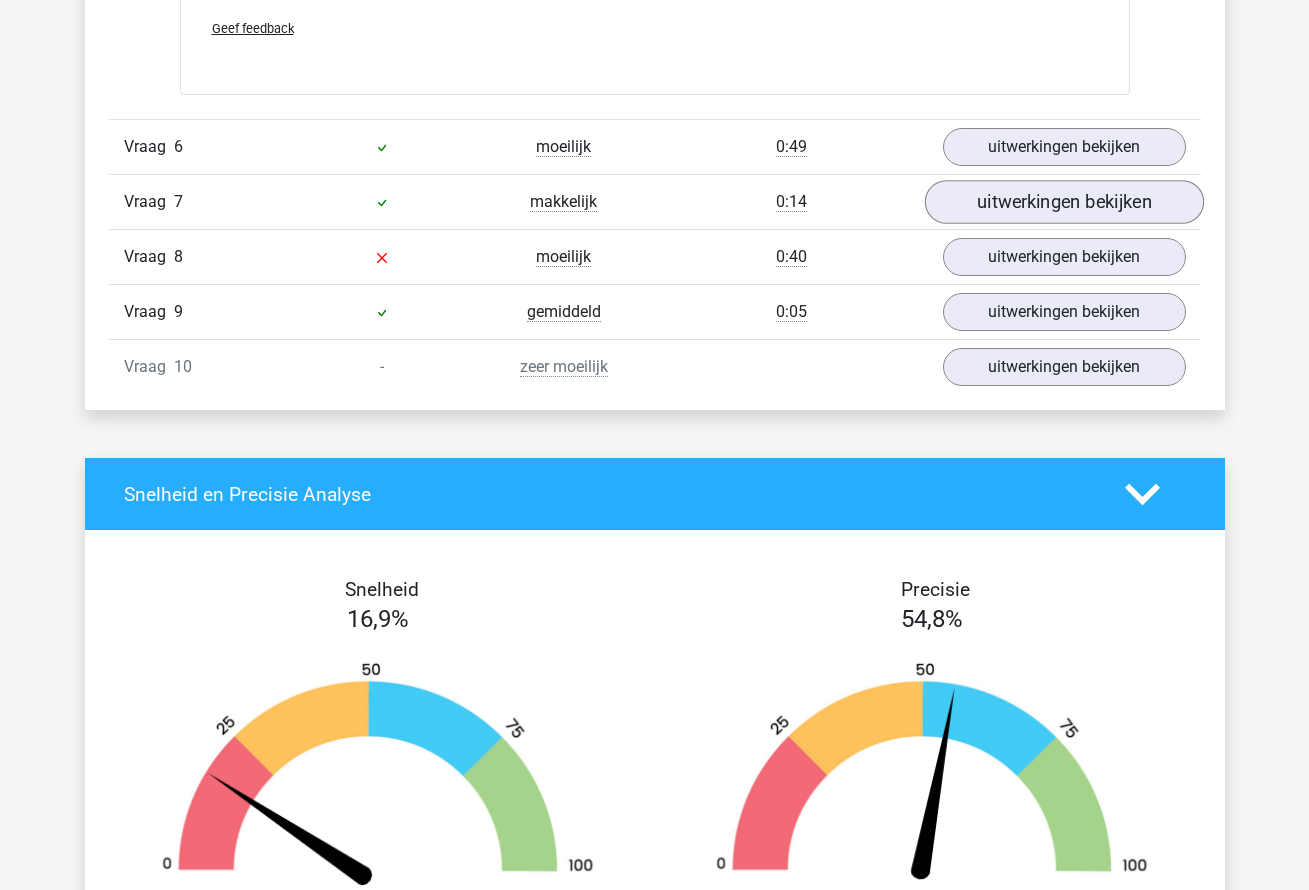 click on "uitwerkingen bekijken" at bounding box center [1063, 202] 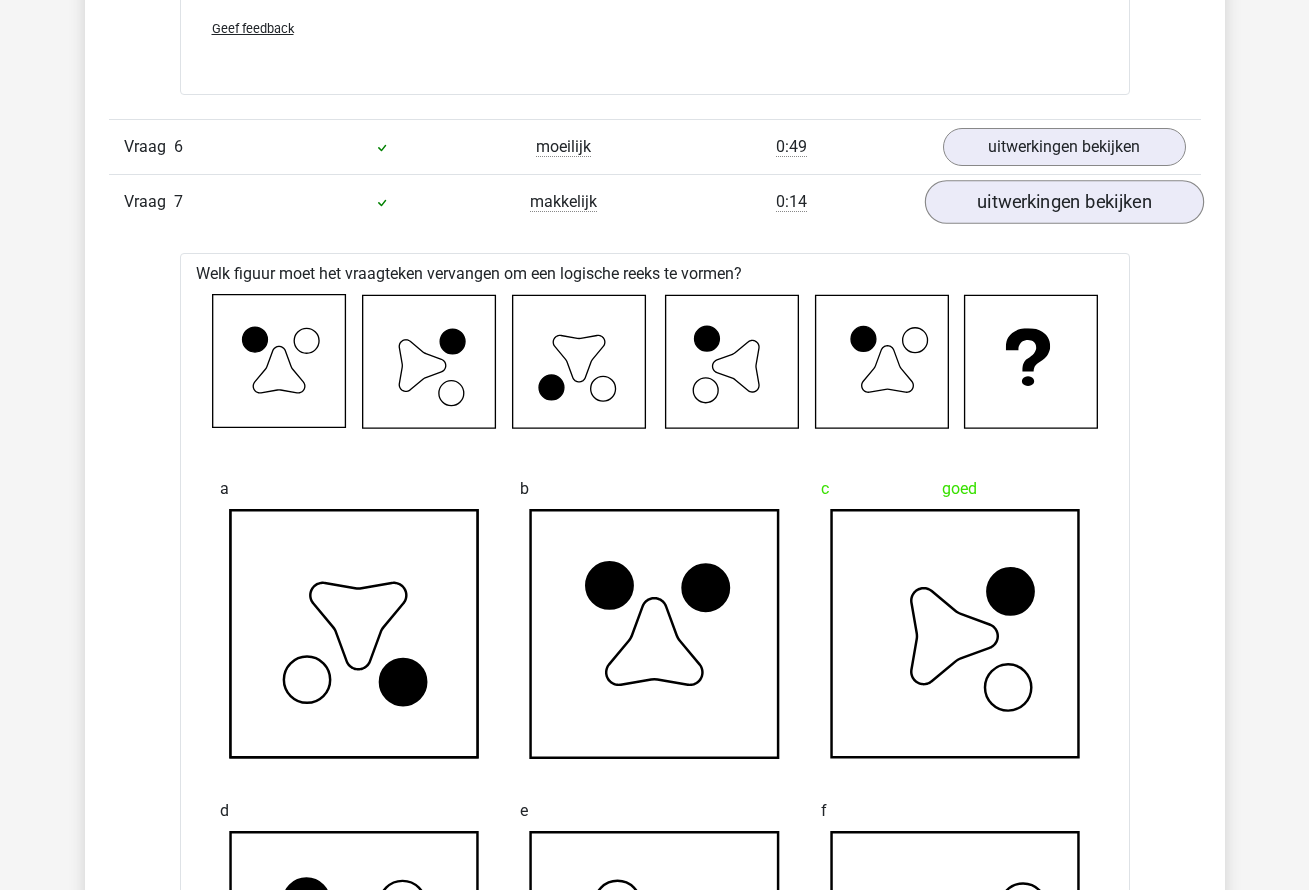 click on "uitwerkingen bekijken" at bounding box center (1063, 202) 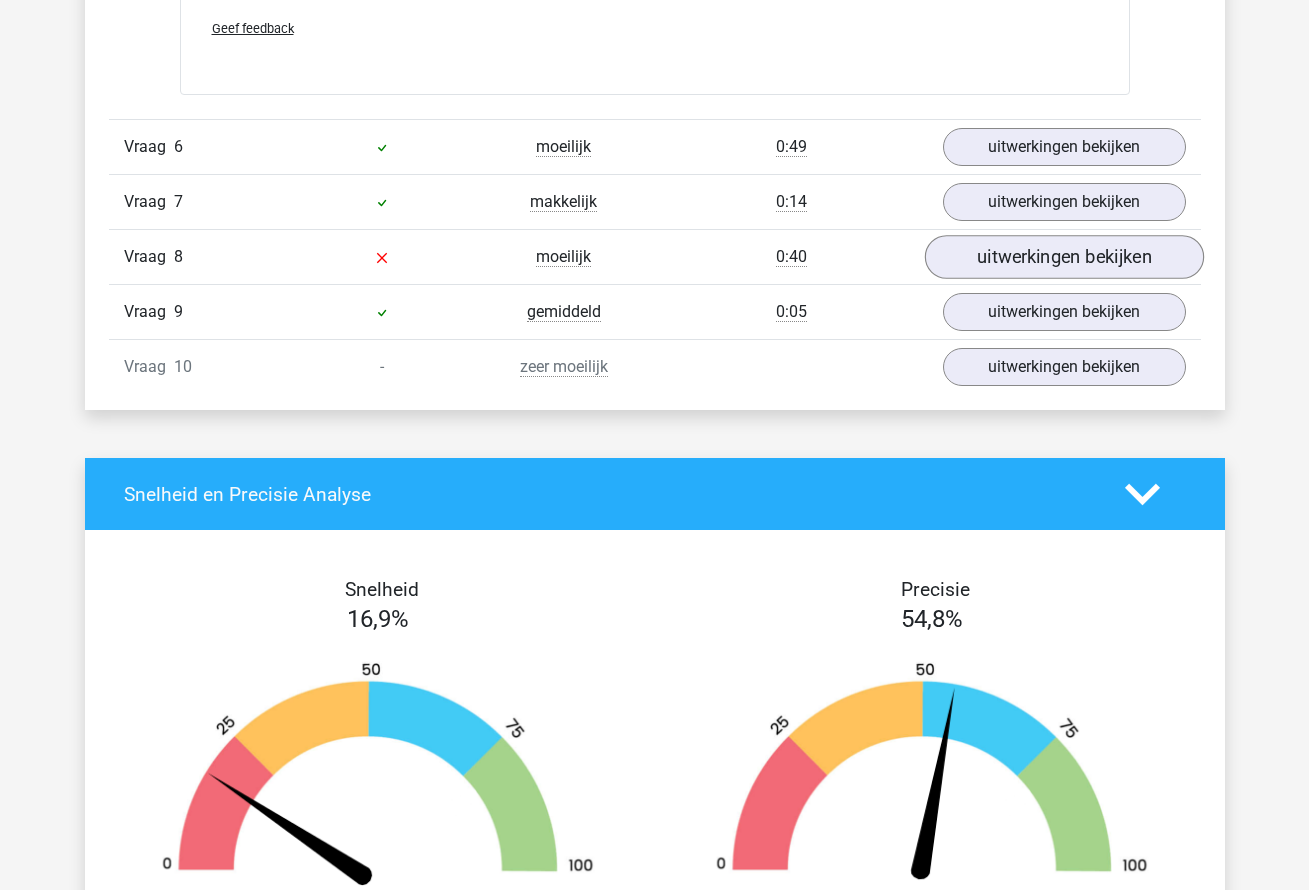 click on "uitwerkingen bekijken" at bounding box center [1063, 257] 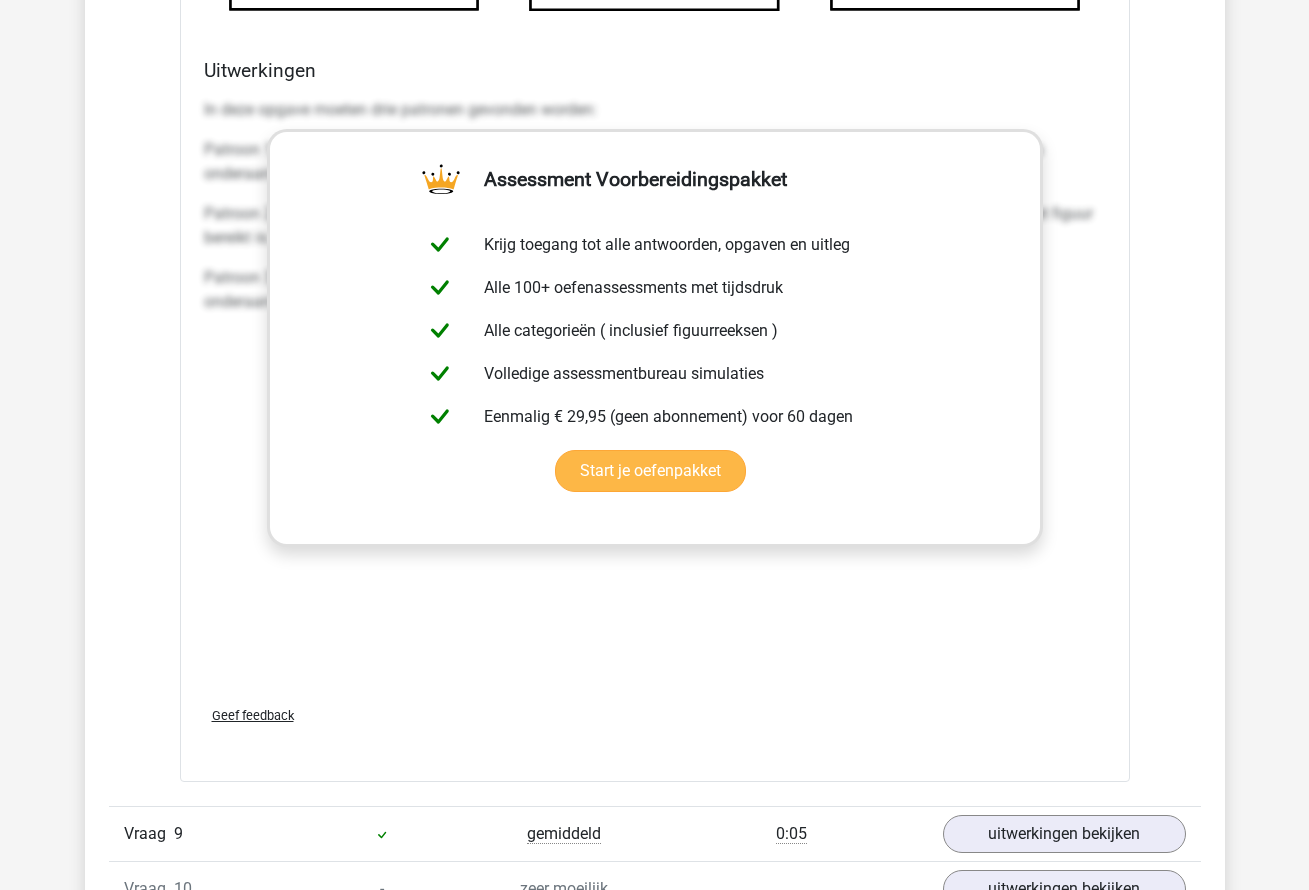 scroll, scrollTop: 11648, scrollLeft: 0, axis: vertical 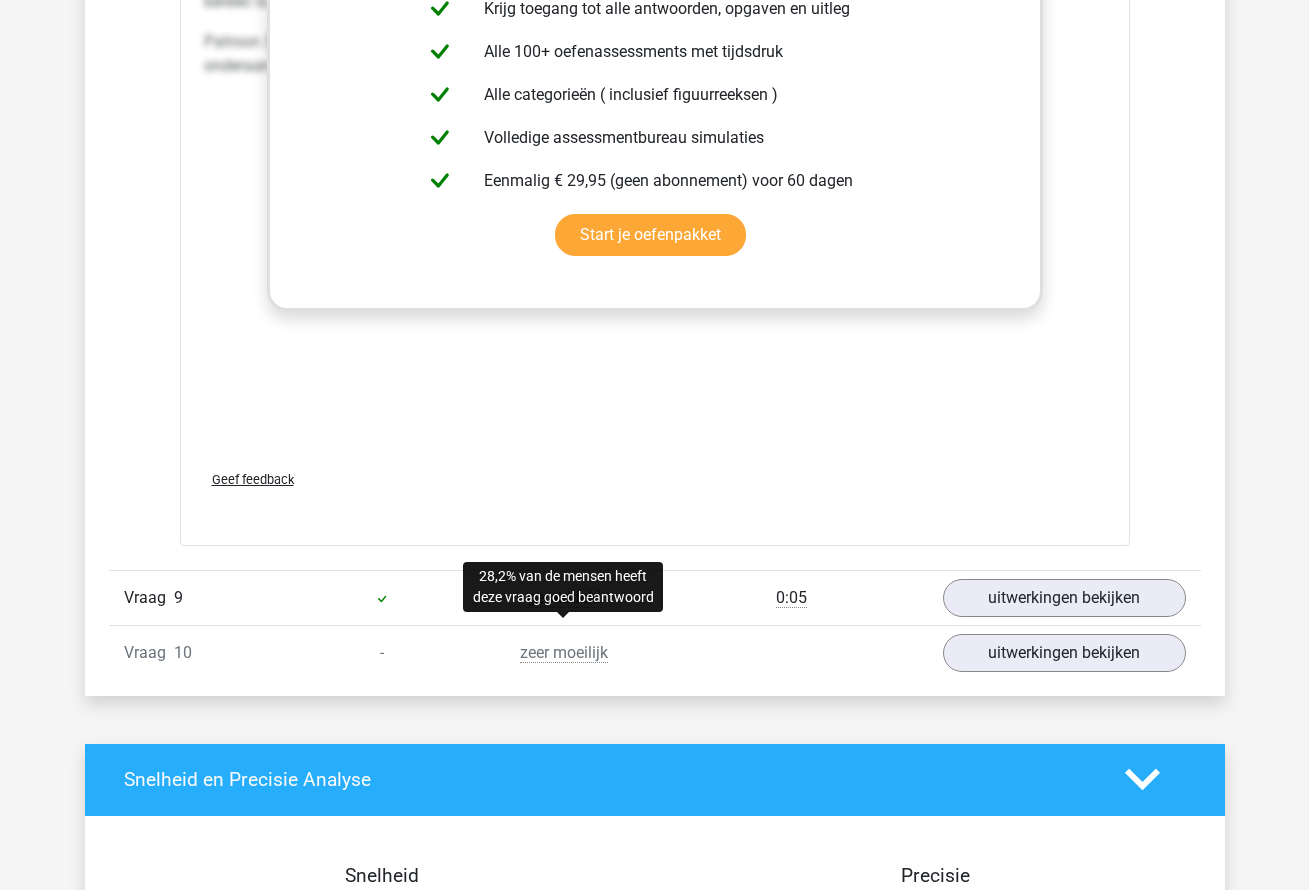 click on "zeer moeilijk" at bounding box center [564, 653] 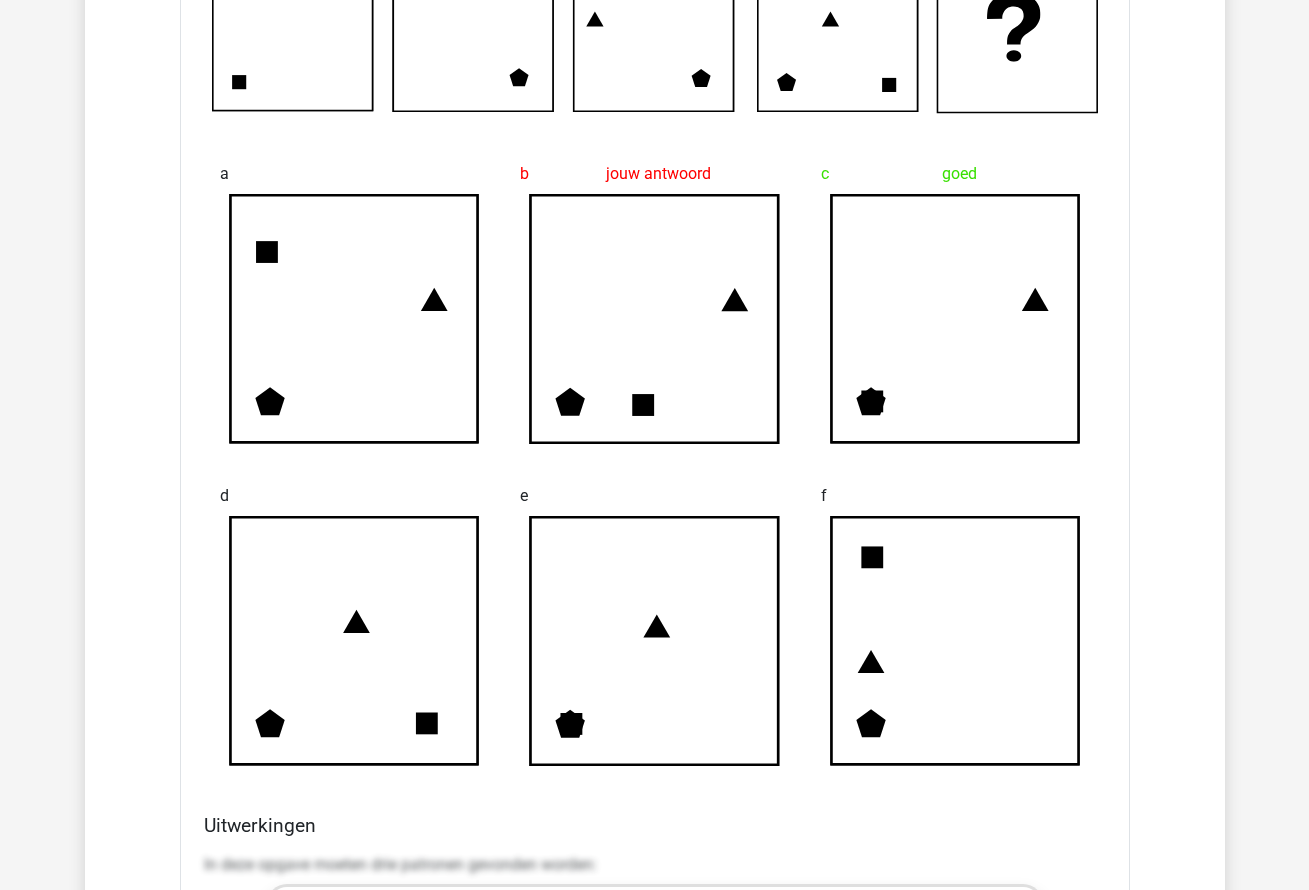scroll, scrollTop: 10028, scrollLeft: 0, axis: vertical 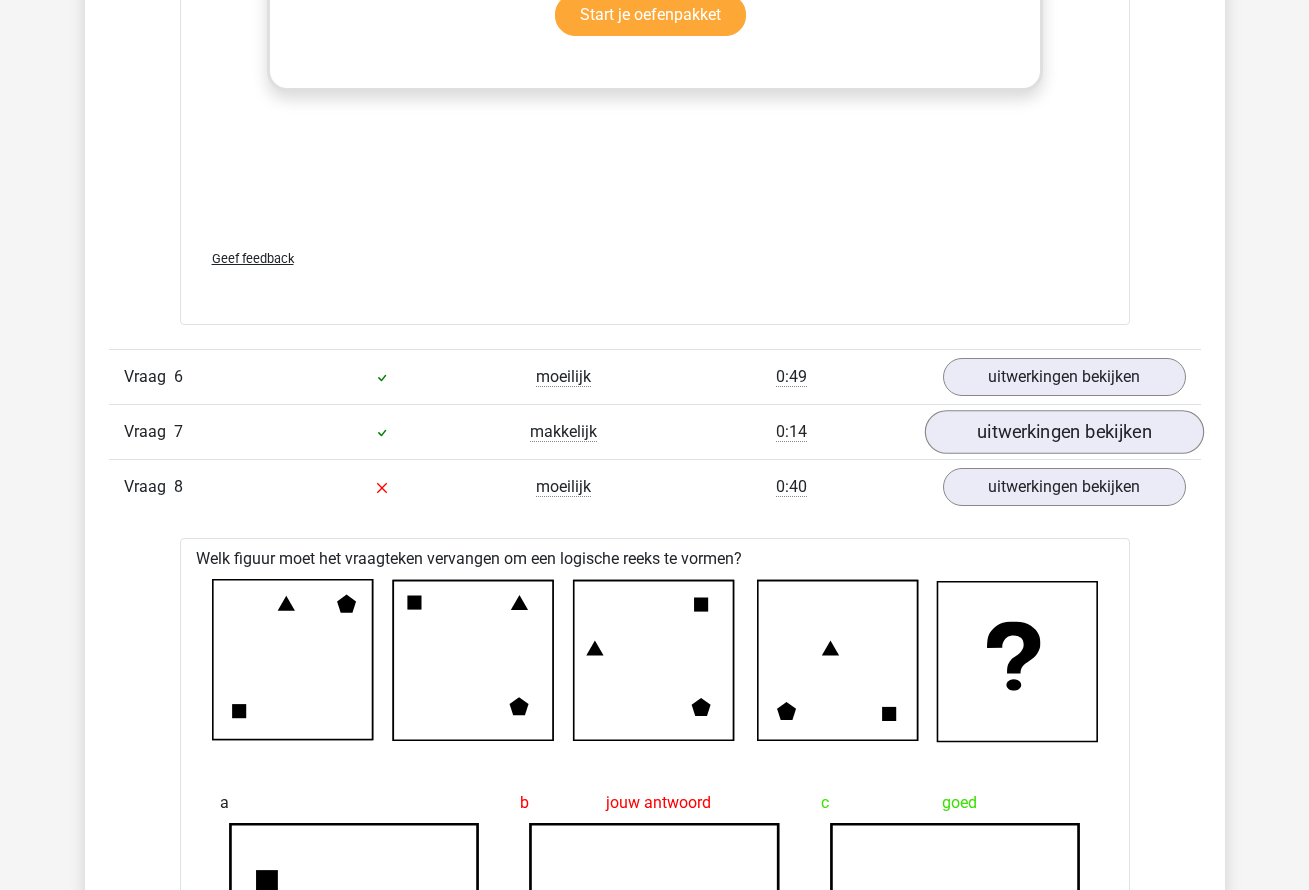 click on "uitwerkingen bekijken" at bounding box center [1063, 432] 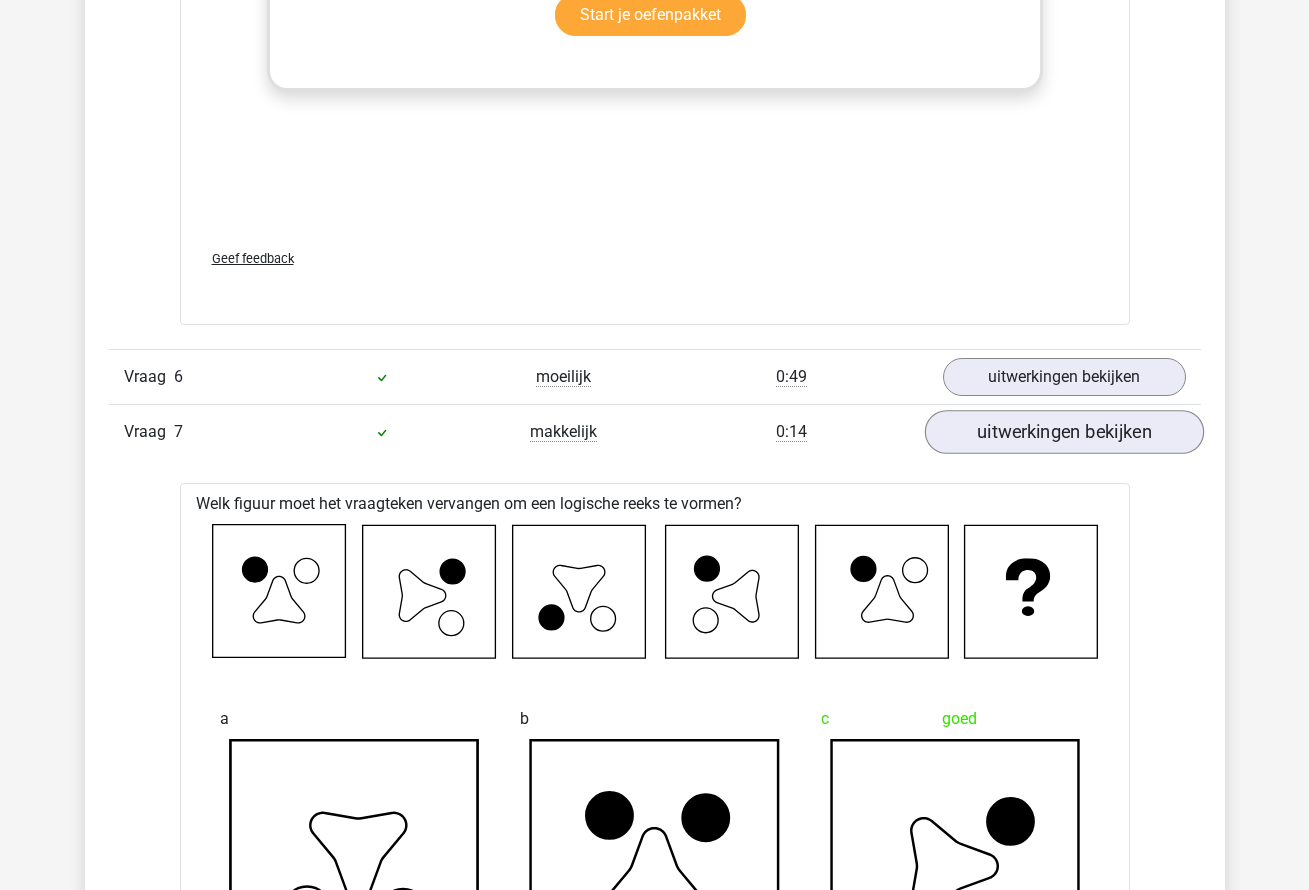 click on "uitwerkingen bekijken" at bounding box center [1063, 432] 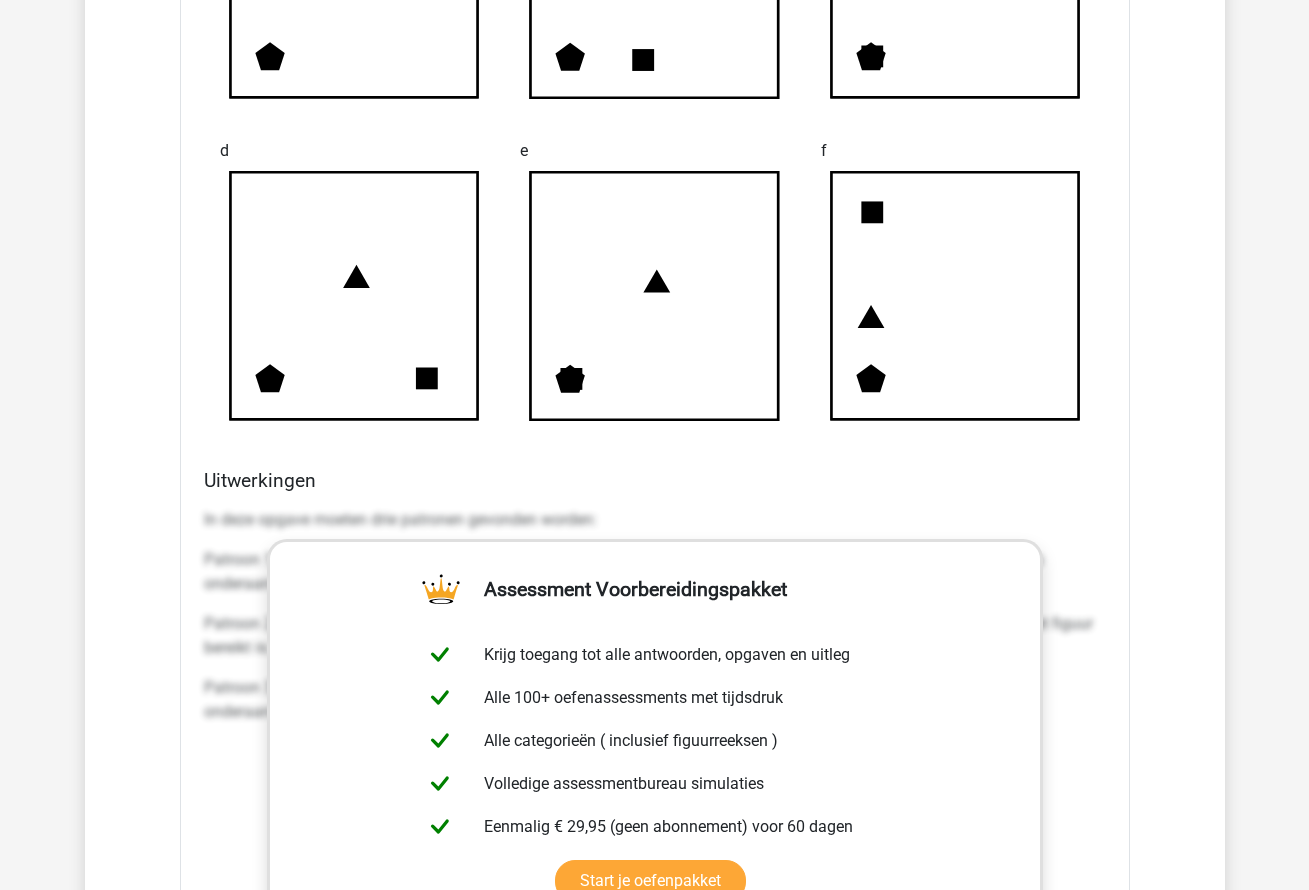 scroll, scrollTop: 11775, scrollLeft: 0, axis: vertical 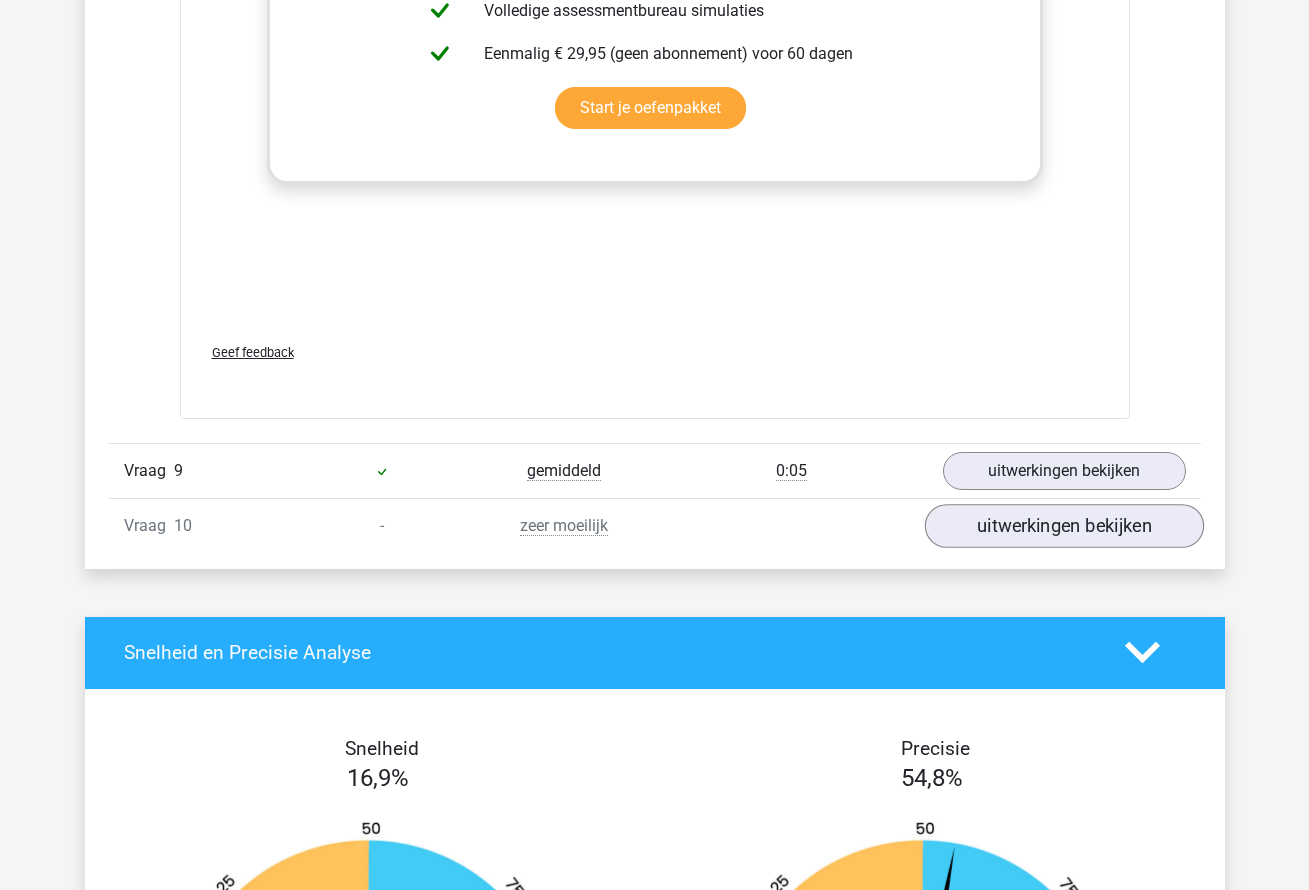 click on "uitwerkingen bekijken" at bounding box center (1063, 526) 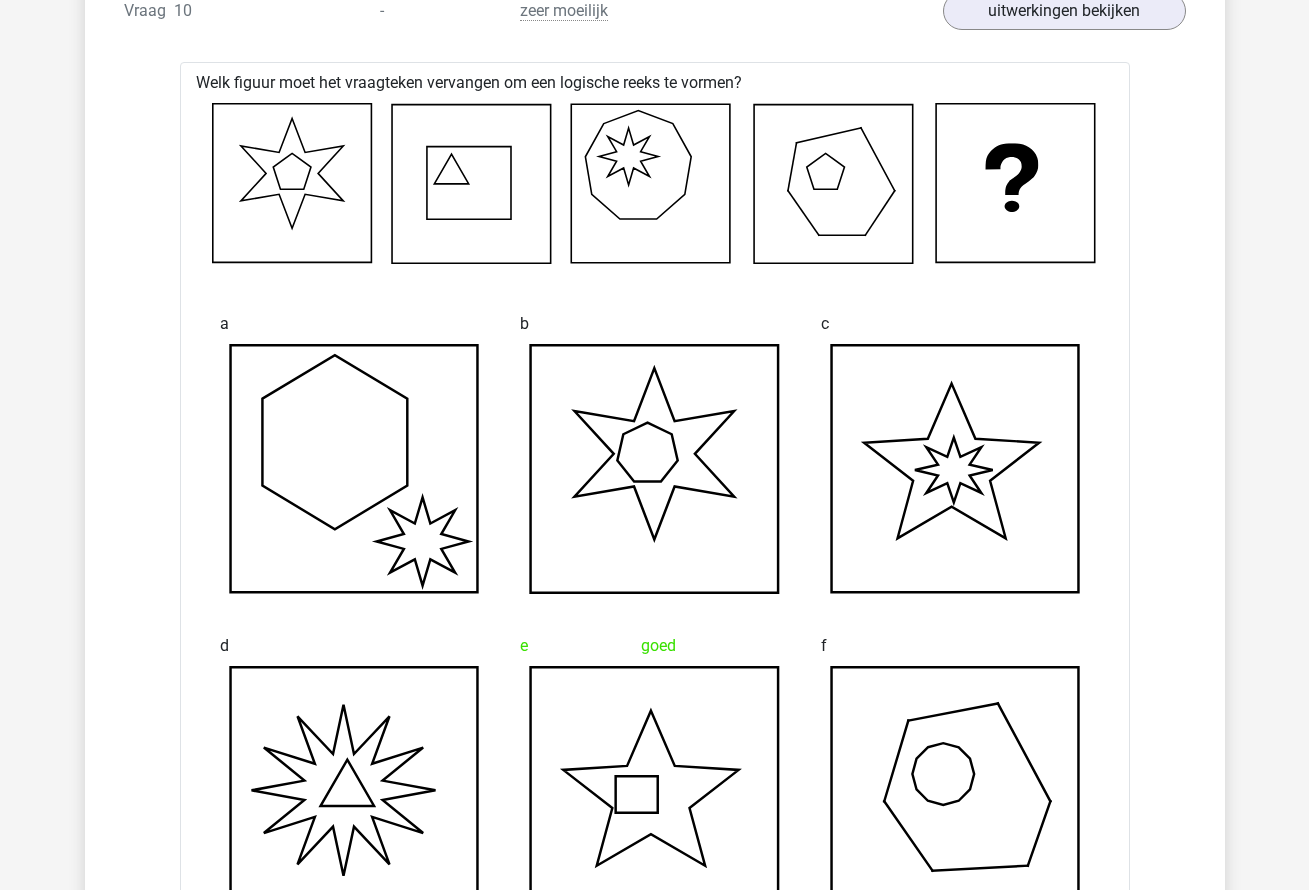 scroll, scrollTop: 12294, scrollLeft: 0, axis: vertical 